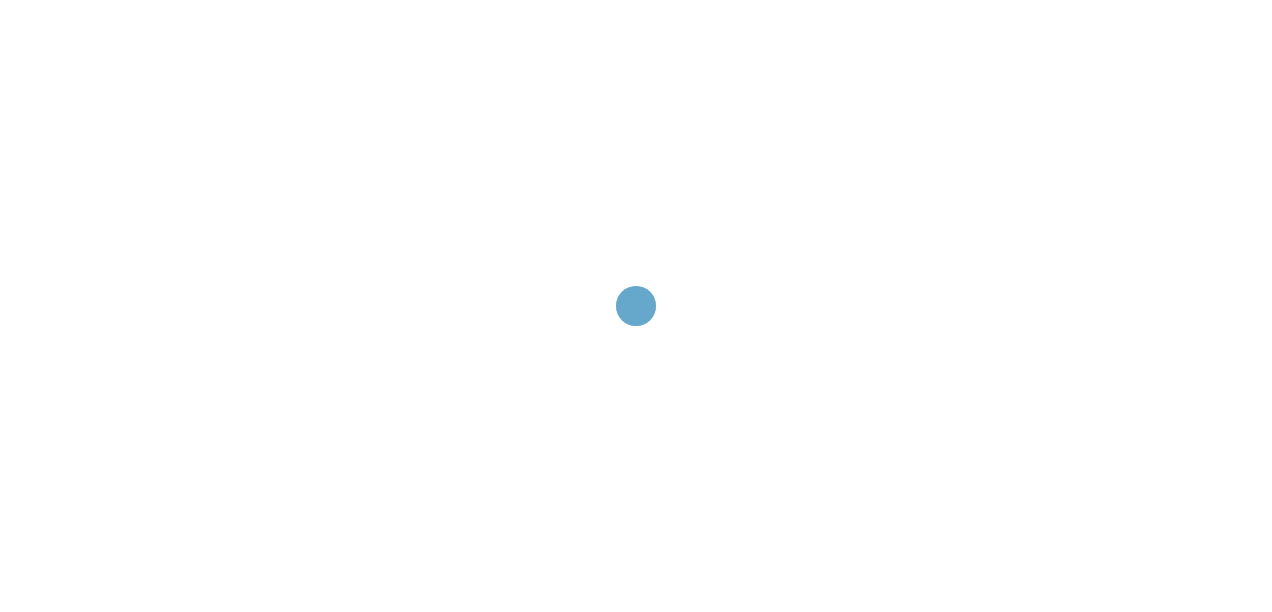 scroll, scrollTop: 0, scrollLeft: 0, axis: both 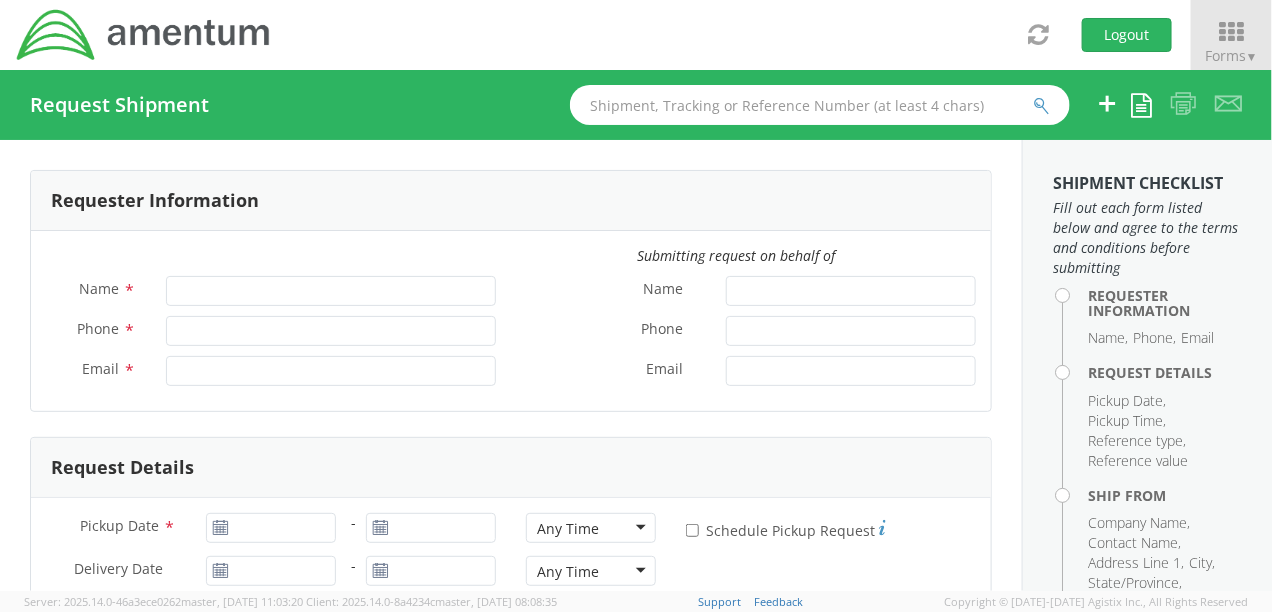 type on "[PERSON_NAME]" 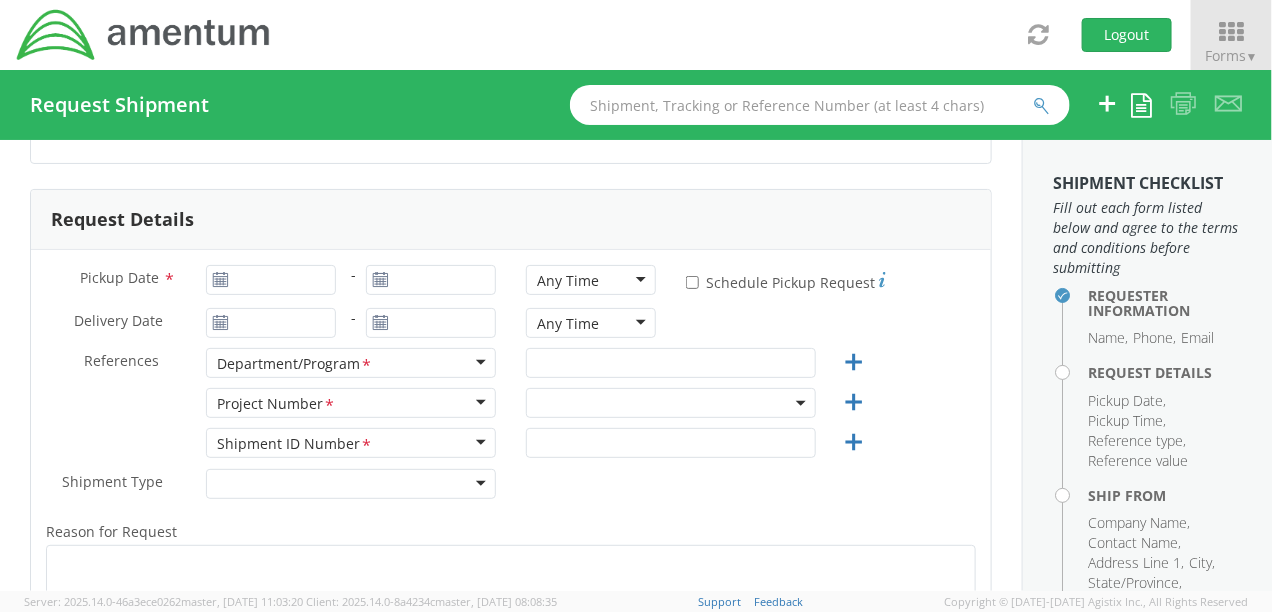 scroll, scrollTop: 250, scrollLeft: 0, axis: vertical 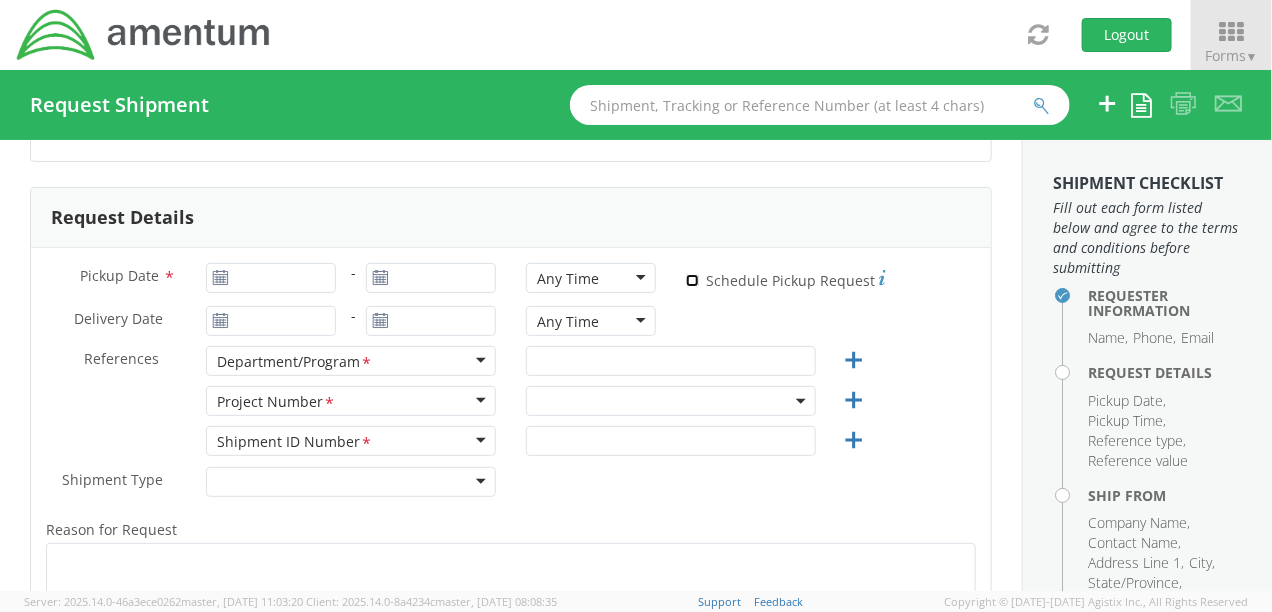 click on "* Schedule Pickup Request" at bounding box center [692, 280] 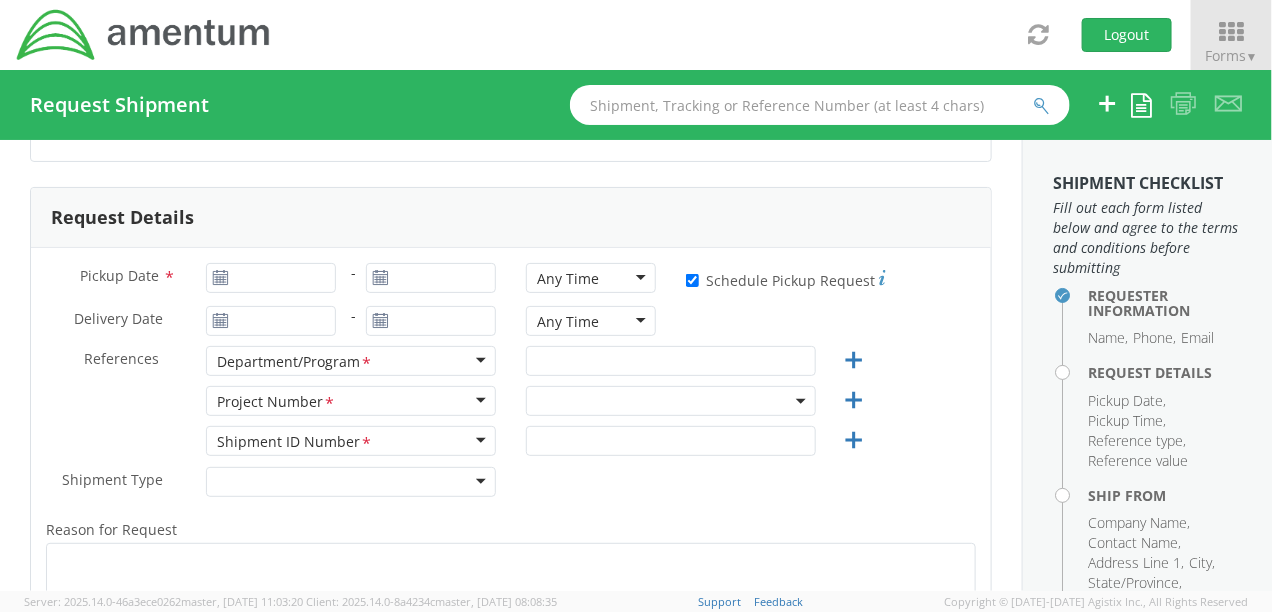 click 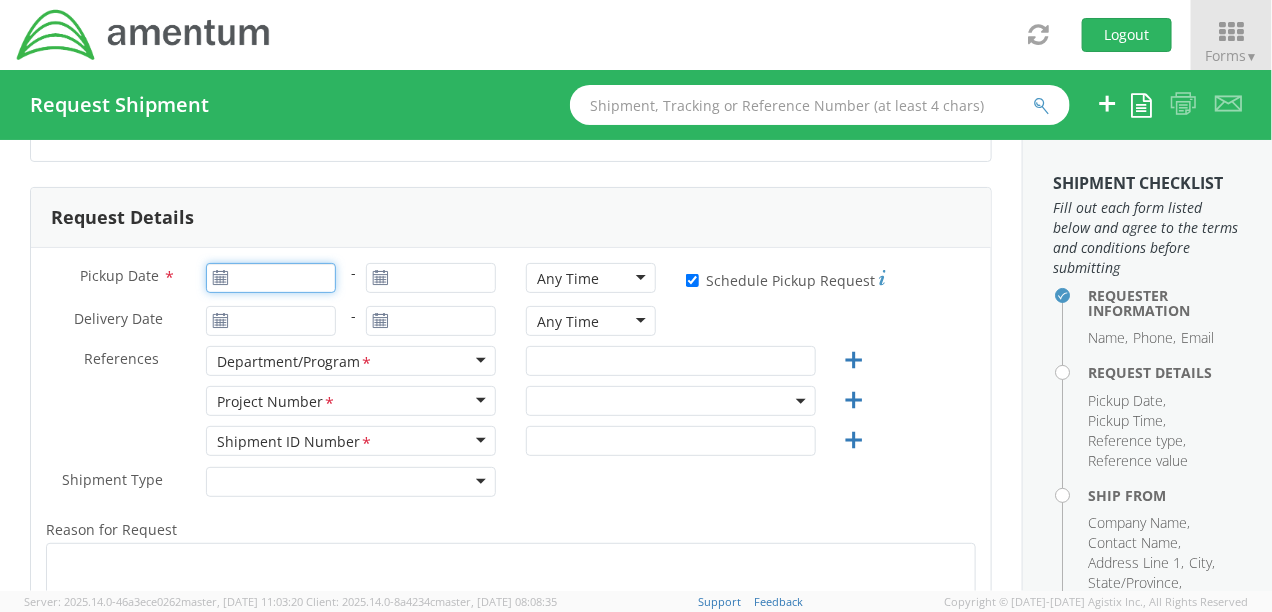 type on "07/10/2025" 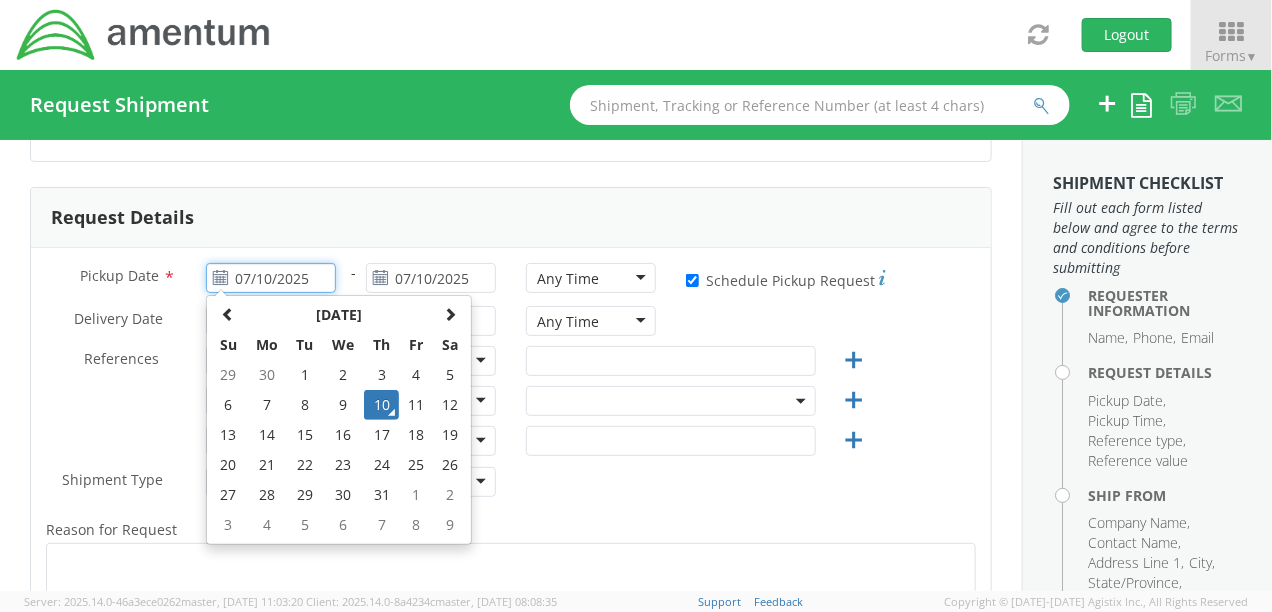 click on "07/10/2025" at bounding box center (271, 278) 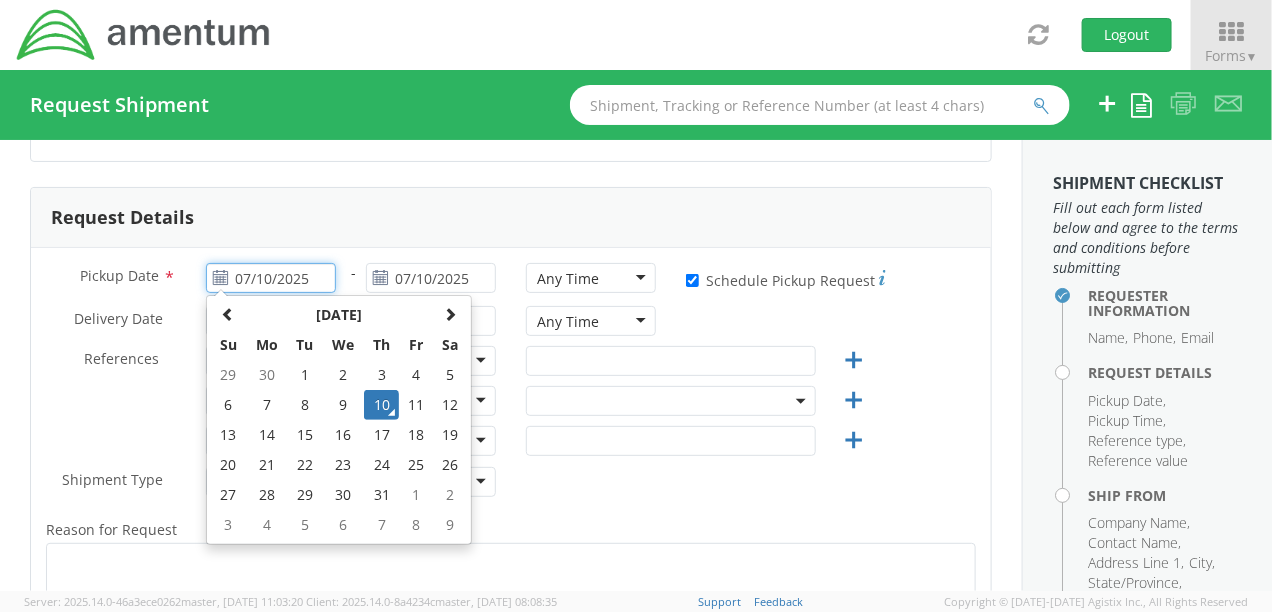 click on "10" at bounding box center (381, 405) 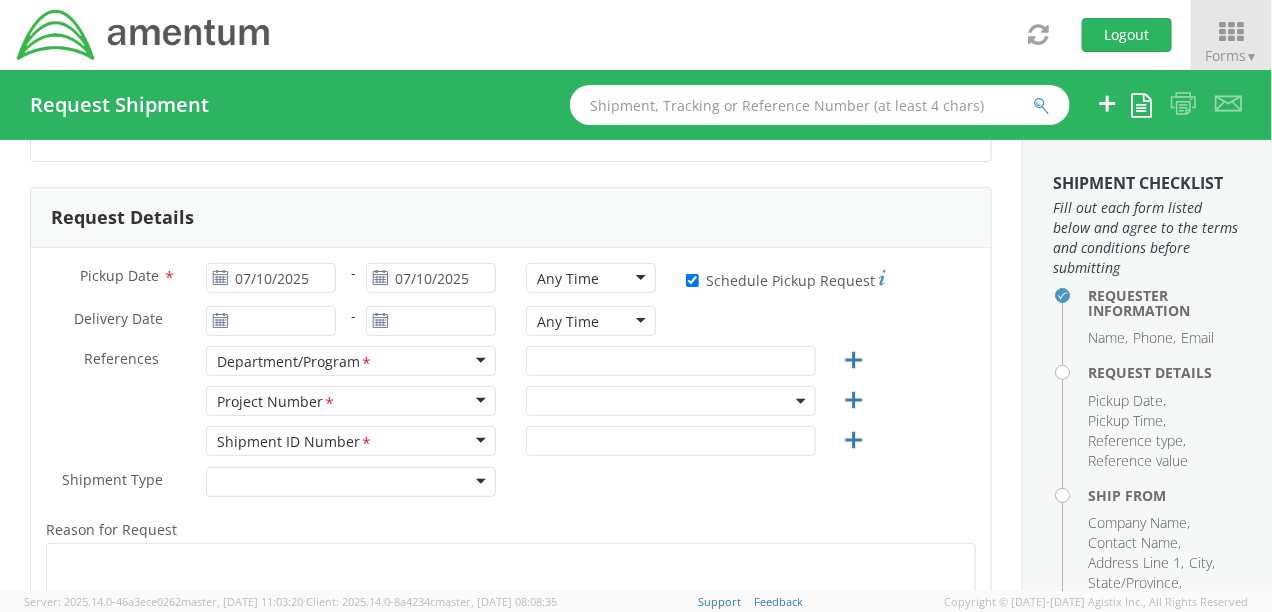 click 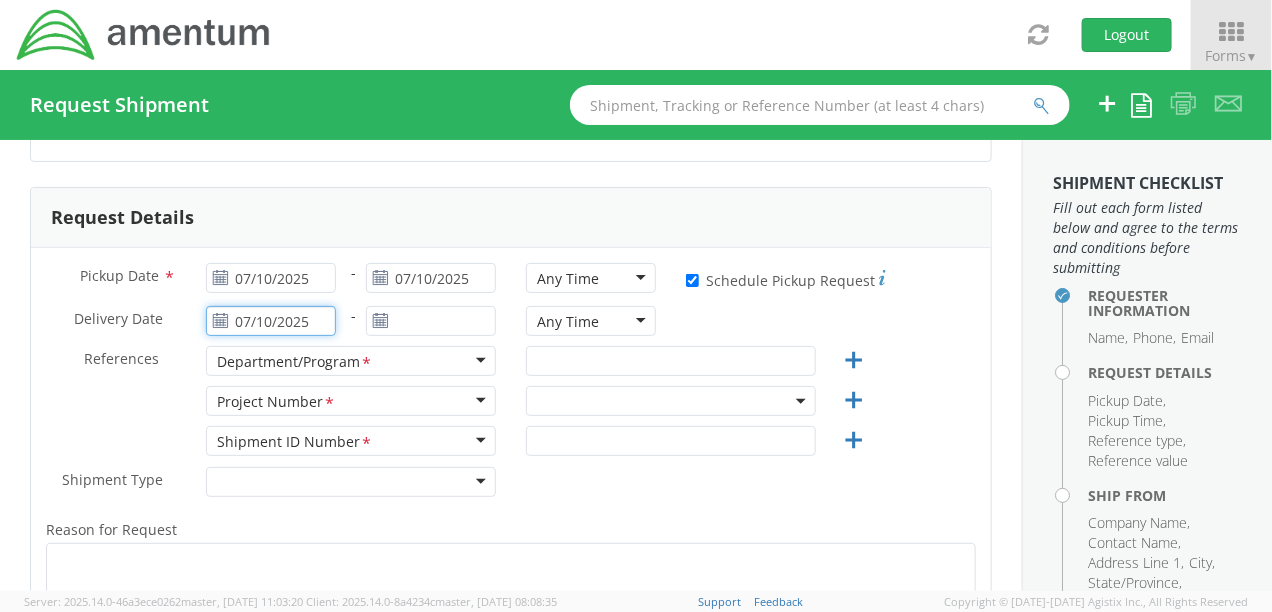 click on "07/10/2025" at bounding box center [271, 321] 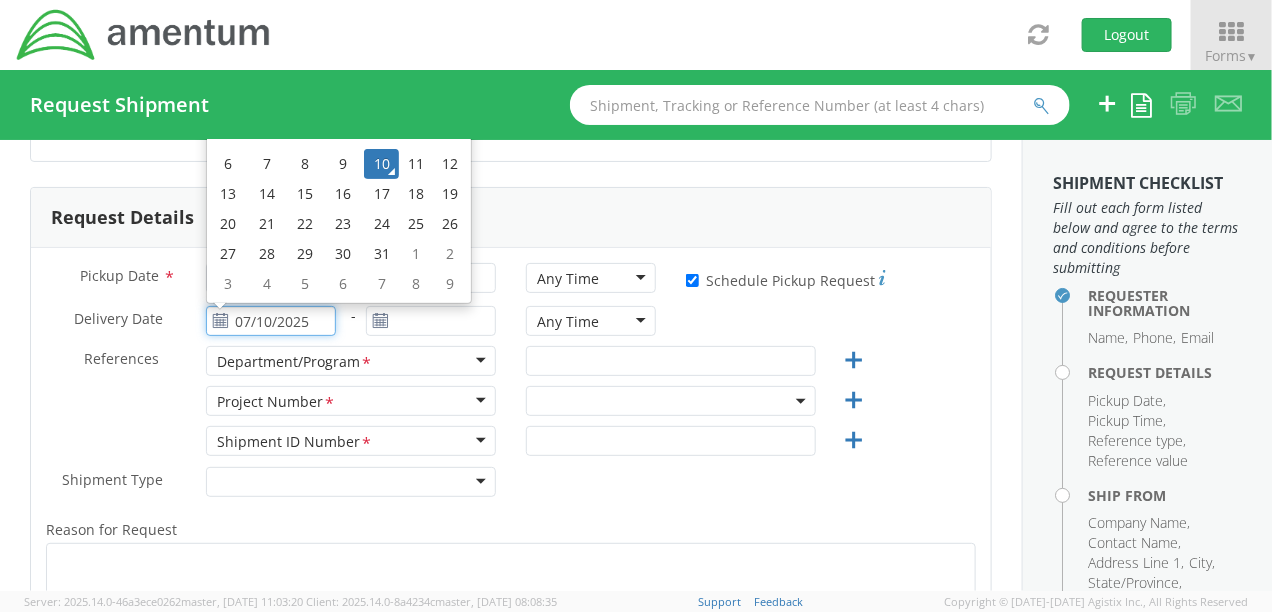 click on "15" at bounding box center (305, 194) 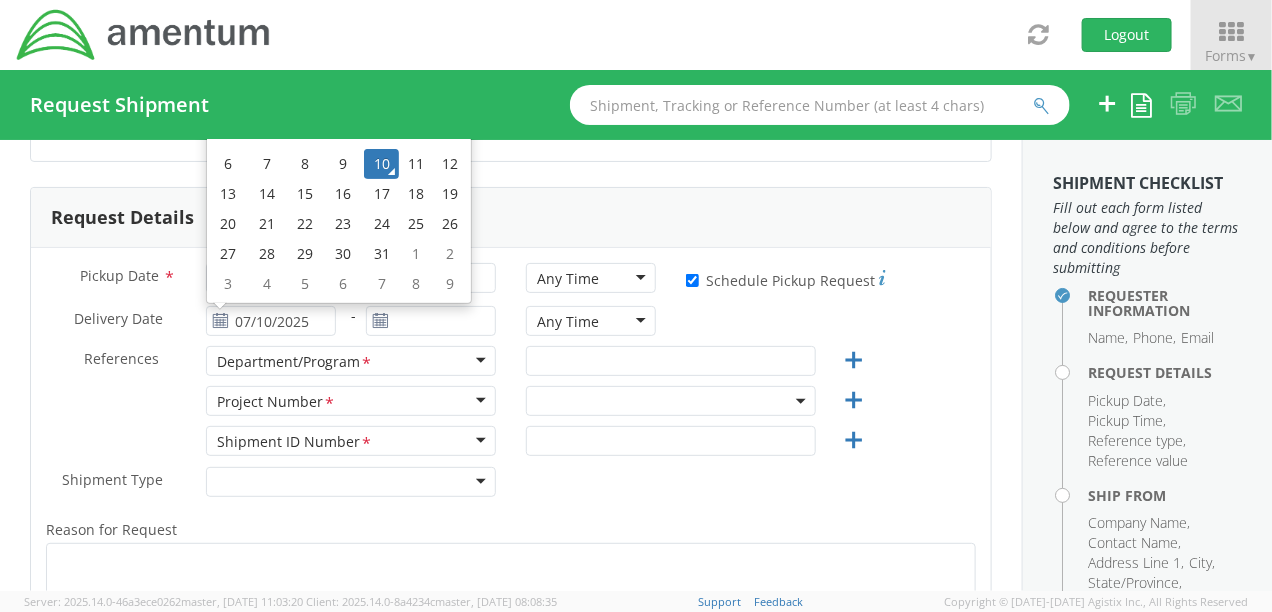 type on "[DATE]" 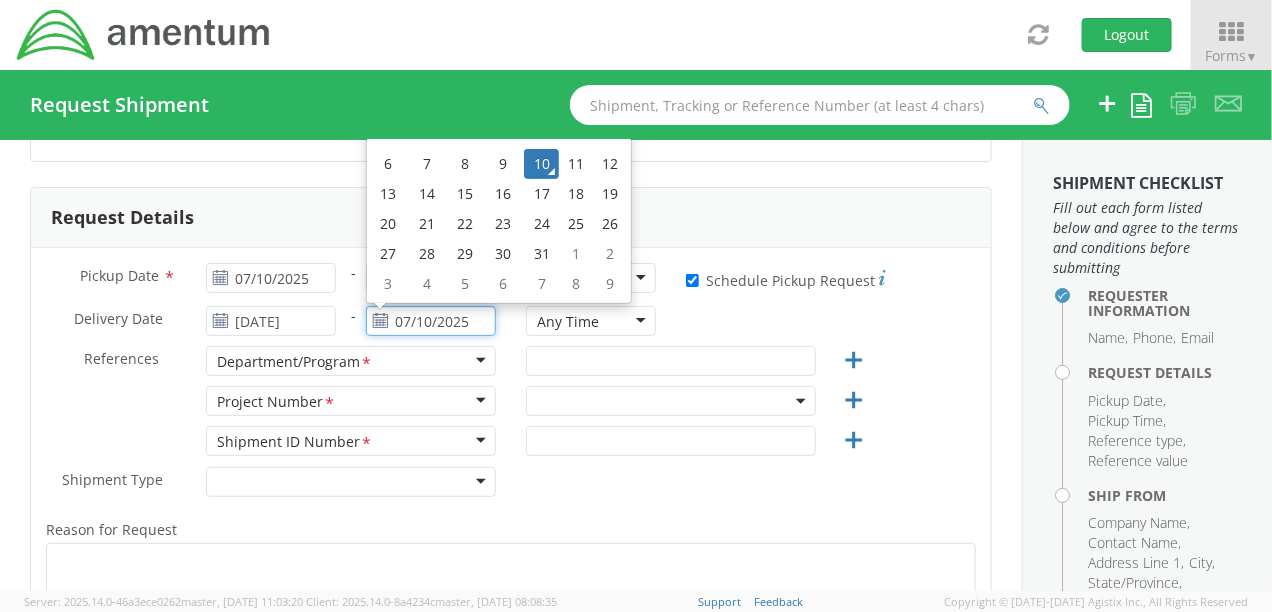 click on "07/10/2025" at bounding box center (431, 321) 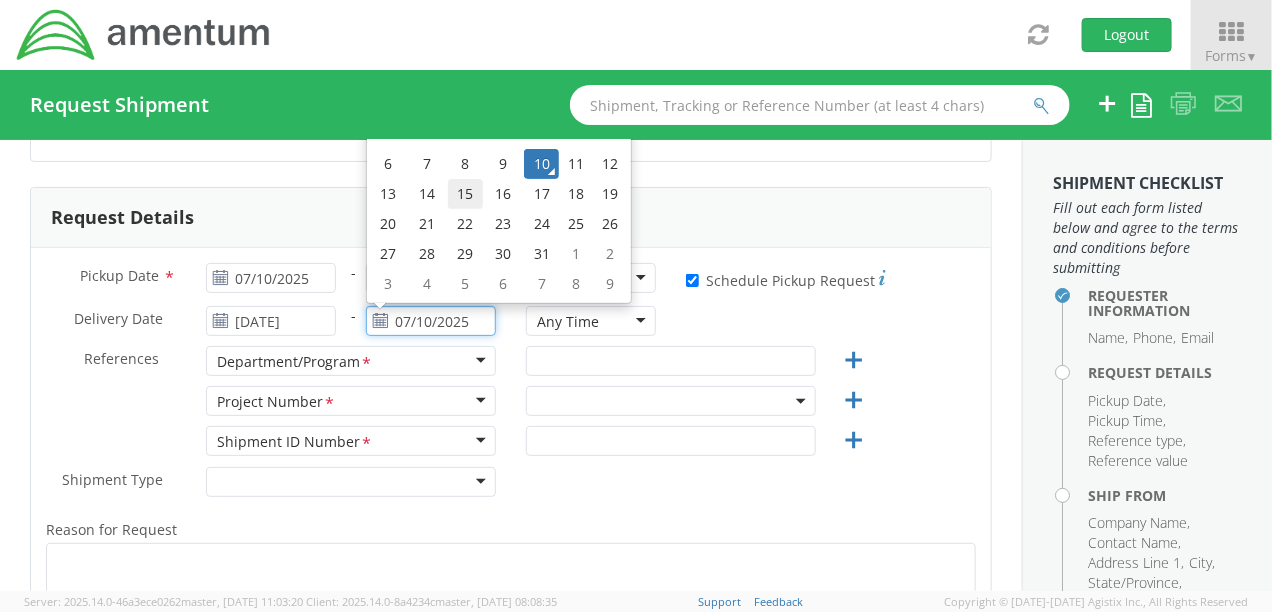 click on "15" at bounding box center [465, 194] 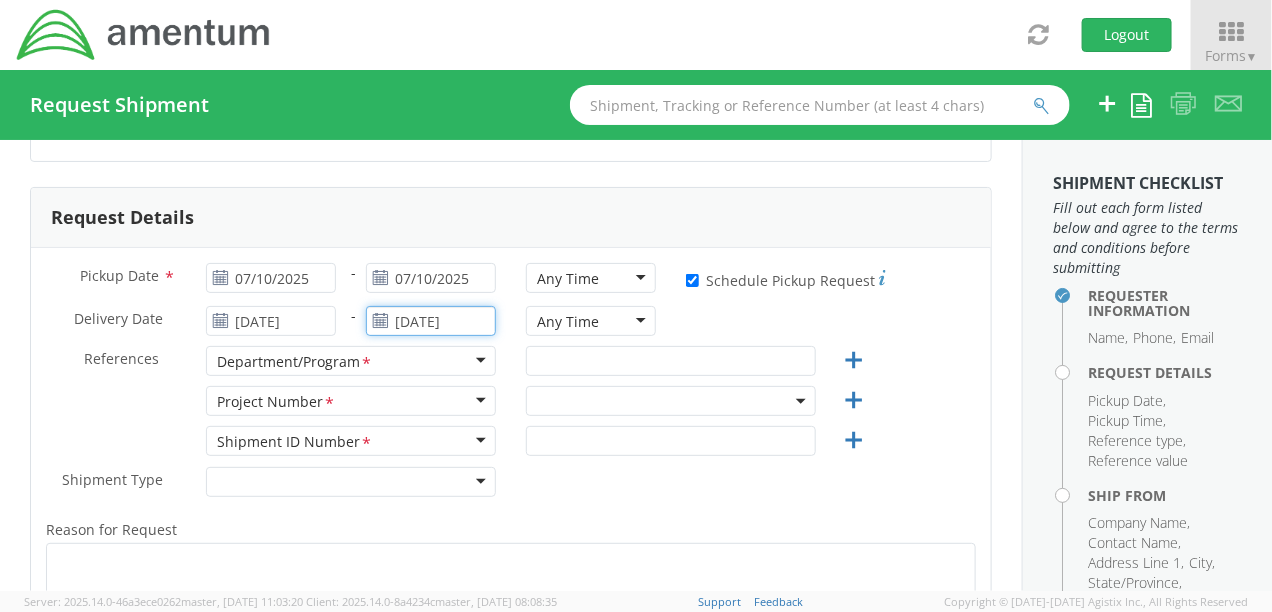 click on "[DATE]" at bounding box center [431, 321] 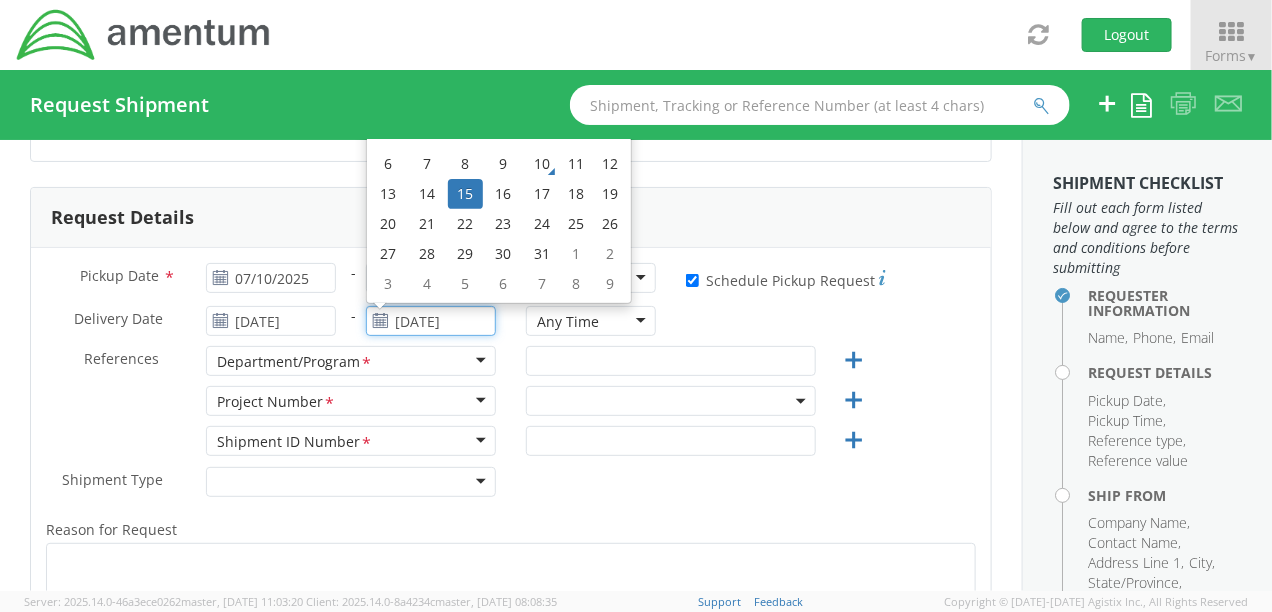 click on "16" at bounding box center (504, 194) 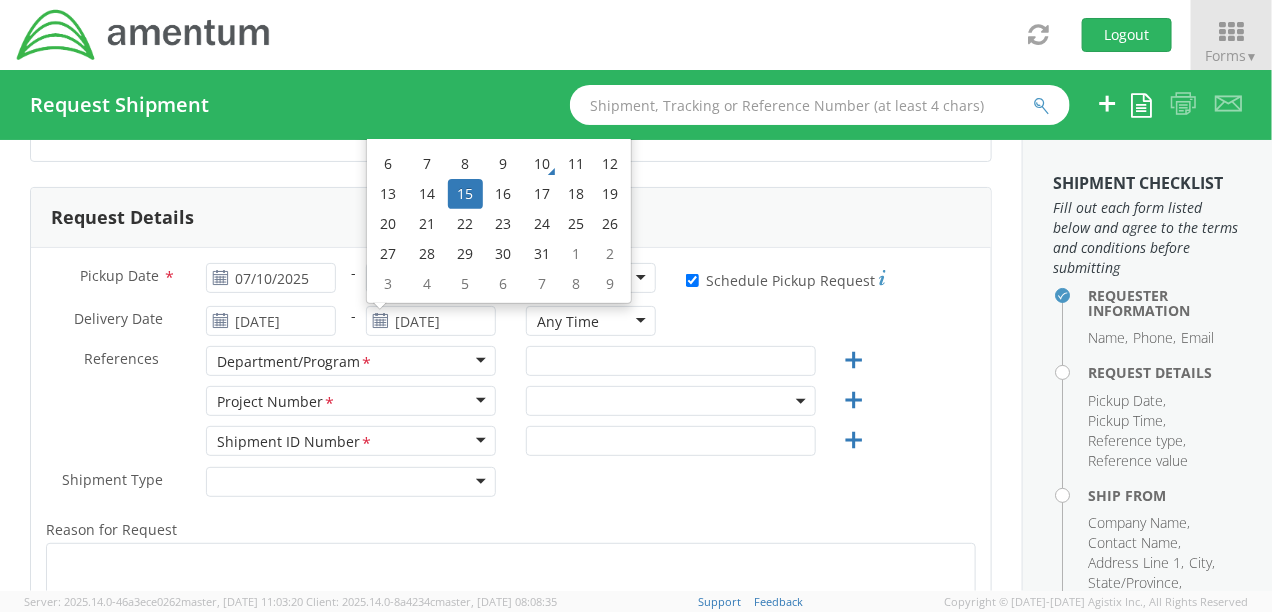 type on "[DATE]" 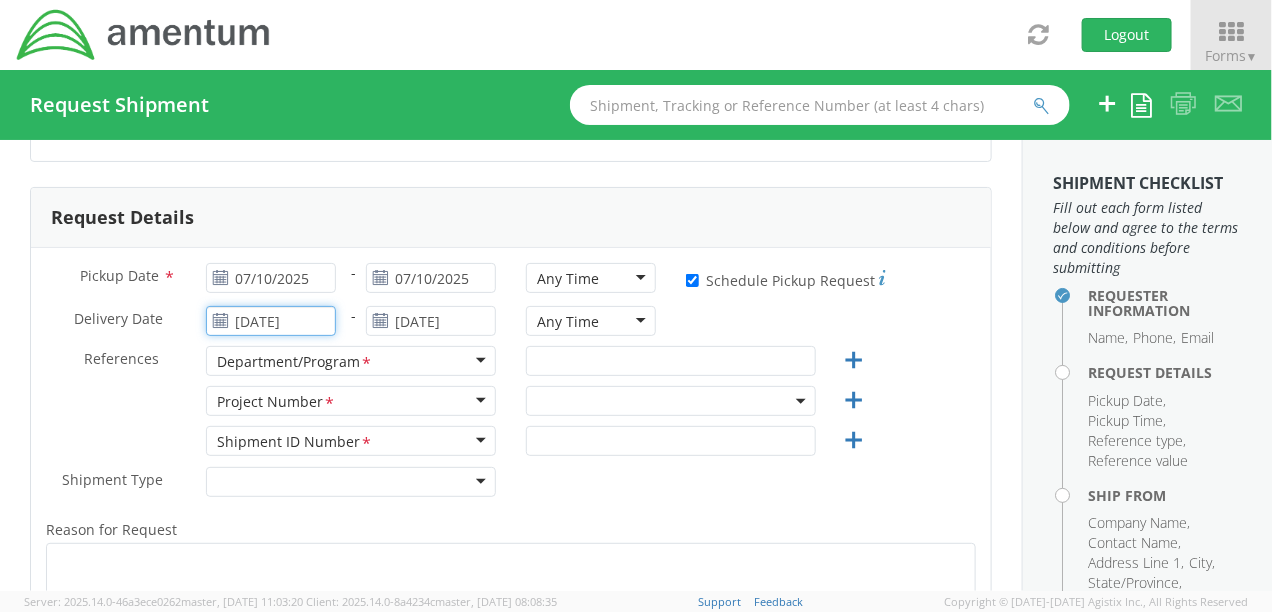 click on "[DATE]" at bounding box center (271, 321) 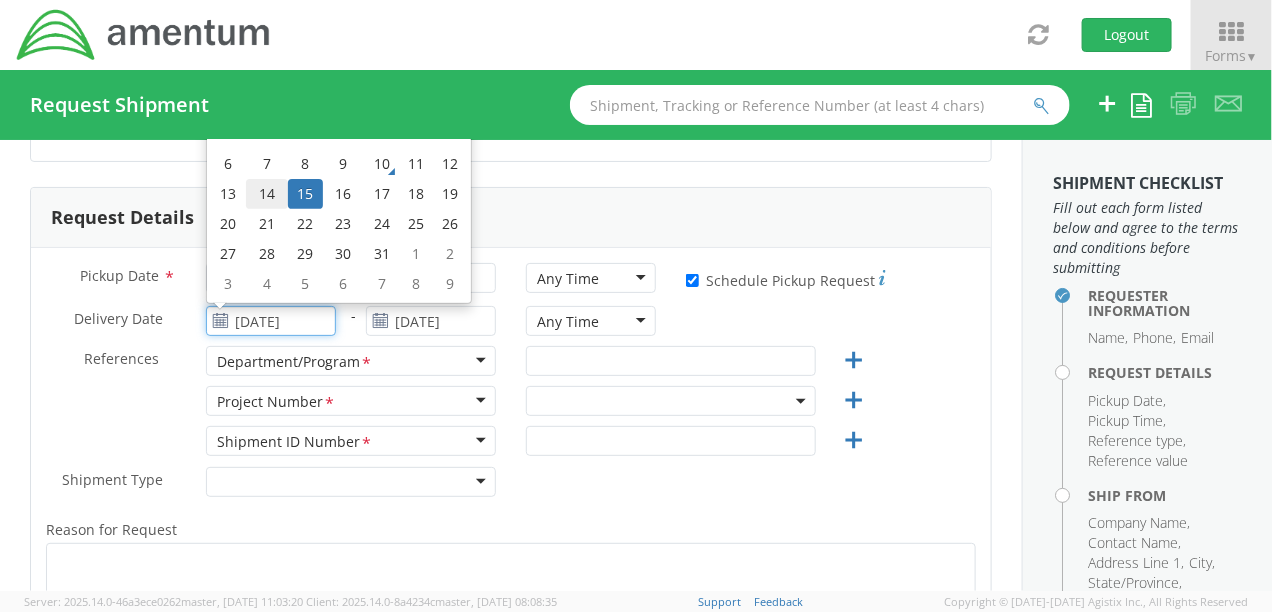 click on "14" at bounding box center [267, 194] 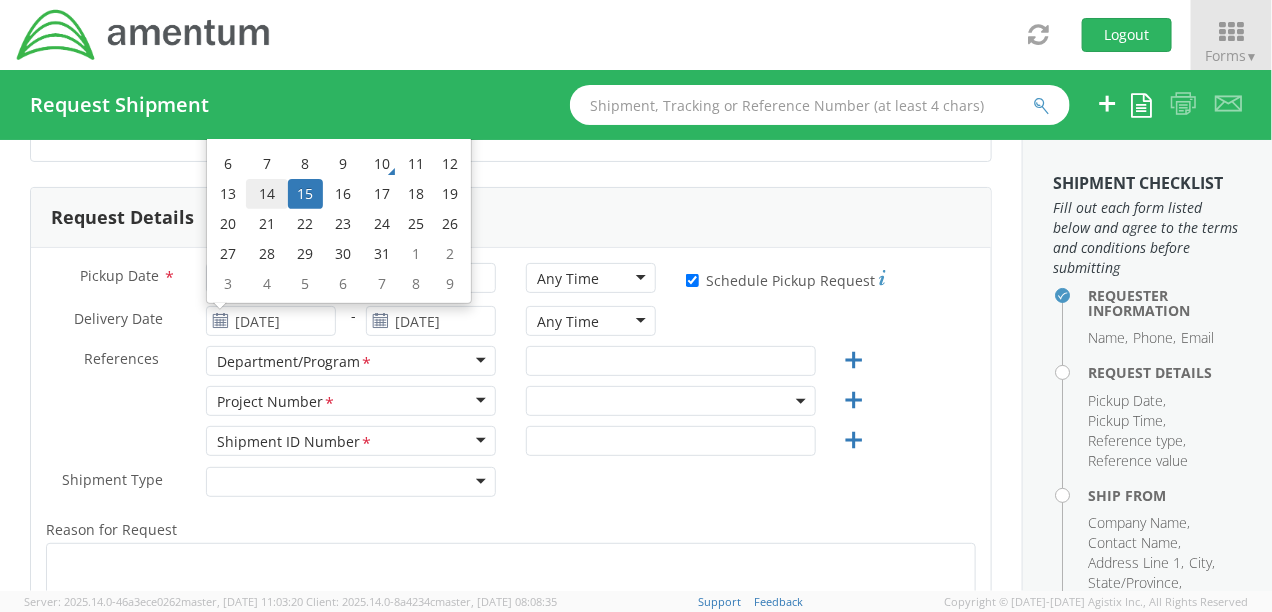 type on "[DATE]" 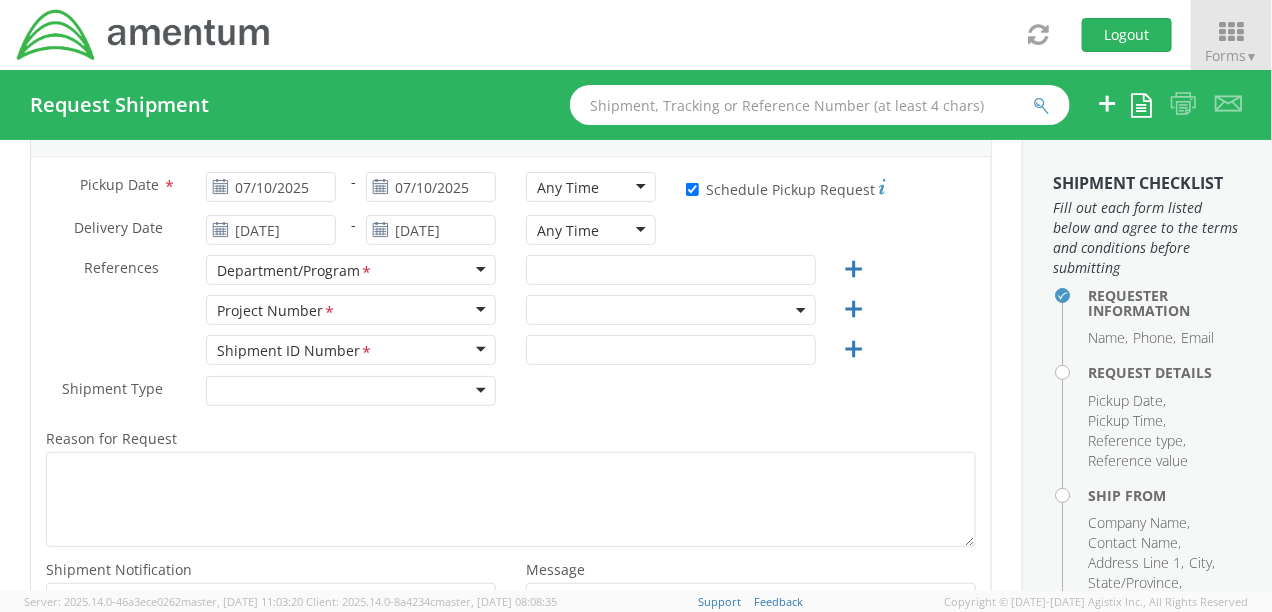 scroll, scrollTop: 350, scrollLeft: 0, axis: vertical 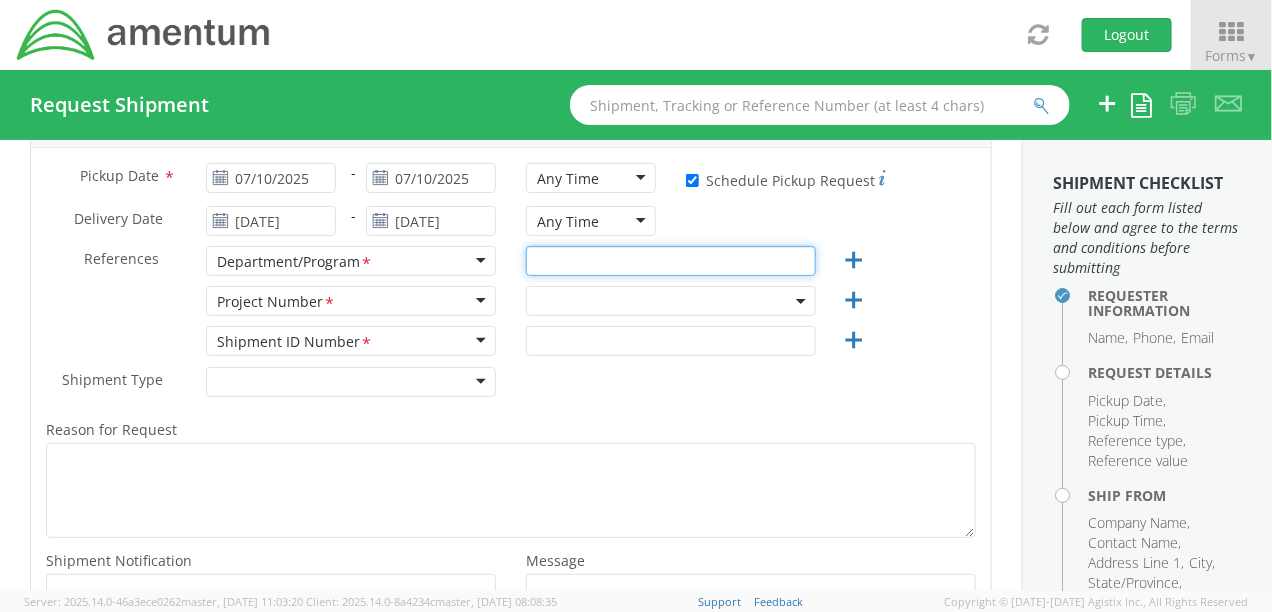 click at bounding box center (671, 261) 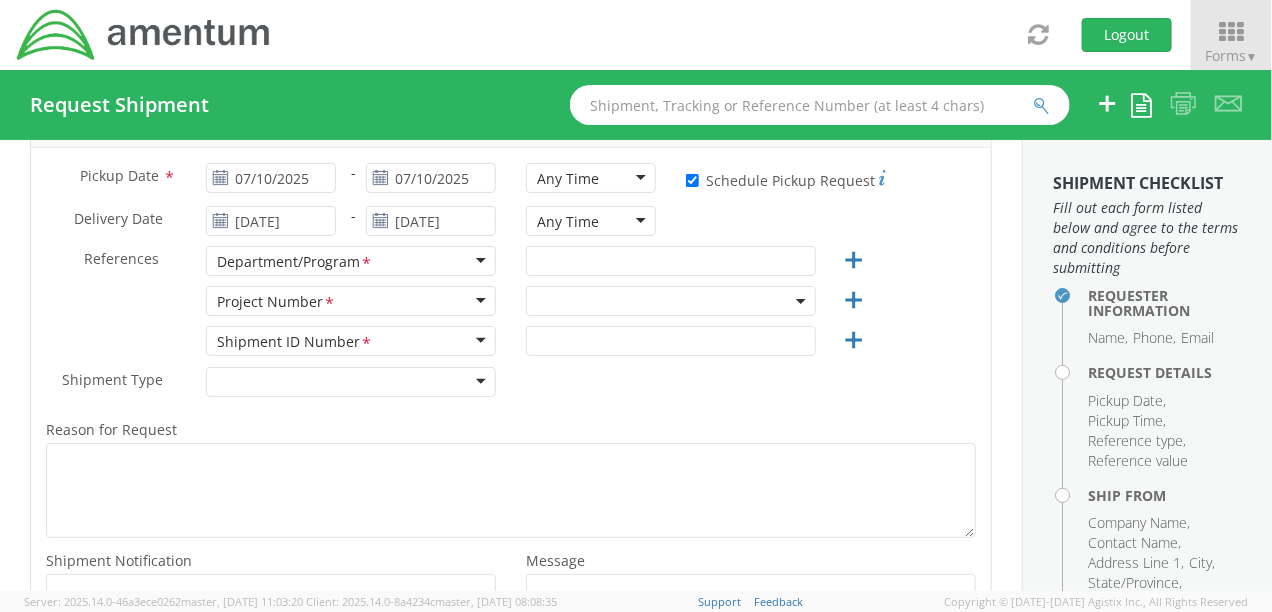 click on "Department/Program  *" at bounding box center [351, 261] 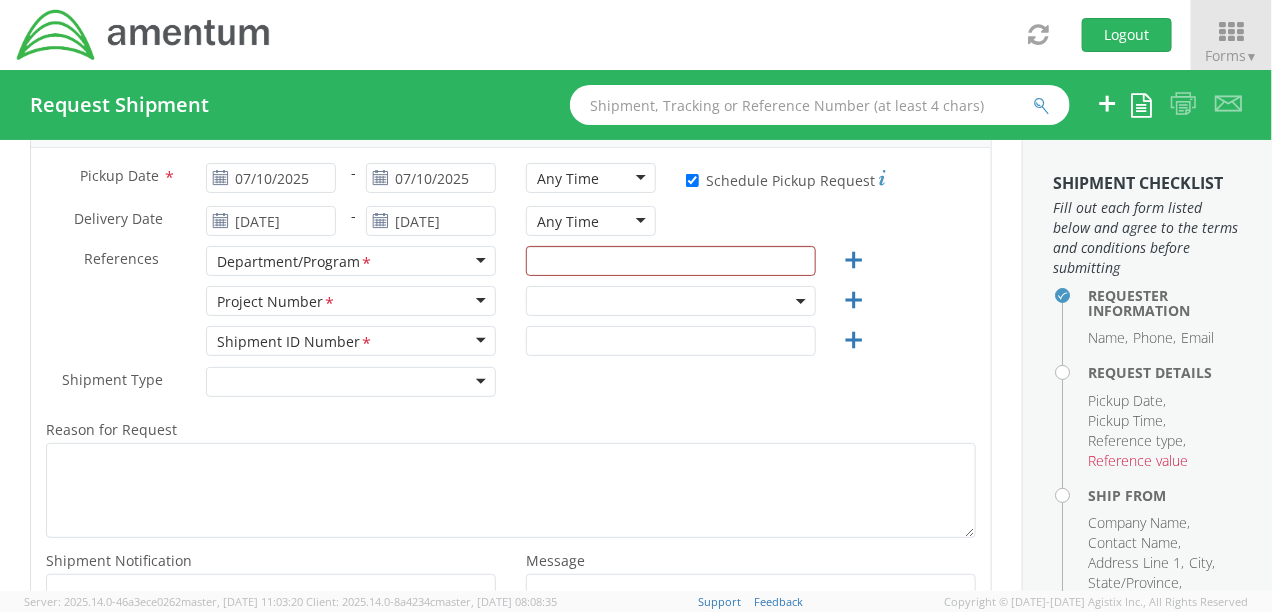 click on "Department/Program  *" at bounding box center [351, 261] 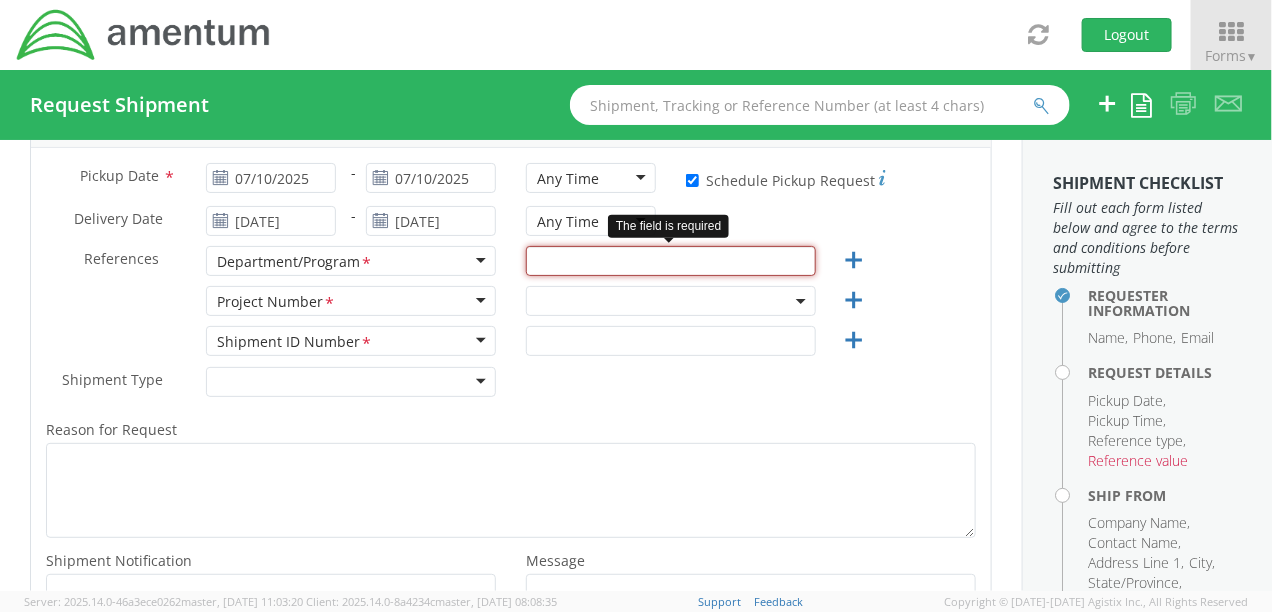 click at bounding box center [671, 261] 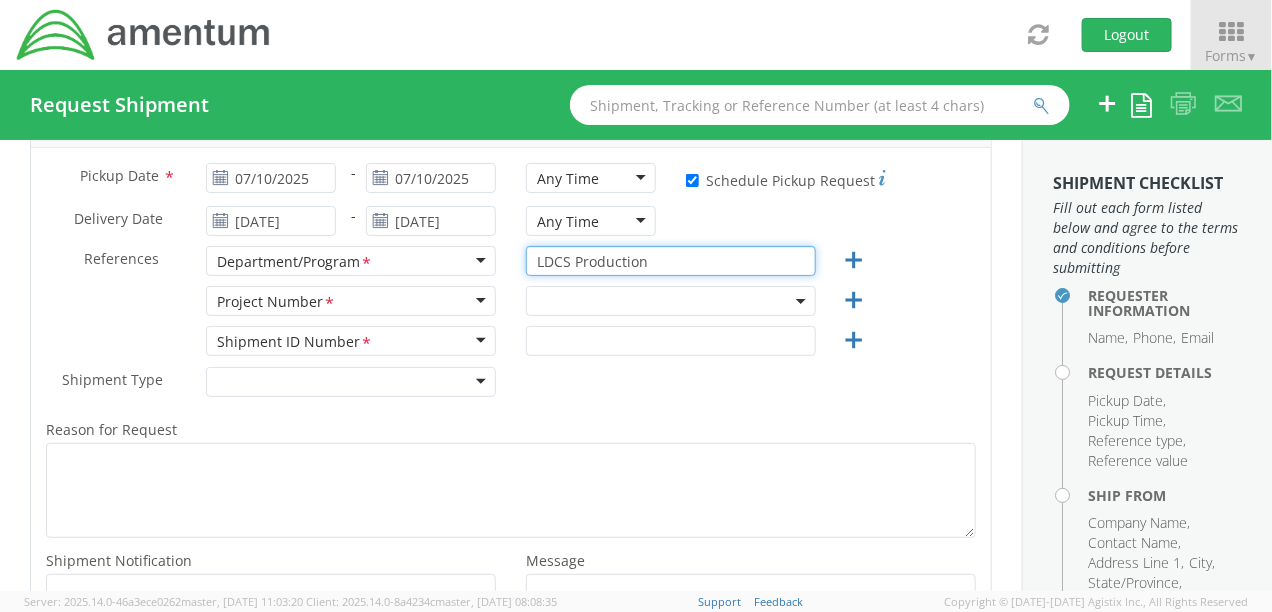 type on "LDCS Production" 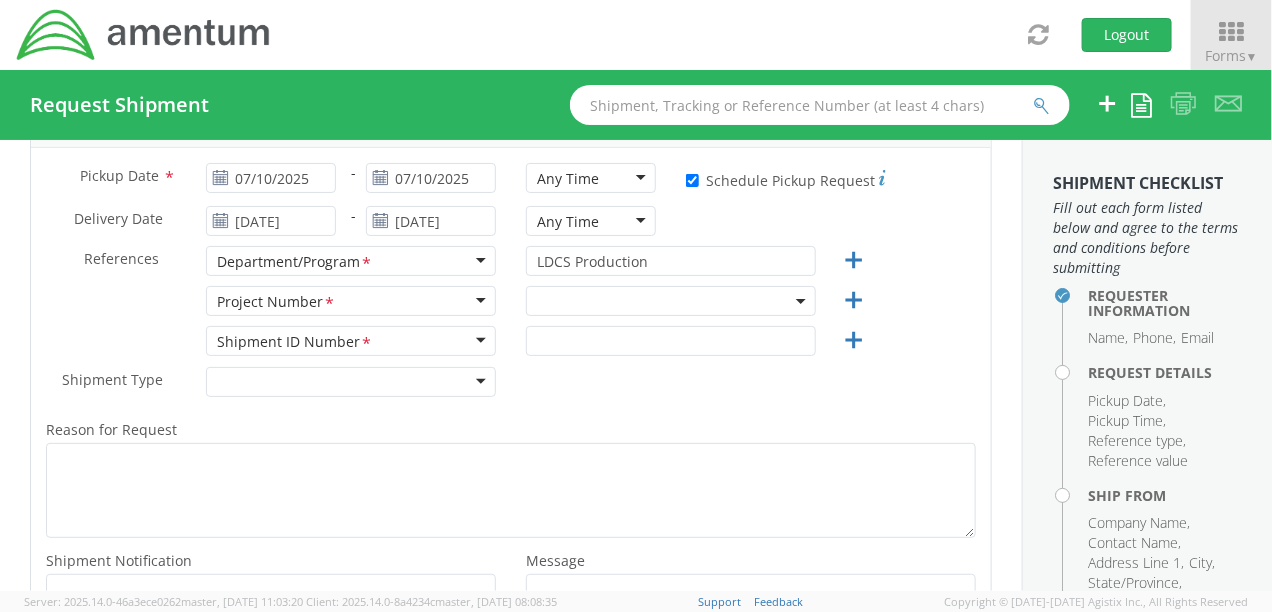 click at bounding box center (671, 301) 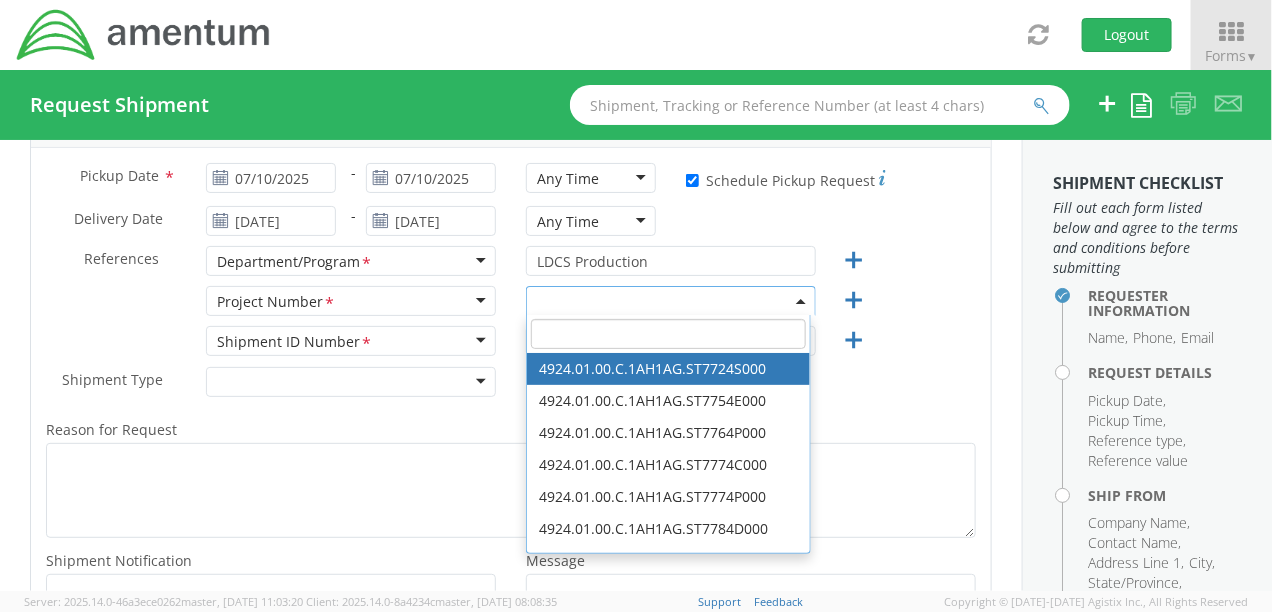 click at bounding box center [668, 334] 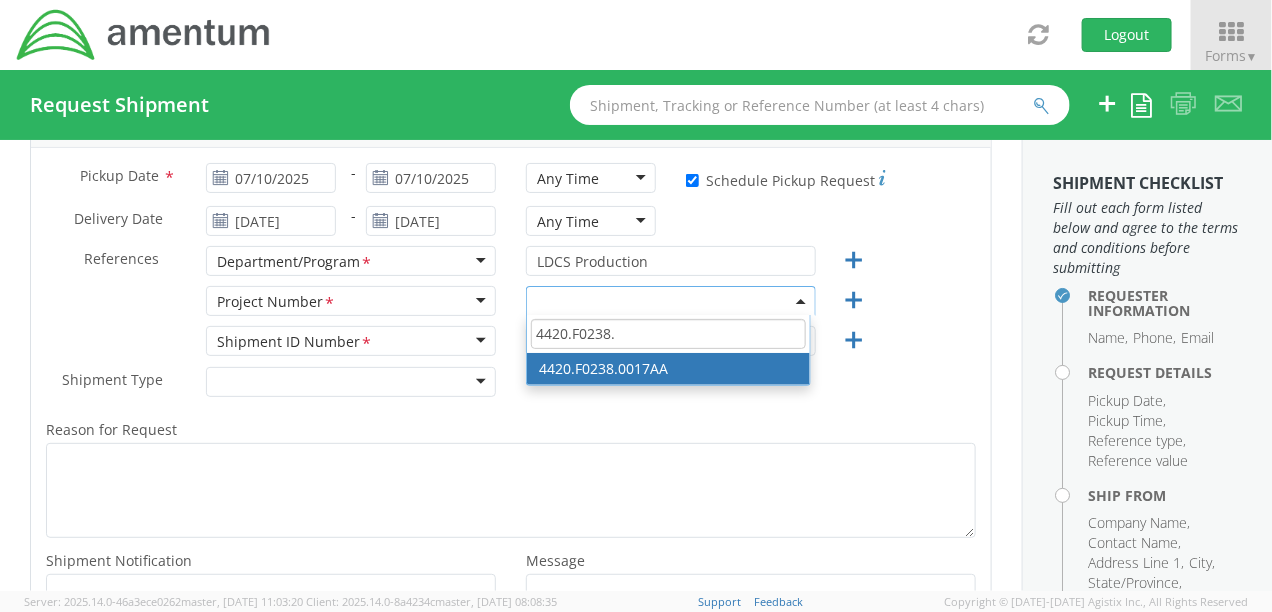 type on "4420.F0238." 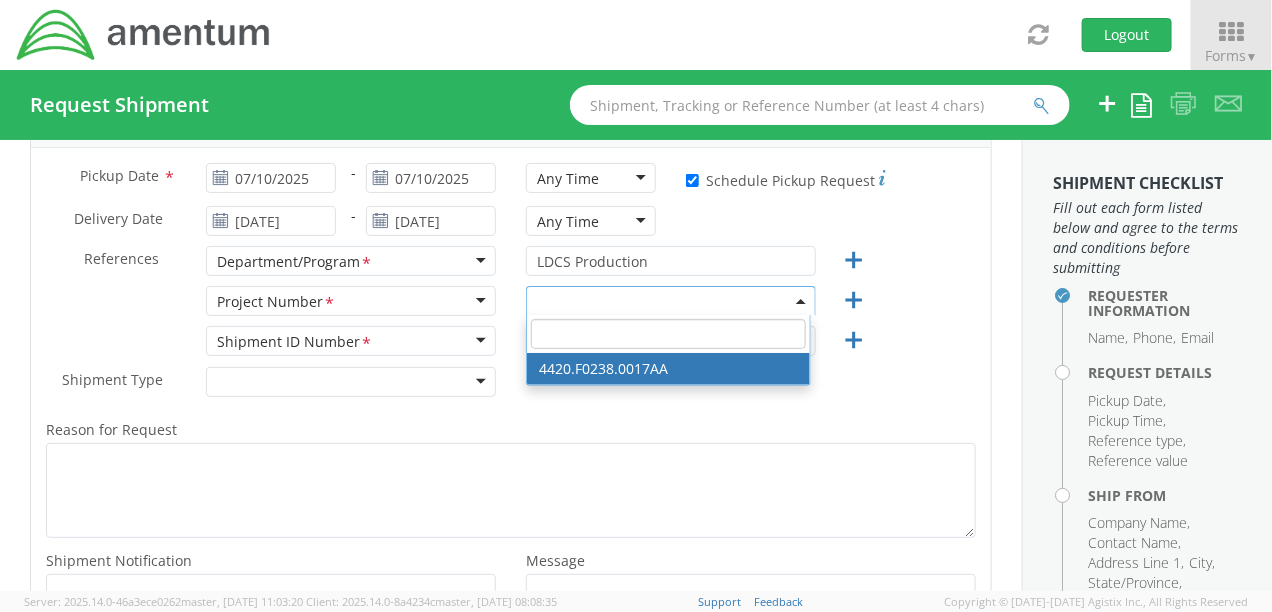 select on "4420.F0238.0017AA" 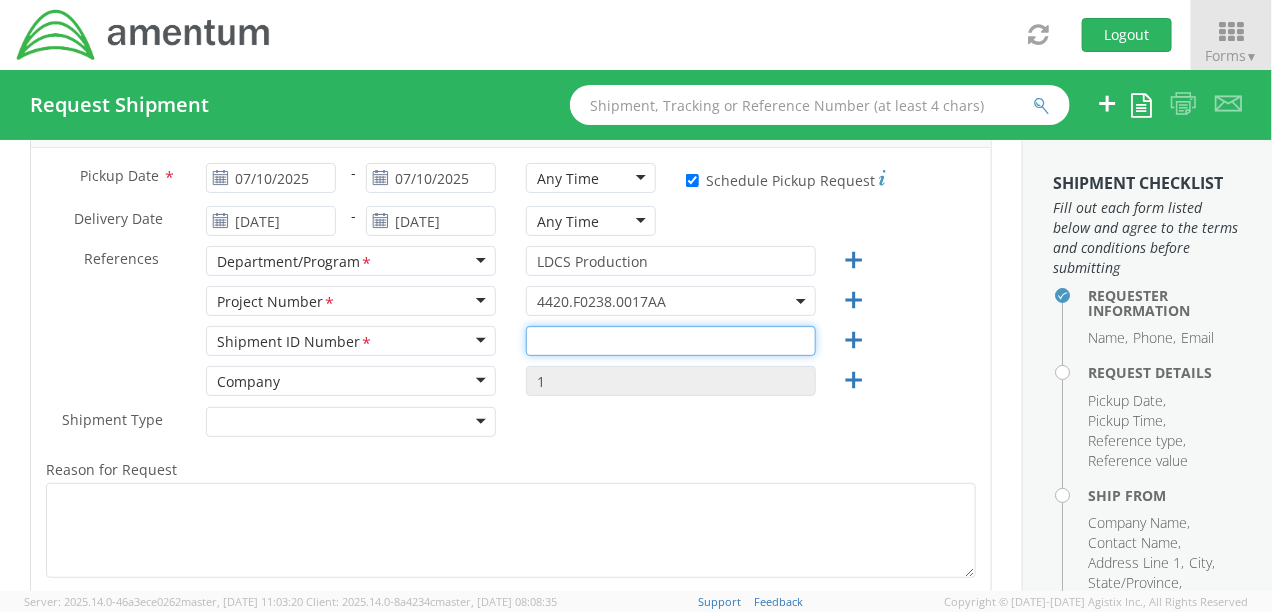 click at bounding box center (671, 341) 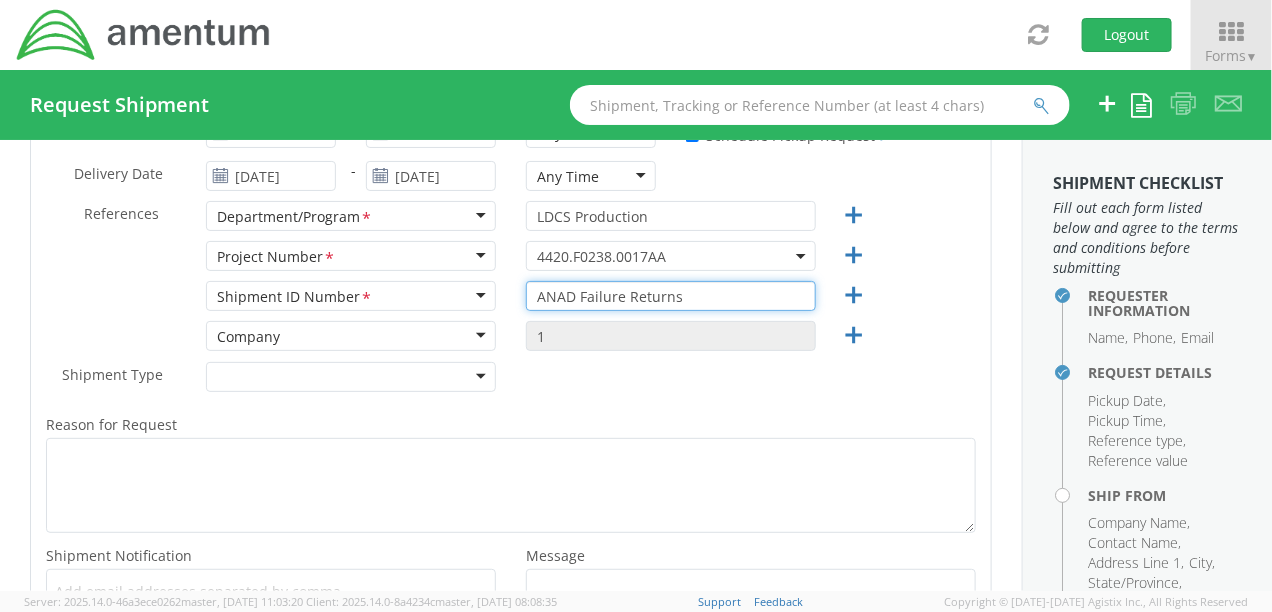 scroll, scrollTop: 400, scrollLeft: 0, axis: vertical 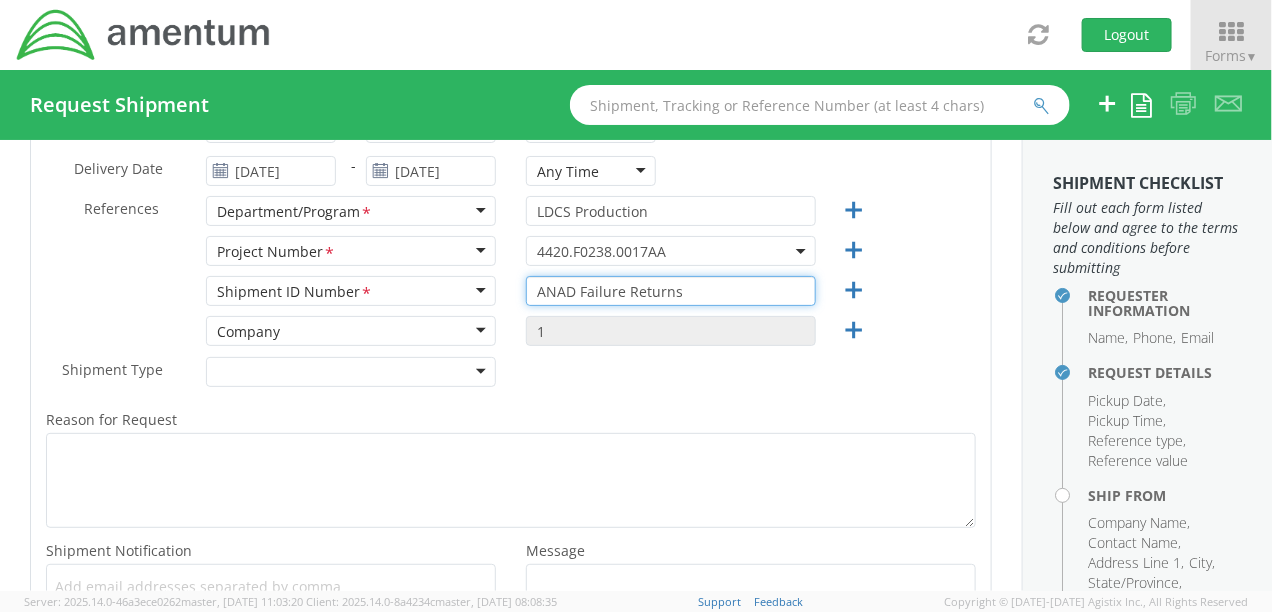 type on "ANAD Failure Returns" 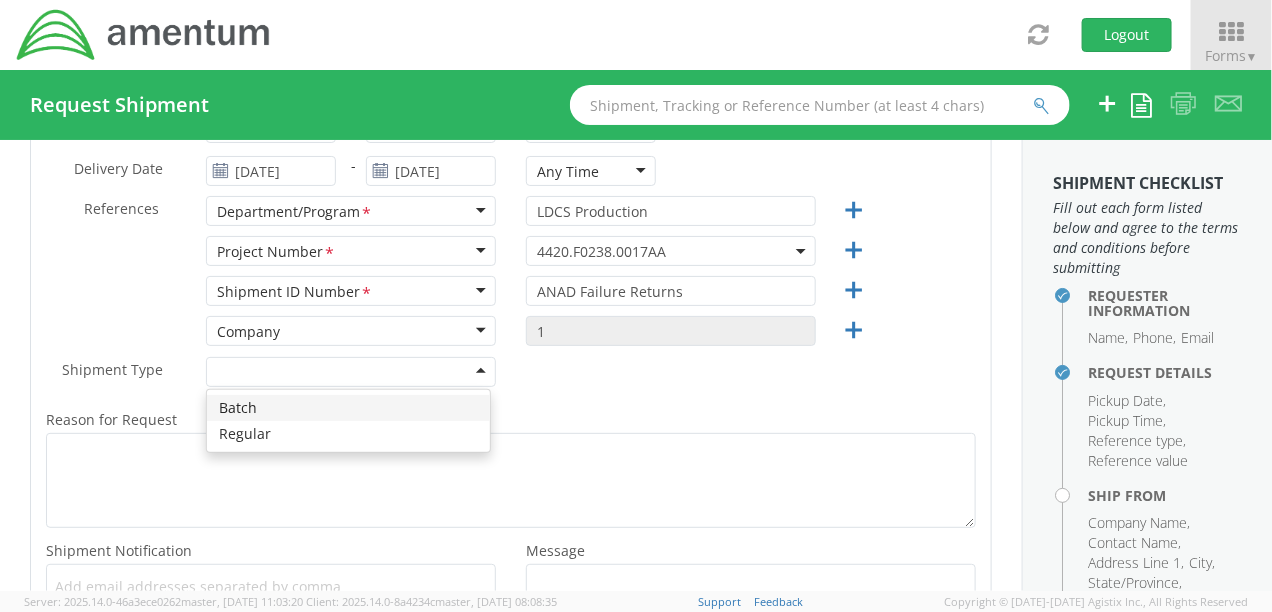 click at bounding box center (351, 372) 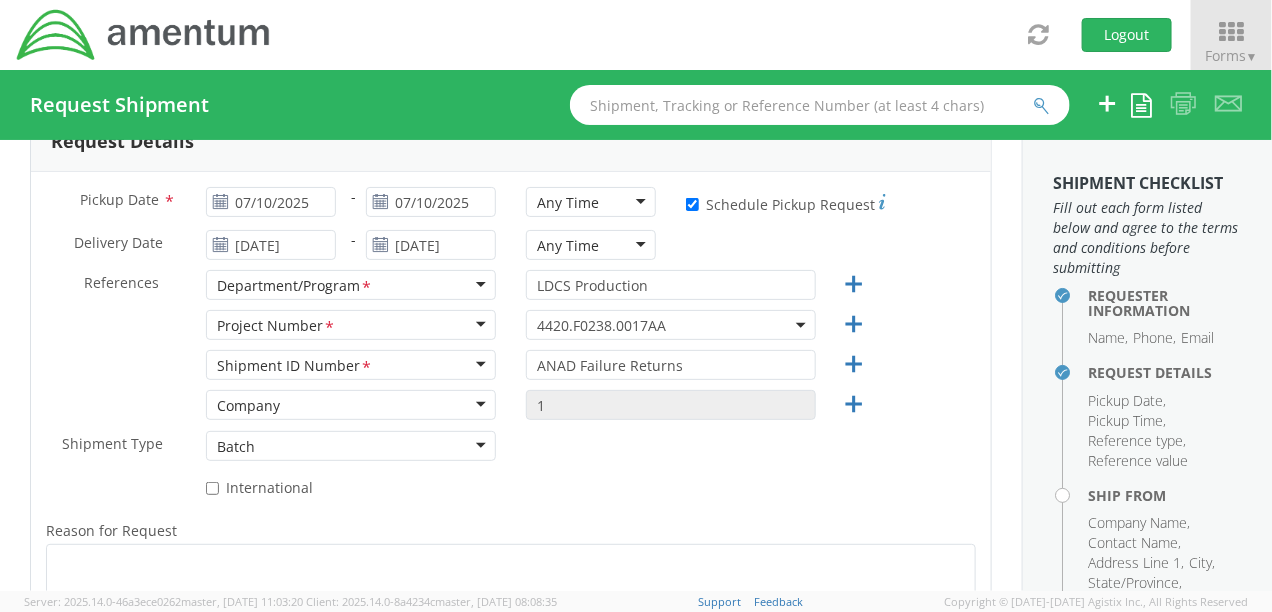scroll, scrollTop: 325, scrollLeft: 0, axis: vertical 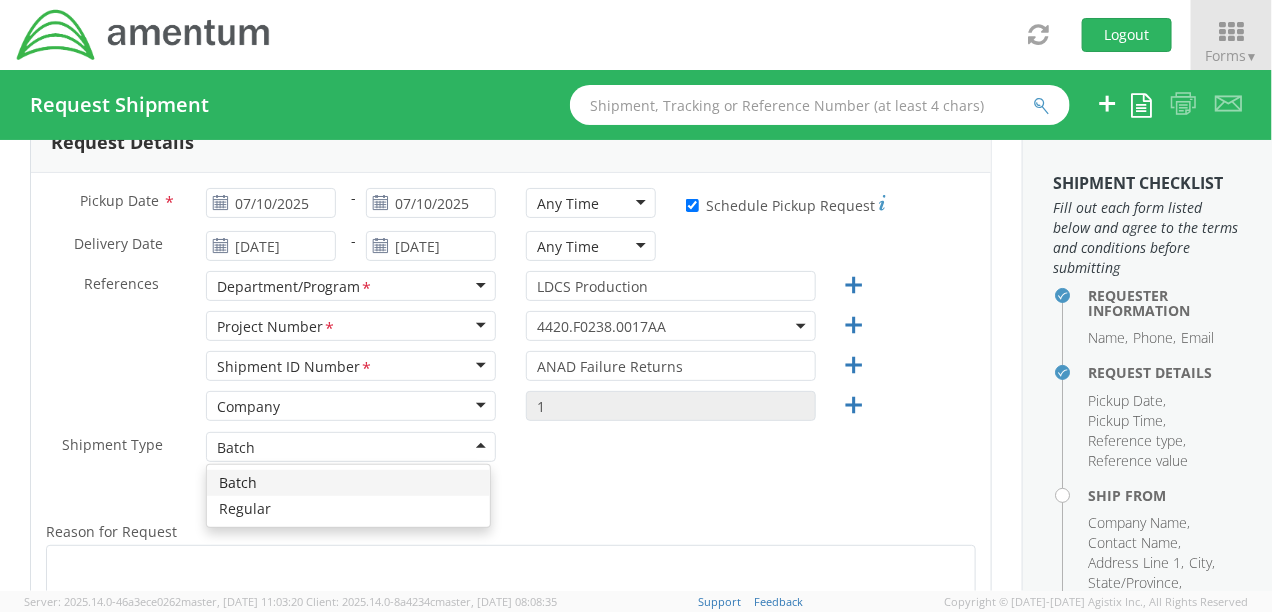 click on "Batch" at bounding box center [351, 447] 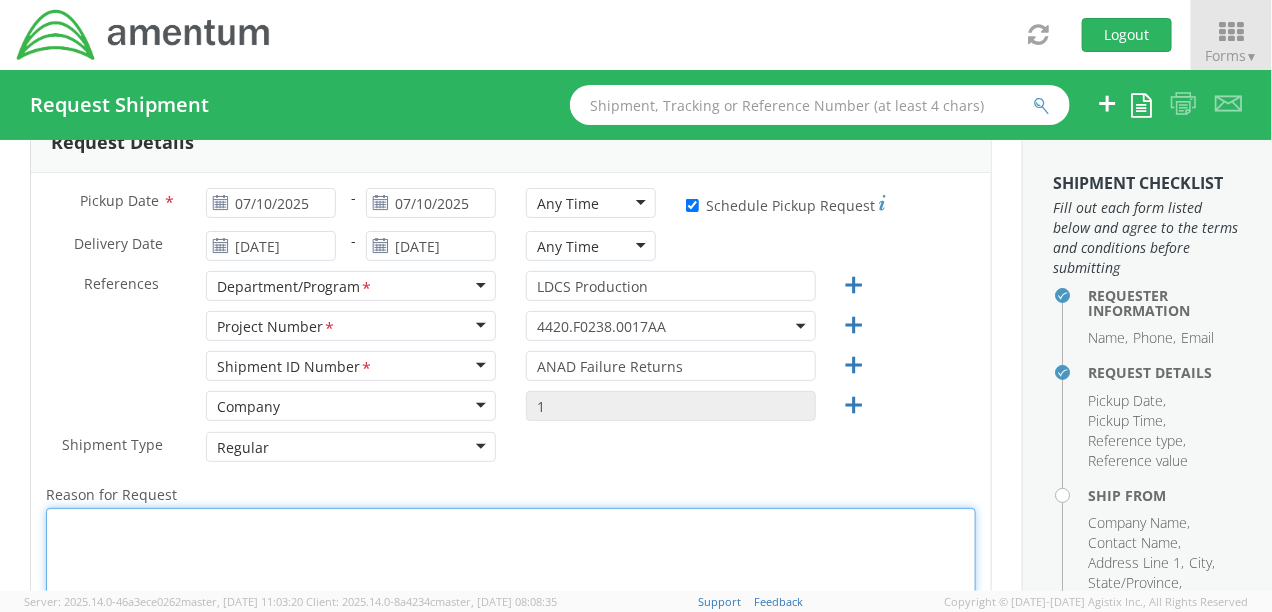 click on "Reason for Request        *" at bounding box center [511, 555] 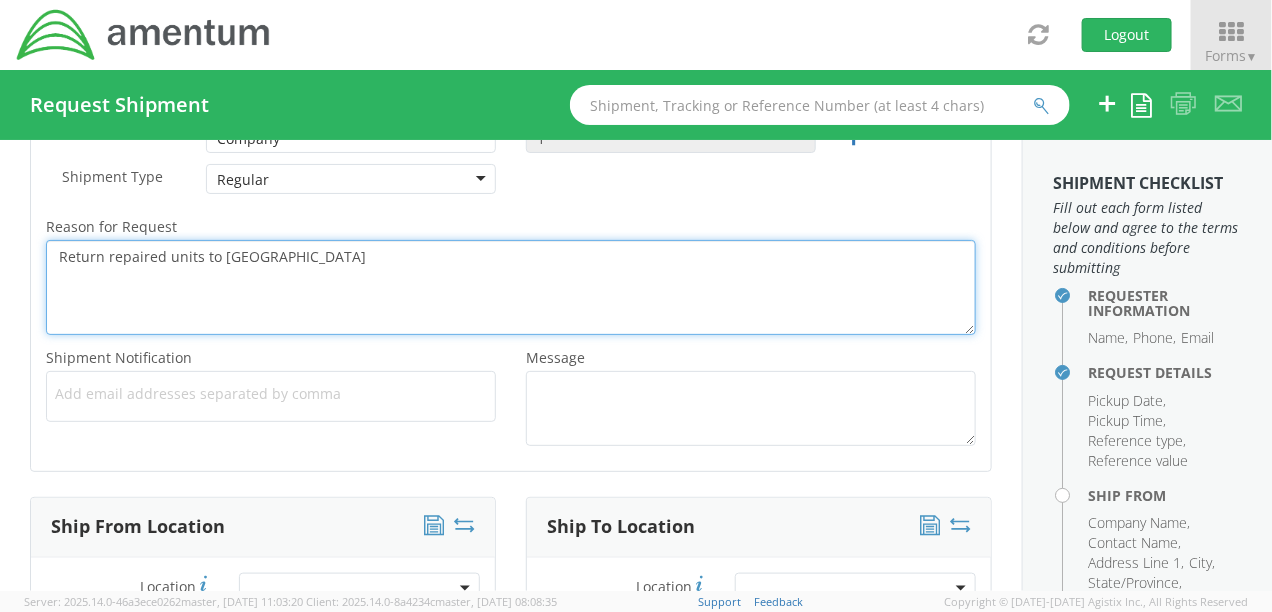 scroll, scrollTop: 625, scrollLeft: 0, axis: vertical 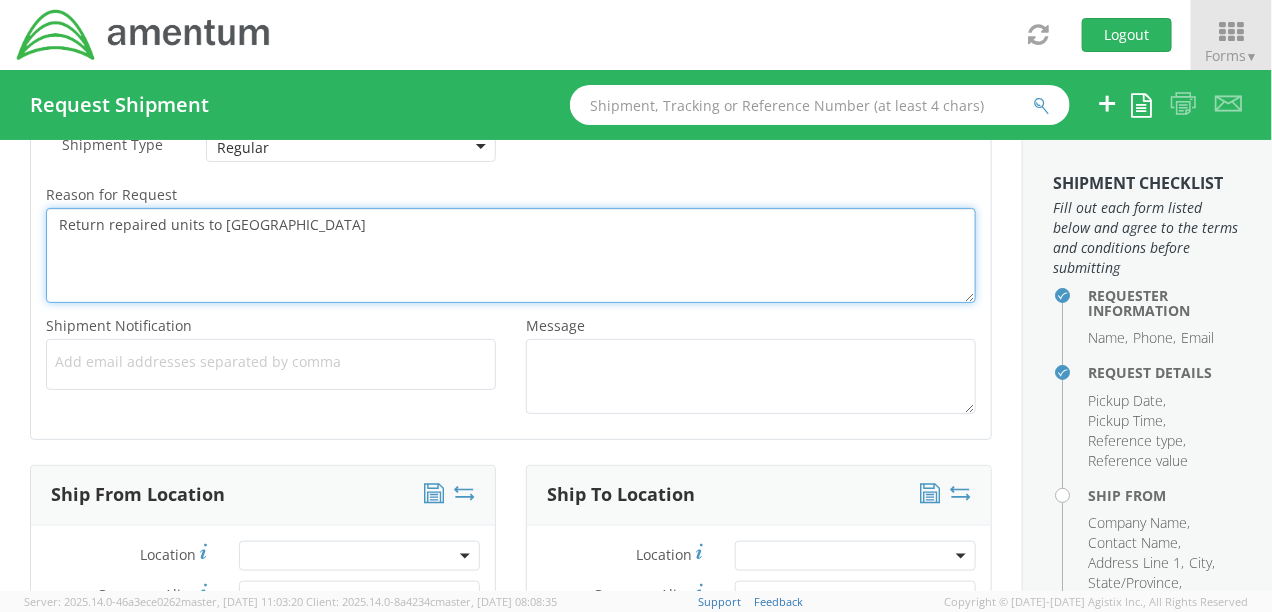 click on "Return repaired units to [GEOGRAPHIC_DATA]" at bounding box center [511, 255] 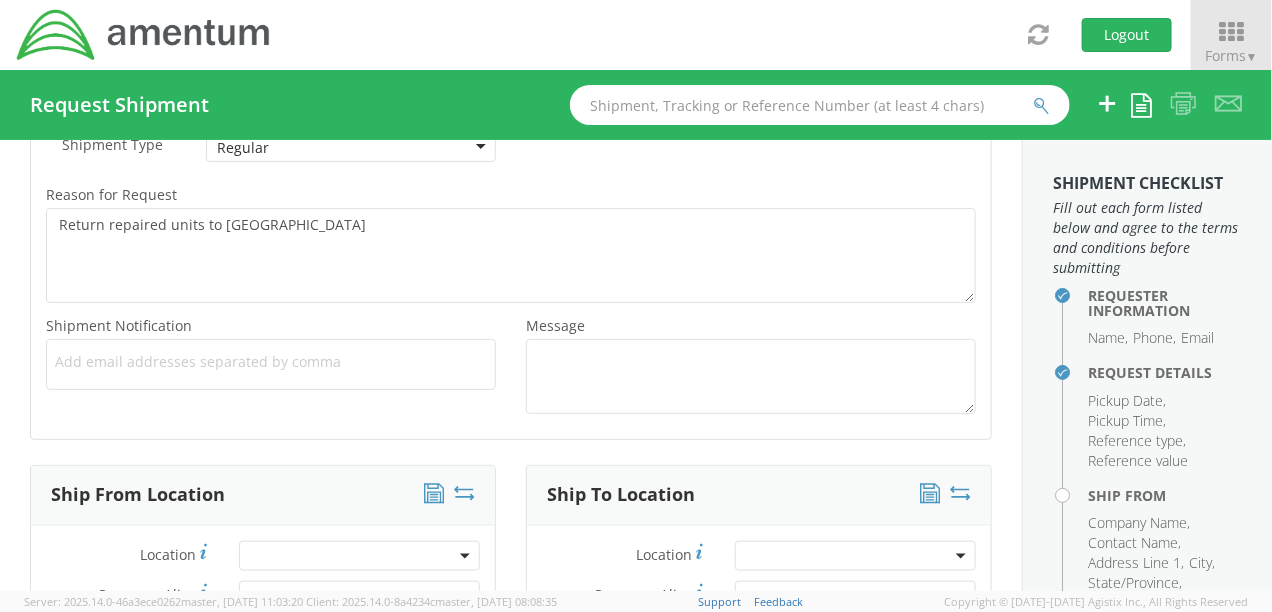 click at bounding box center [271, 364] 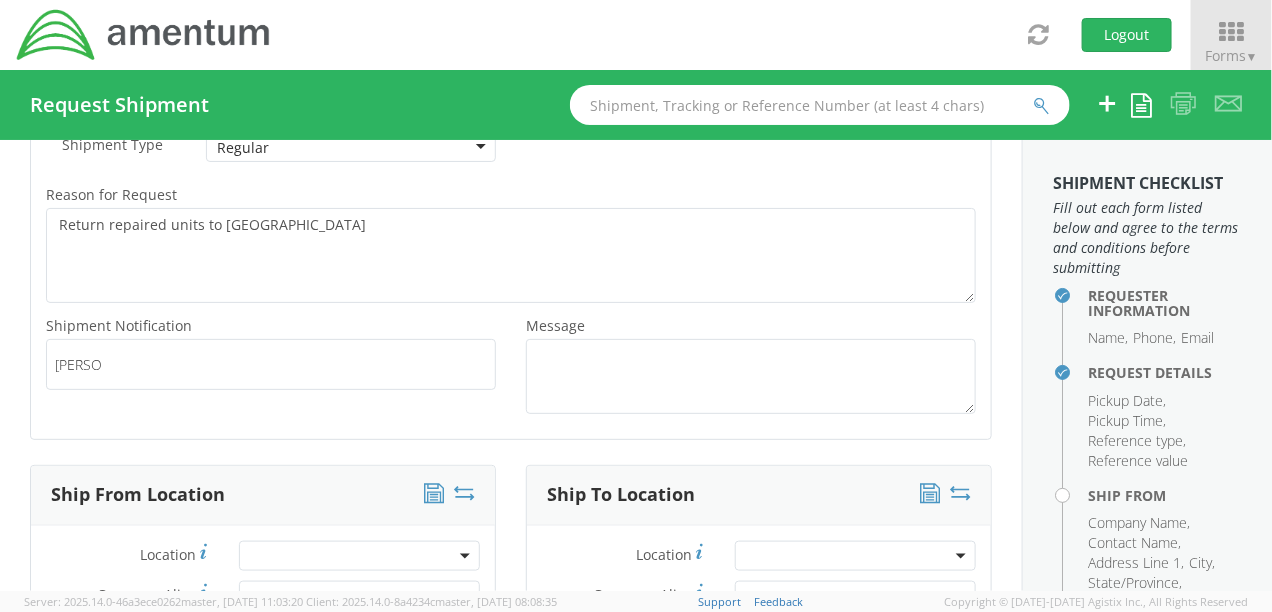type on "[PERSON_NAME]" 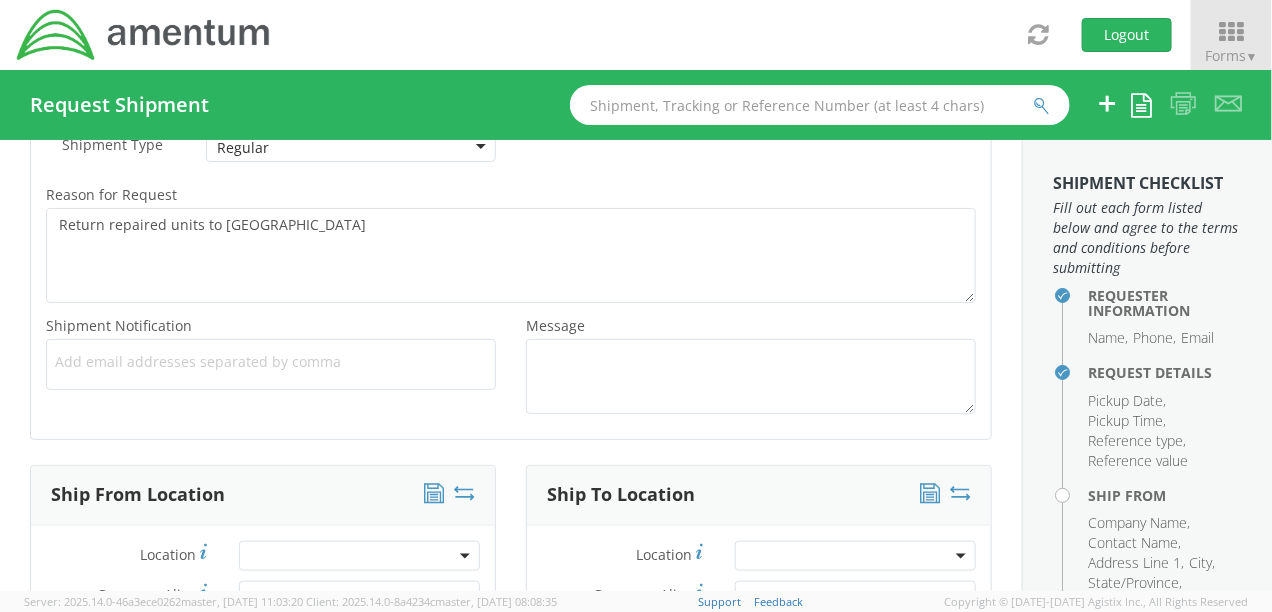 click on "Add email addresses separated by comma" at bounding box center (271, 362) 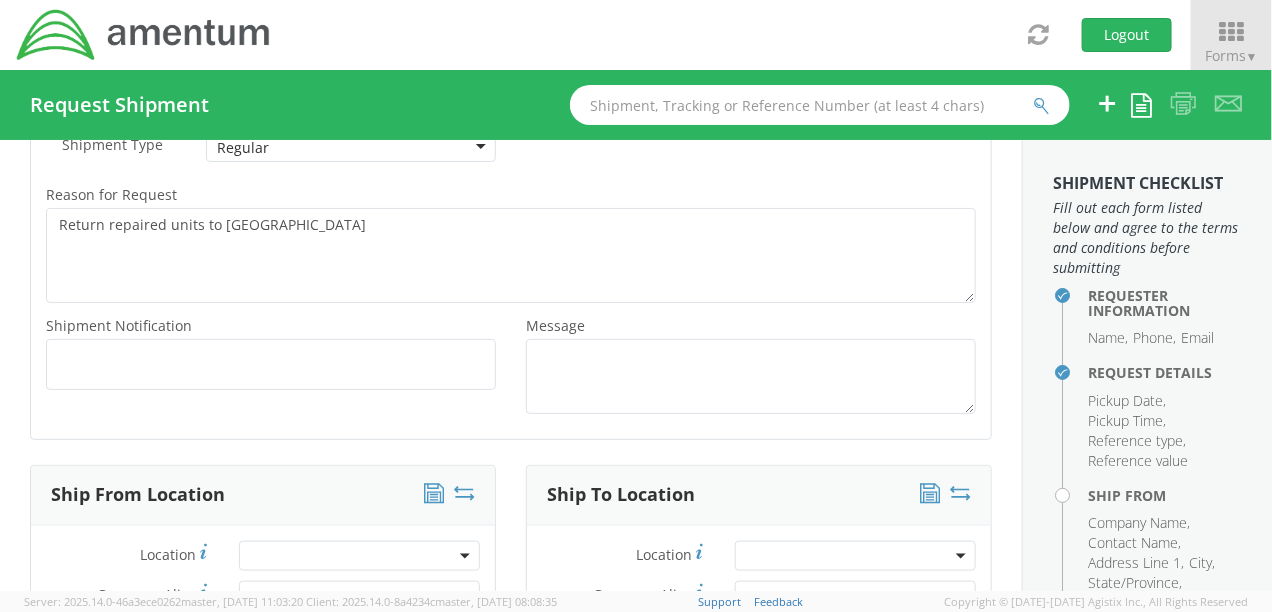 paste on "[PERSON_NAME] USARMY TACOM ([GEOGRAPHIC_DATA]) <[PERSON_NAME][EMAIL_ADDRESS][DOMAIN_NAME]>" 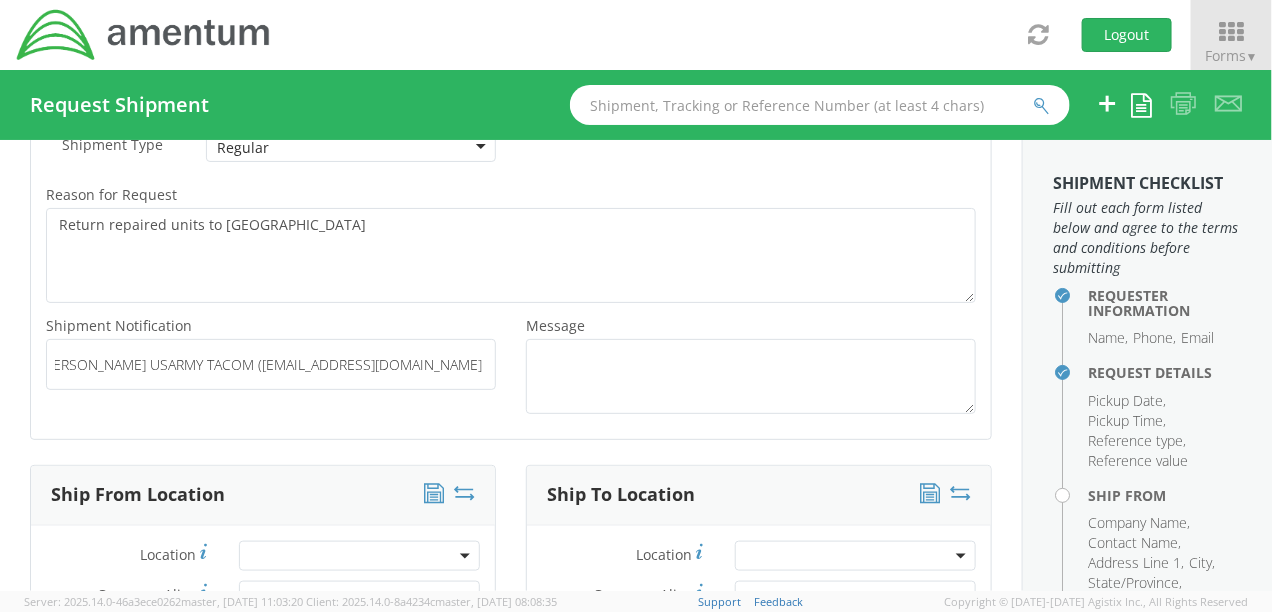 scroll, scrollTop: 0, scrollLeft: 0, axis: both 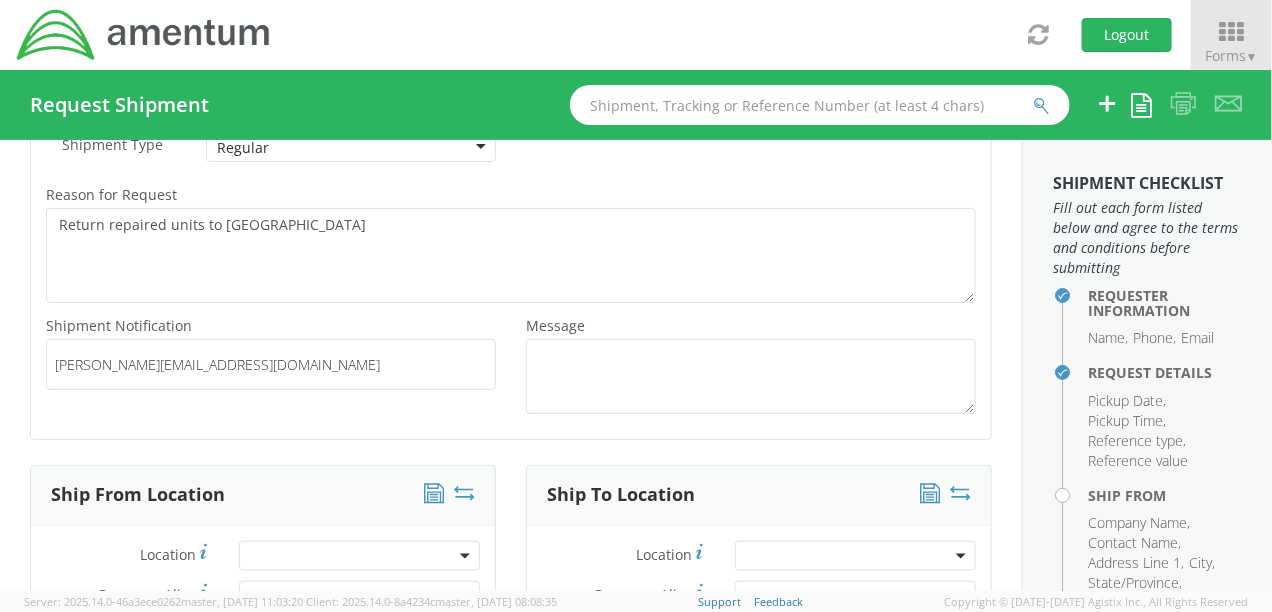 type on "[PERSON_NAME][EMAIL_ADDRESS][DOMAIN_NAME]" 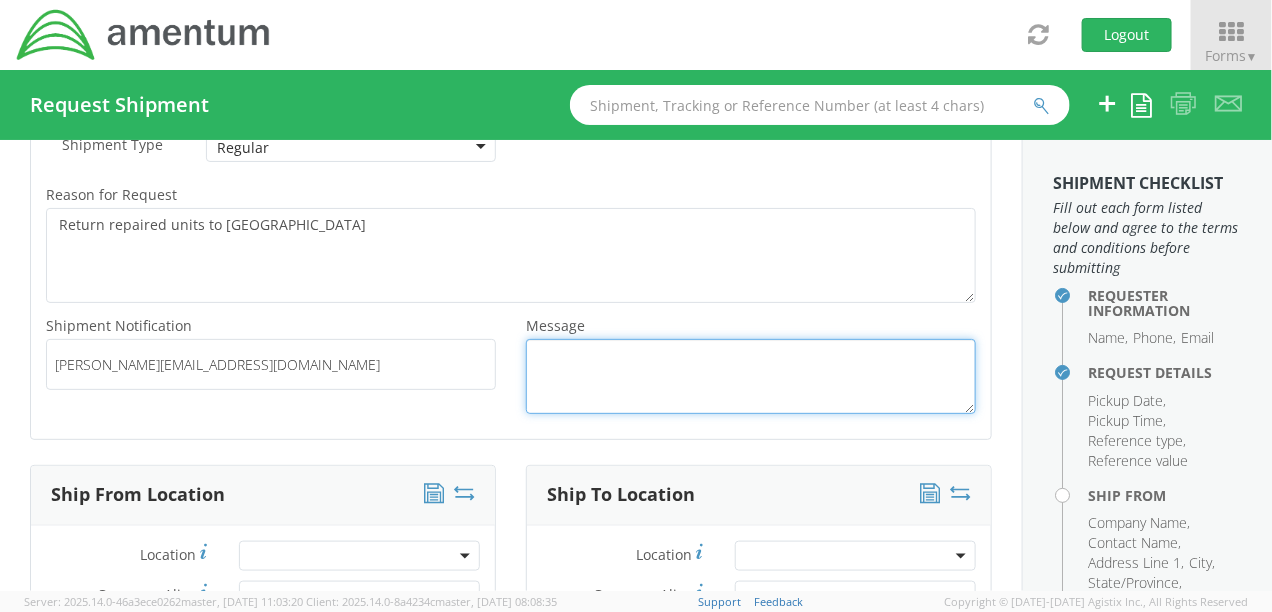 type 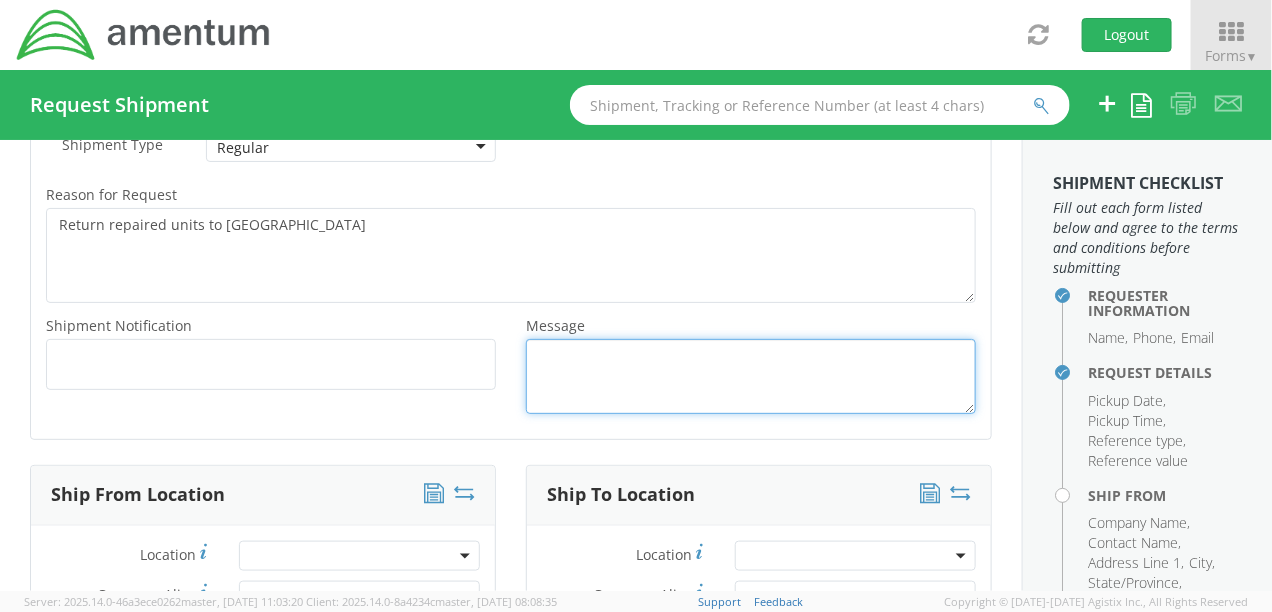 click on "Message        *" at bounding box center [751, 376] 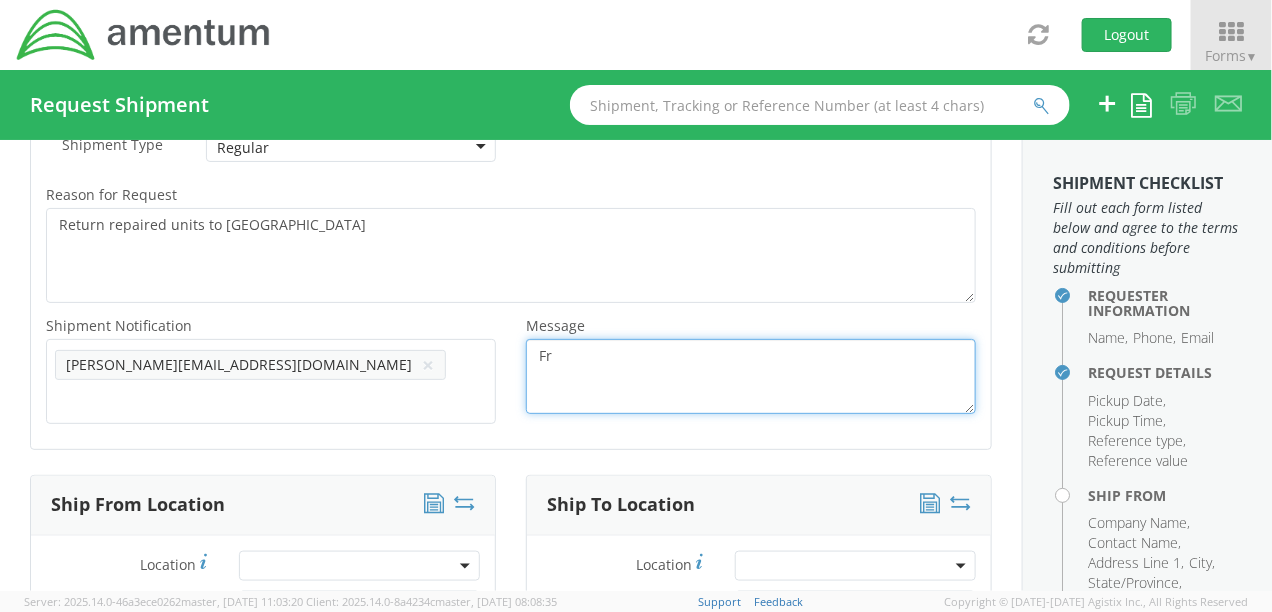 type on "F" 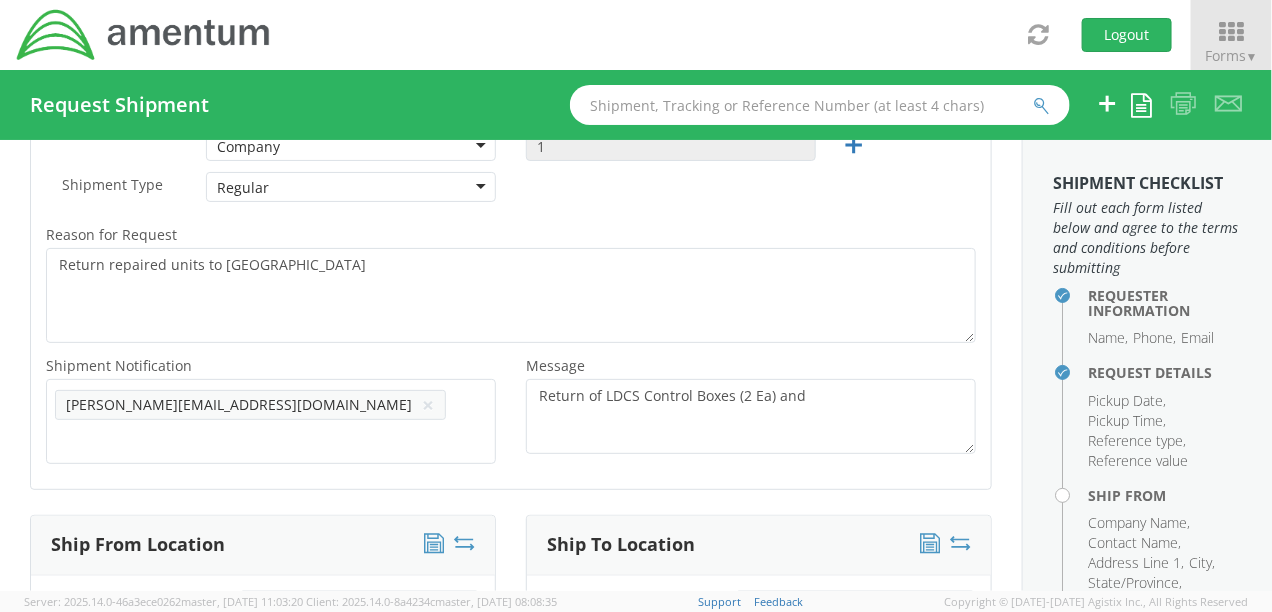 scroll, scrollTop: 600, scrollLeft: 0, axis: vertical 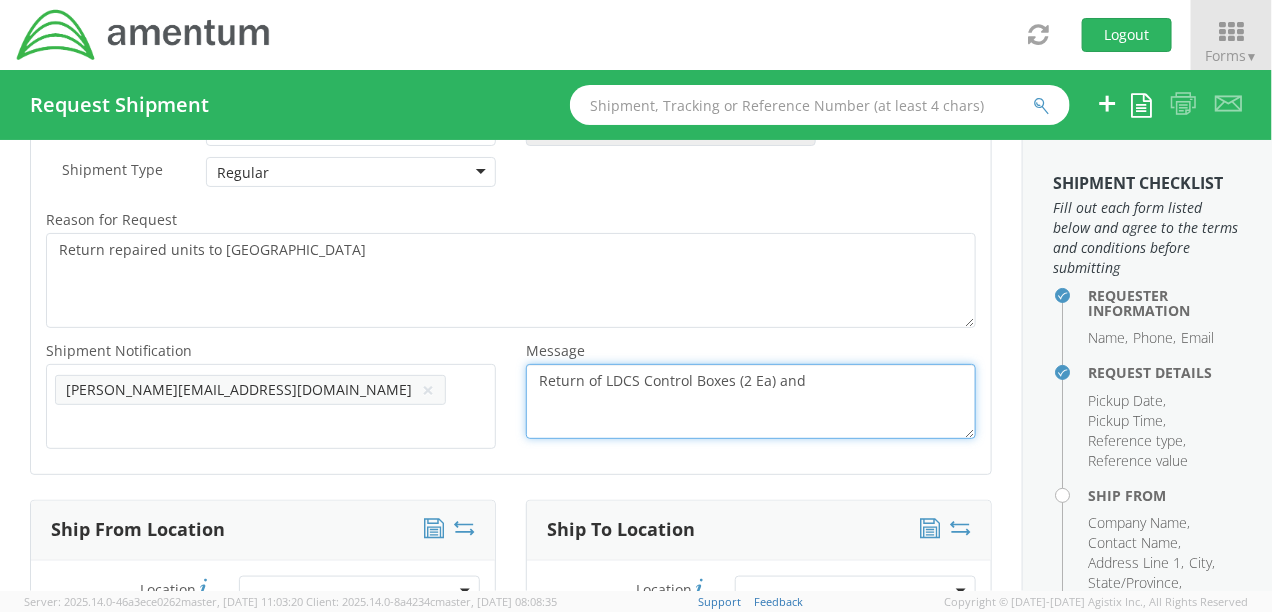 click on "Return of LDCS Control Boxes (2 Ea) and" at bounding box center [751, 401] 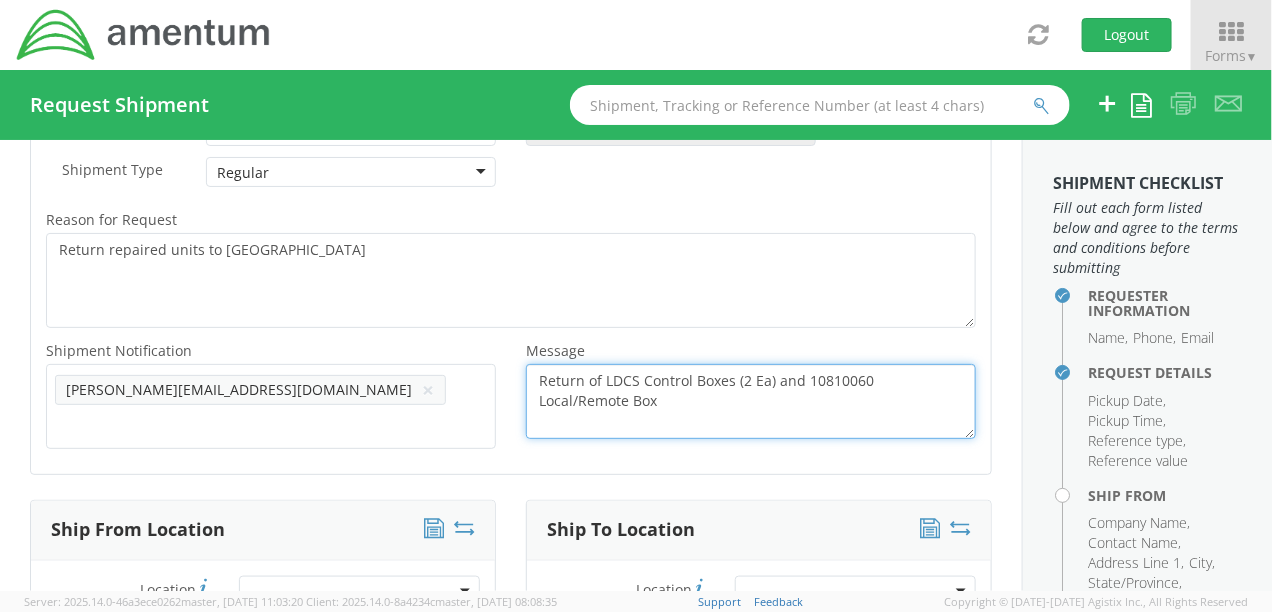 click on "Return of LDCS Control Boxes (2 Ea) and 10810060 Local/Remote Box" at bounding box center (751, 401) 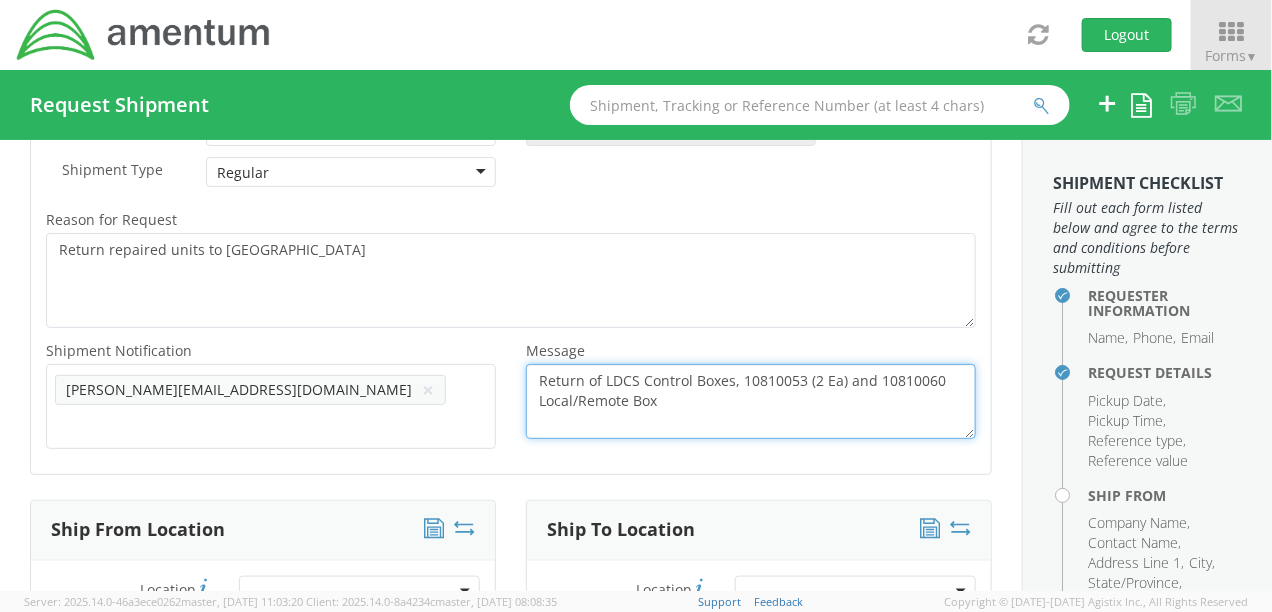 drag, startPoint x: 654, startPoint y: 403, endPoint x: 539, endPoint y: 399, distance: 115.06954 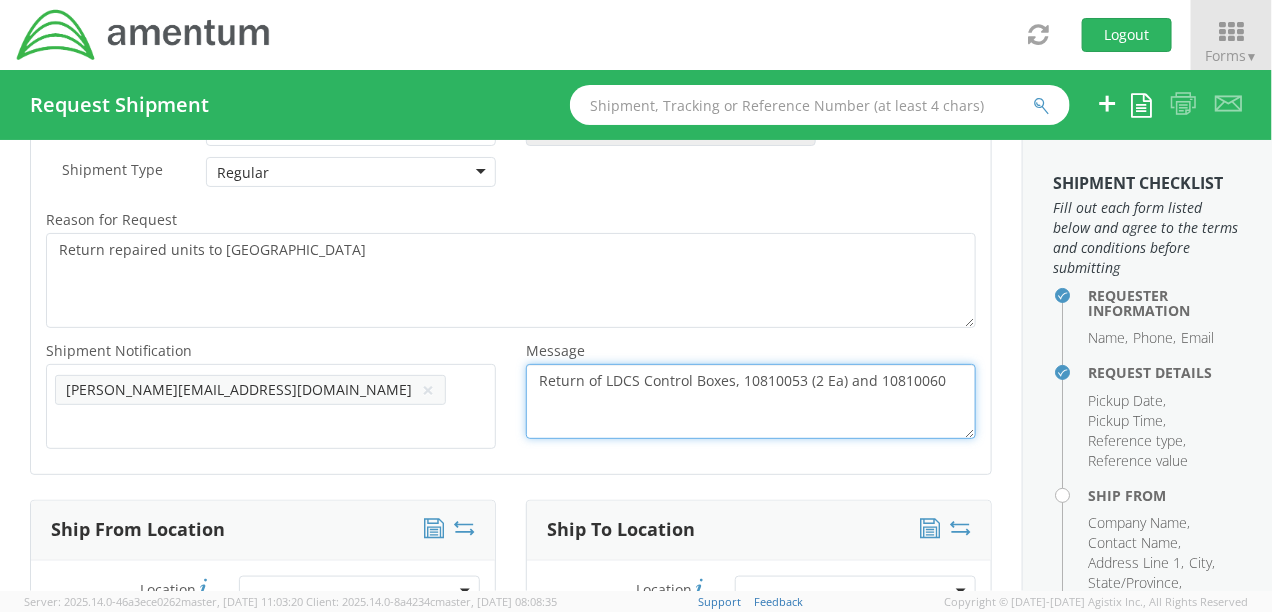drag, startPoint x: 869, startPoint y: 377, endPoint x: 939, endPoint y: 397, distance: 72.8011 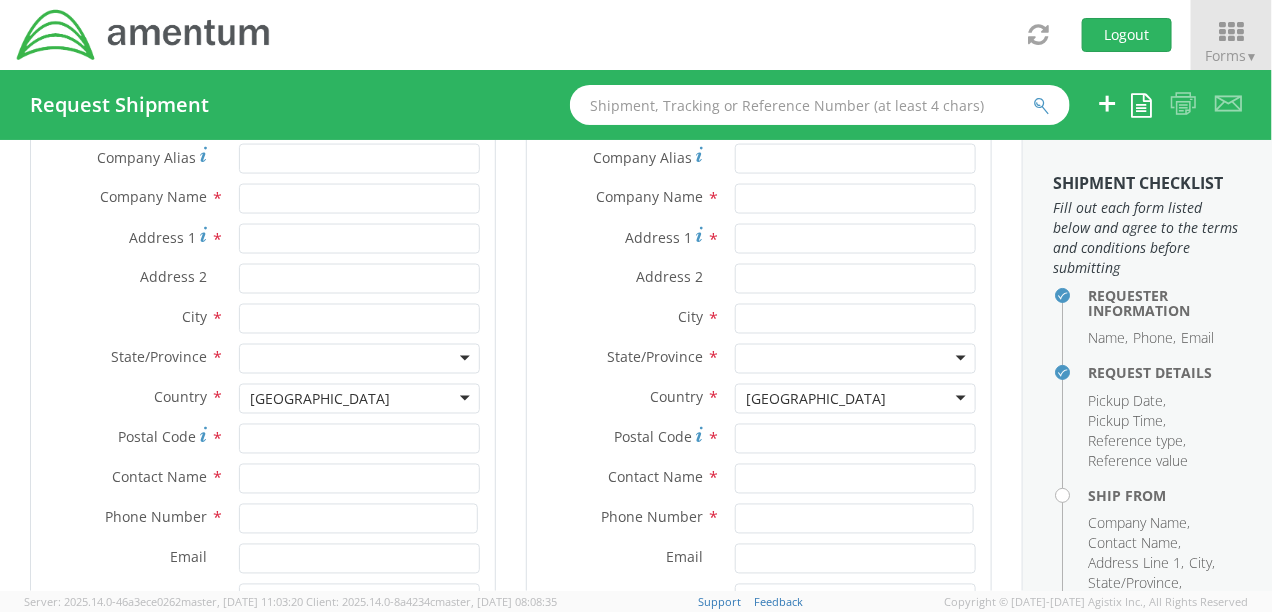 scroll, scrollTop: 925, scrollLeft: 0, axis: vertical 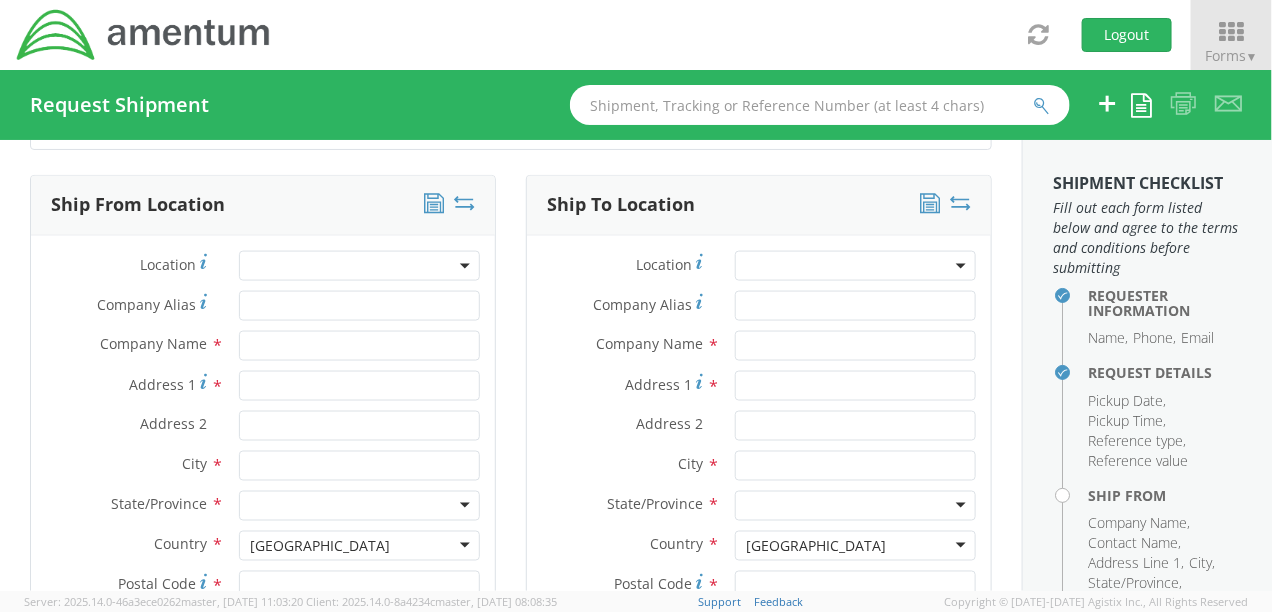 type on "Return of LDCS Control Boxes, 10810053 (2 Ea) and Local/Remote Box 10810060 (1 Ea)." 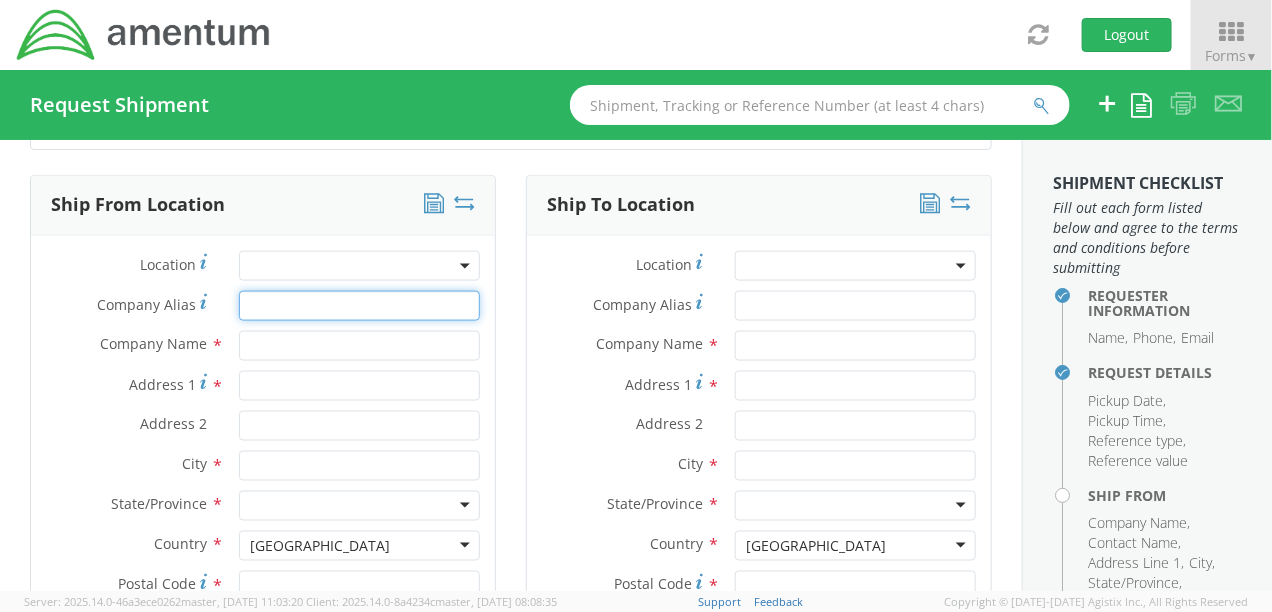 click on "Company Alias        *" at bounding box center (359, 306) 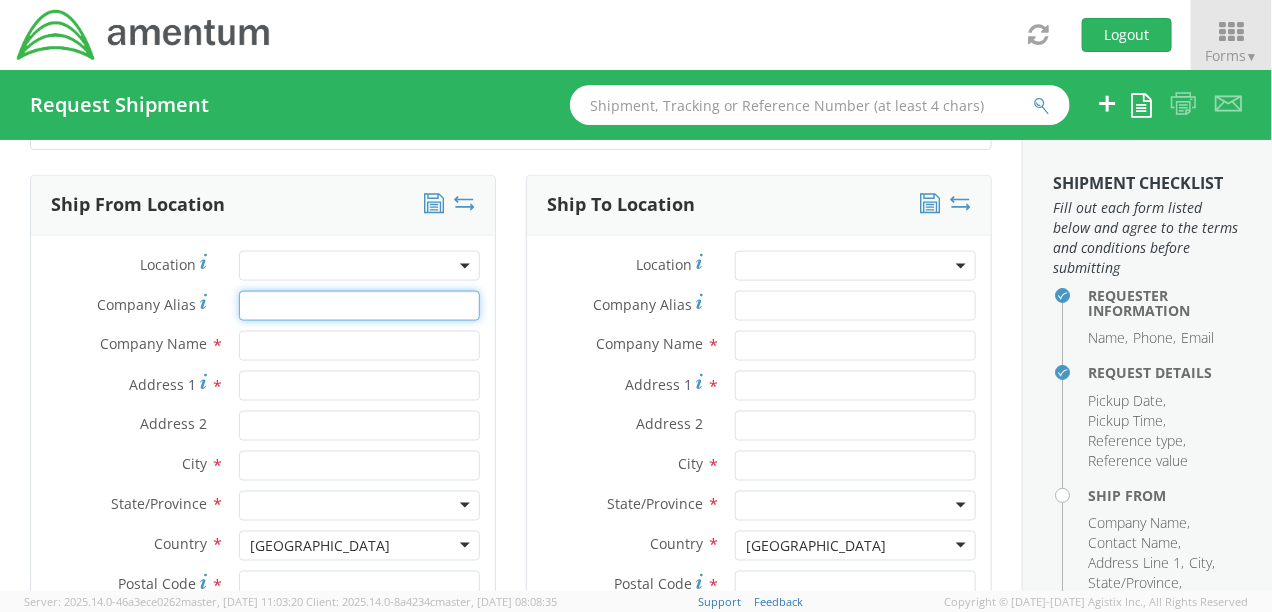 type on "Amentum Services, Inc." 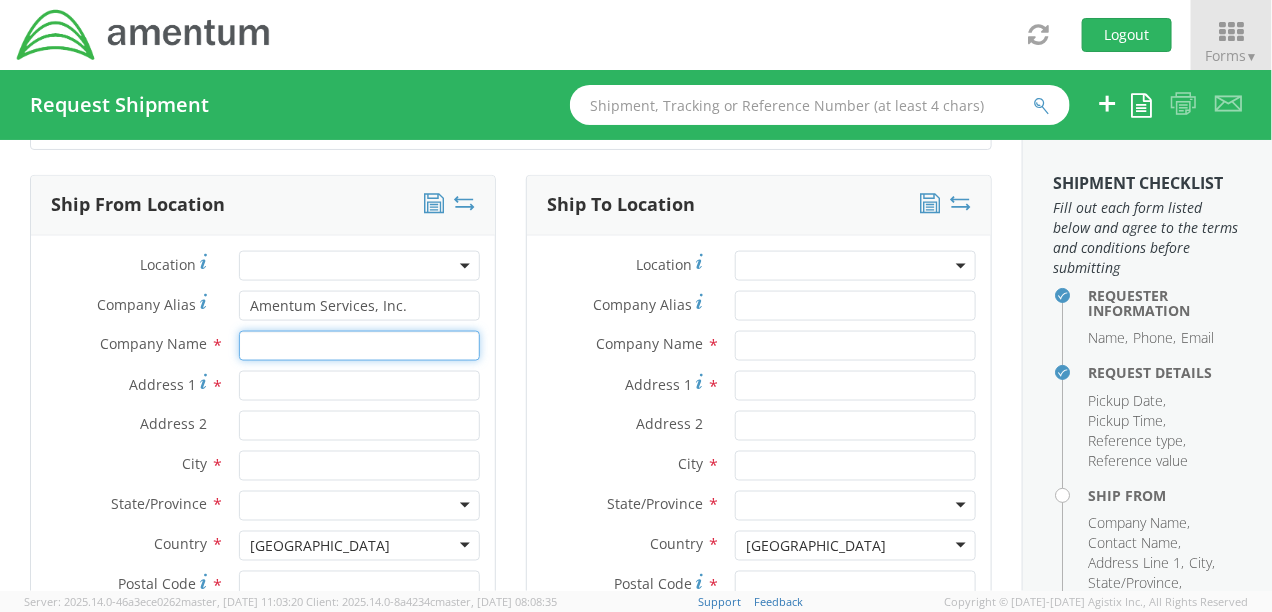 type on "Amentum Services, Inc." 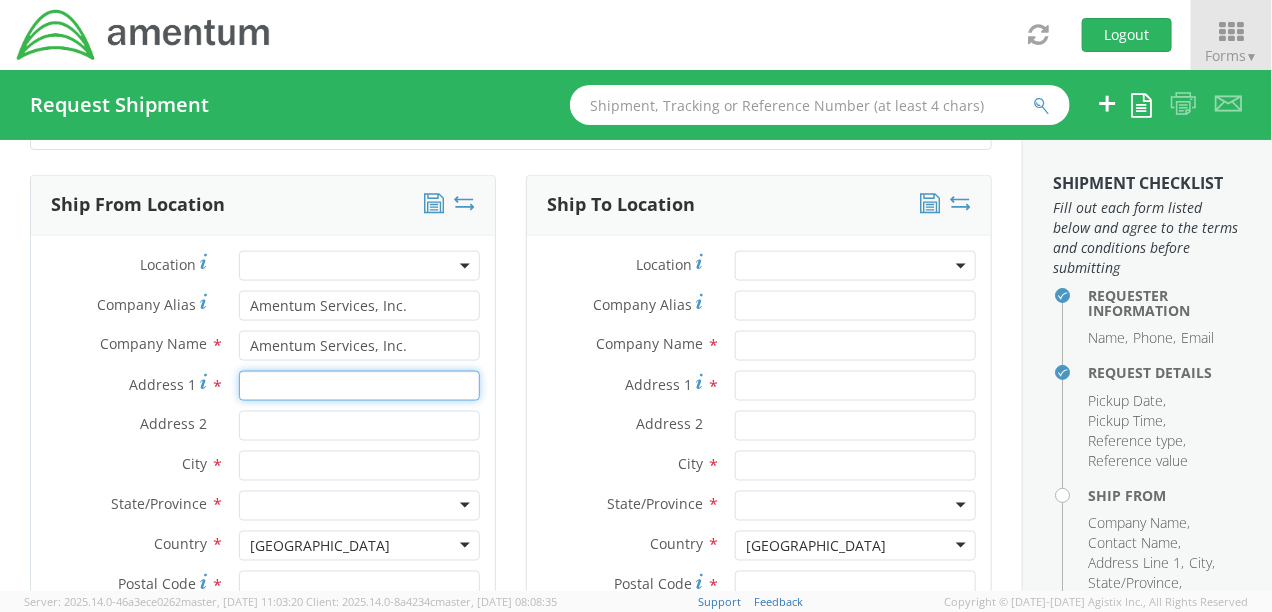 type on "[STREET_ADDRESS]" 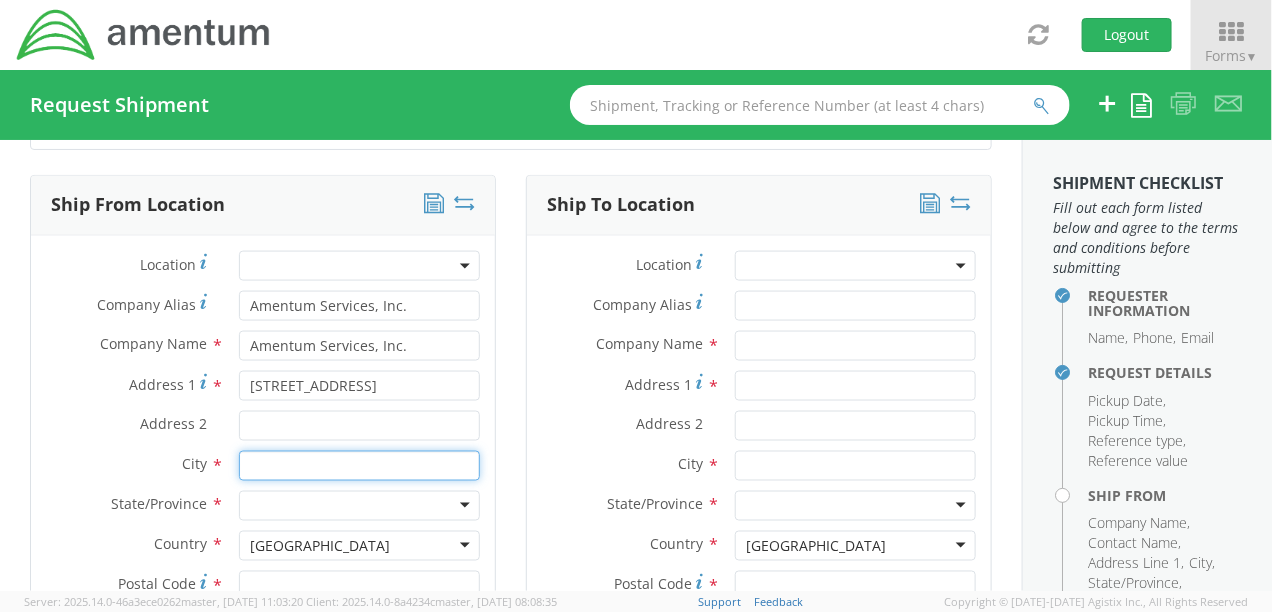 type on "[PERSON_NAME]" 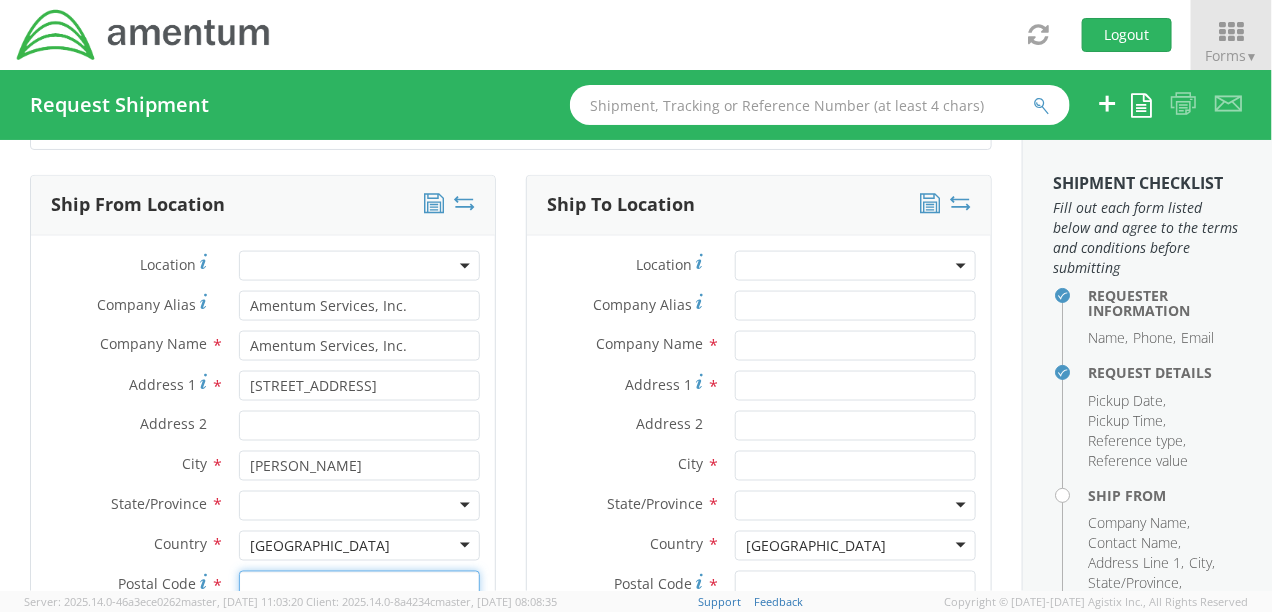 type on "47441" 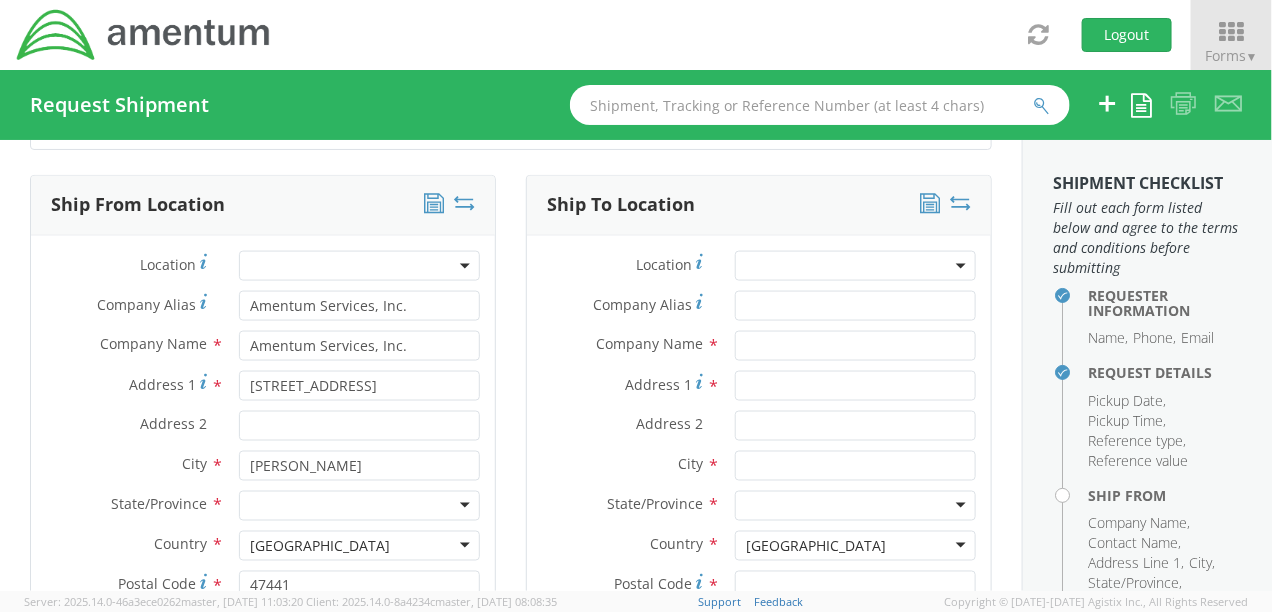 type on "[PERSON_NAME]" 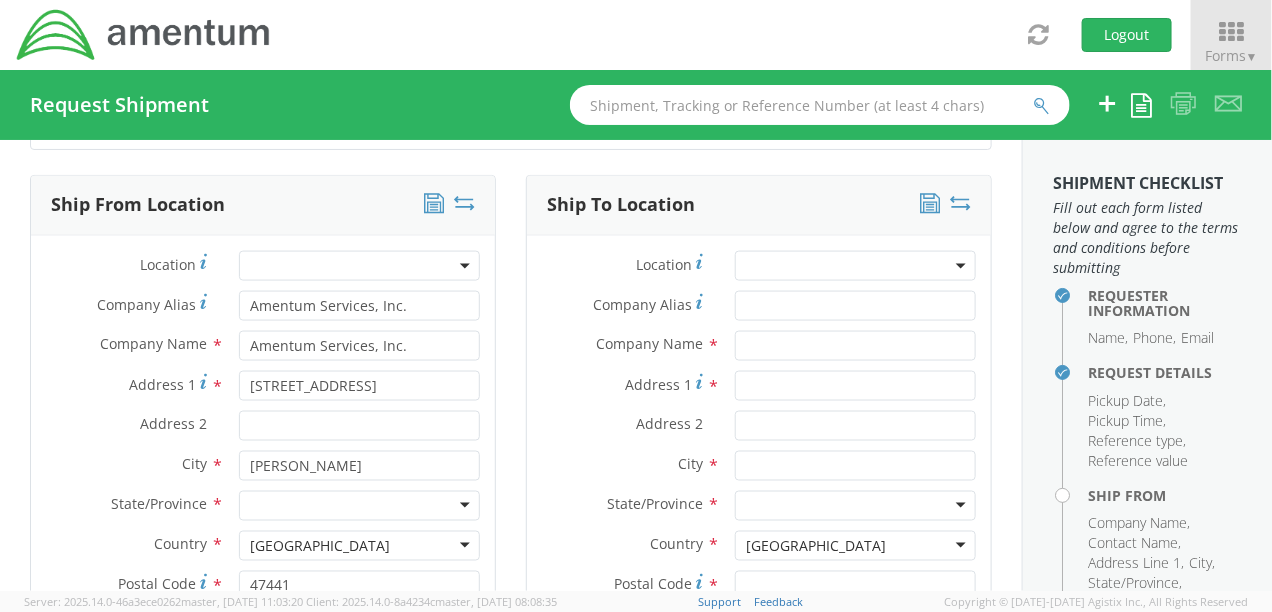 type on "8125129592" 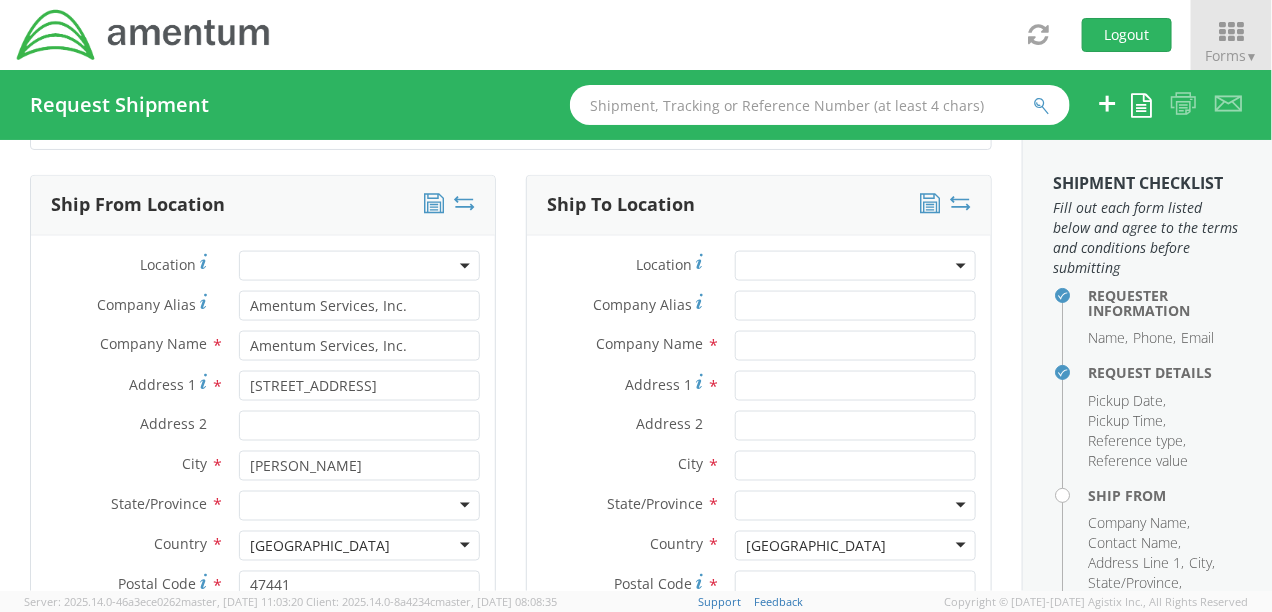 type on "[PERSON_NAME][EMAIL_ADDRESS][PERSON_NAME][DOMAIN_NAME]" 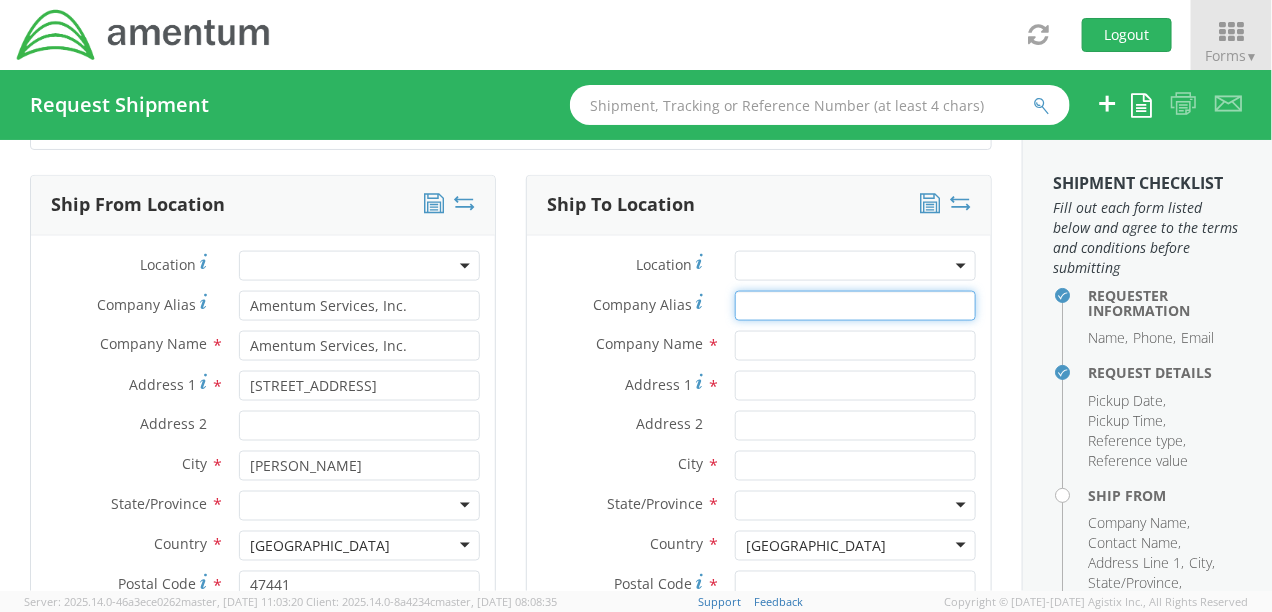 type on "Cross Components" 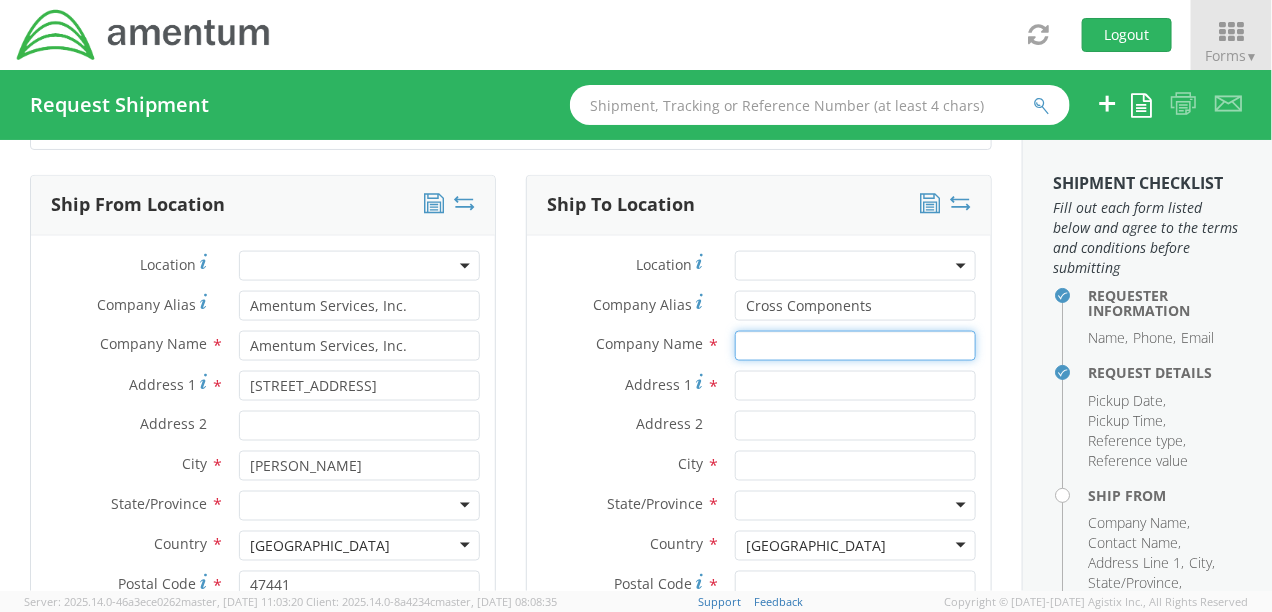 type on "Cross Components" 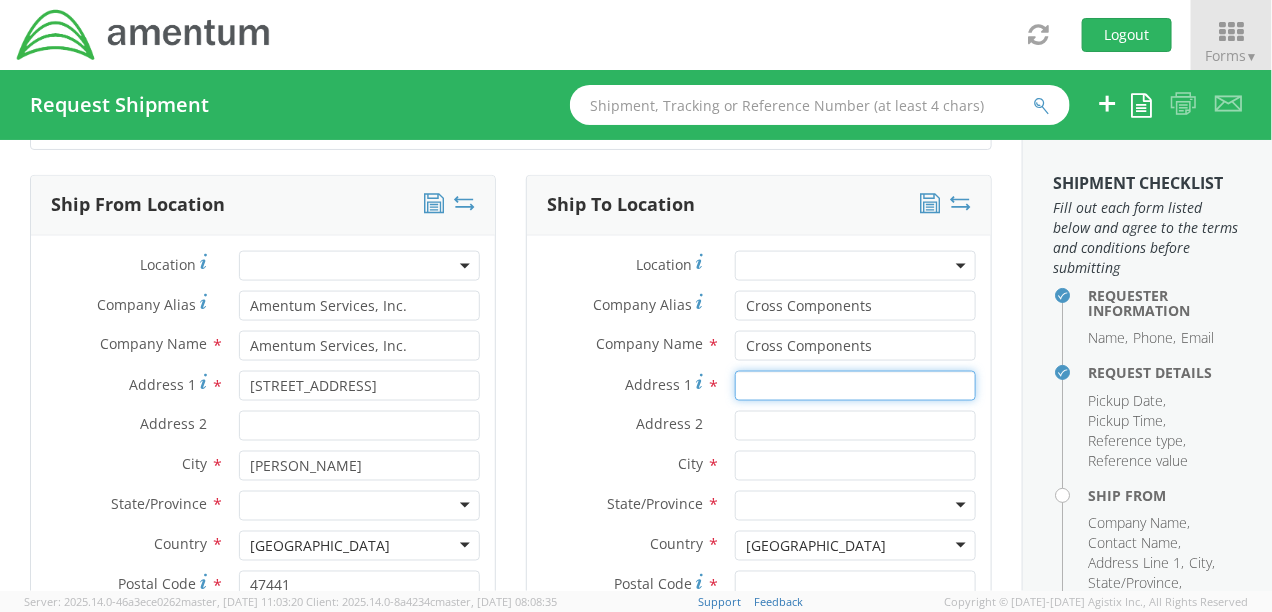type on "11838 62nd ST" 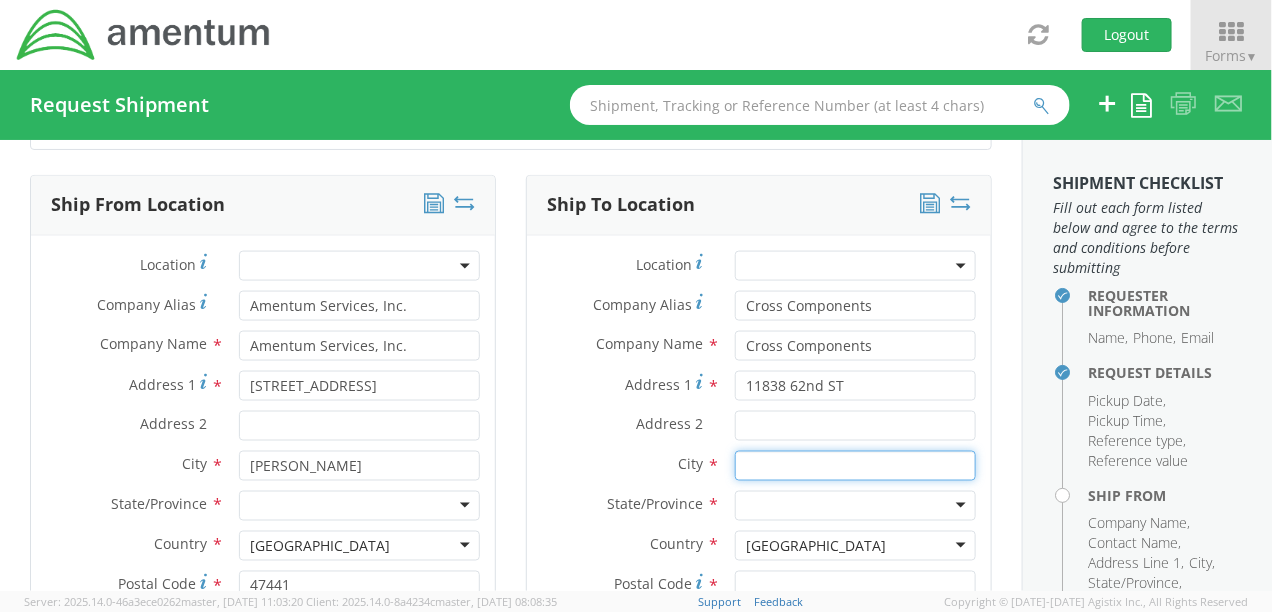 type on "Largo" 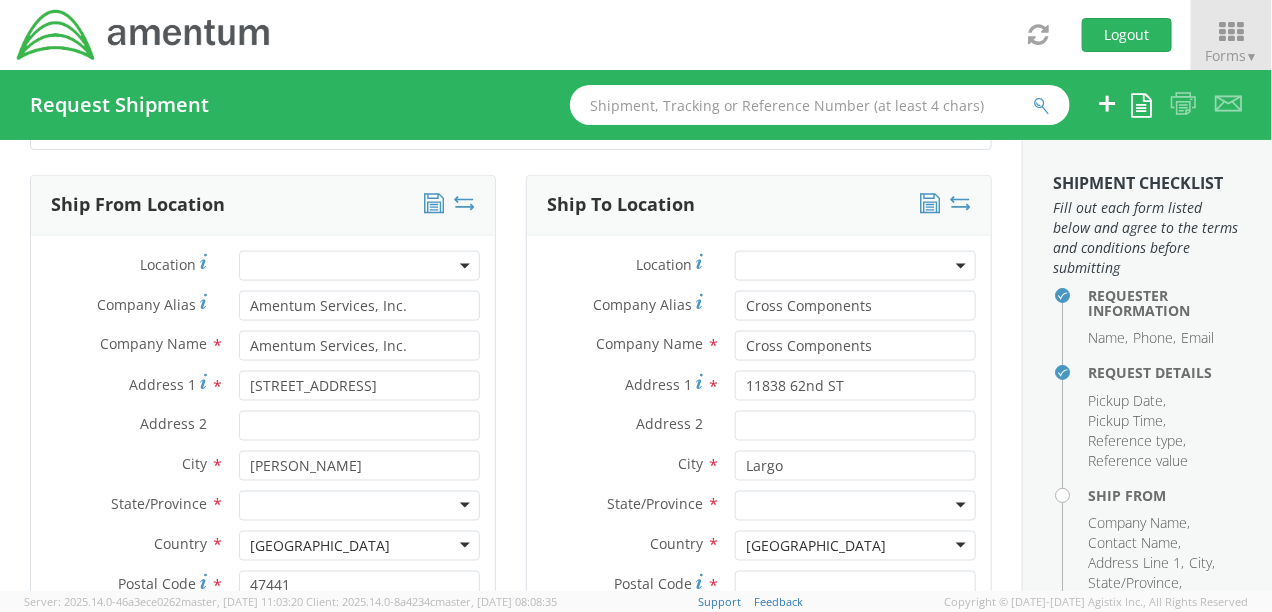 type on "[PERSON_NAME]" 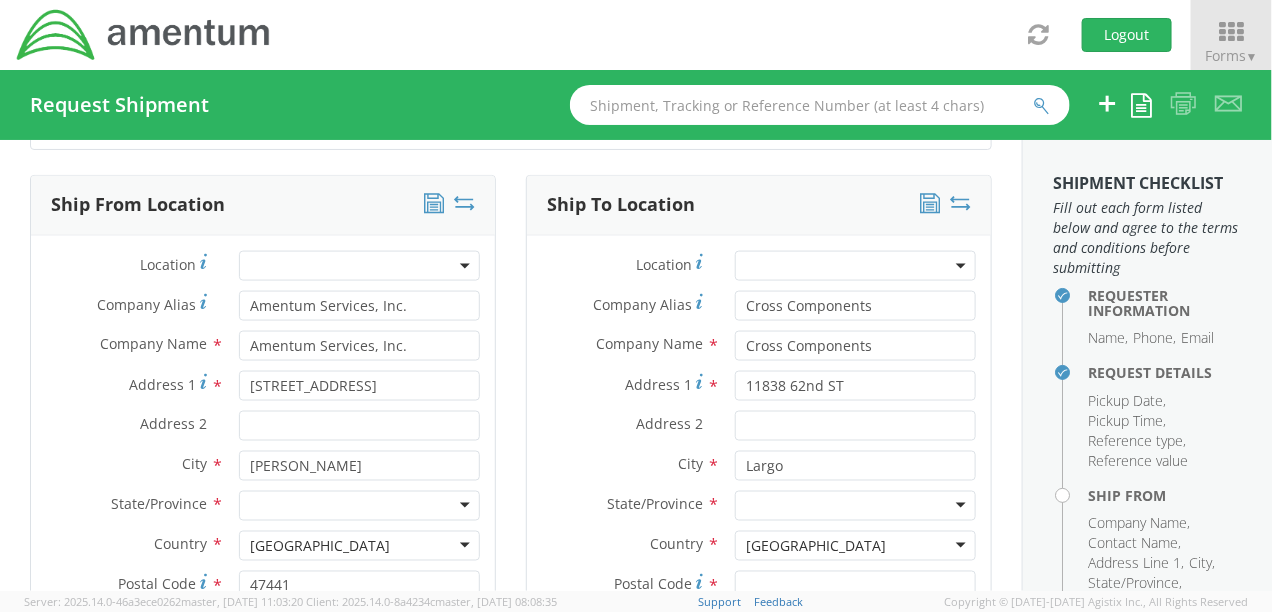 type on "[PHONE_NUMBER]" 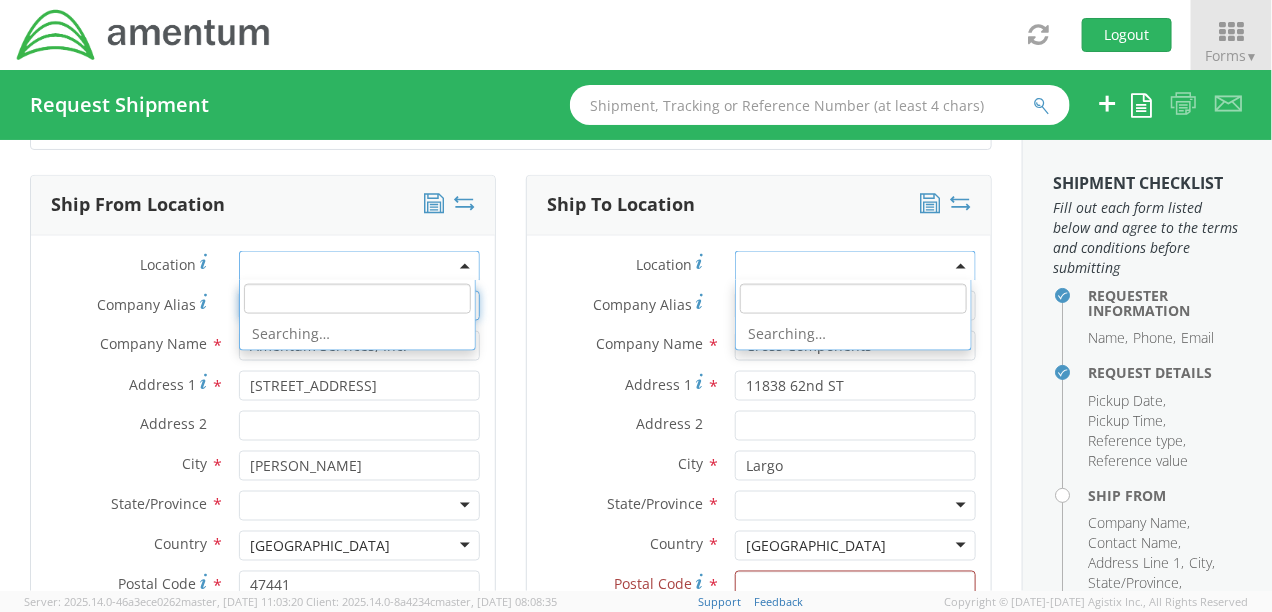 scroll, scrollTop: 821, scrollLeft: 0, axis: vertical 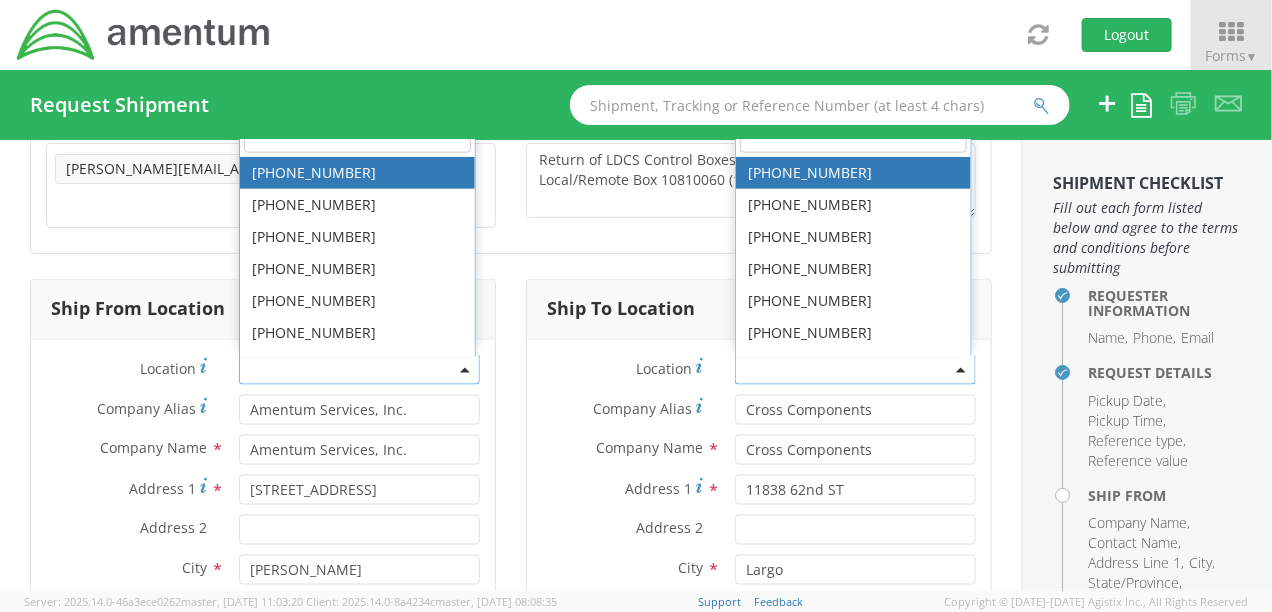 type 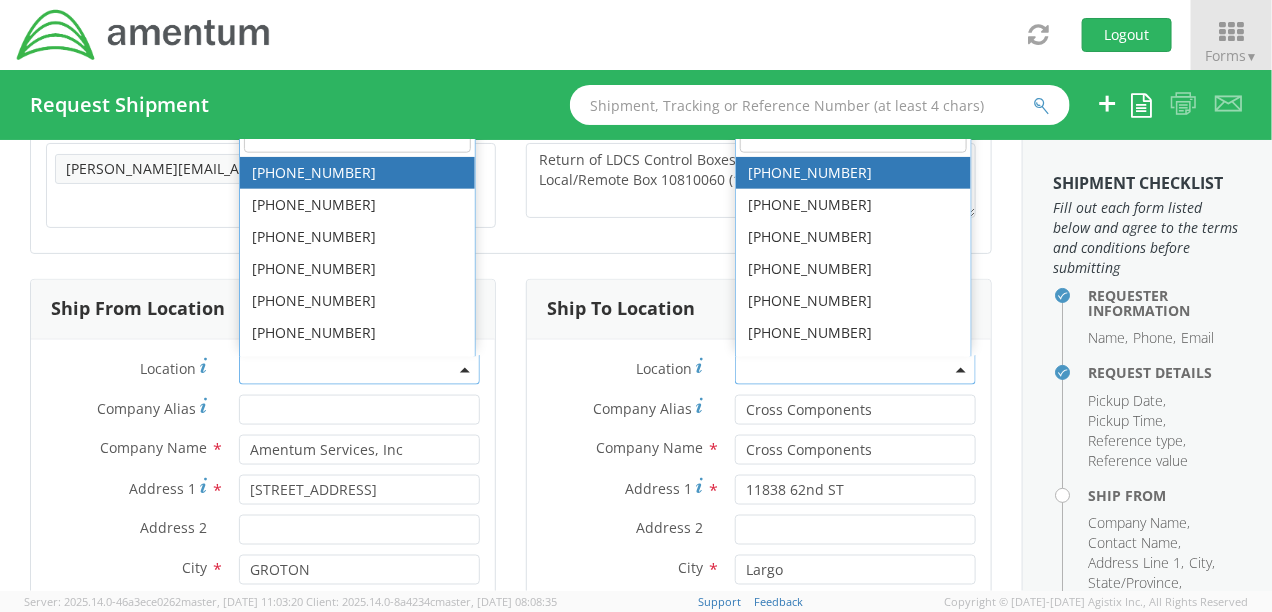 select on "52596" 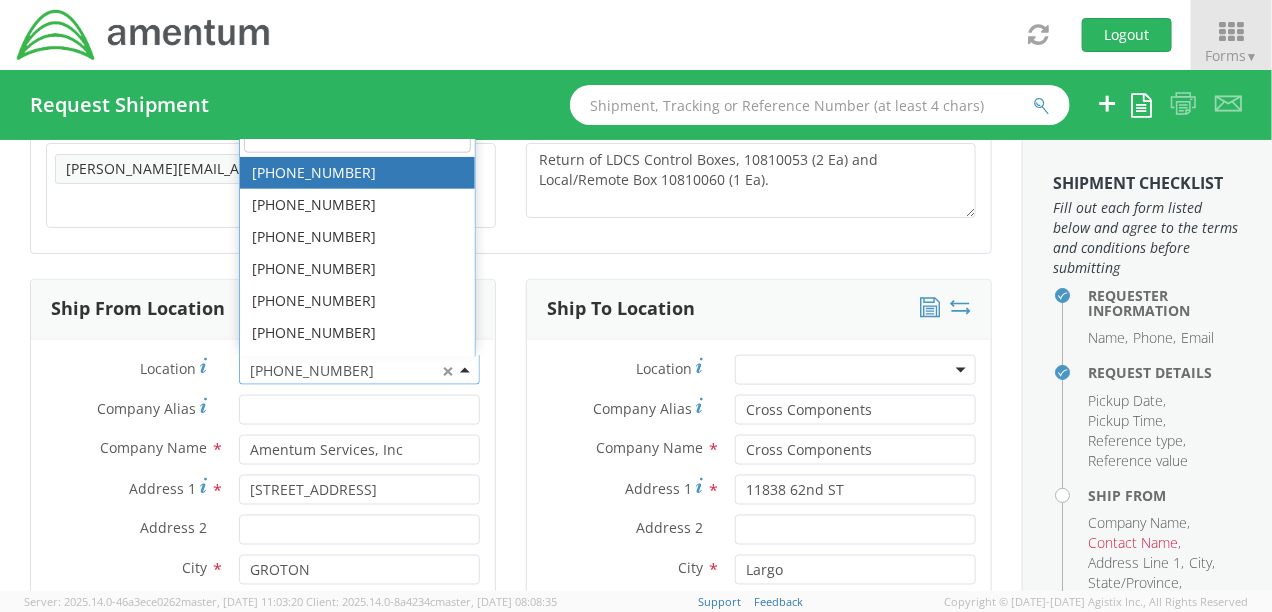 click on "× [PHONE_NUMBER]" at bounding box center (359, 371) 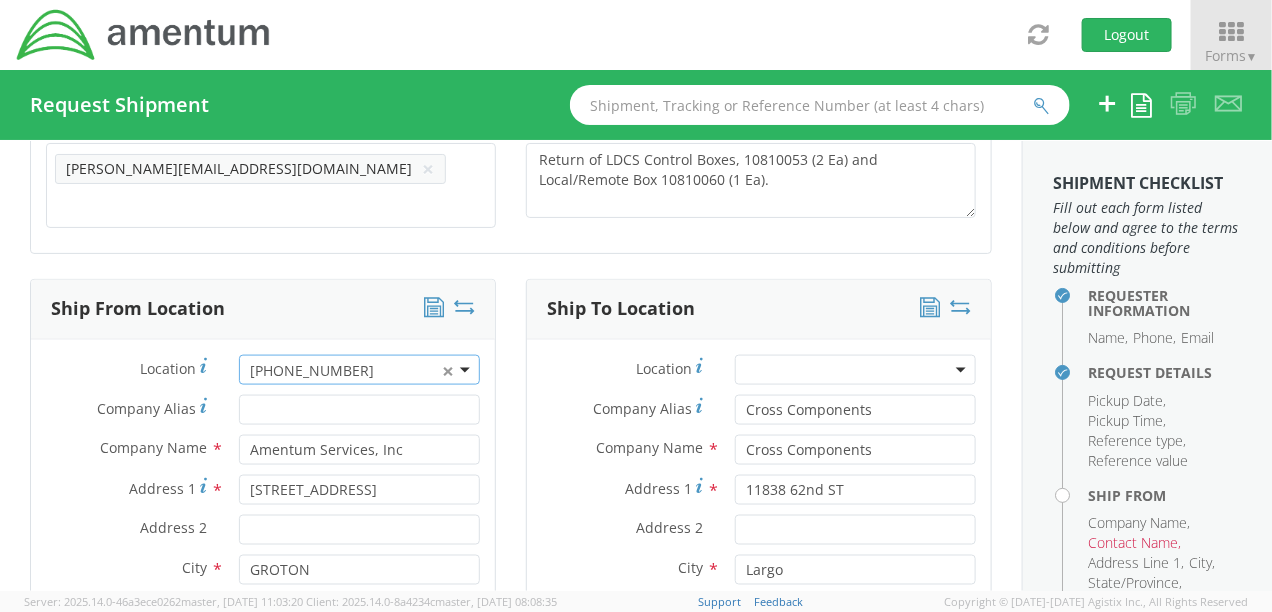 click on "× [PHONE_NUMBER]" at bounding box center (359, 371) 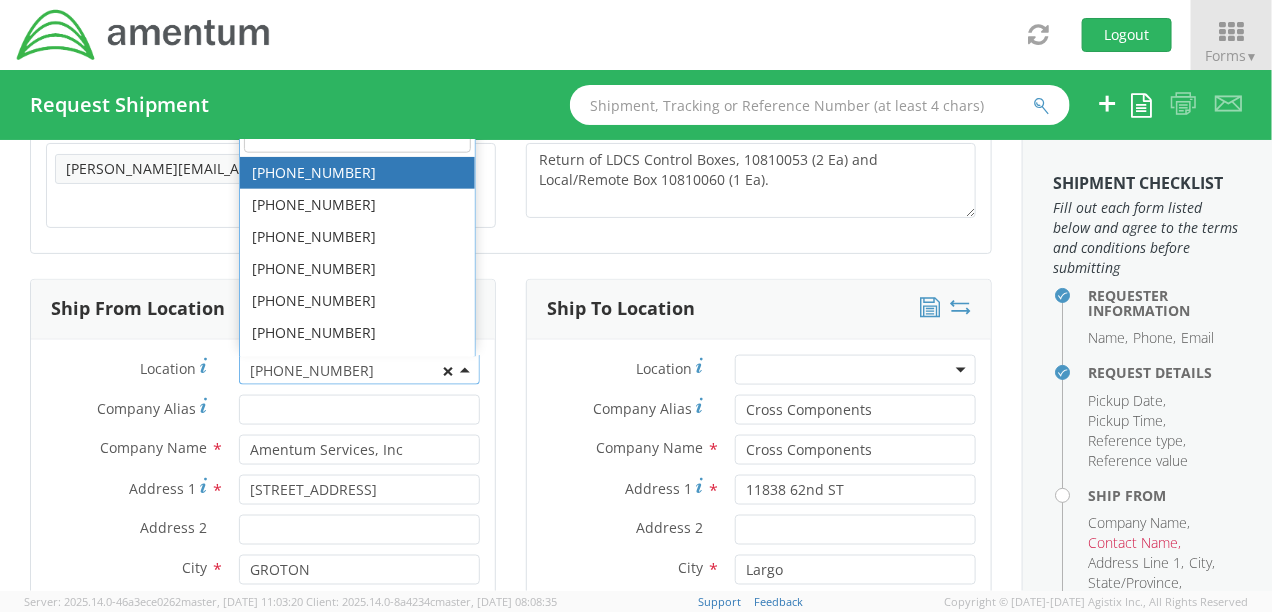 select 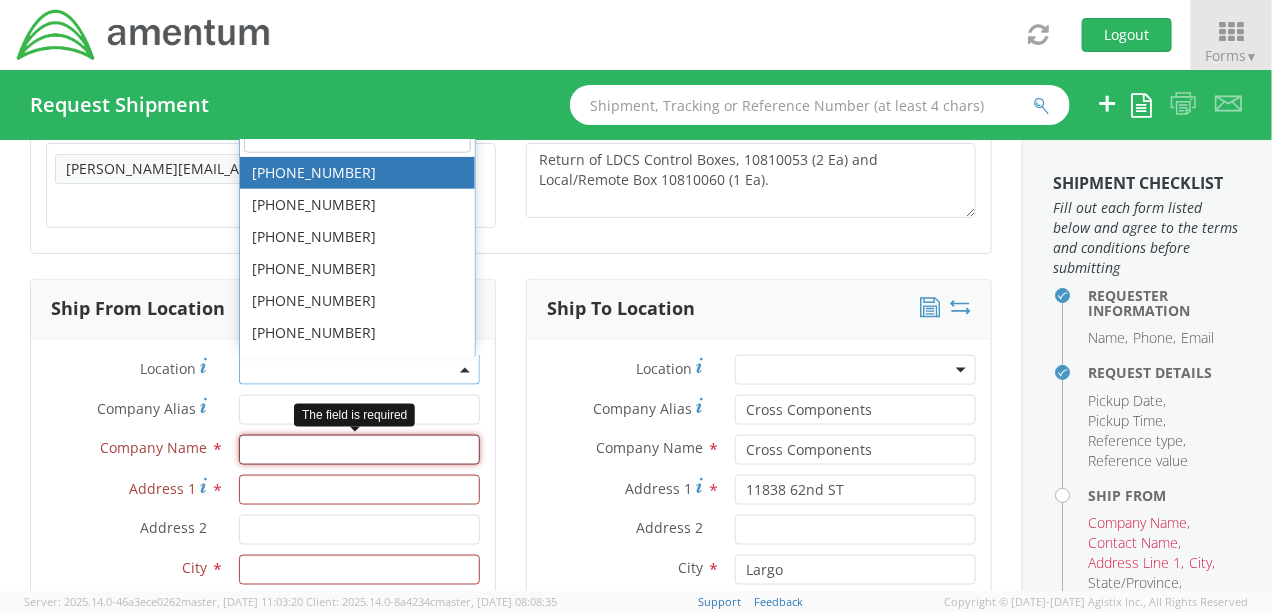 click at bounding box center [359, 450] 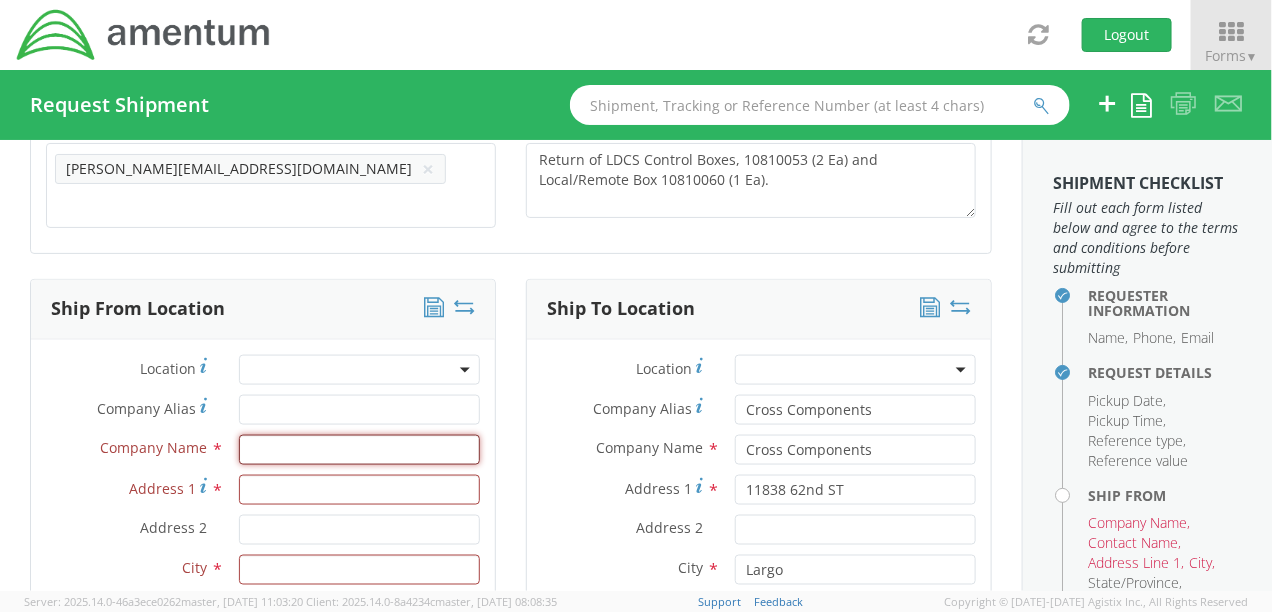 type on "Amentum Services, Inc." 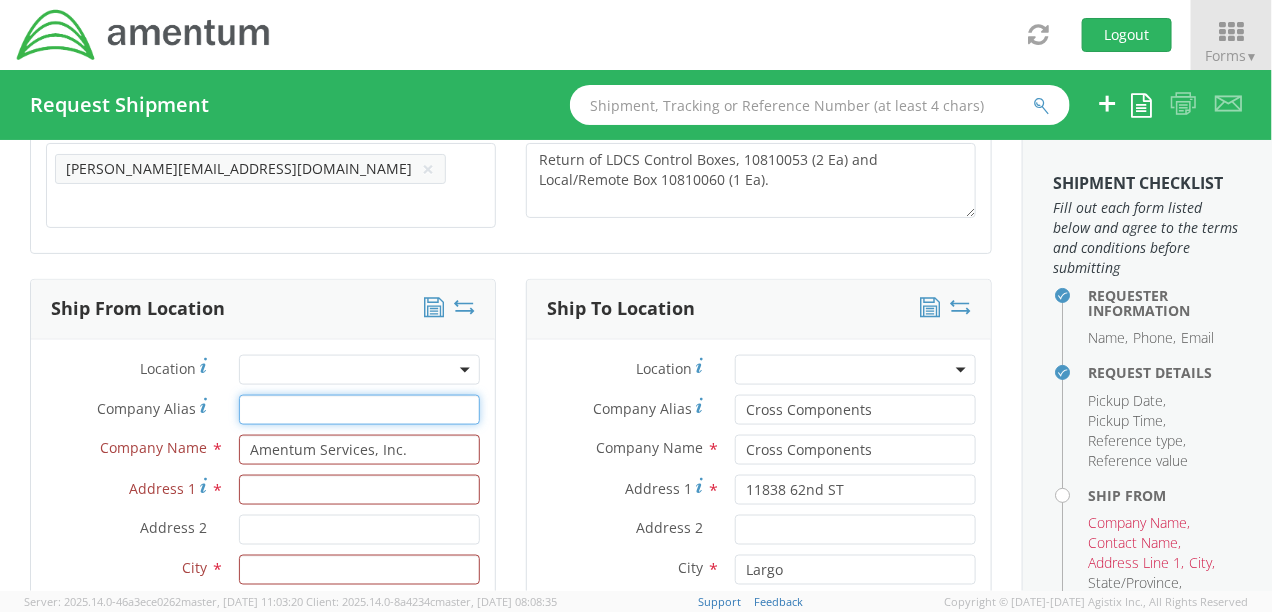 type on "Amentum Services, Inc." 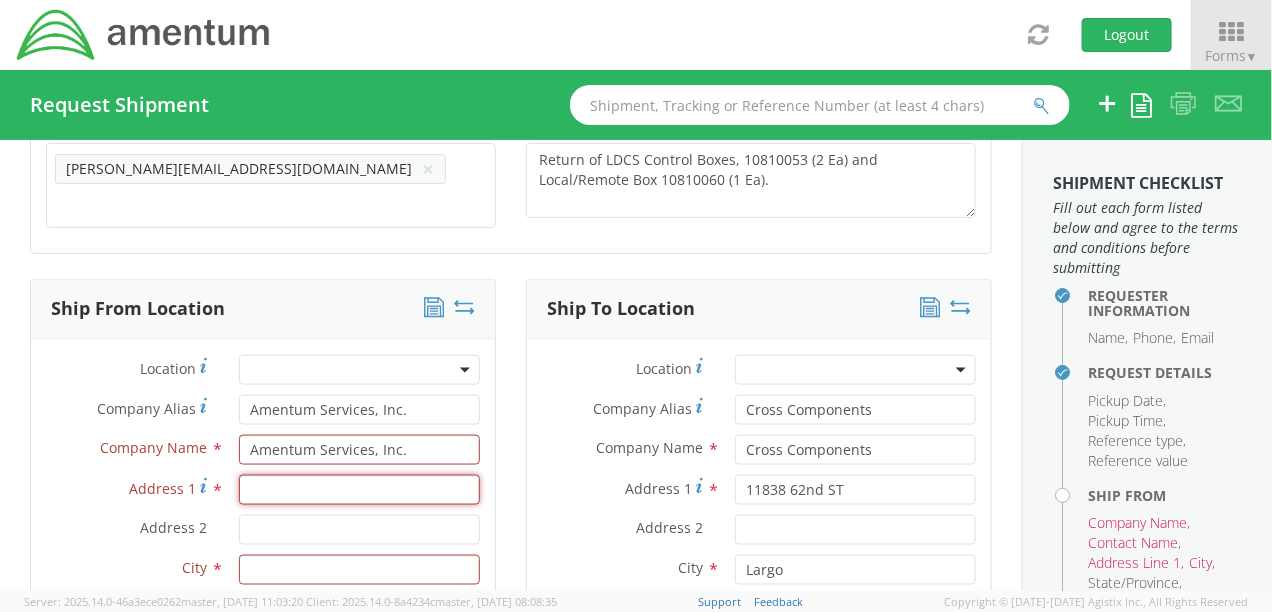 type on "[STREET_ADDRESS]" 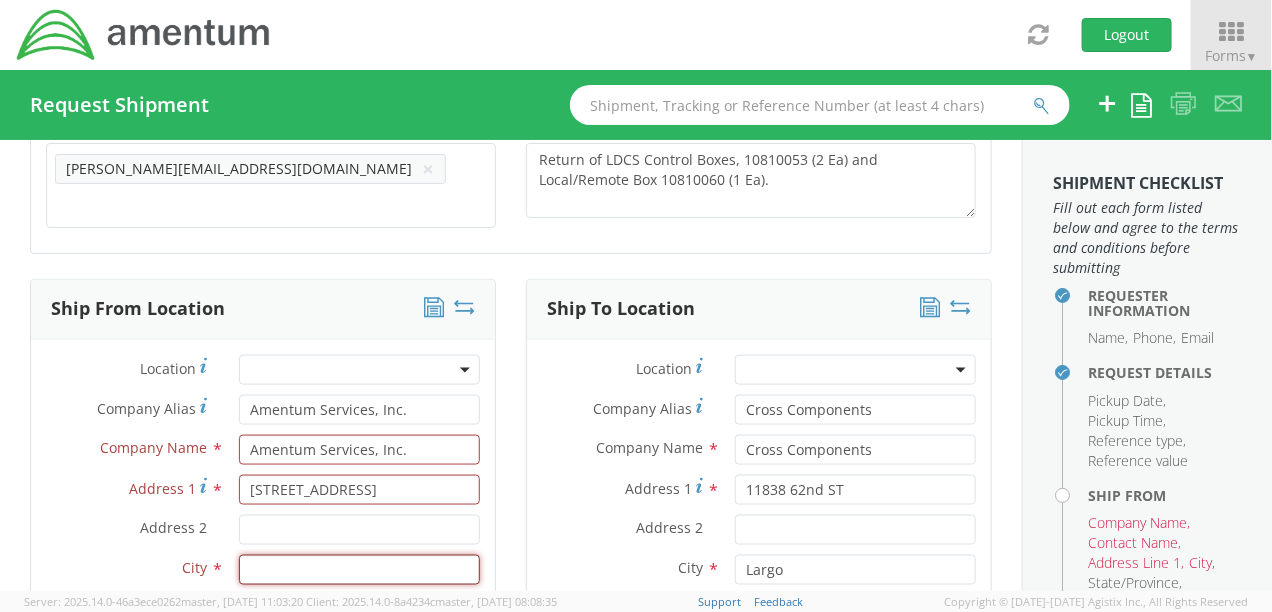 type on "[PERSON_NAME]" 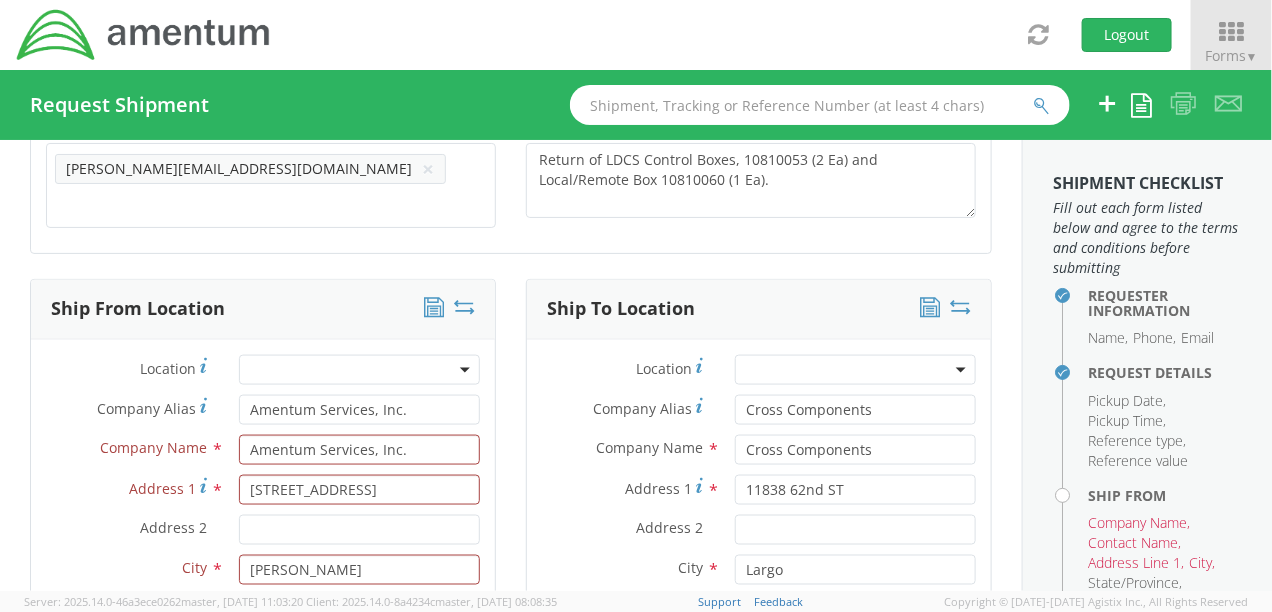 type on "47441" 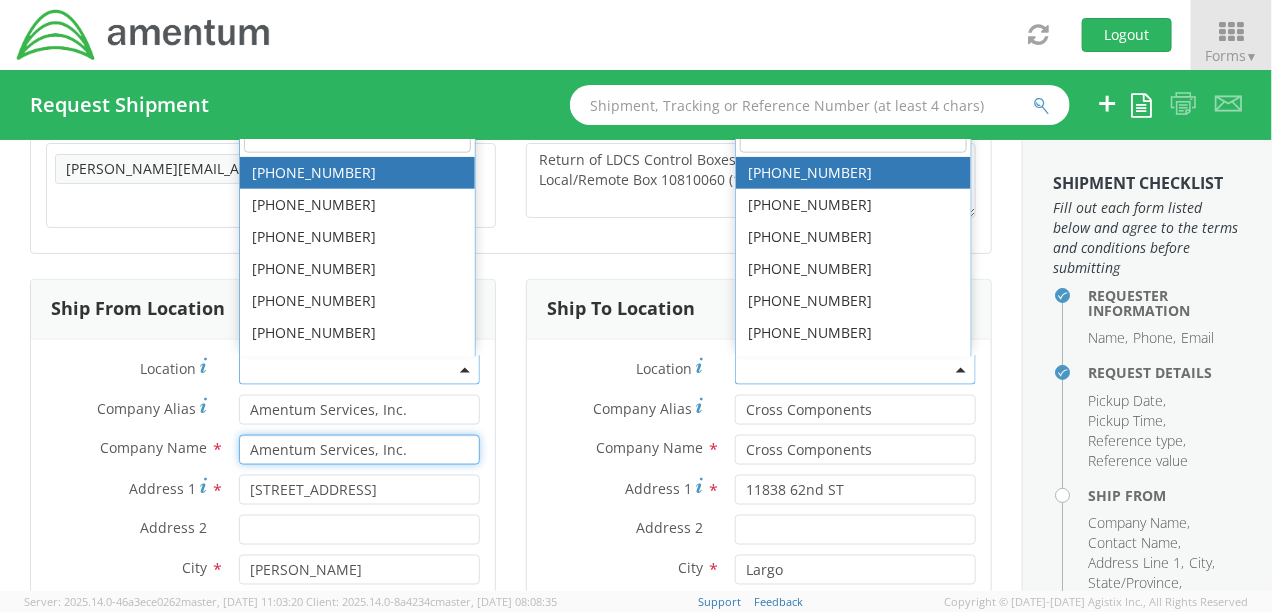scroll, scrollTop: 821, scrollLeft: 0, axis: vertical 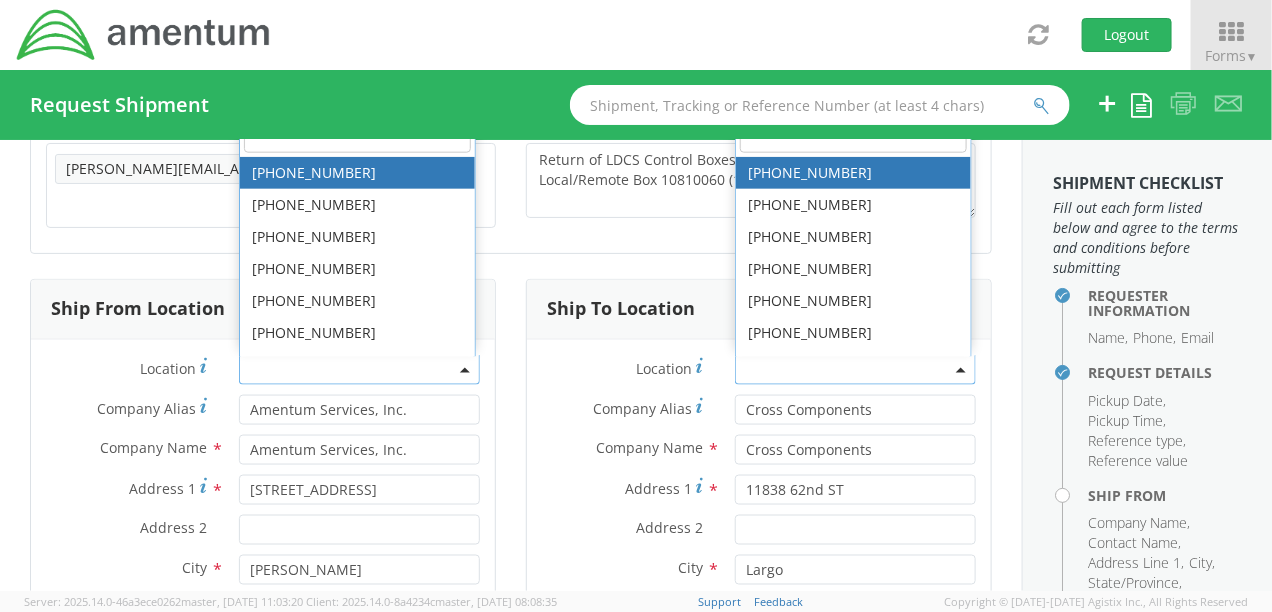 click on "Company Name        *" at bounding box center [127, 448] 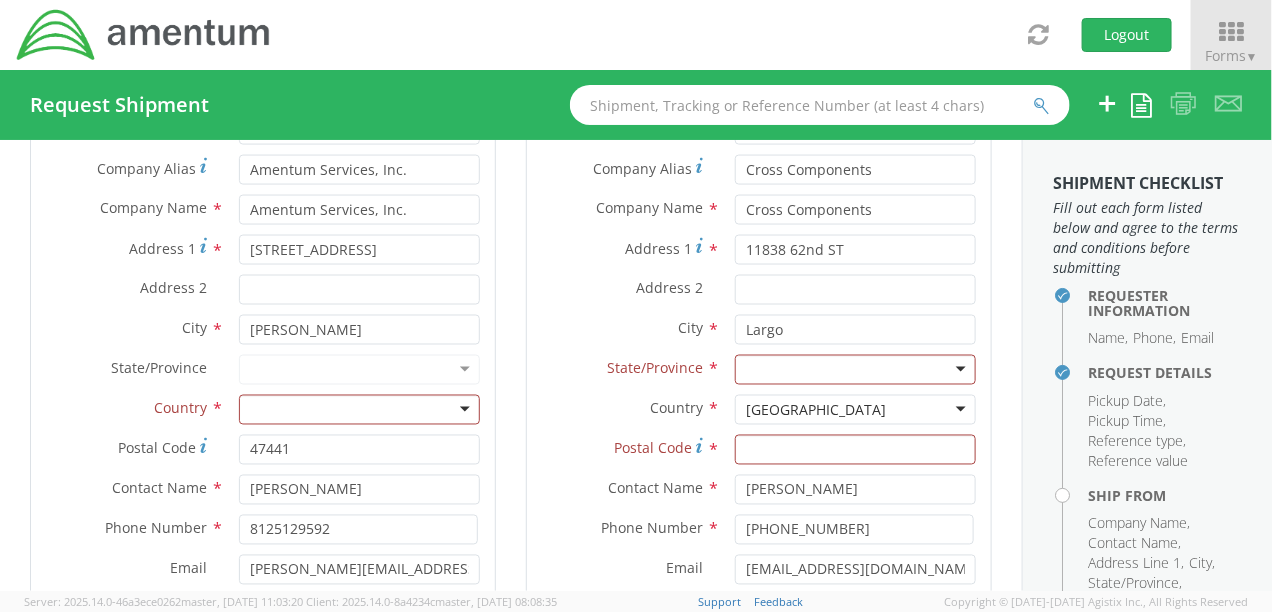 scroll, scrollTop: 1071, scrollLeft: 0, axis: vertical 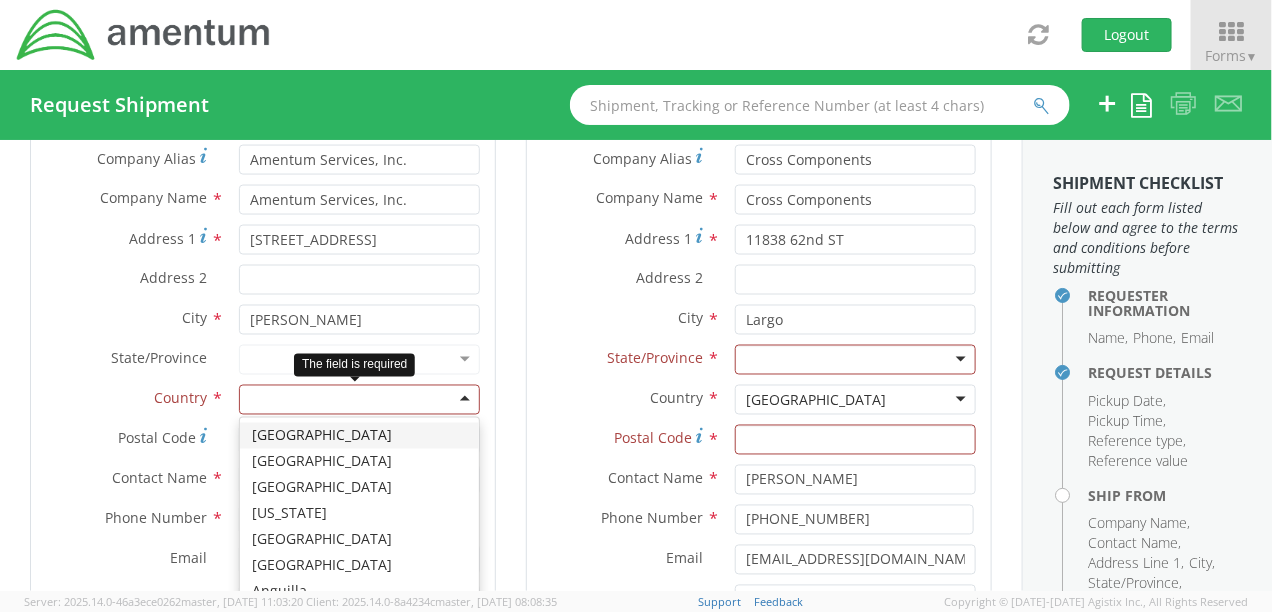 click at bounding box center (359, 400) 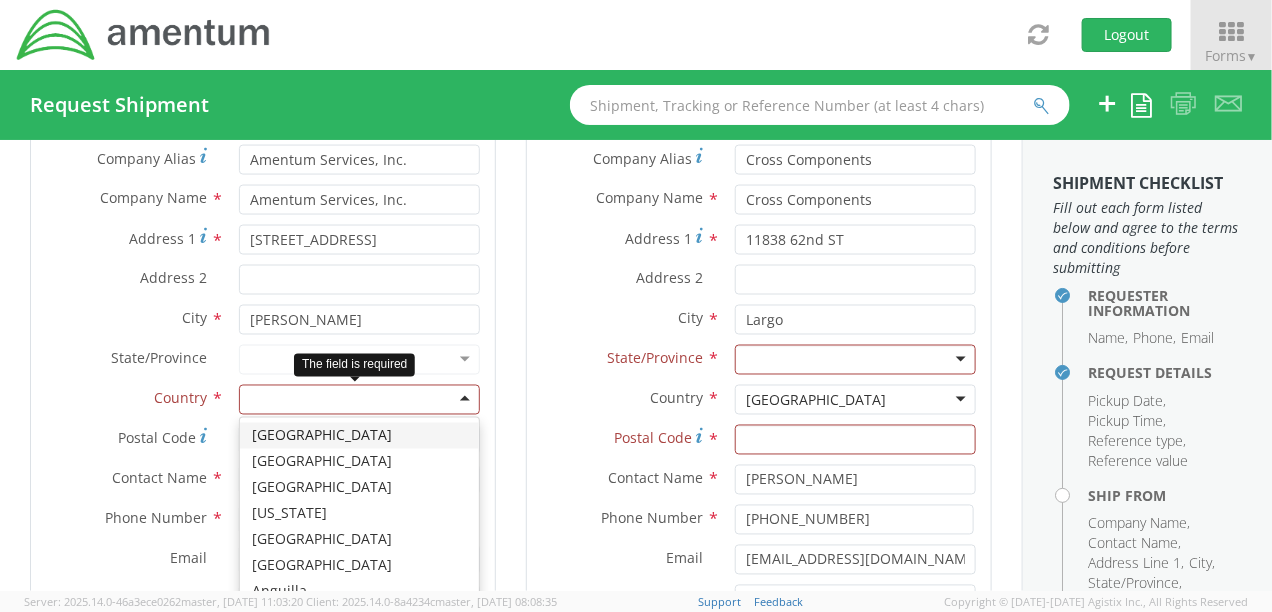type on "u" 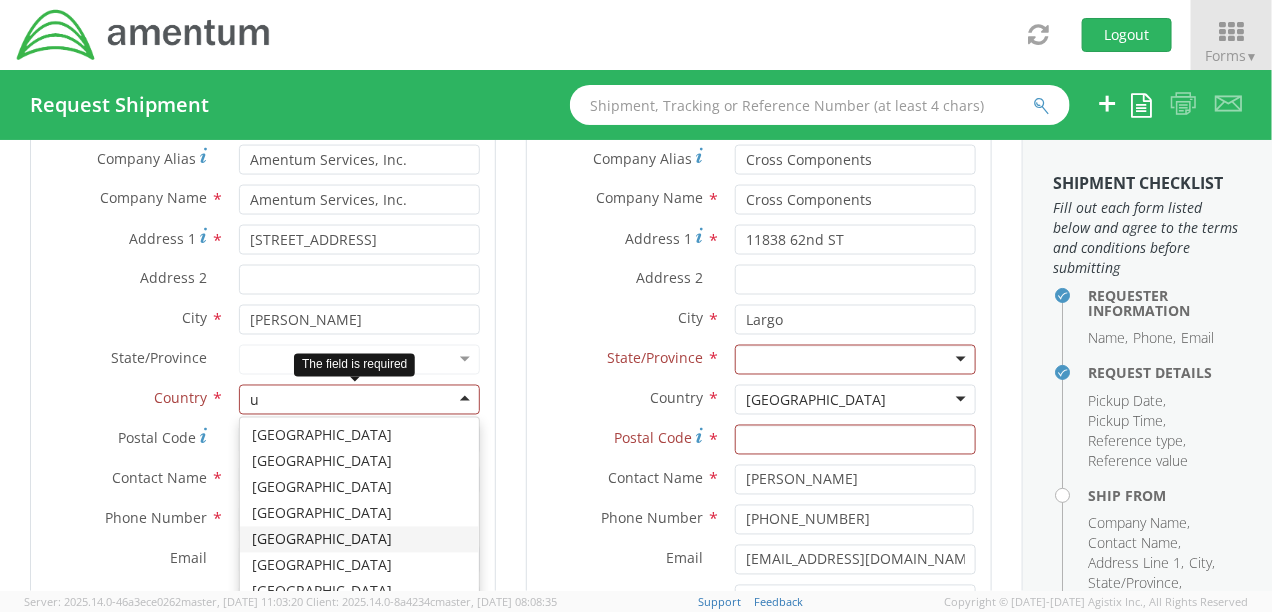 type 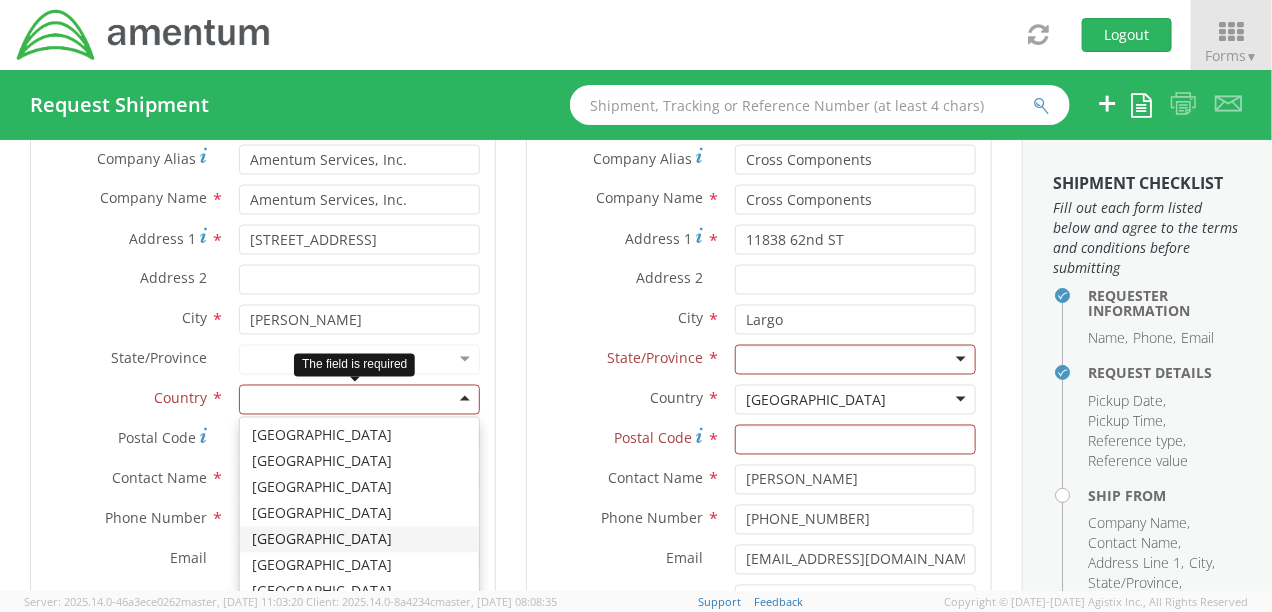 scroll, scrollTop: 0, scrollLeft: 0, axis: both 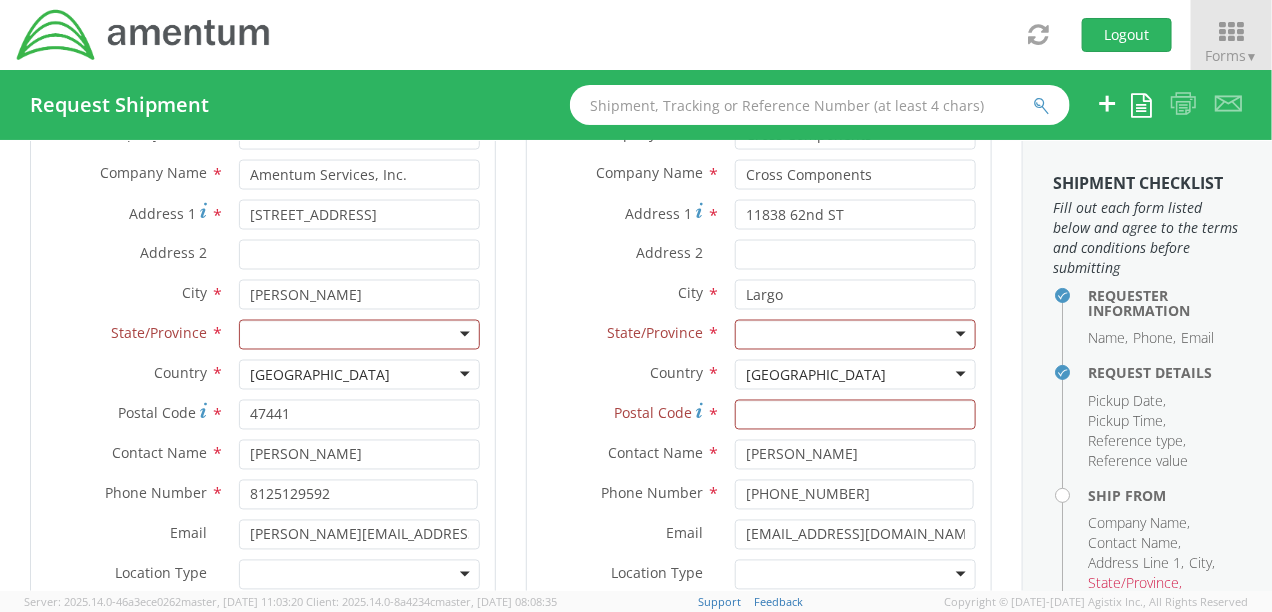click at bounding box center [359, 335] 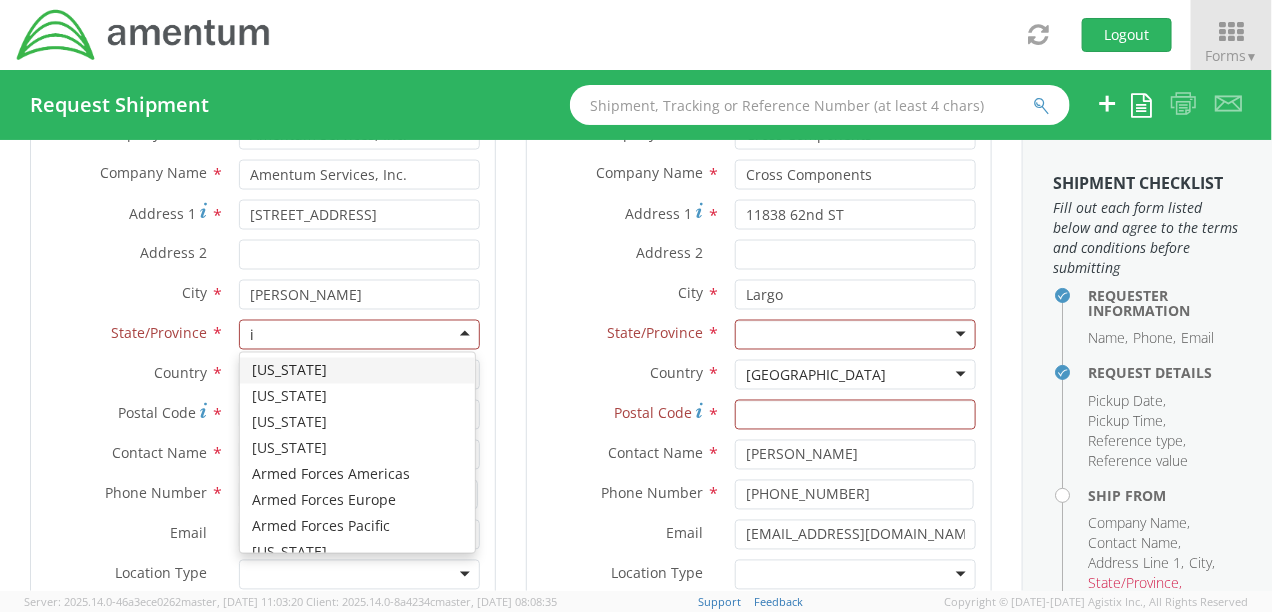 type on "in" 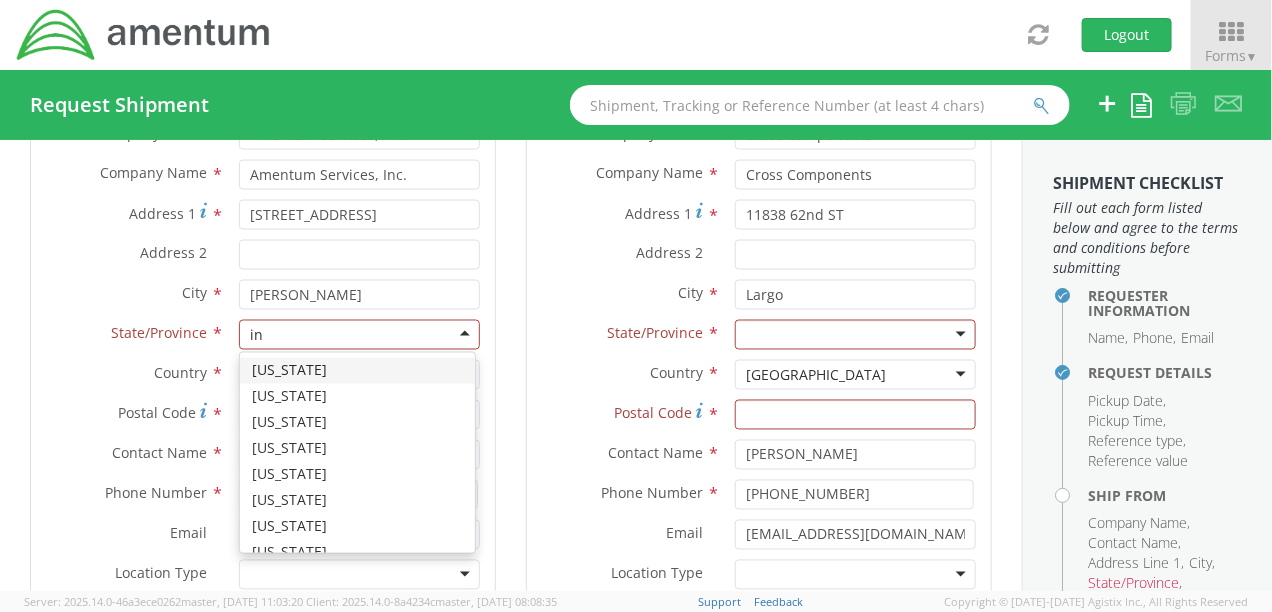 type 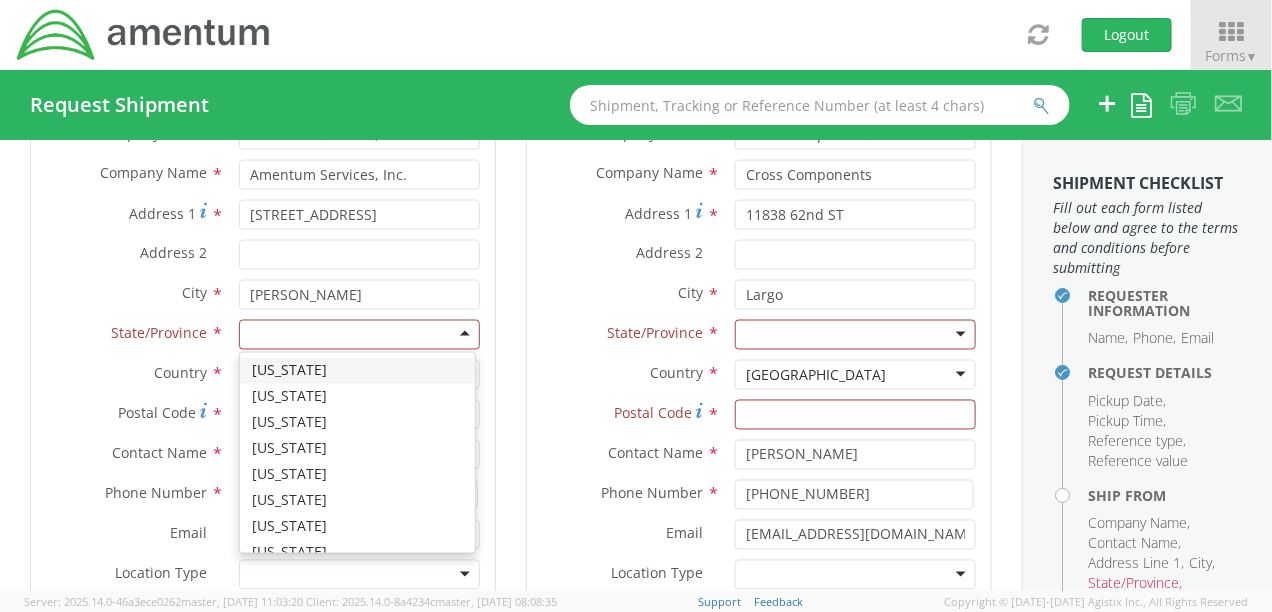scroll, scrollTop: 0, scrollLeft: 0, axis: both 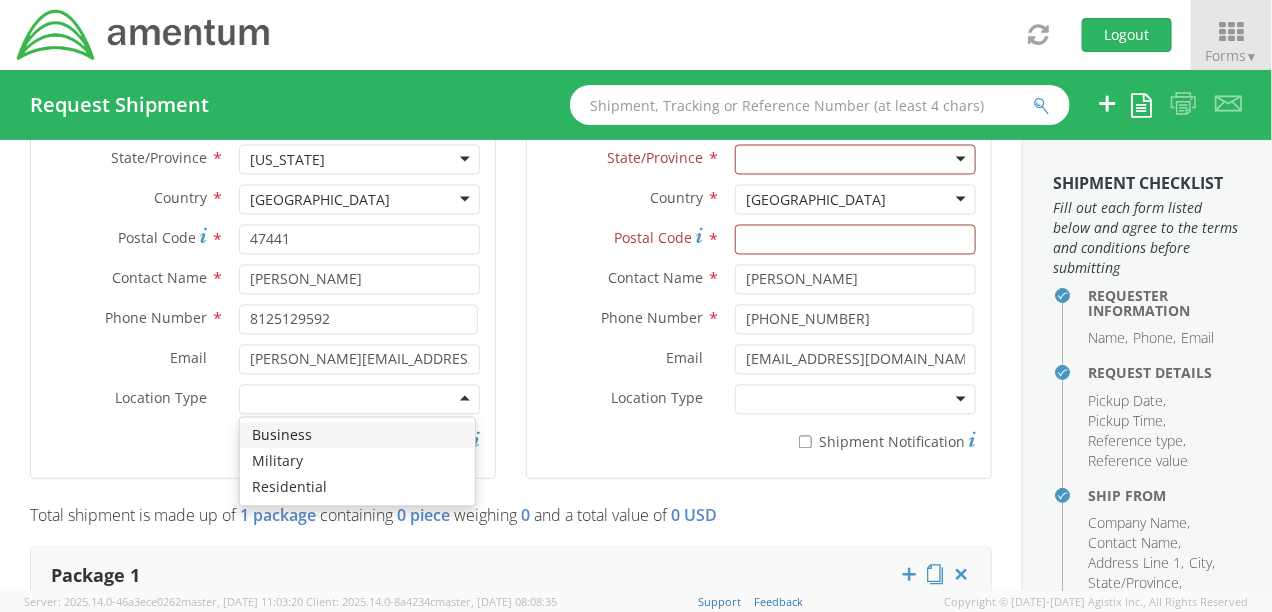 click at bounding box center [359, 400] 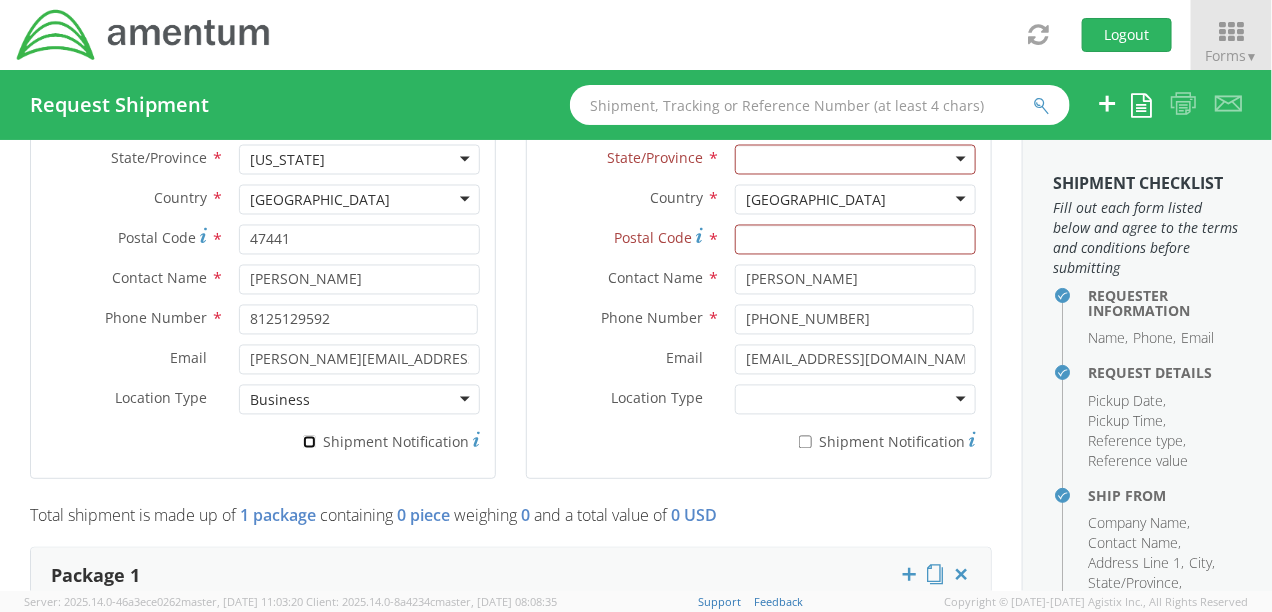 click on "* Shipment Notification" at bounding box center [309, 442] 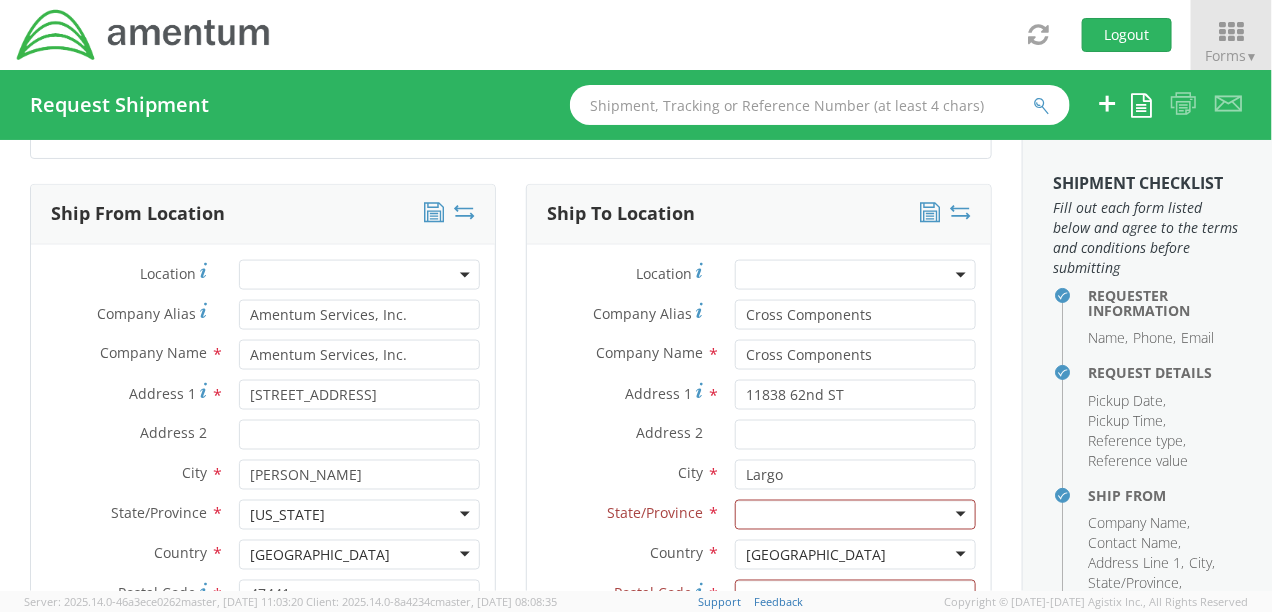 scroll, scrollTop: 921, scrollLeft: 0, axis: vertical 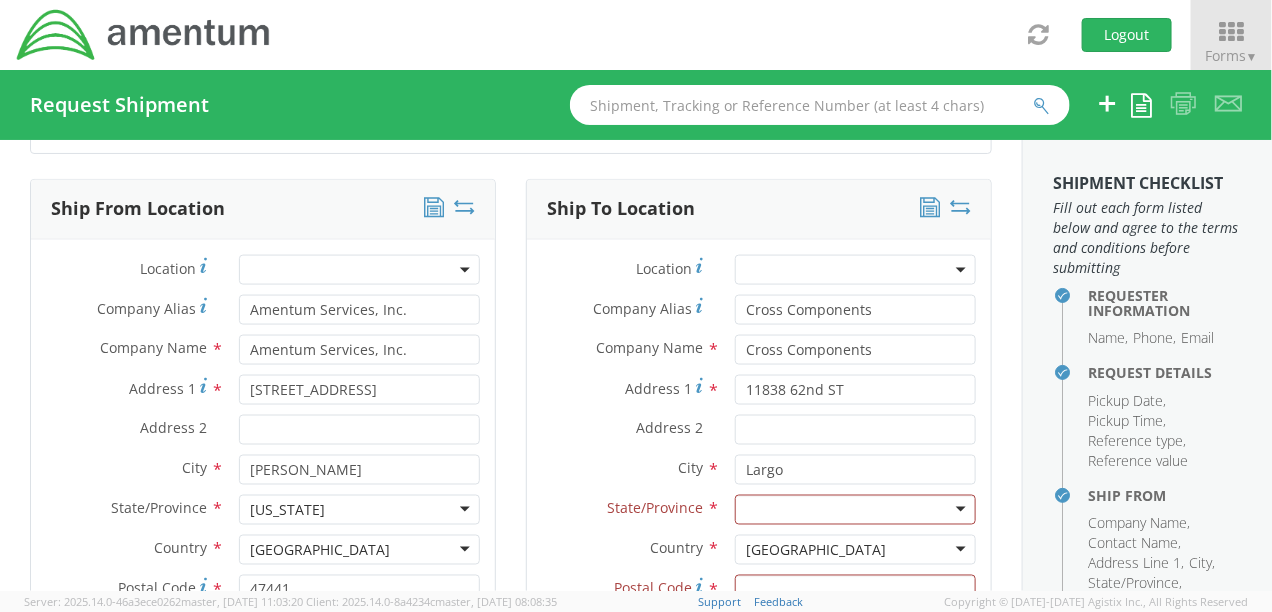 click at bounding box center [434, 207] 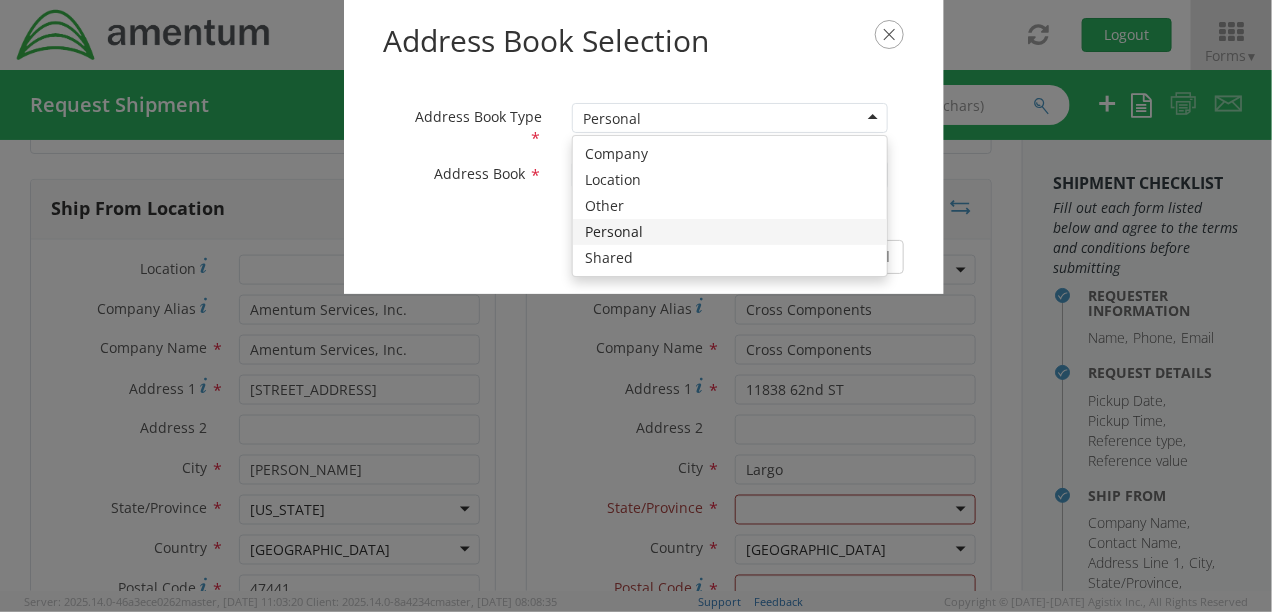click on "Personal" at bounding box center [730, 118] 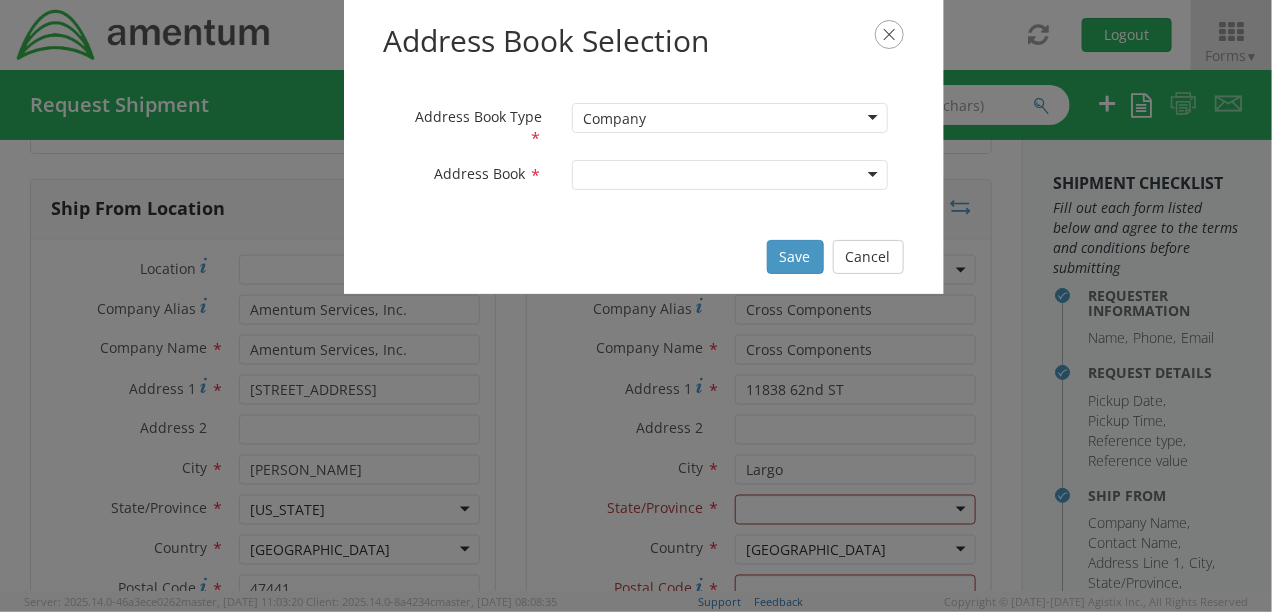 click at bounding box center (730, 175) 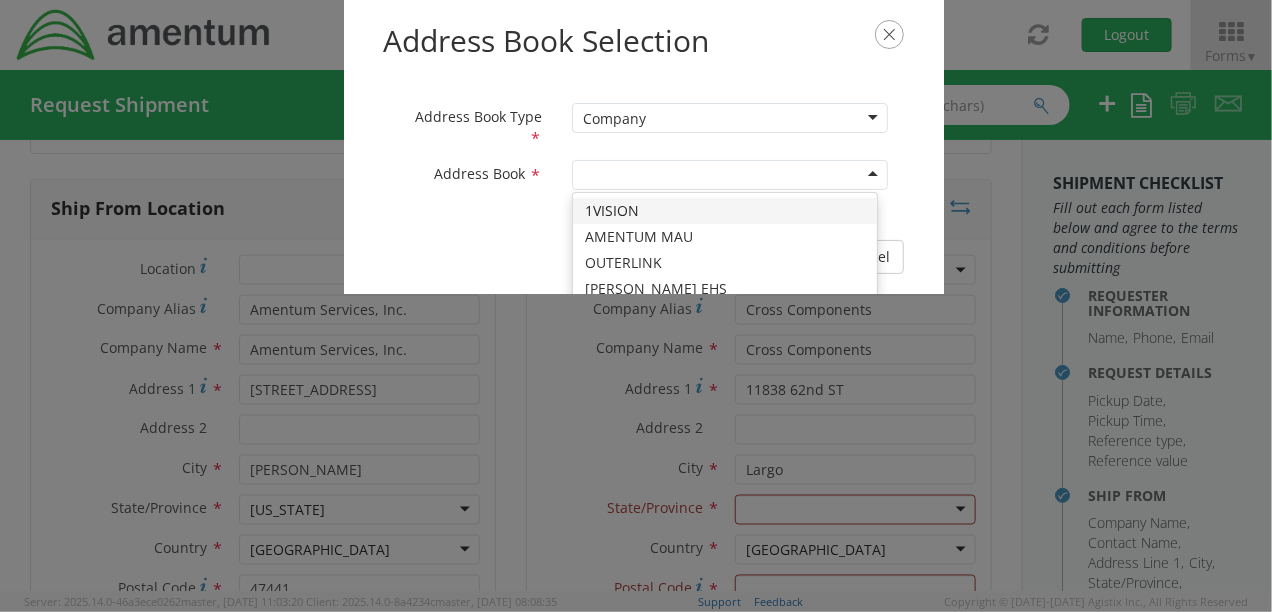 click at bounding box center (730, 175) 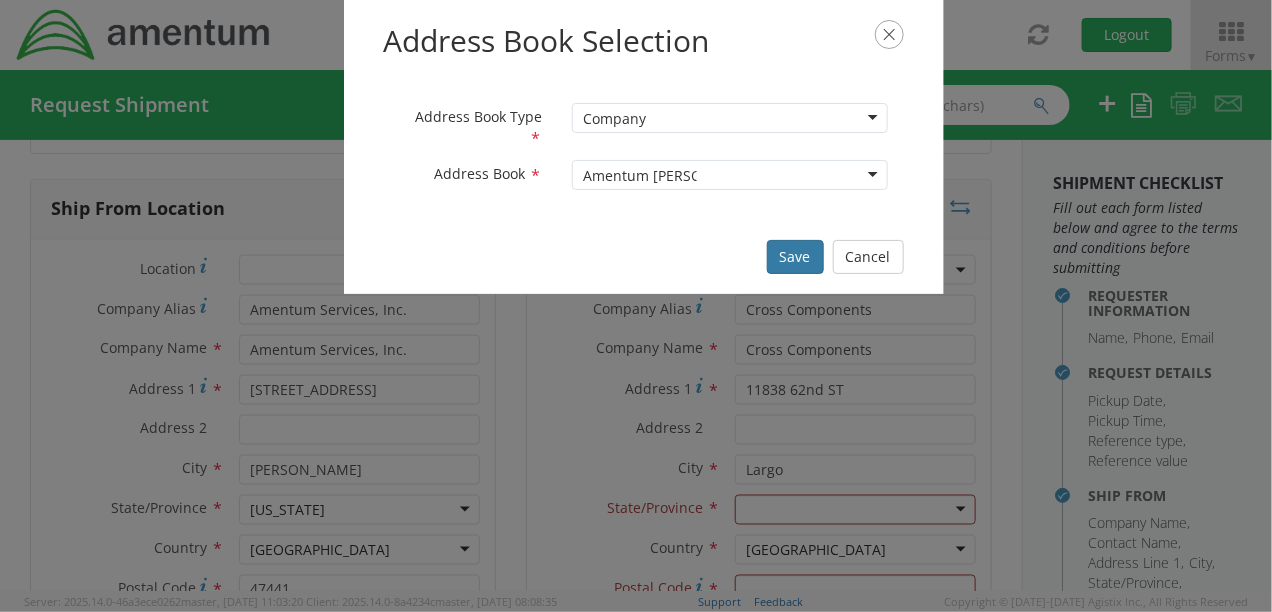 type on "Amentum [PERSON_NAME]" 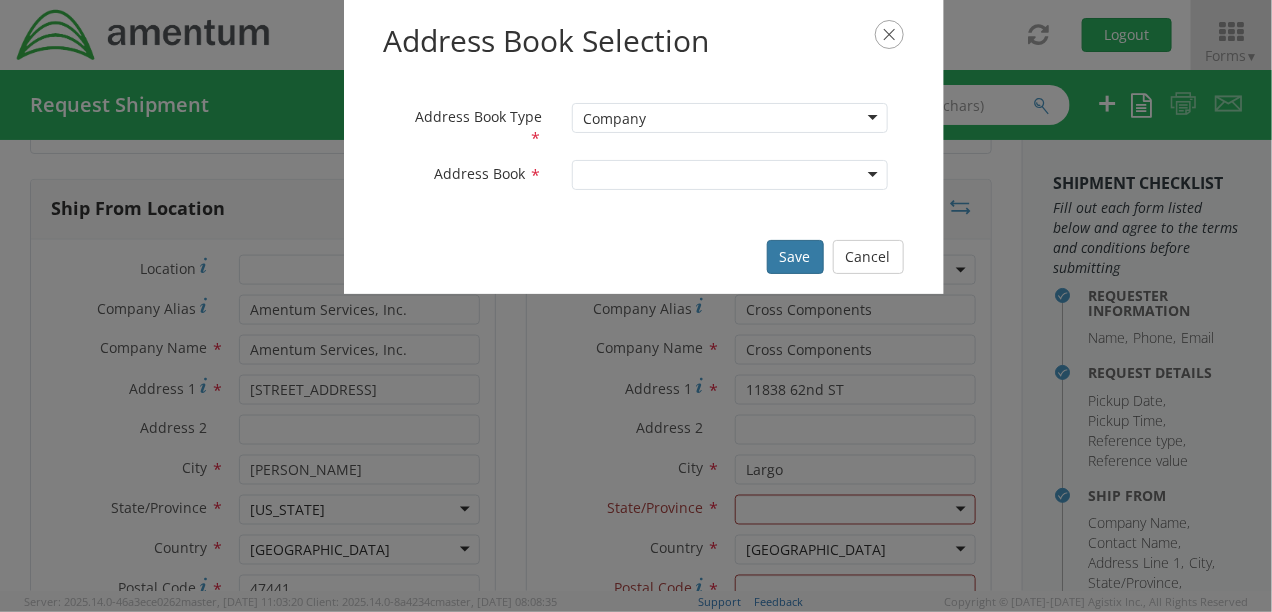 click on "Save" at bounding box center (795, 257) 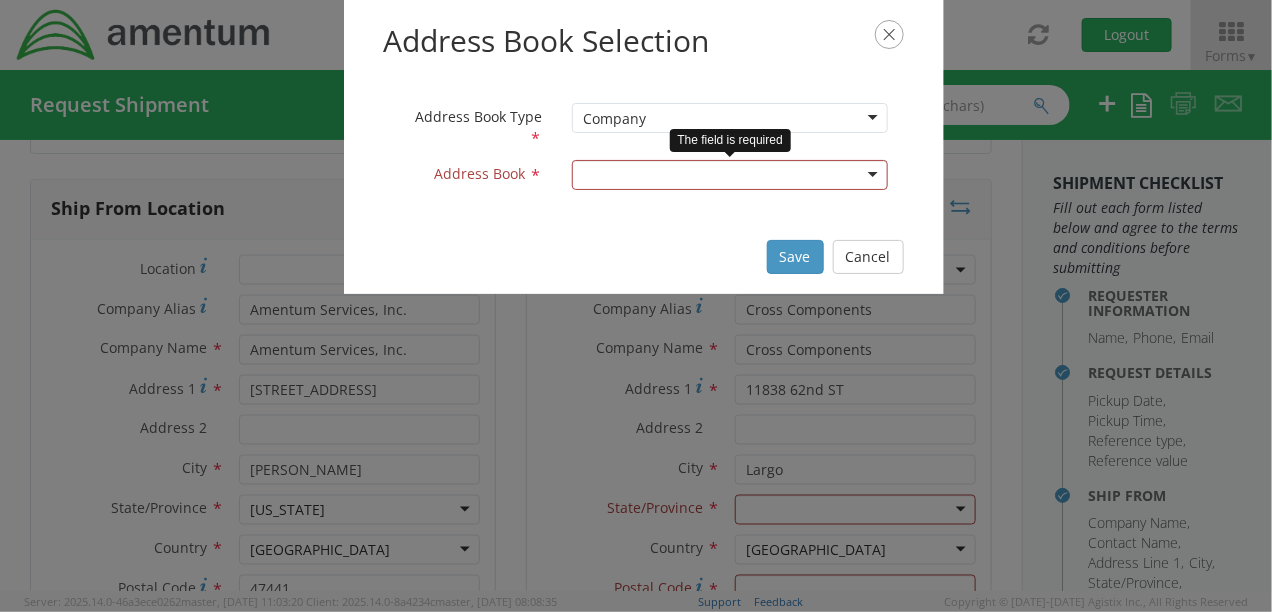 click at bounding box center [730, 175] 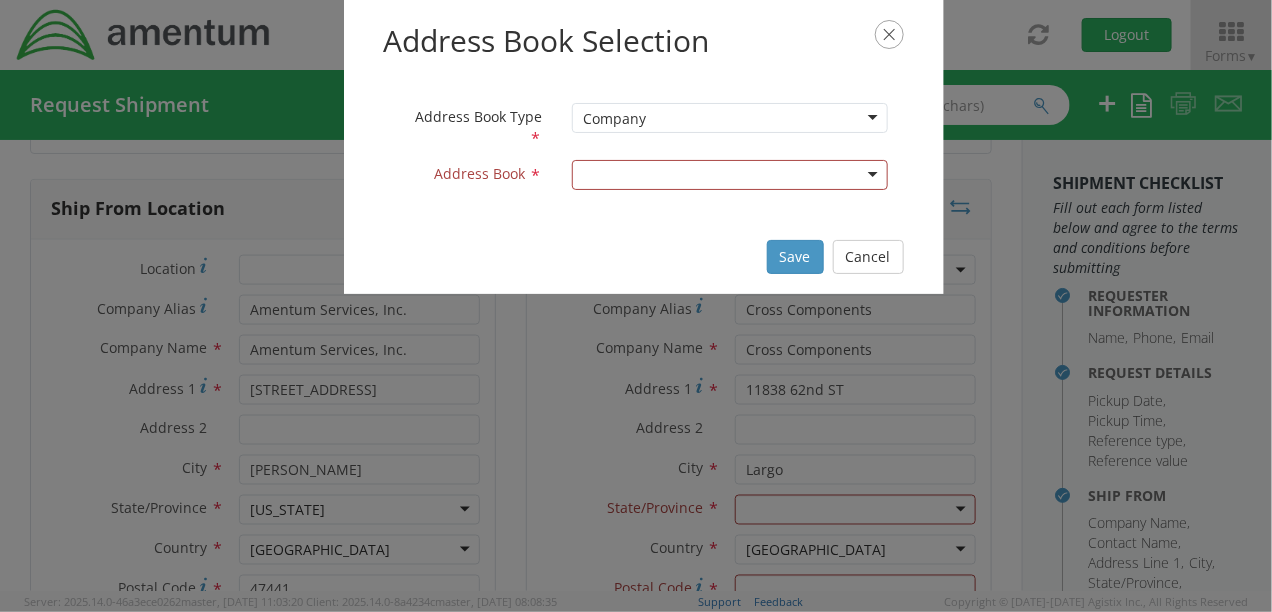 scroll, scrollTop: 0, scrollLeft: 0, axis: both 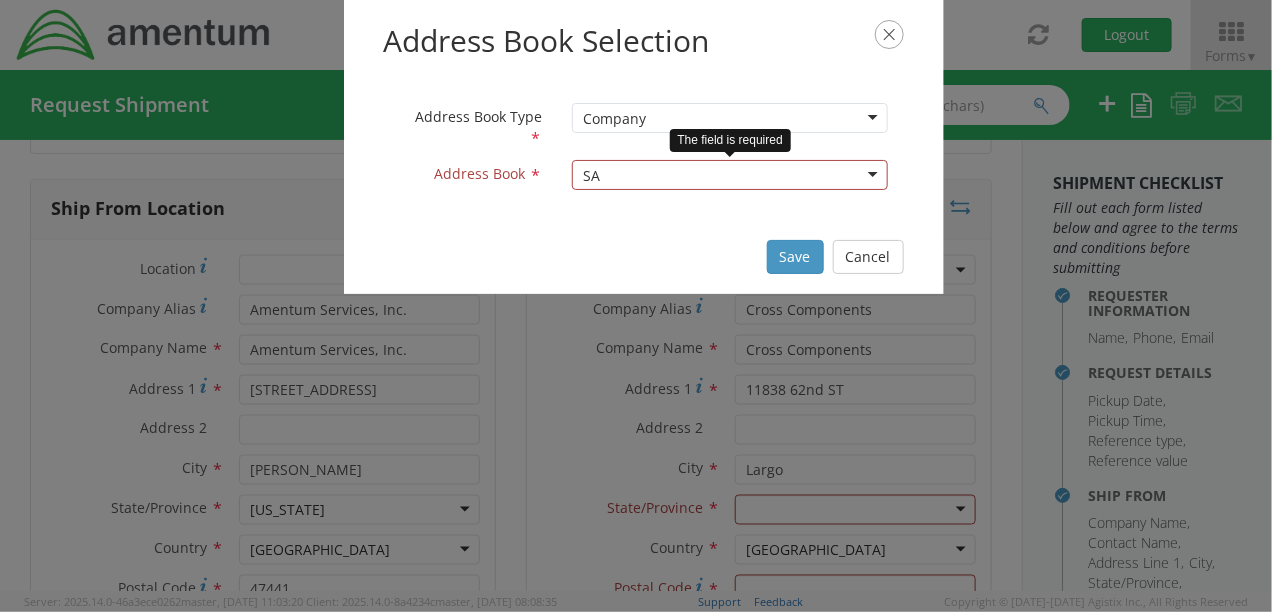 type on "S" 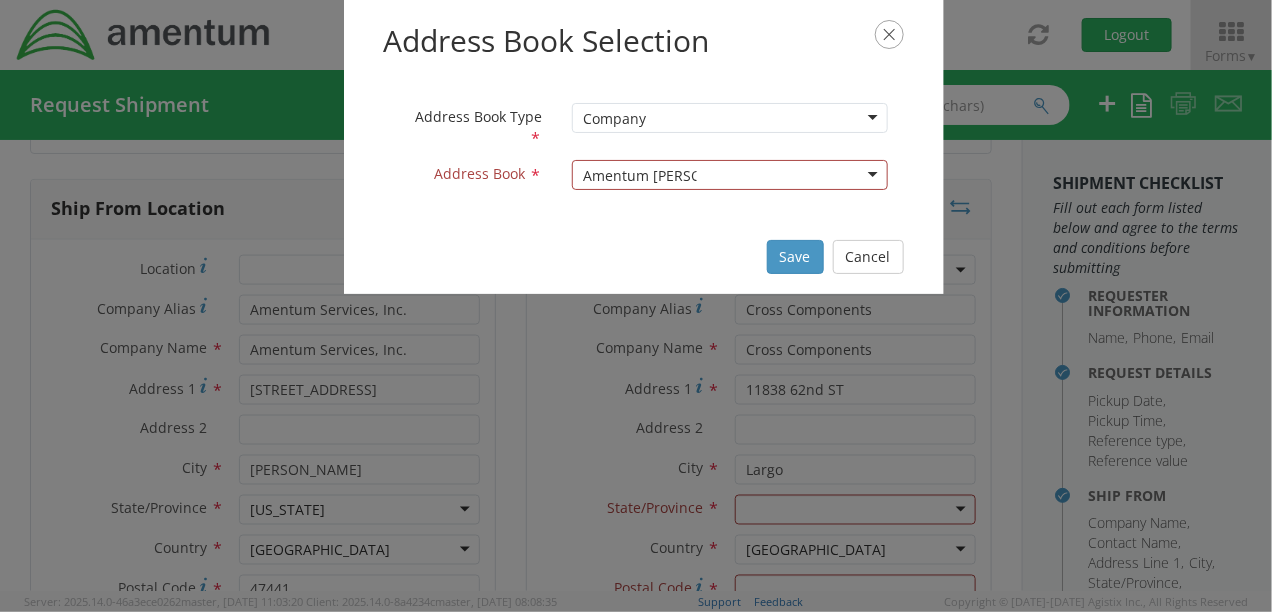 type on "Amentum [PERSON_NAME]" 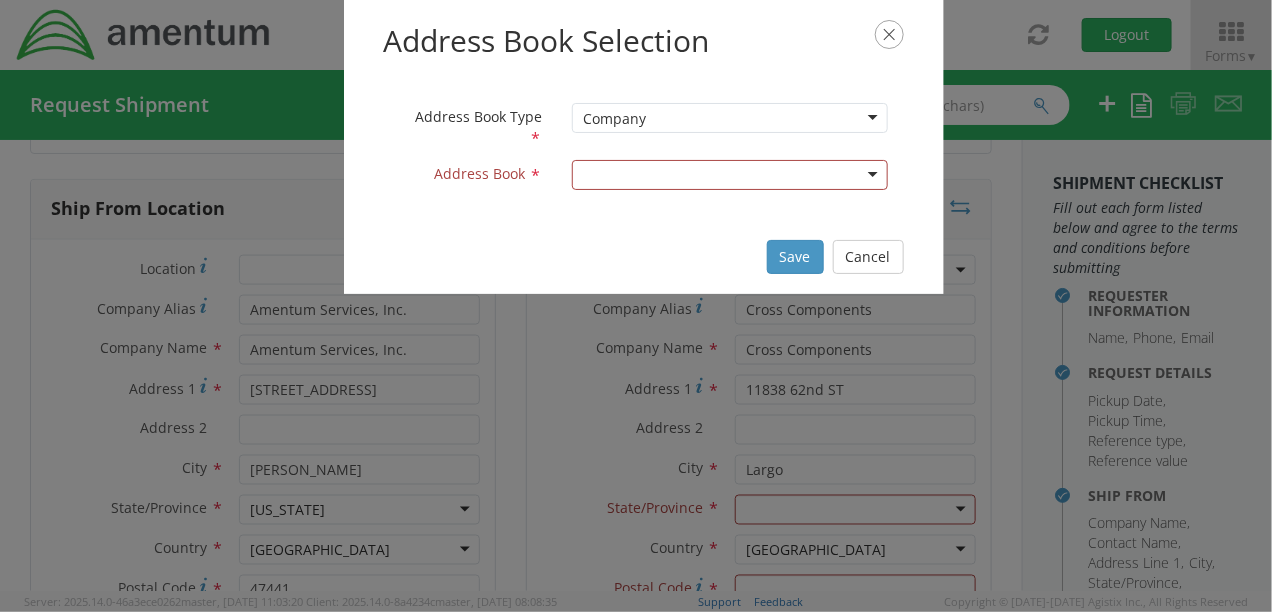 click on "Company" at bounding box center [730, 118] 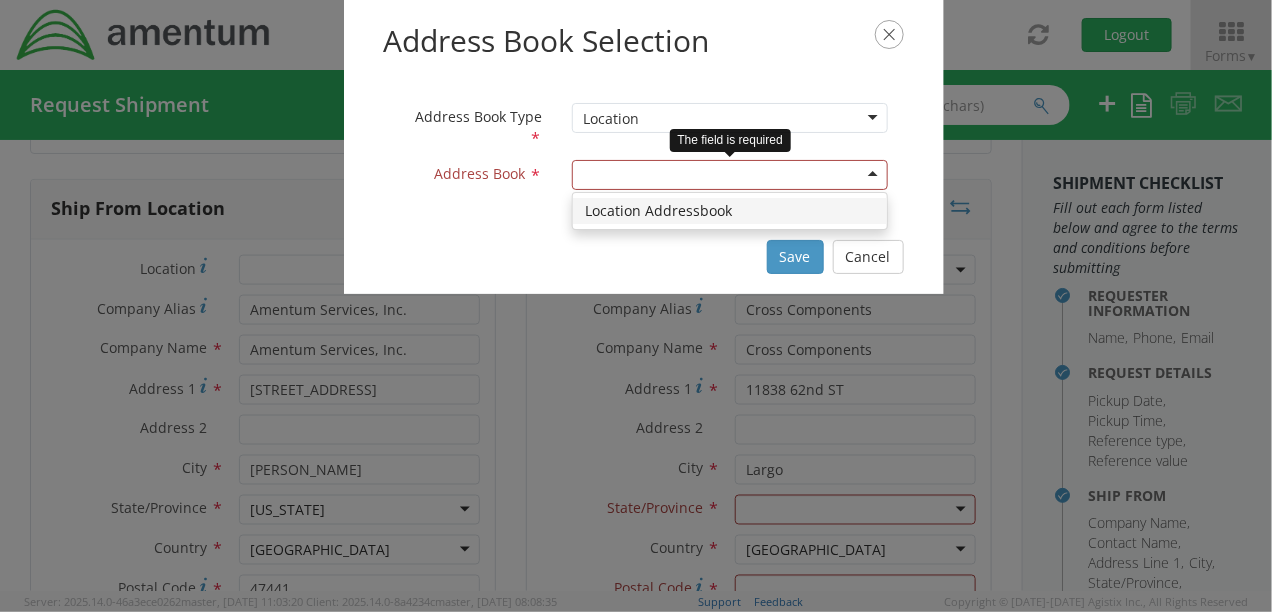 click at bounding box center [730, 175] 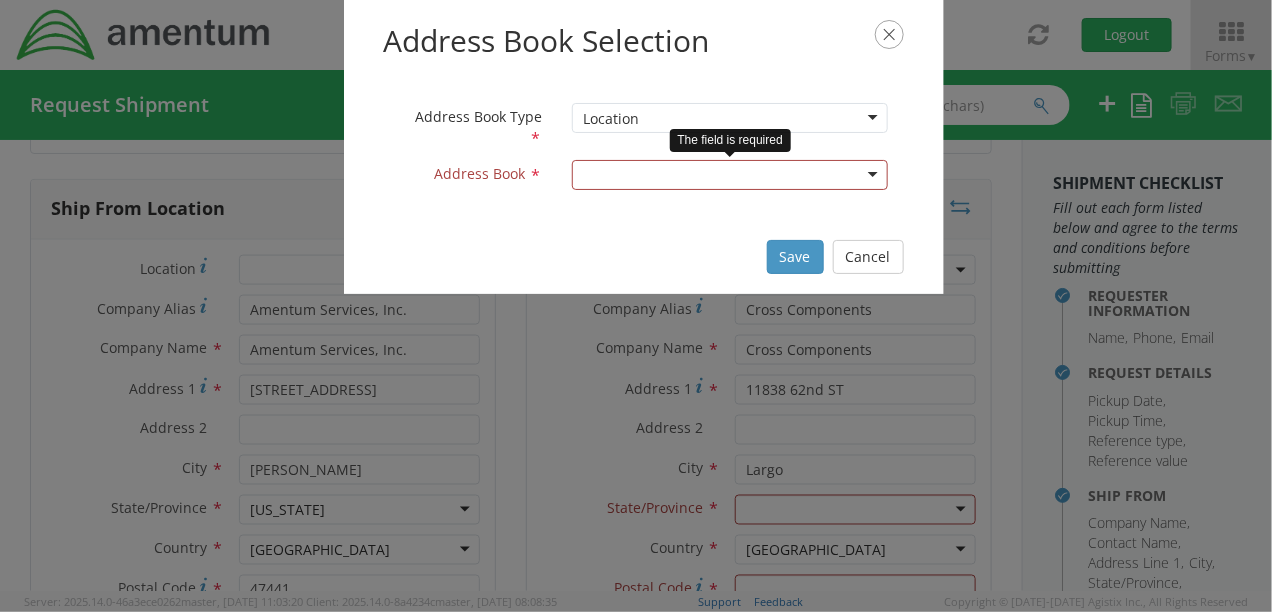 click at bounding box center (730, 175) 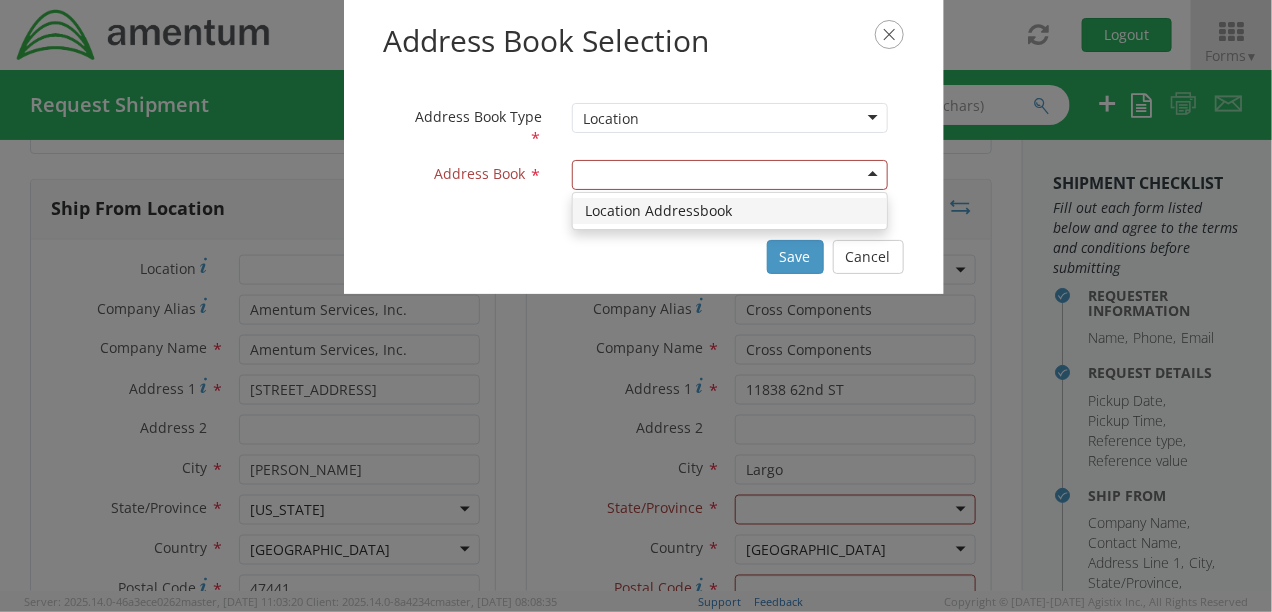 click on "Location" at bounding box center (730, 118) 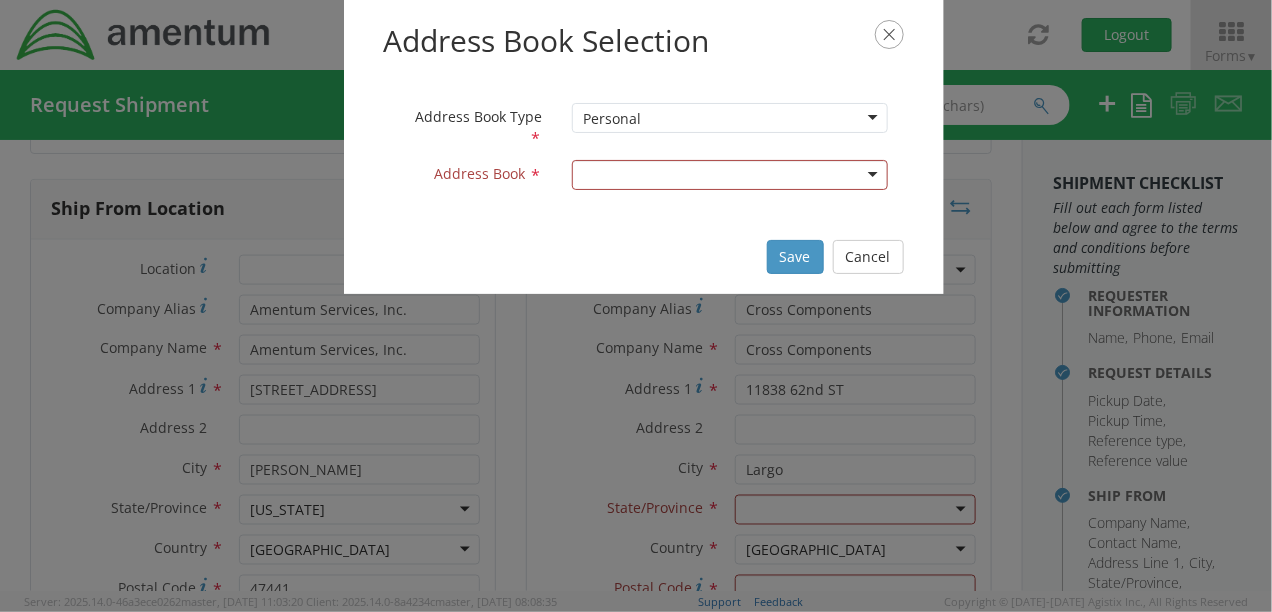 click on "Address Book        *" at bounding box center (644, 180) 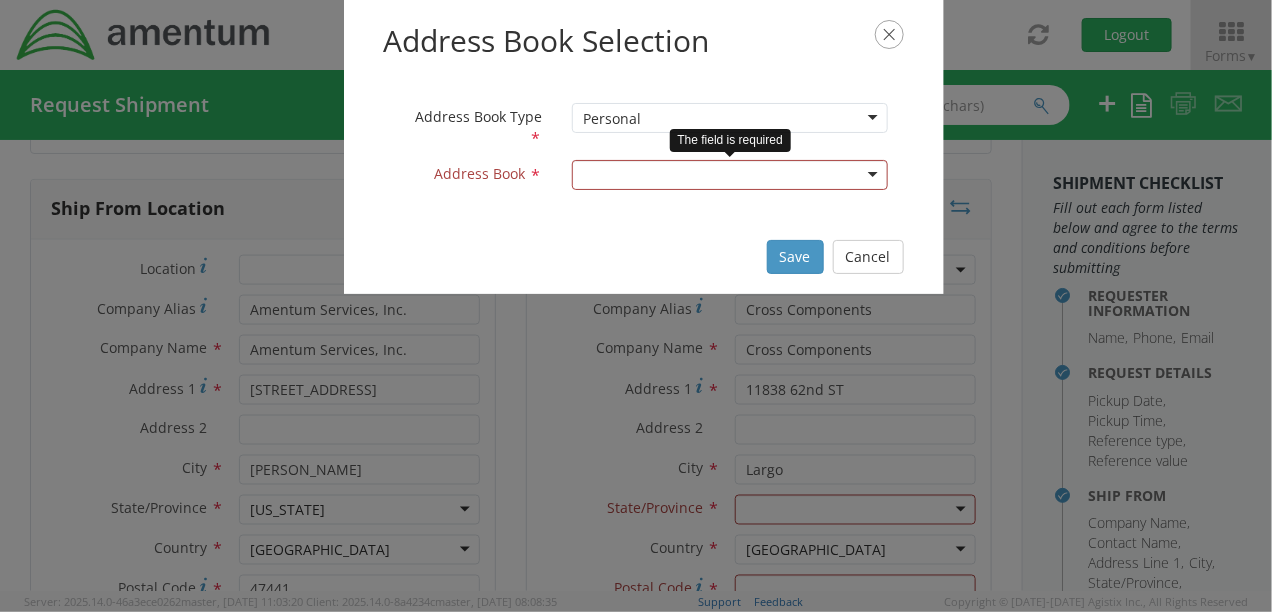 click at bounding box center [730, 175] 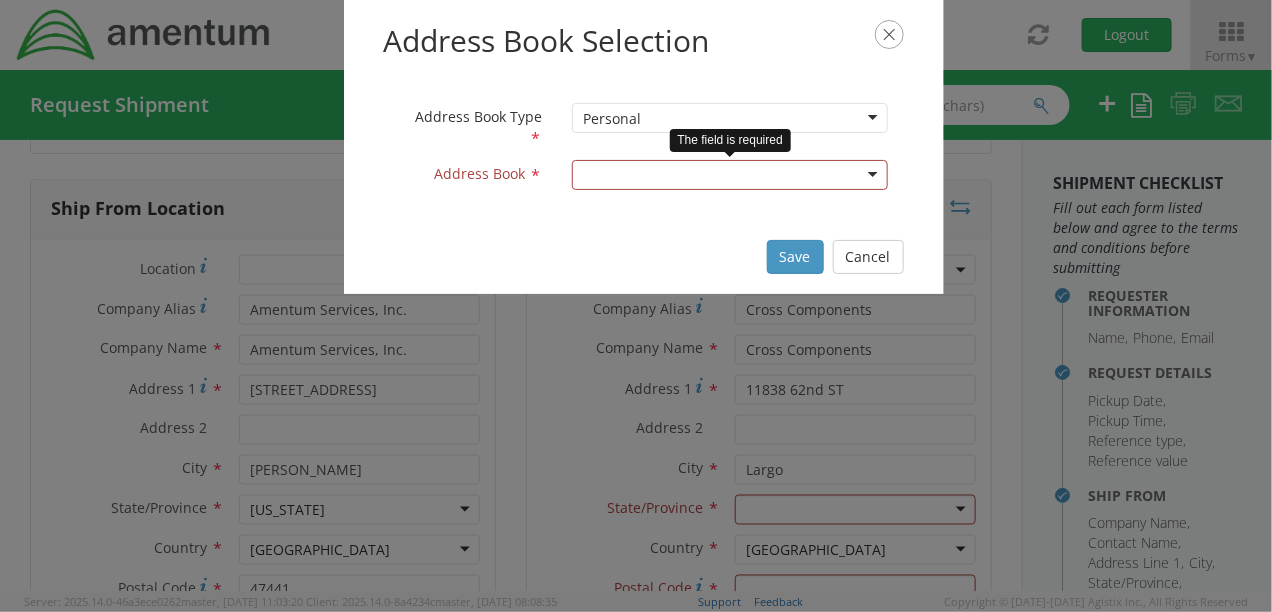 type on "a" 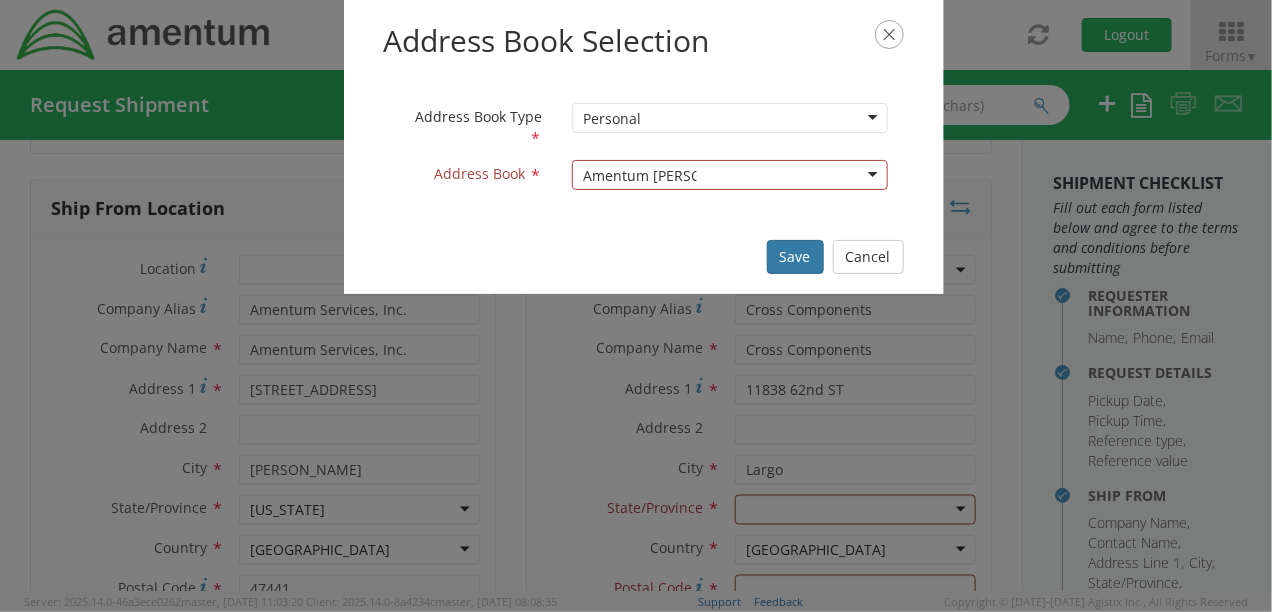 type on "Amentum [PERSON_NAME]" 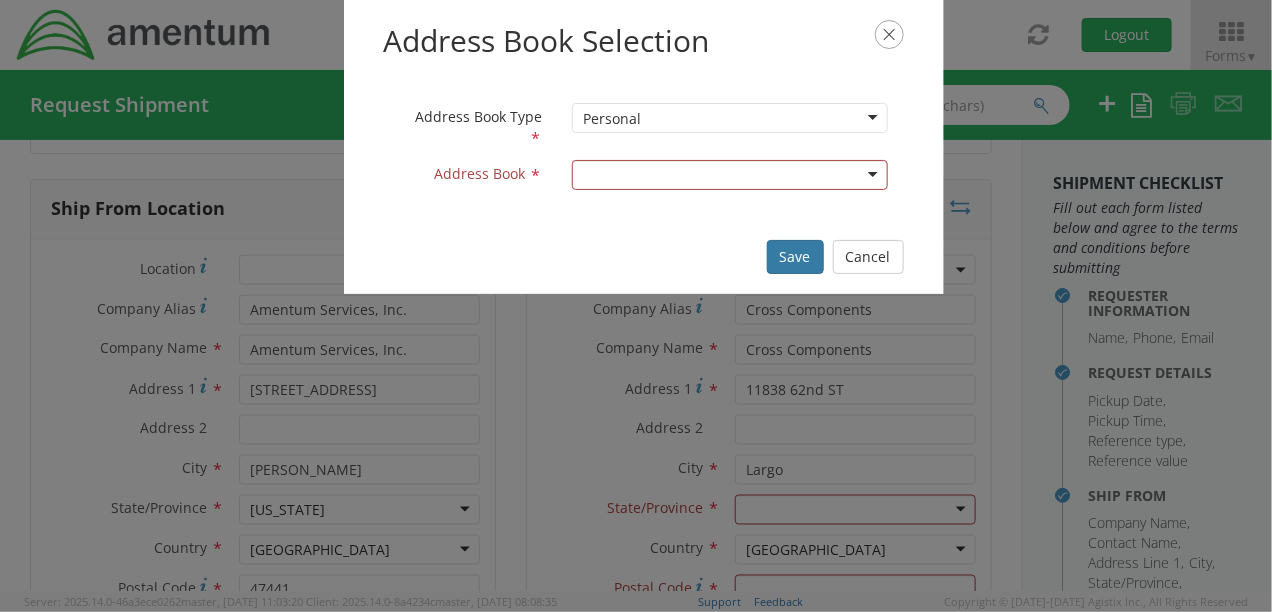 click on "Save" at bounding box center (795, 257) 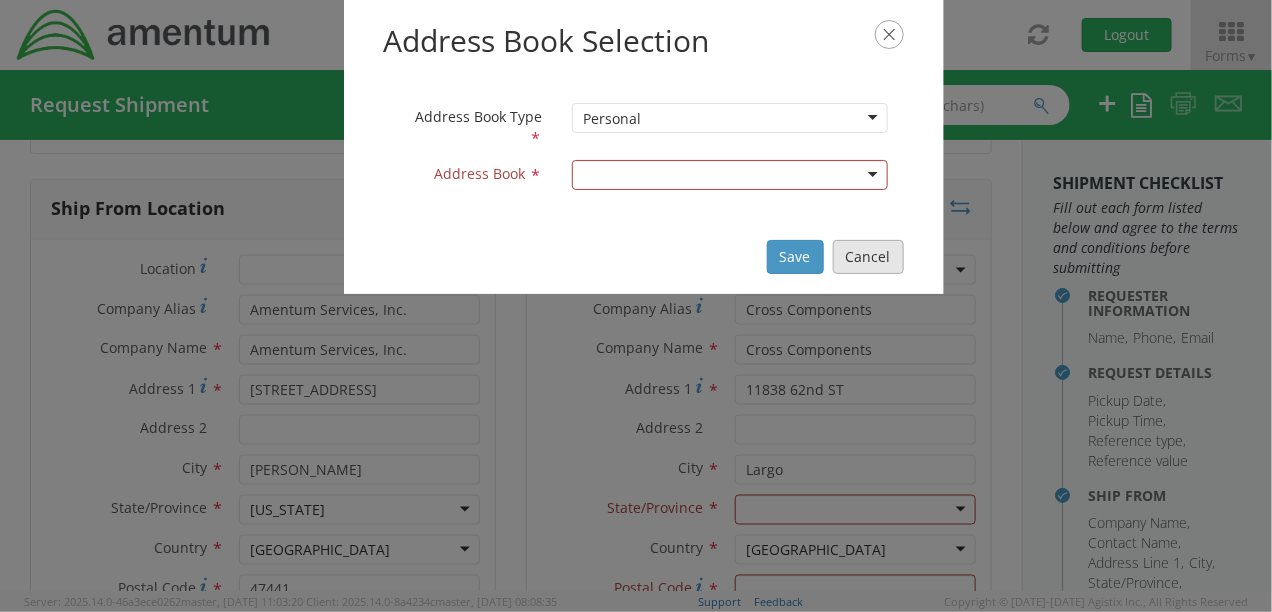 click on "Cancel" at bounding box center [868, 257] 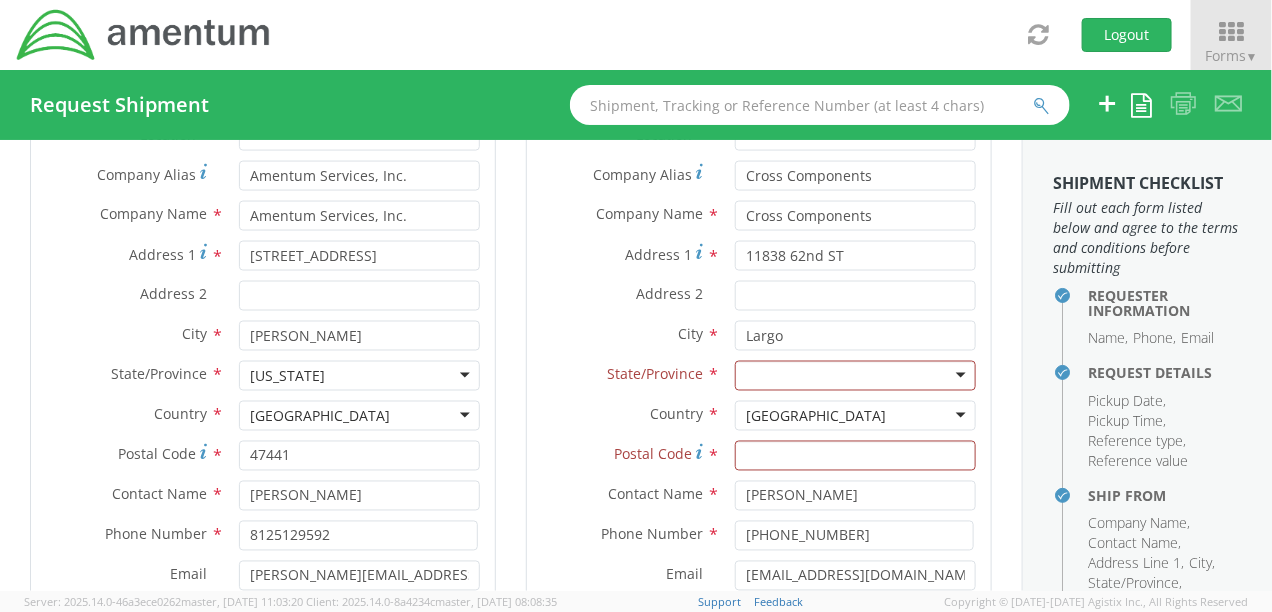 scroll, scrollTop: 1046, scrollLeft: 0, axis: vertical 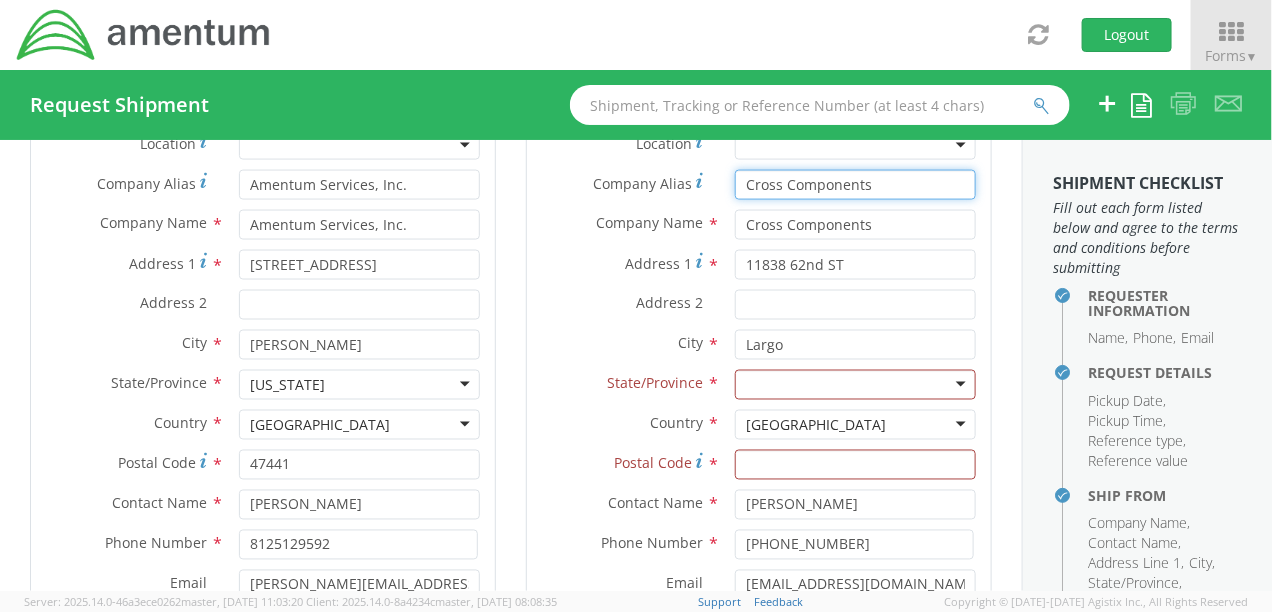 drag, startPoint x: 875, startPoint y: 181, endPoint x: 649, endPoint y: 187, distance: 226.07964 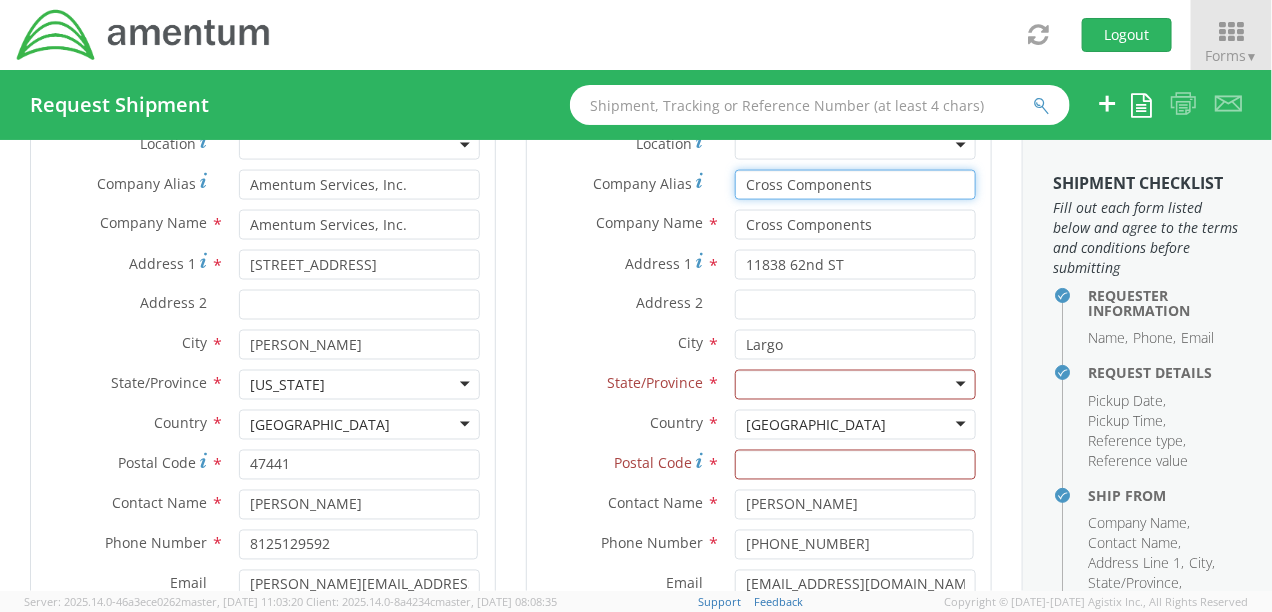 click on "Company Alias        *       Cross Components" at bounding box center (759, 185) 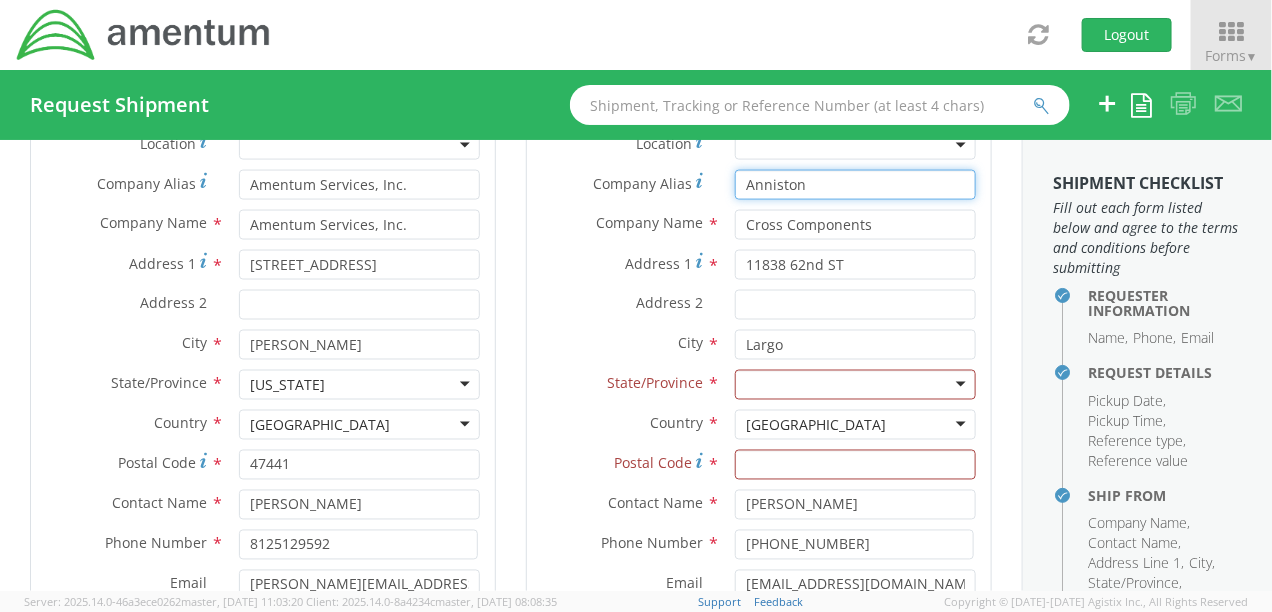 type on "Anniston Army Depot (ANAD)" 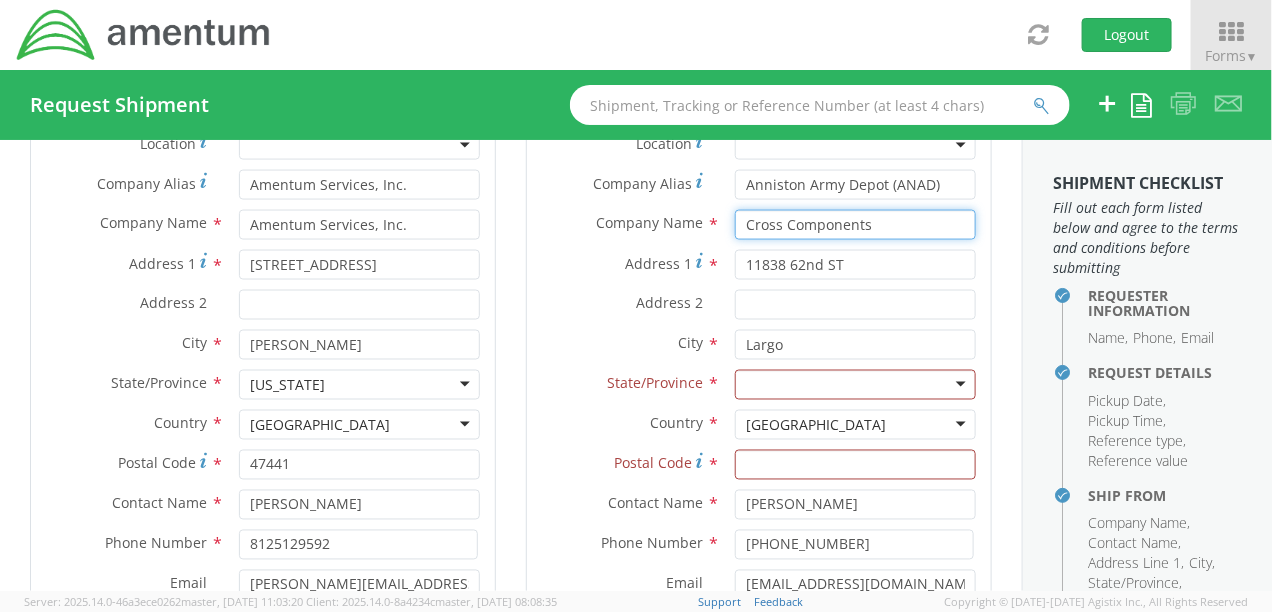 click on "Cross Components" at bounding box center (855, 225) 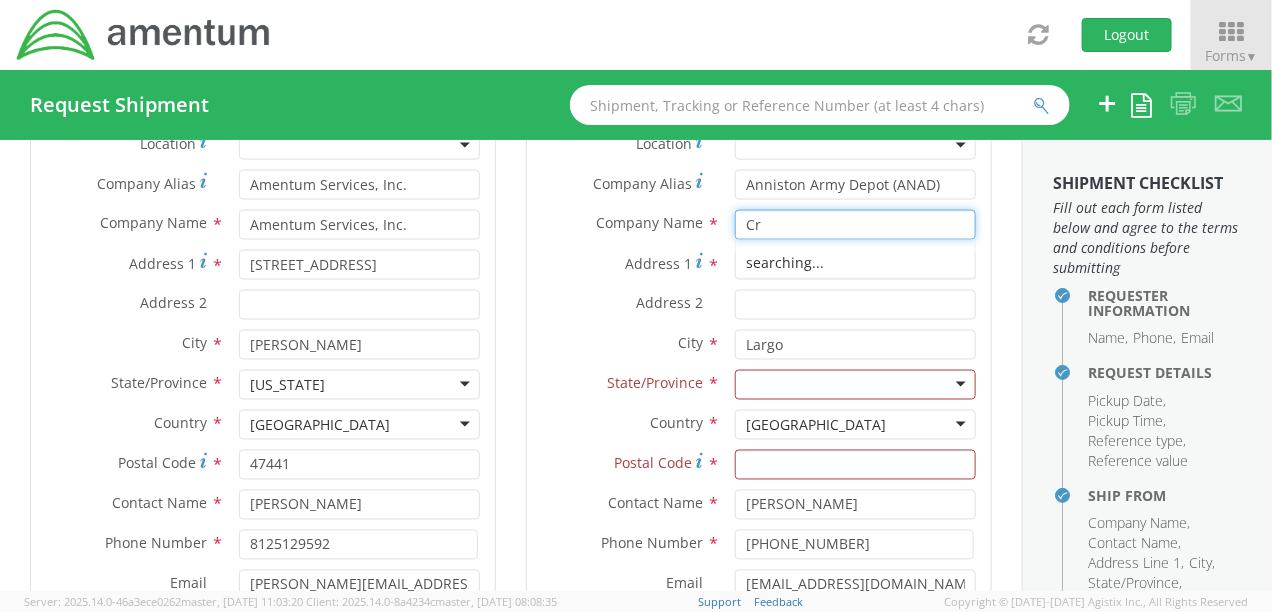 type on "C" 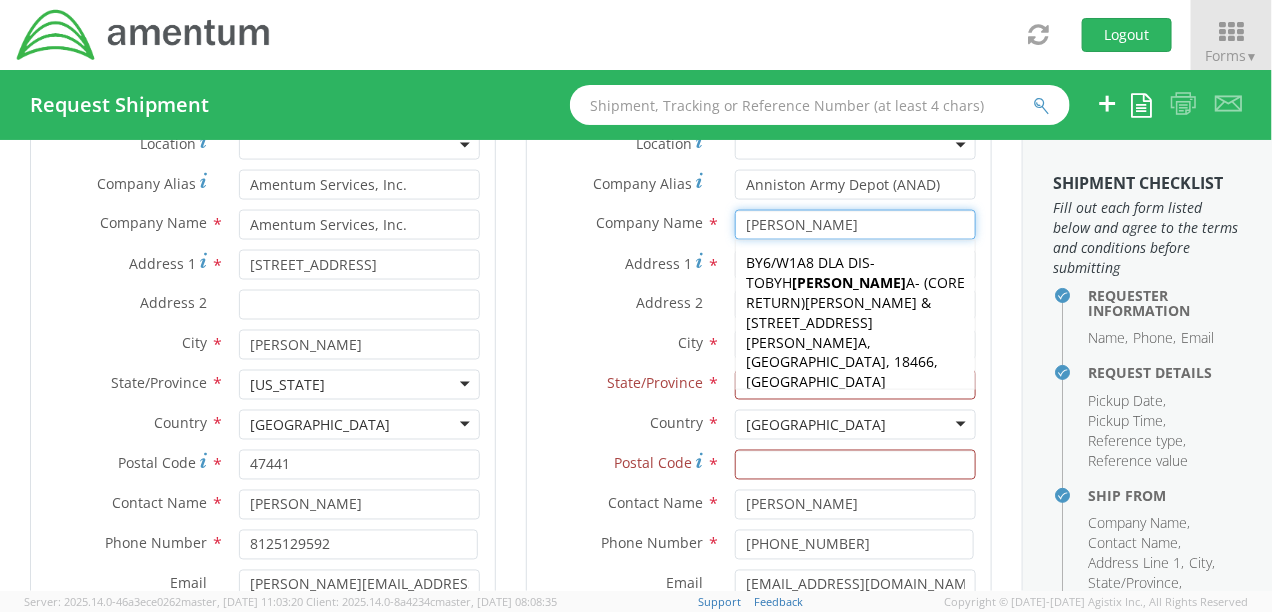 type on "Anniston Army Depot (ANAD)" 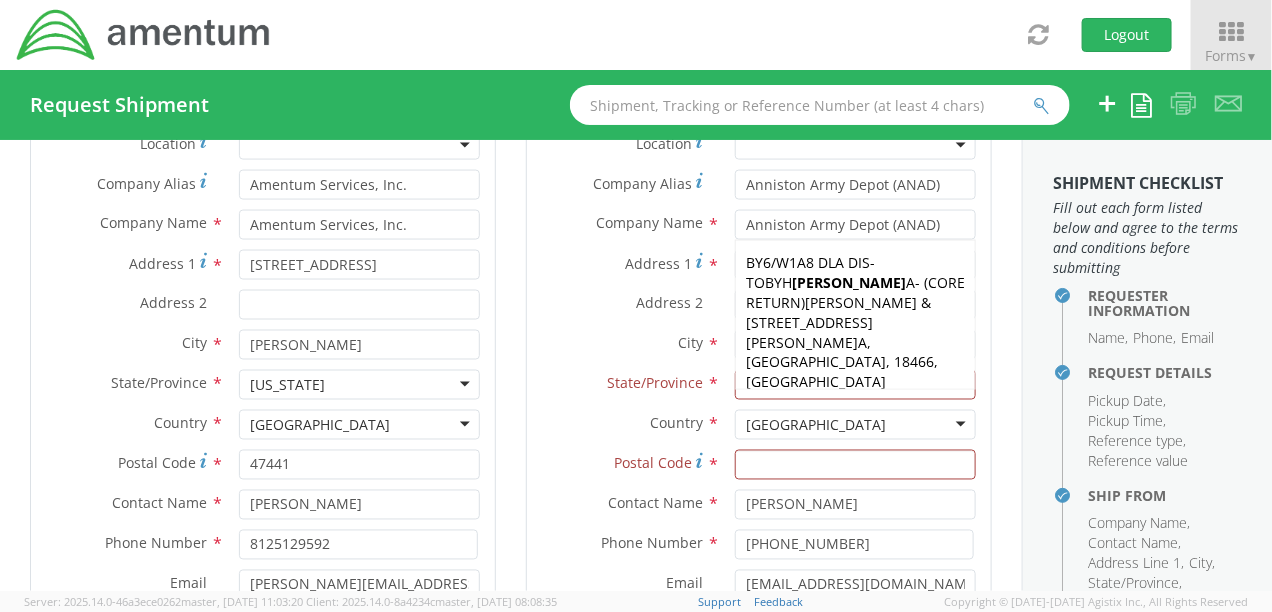 type on "Anniston Army Depot (ANAD)" 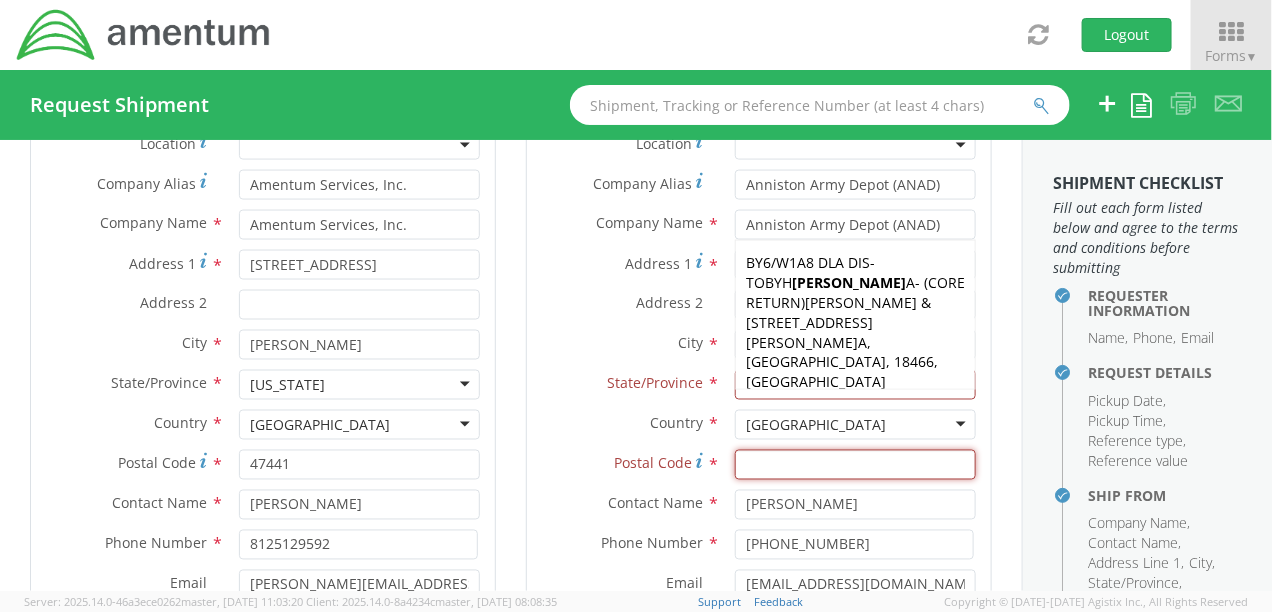 type on "36201" 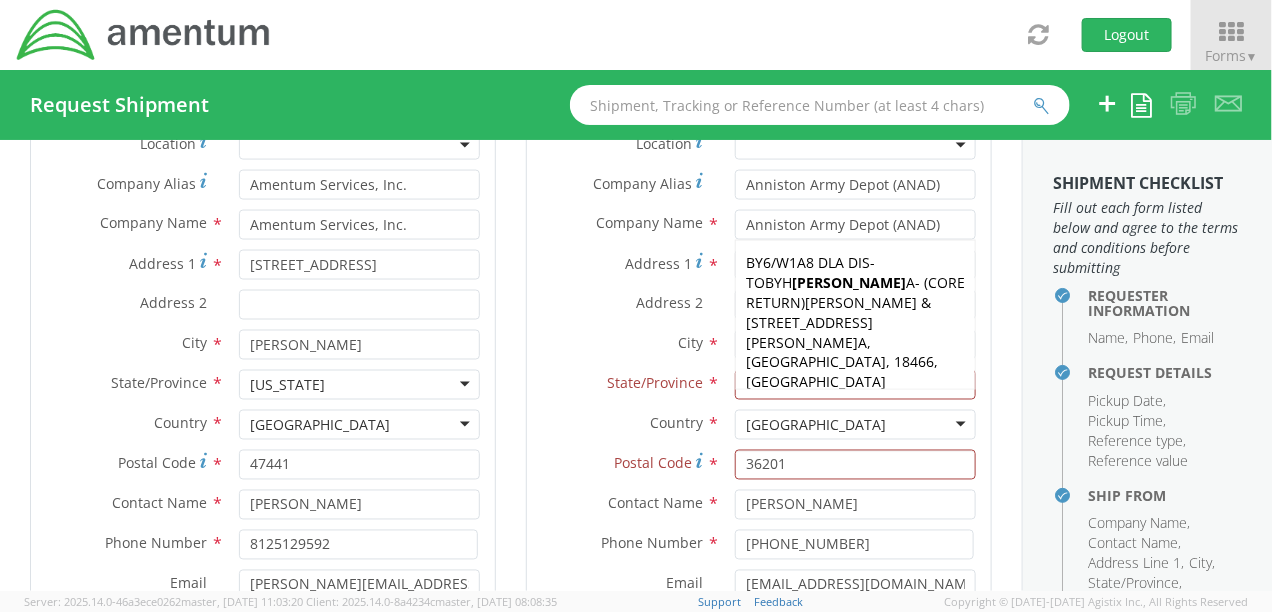type on "Anniston Army Depot (ANAD)" 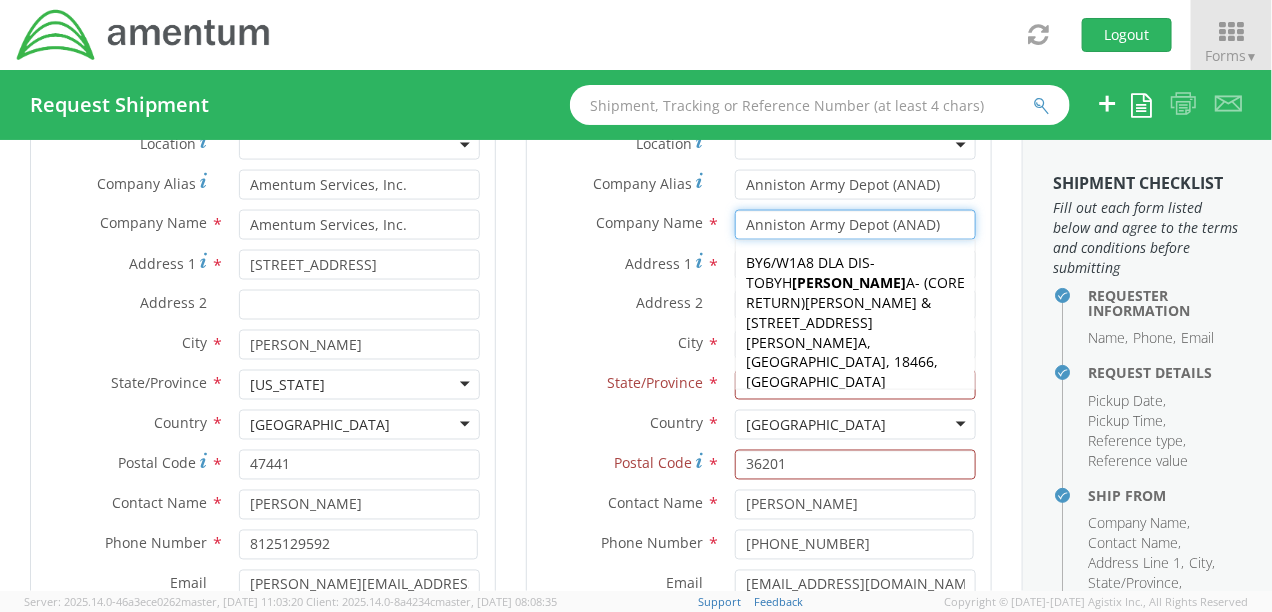 type 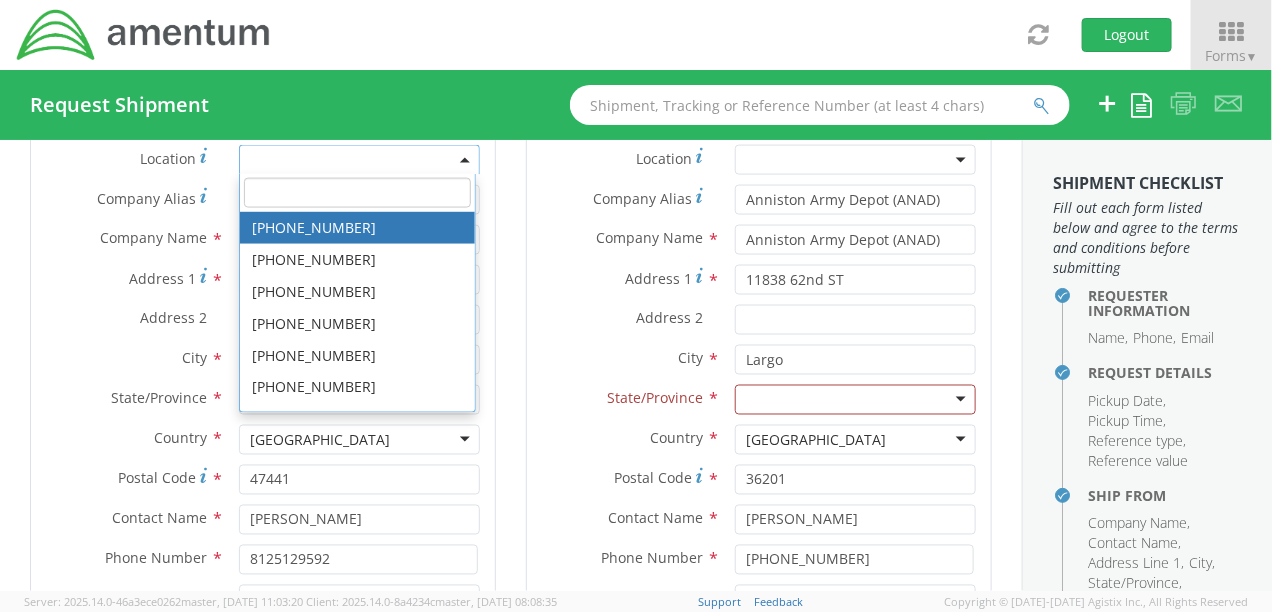 scroll, scrollTop: 1031, scrollLeft: 0, axis: vertical 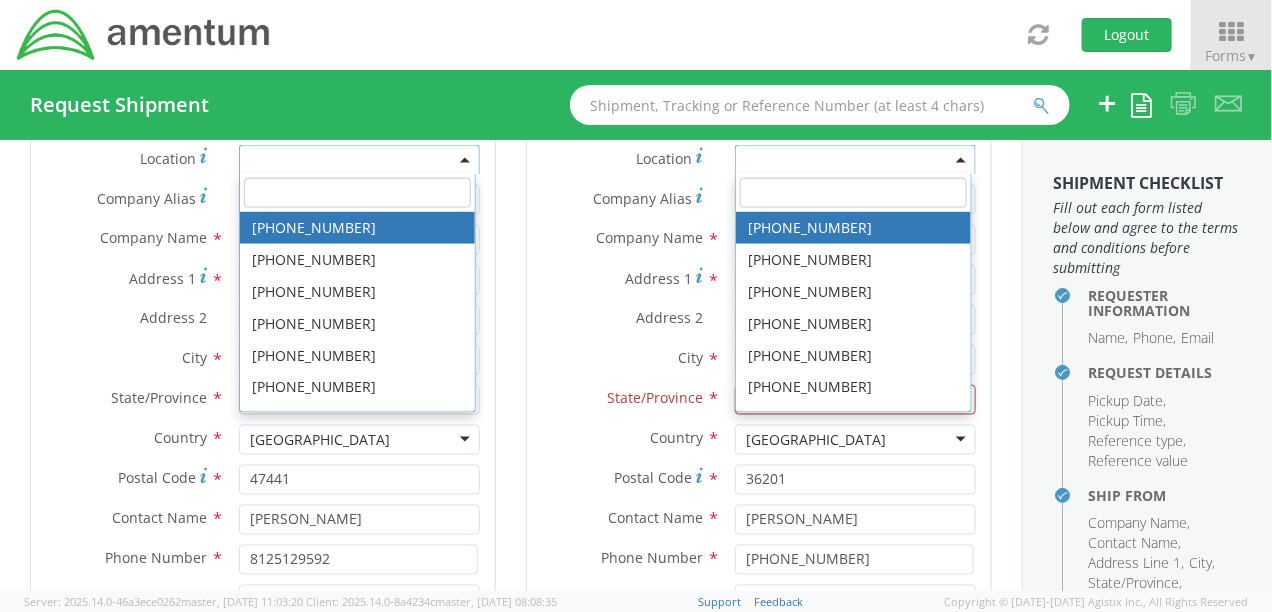 type 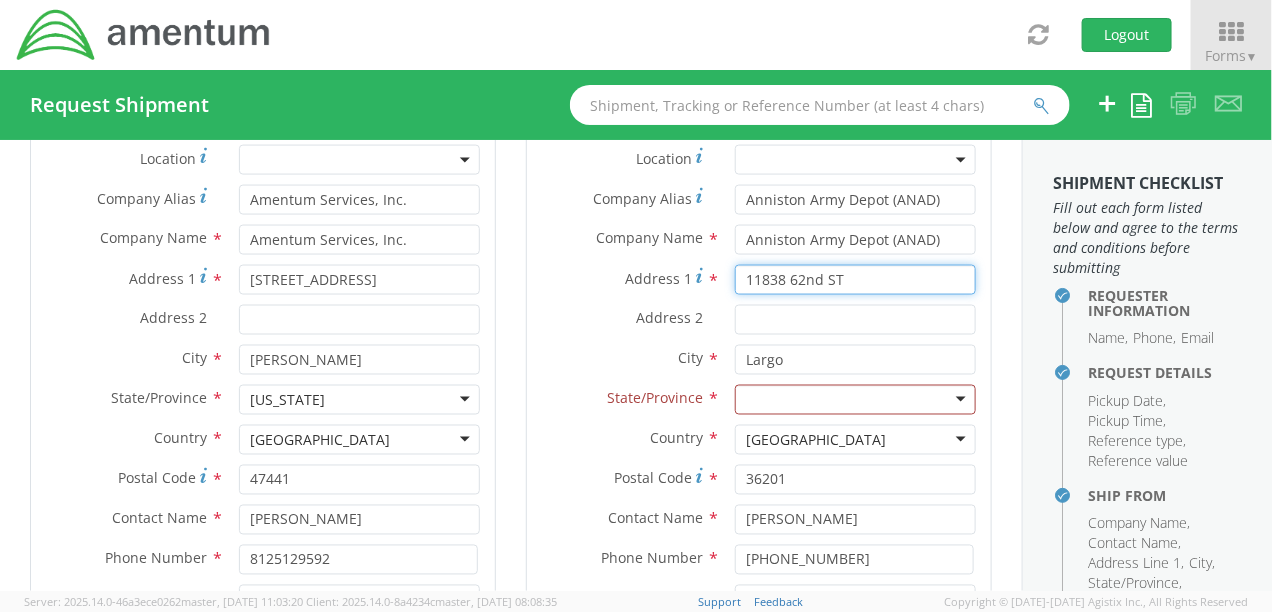 click on "11838 62nd ST" at bounding box center (855, 280) 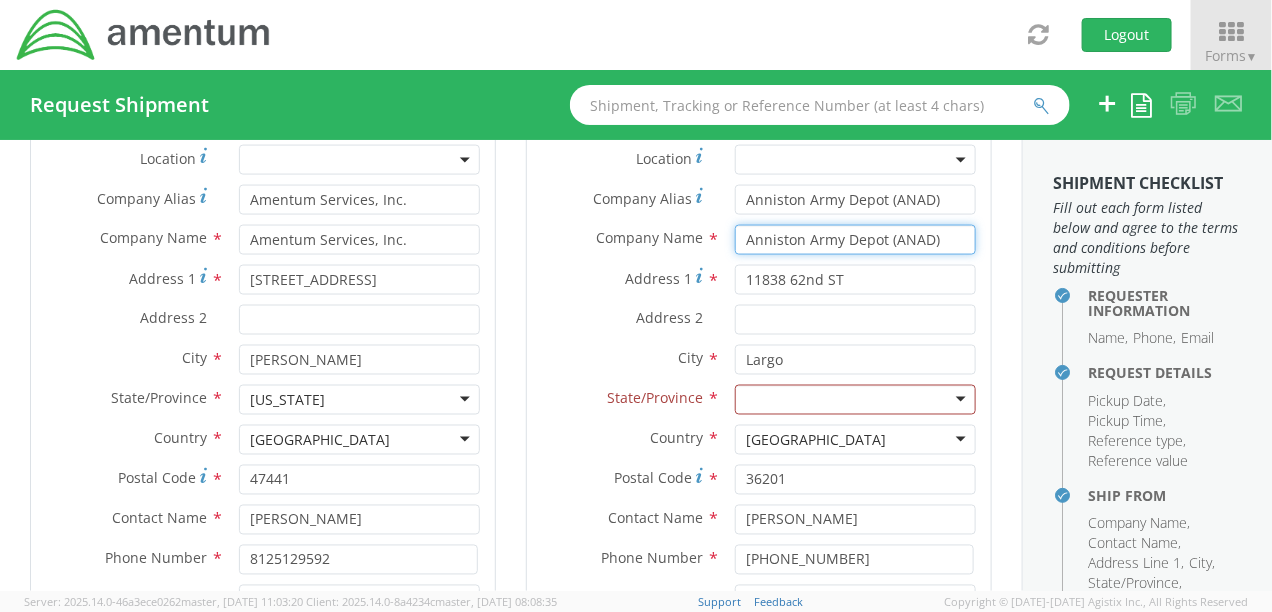 click on "Anniston Army Depot (ANAD)" at bounding box center [855, 240] 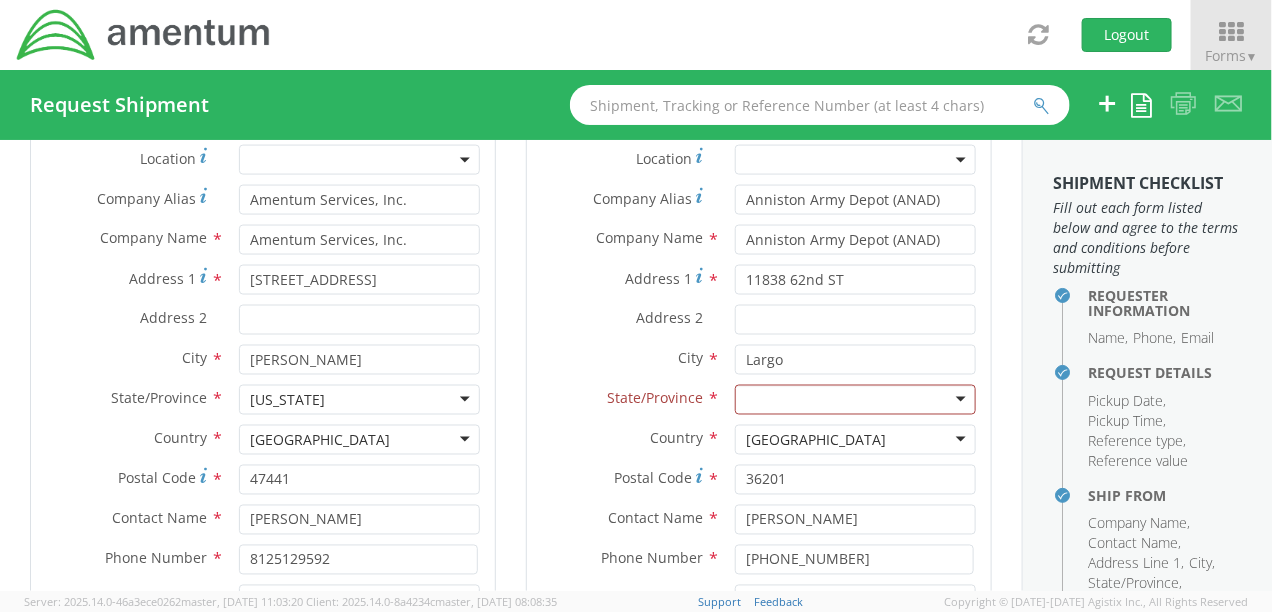 type on "Anniston Army Depot (ANAD)" 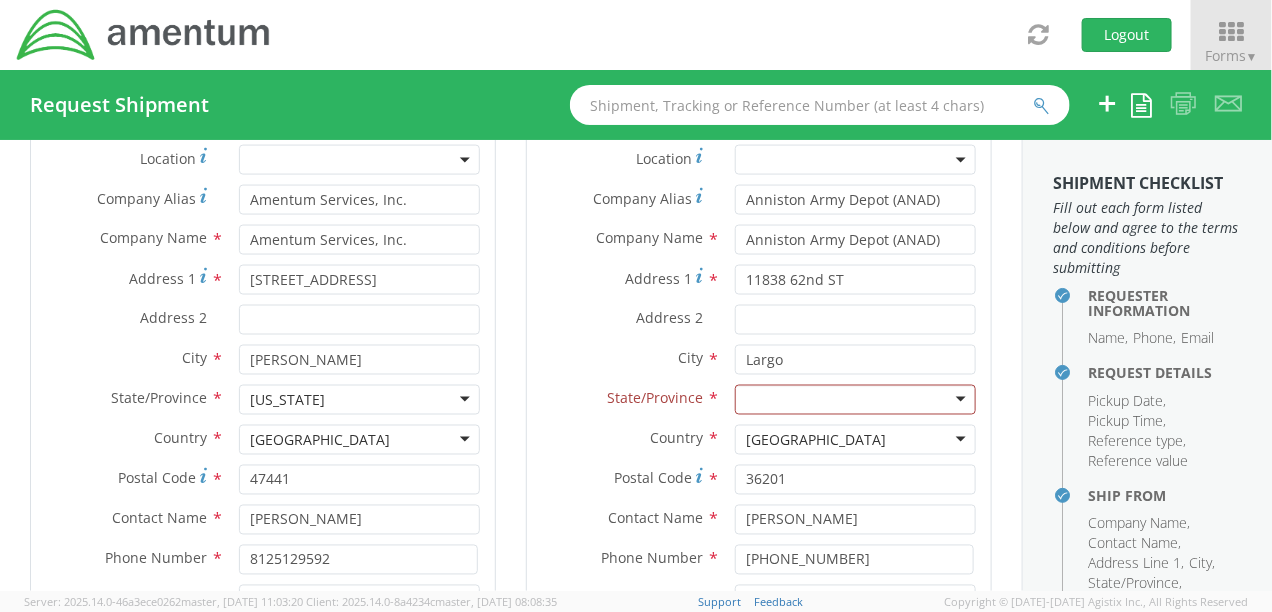 type 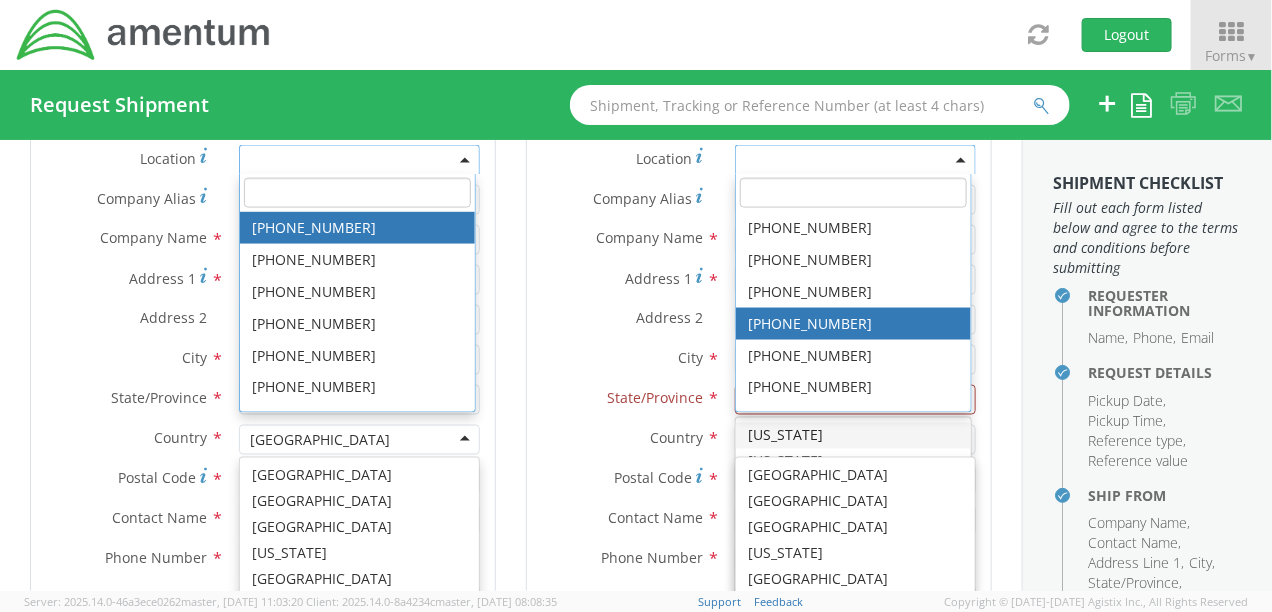 scroll, scrollTop: 1031, scrollLeft: 0, axis: vertical 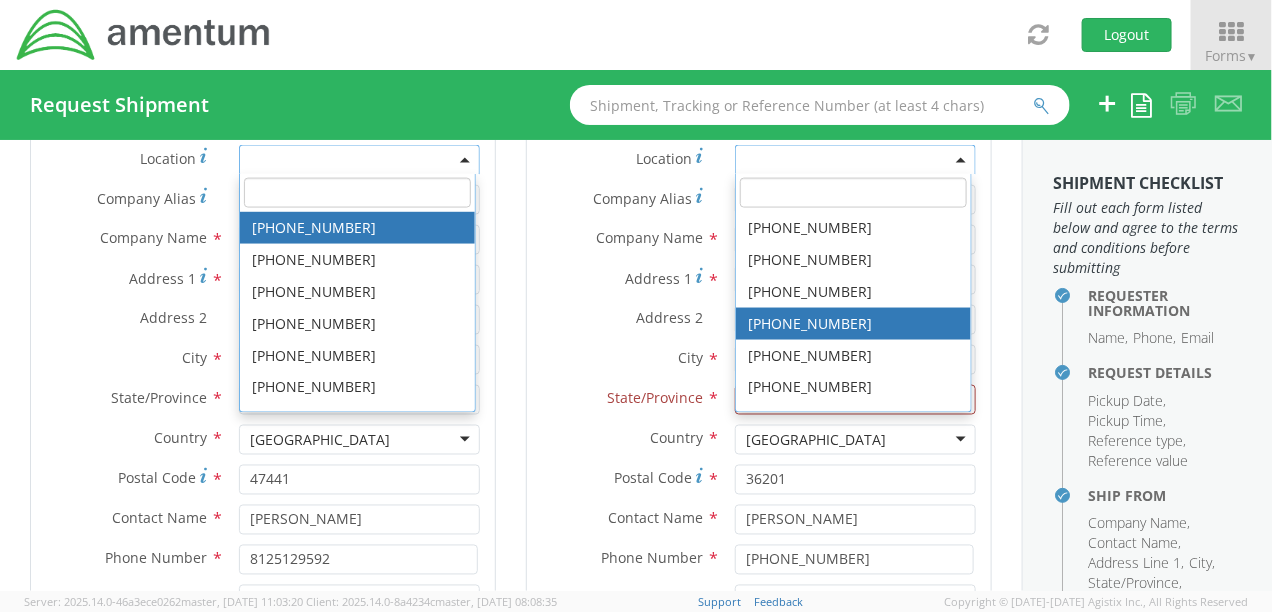 click on "Address 2        *" at bounding box center [759, 325] 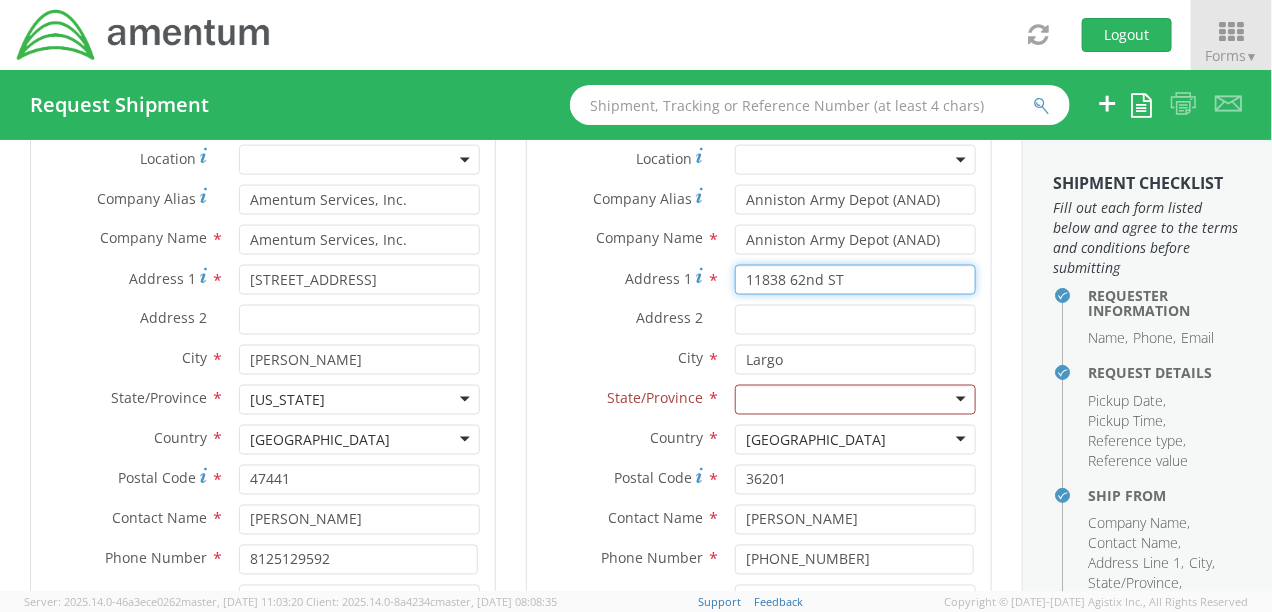 click on "11838 62nd ST" at bounding box center (855, 280) 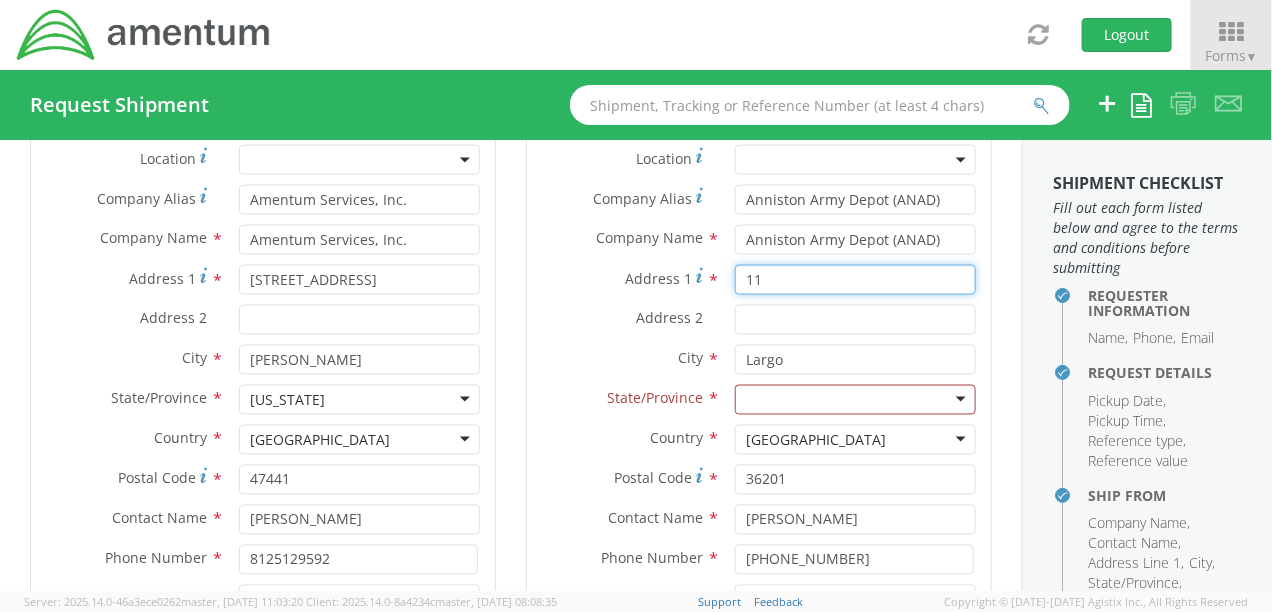 type on "1" 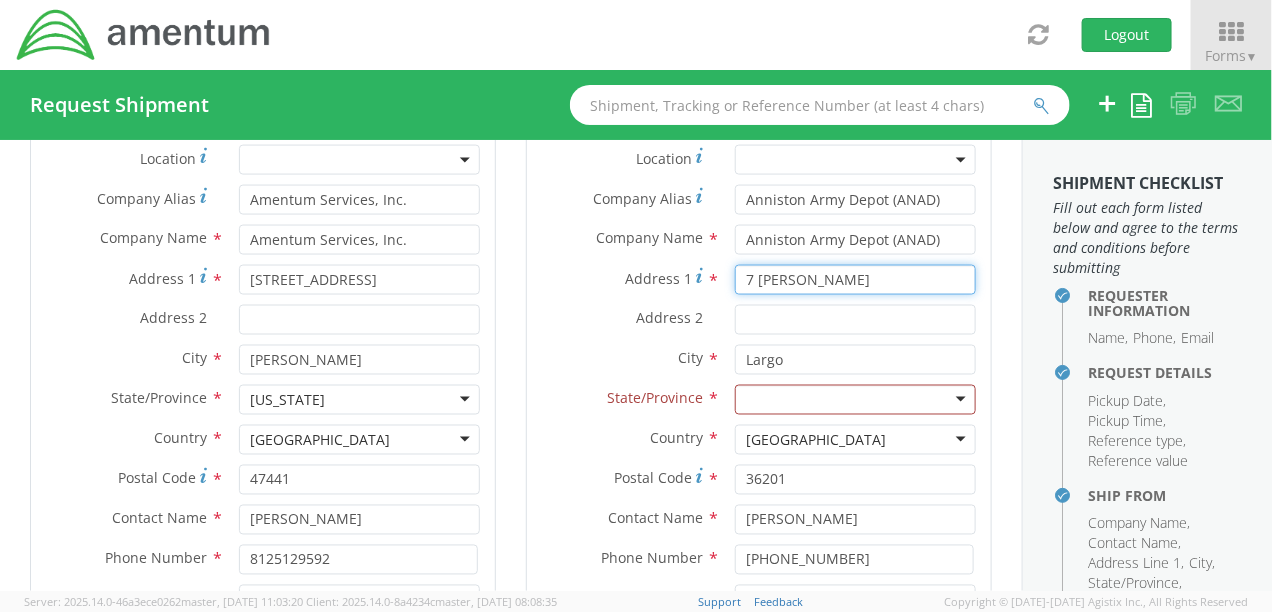 type on "[STREET_ADDRESS]" 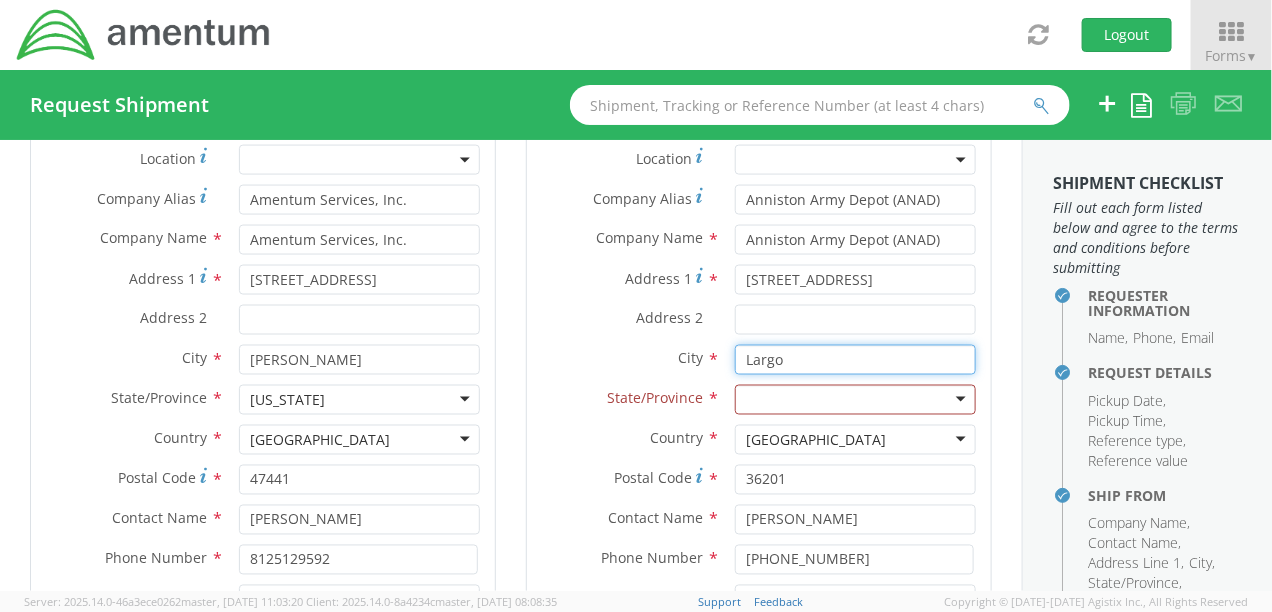 click on "Largo" at bounding box center [855, 360] 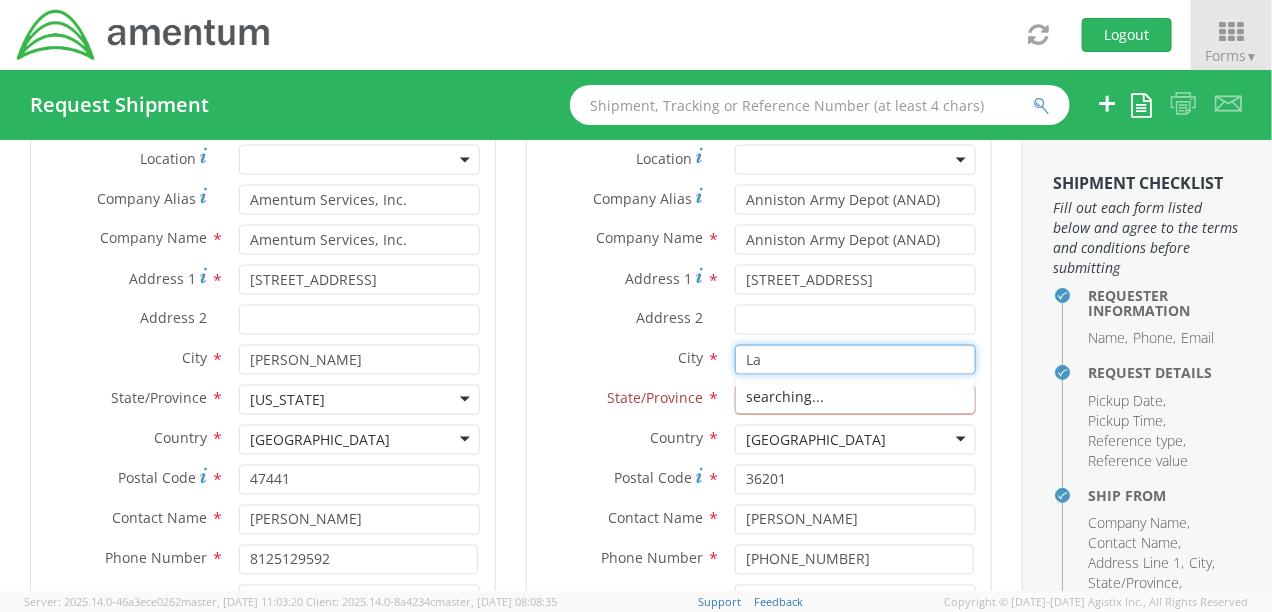 type on "L" 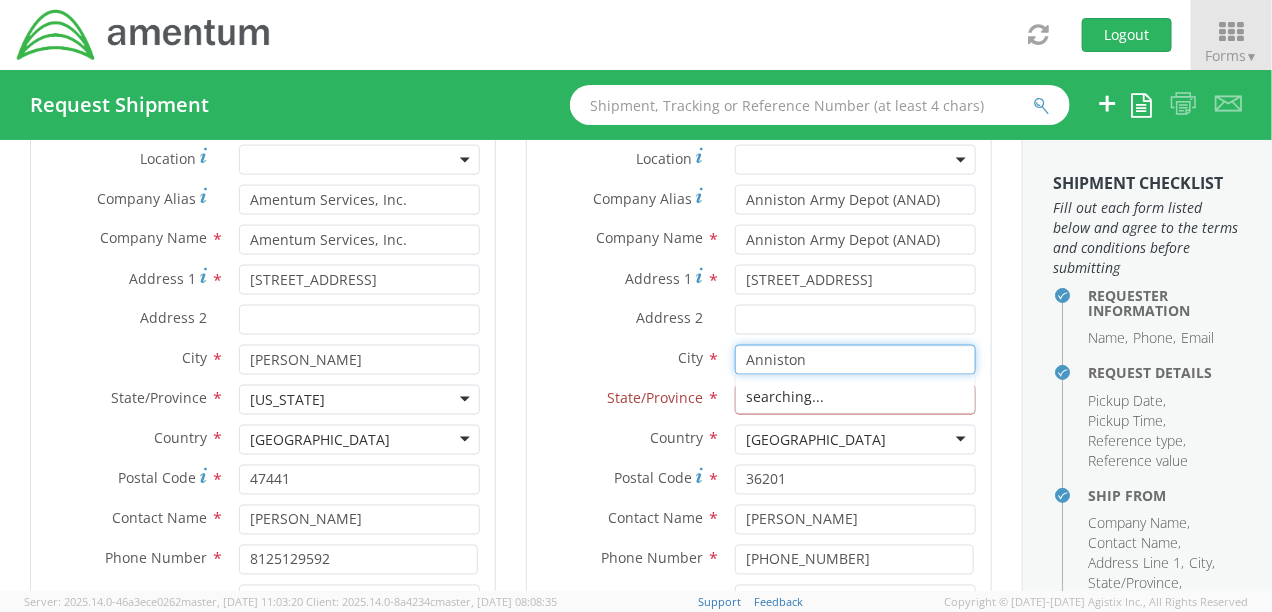type on "Anniston" 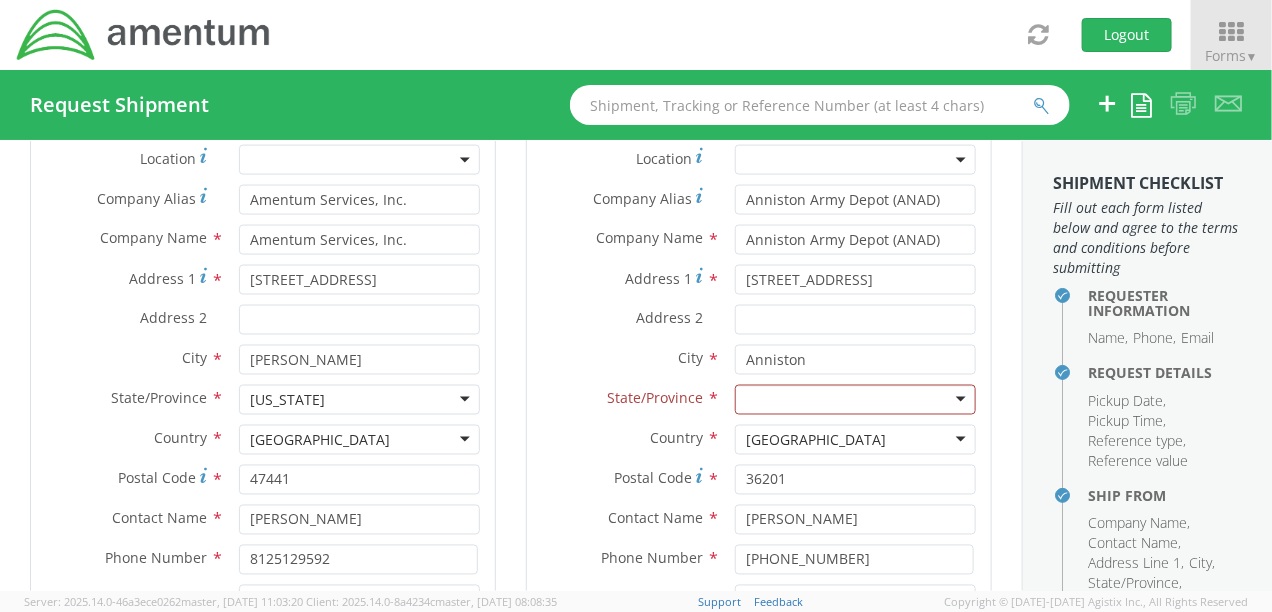 click on "State/Province        *             [US_STATE] [US_STATE] [US_STATE] [US_STATE] Armed Forces Americas Armed Forces Europe Armed Forces Pacific [US_STATE] [US_STATE] [US_STATE] [US_STATE] [US_STATE] [US_STATE] [US_STATE] [US_STATE] [US_STATE] [US_STATE] [US_STATE] [US_STATE] [US_STATE] [US_STATE] [US_STATE] [US_STATE] [US_STATE] [US_STATE] [US_STATE] [US_STATE] [US_STATE] [US_STATE] [US_STATE] [US_STATE] [US_STATE] [US_STATE] [US_STATE] [US_STATE] [US_STATE] [US_STATE] [US_STATE] [US_STATE] [US_STATE] [US_STATE] [US_STATE] [US_STATE] [US_STATE] [US_STATE] [US_STATE] [US_STATE] [US_STATE] [US_STATE] [US_STATE] [US_STATE] [US_STATE][PERSON_NAME][US_STATE] [US_STATE][PERSON_NAME] [US_STATE] [US_STATE]" at bounding box center [759, 400] 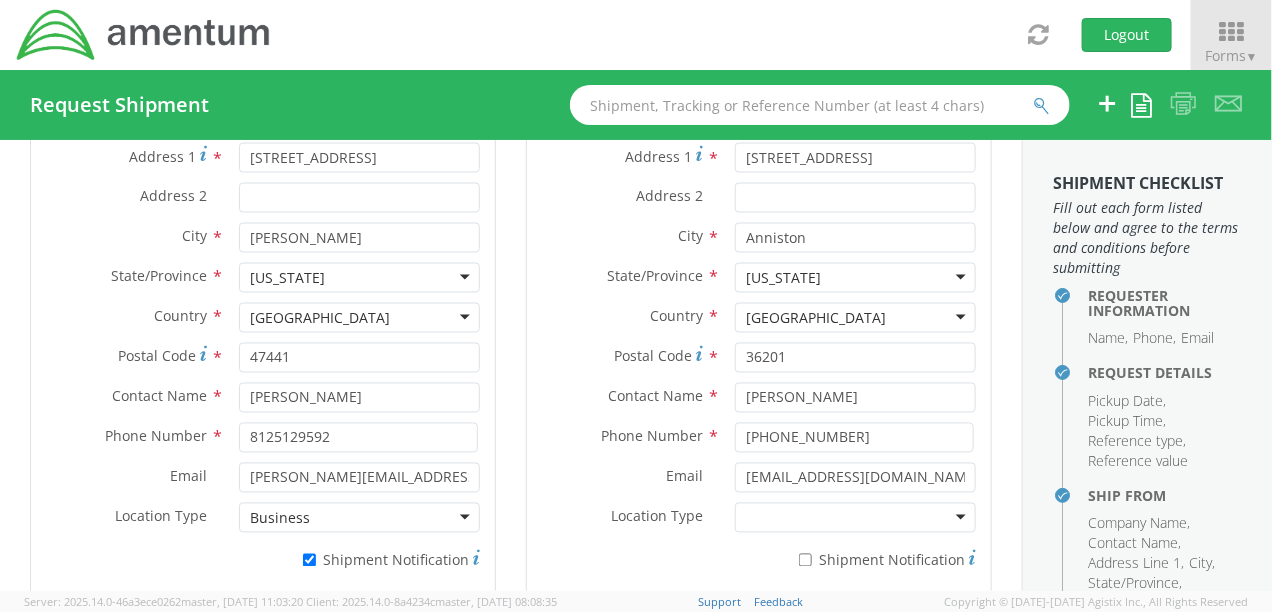 scroll, scrollTop: 1156, scrollLeft: 0, axis: vertical 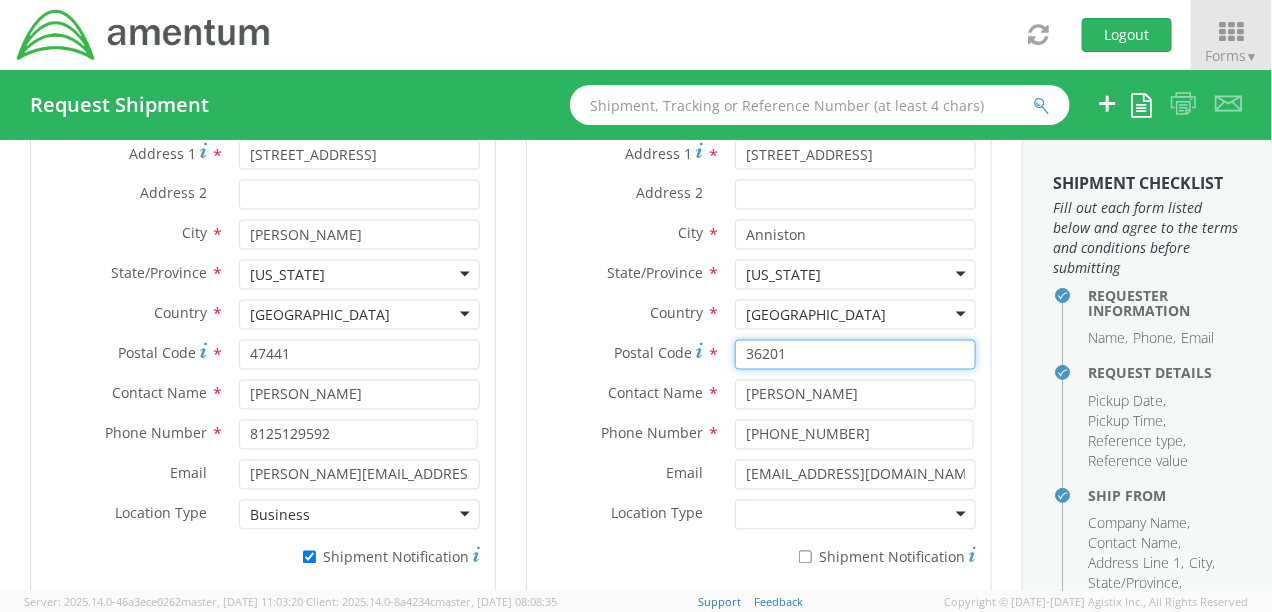 click on "36201" at bounding box center [855, 355] 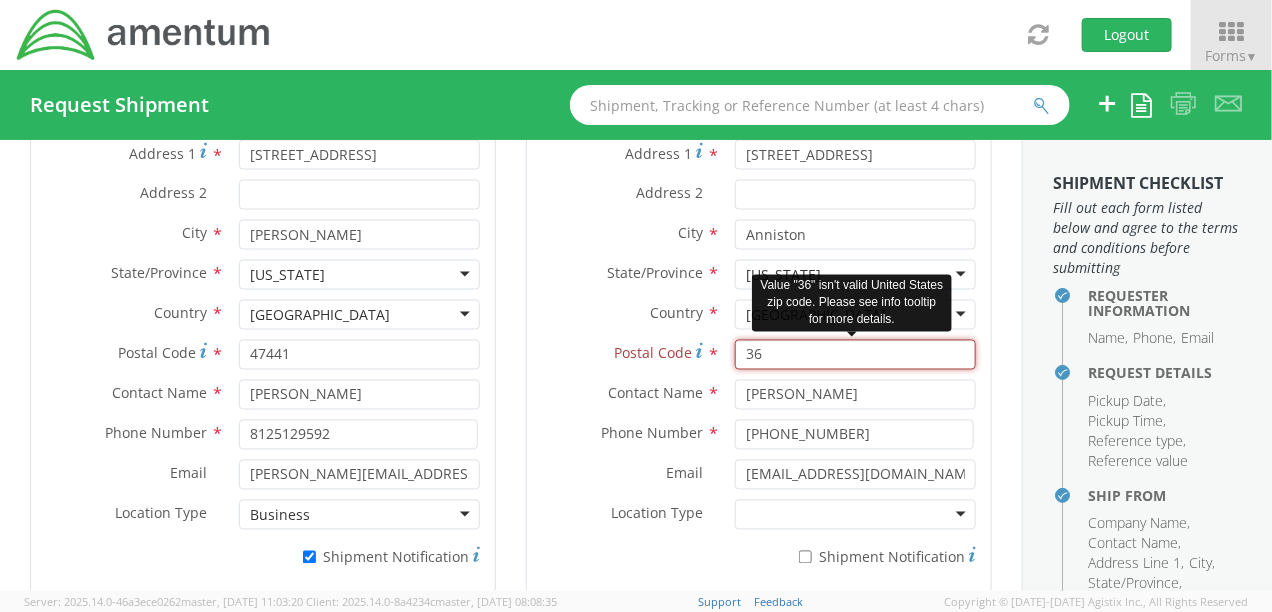type on "3" 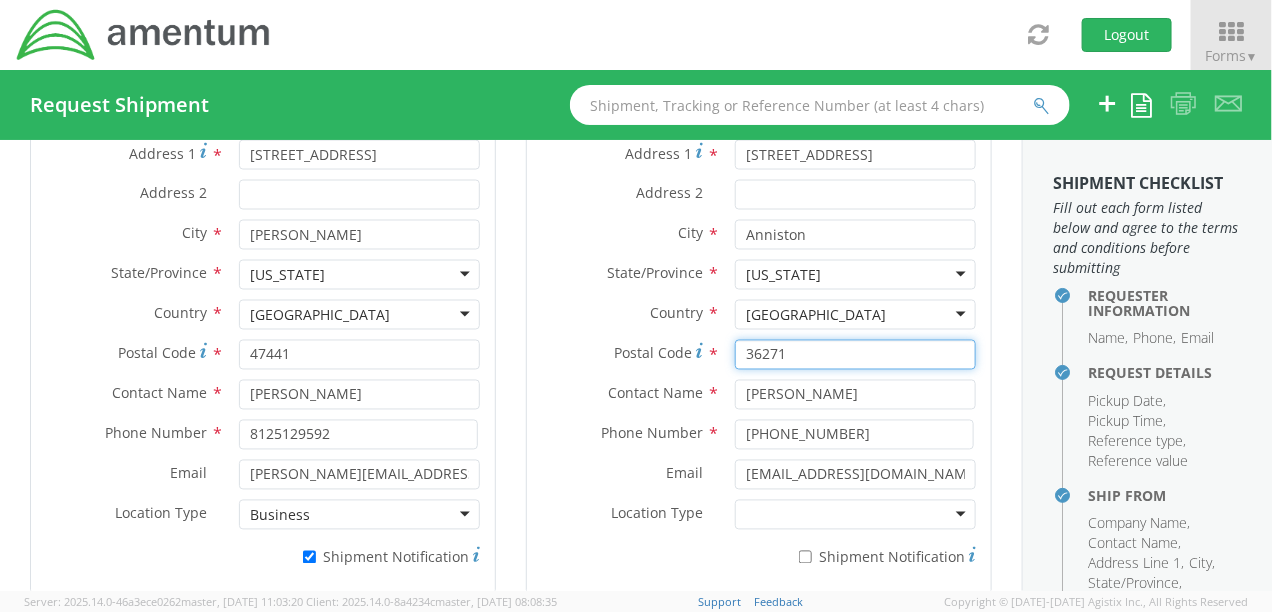 type on "36271" 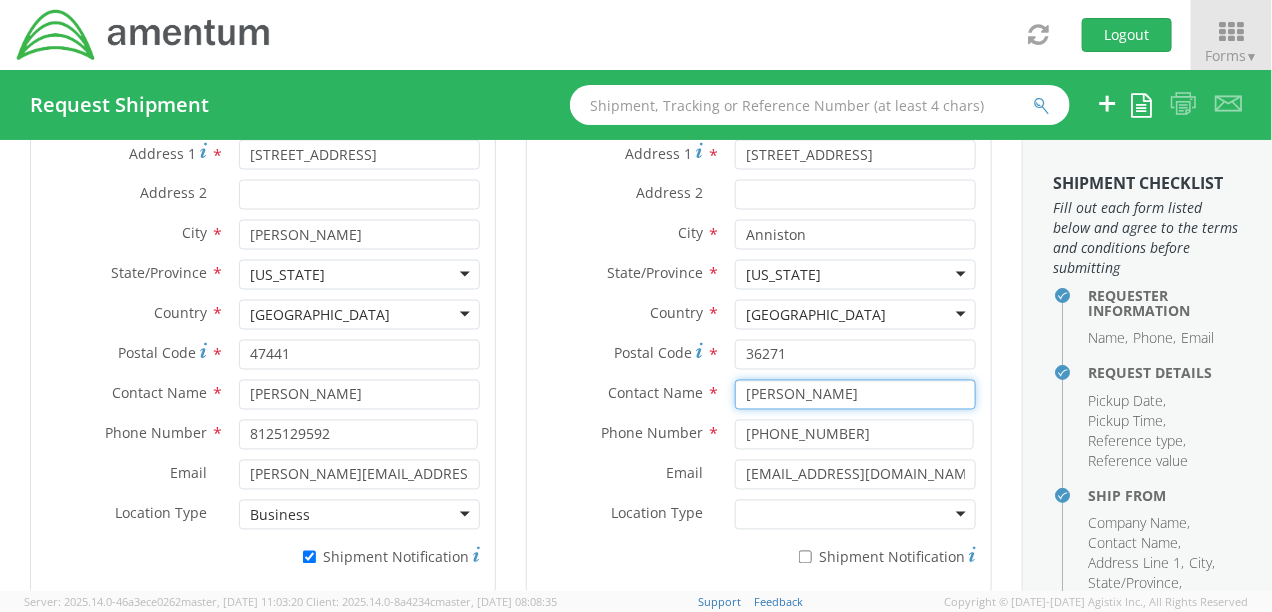 click on "[PERSON_NAME]" at bounding box center (855, 395) 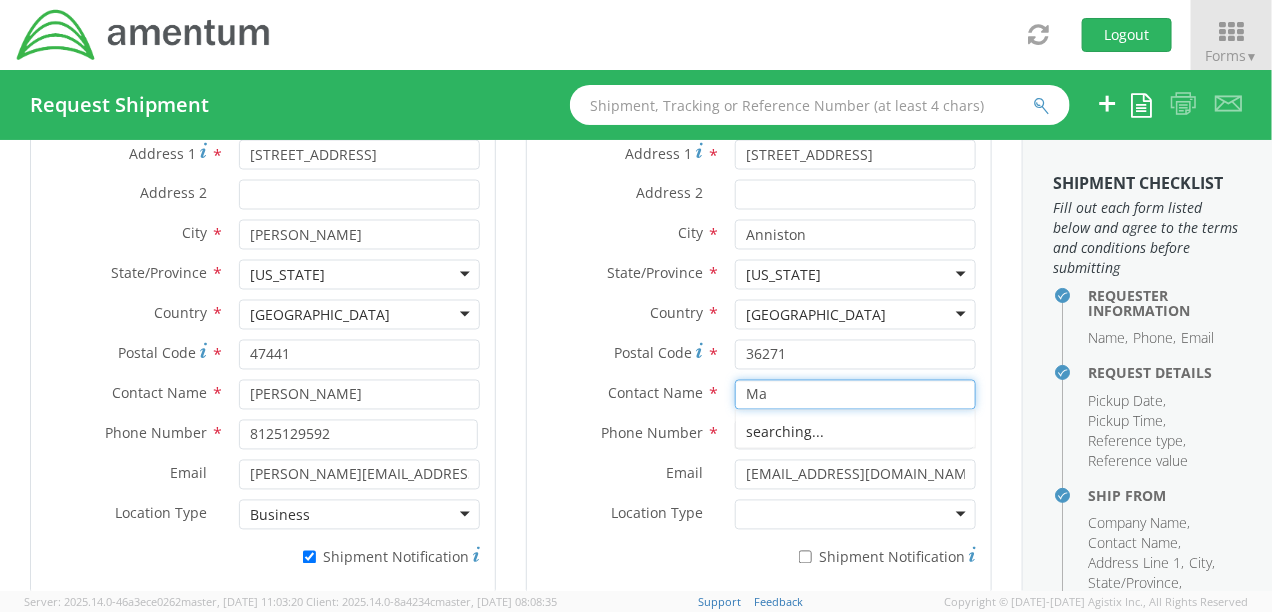 type on "M" 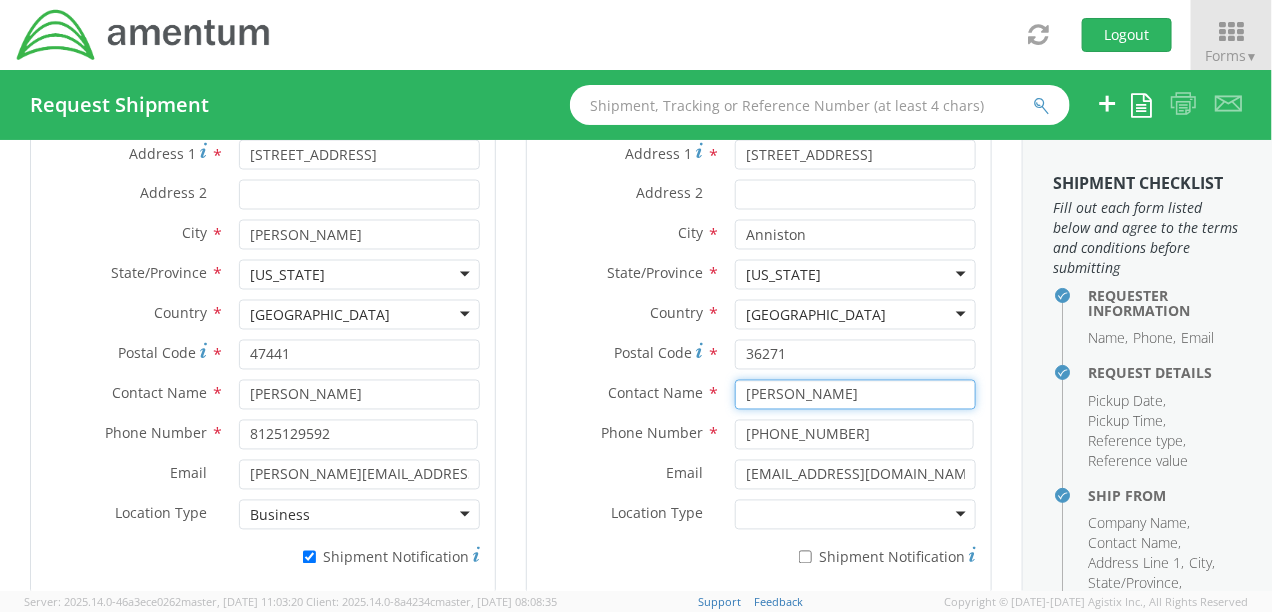 type on "[PERSON_NAME]" 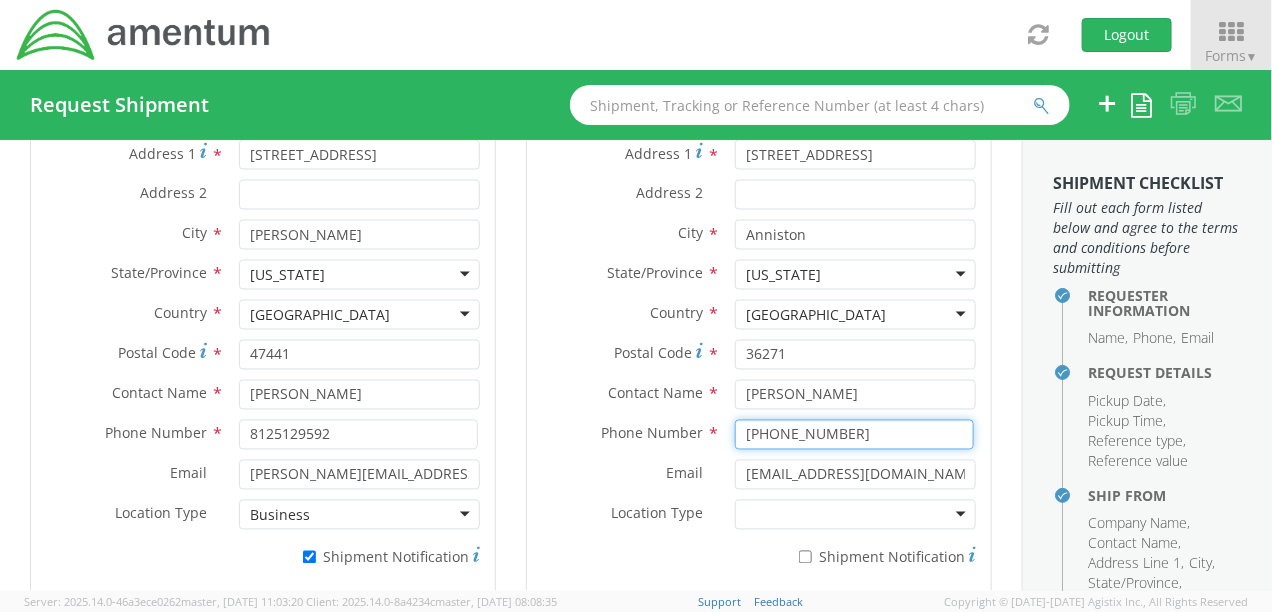 click on "[PHONE_NUMBER]" at bounding box center [854, 435] 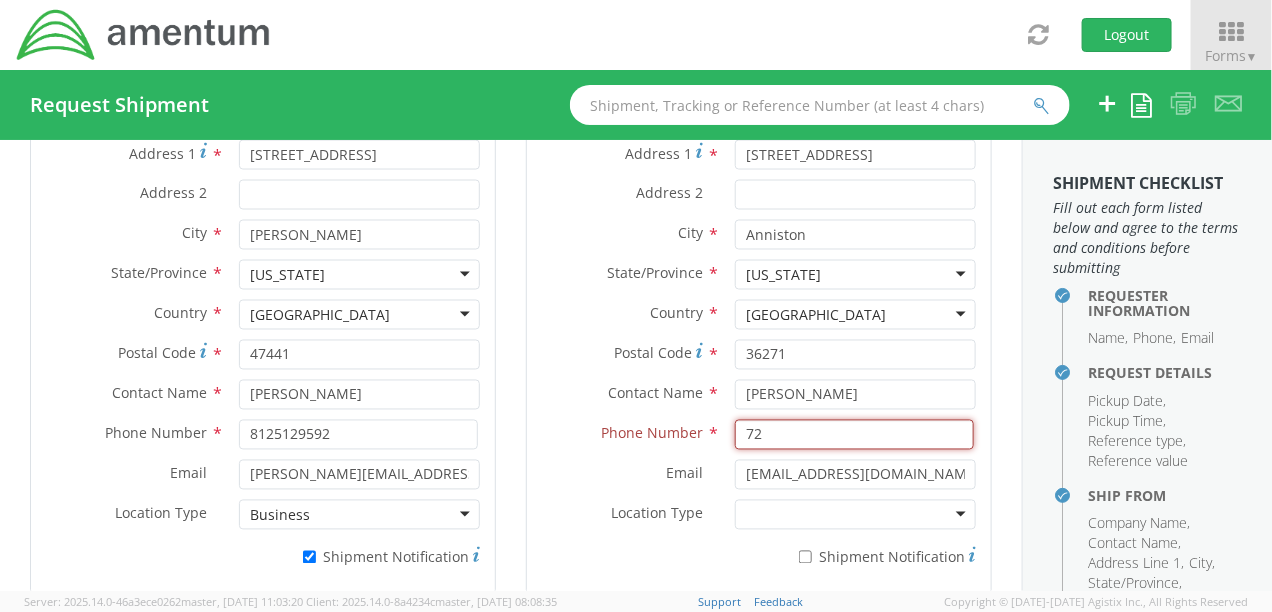 type on "7" 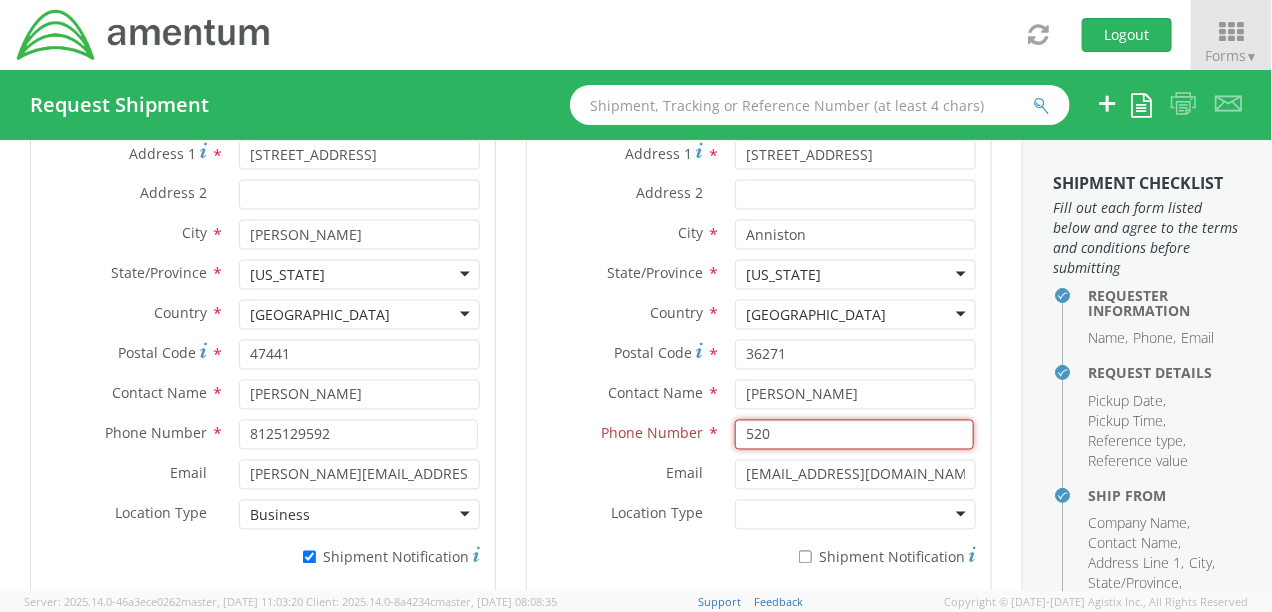 type on "5206710794" 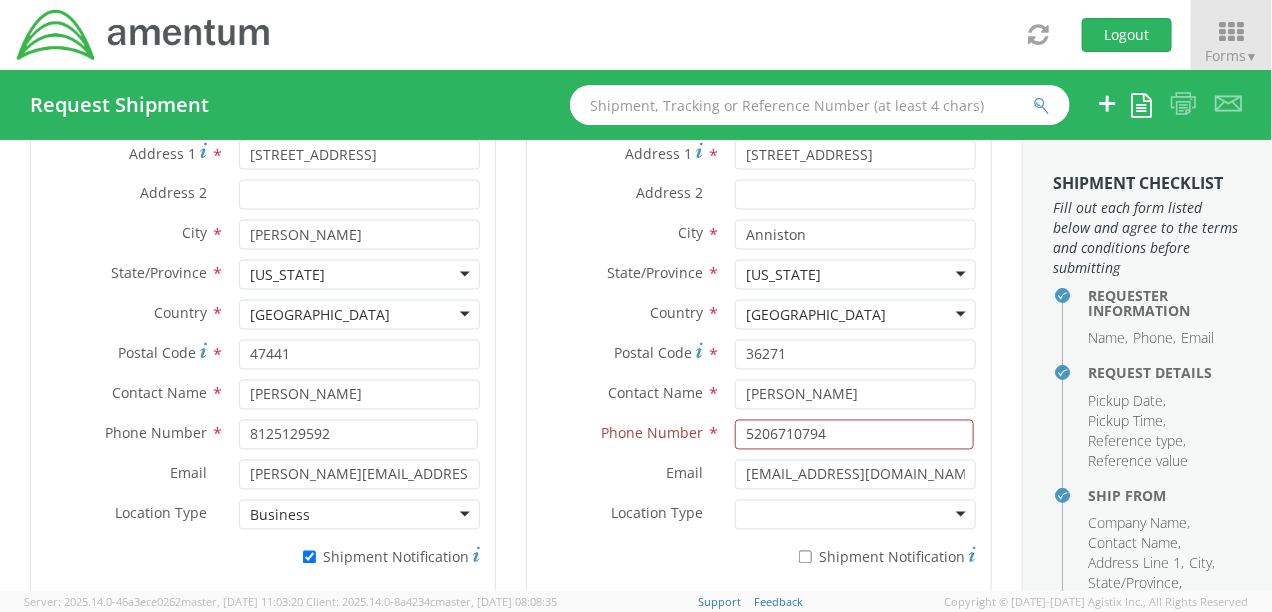 type on "Anniston Army Depot (ANAD)" 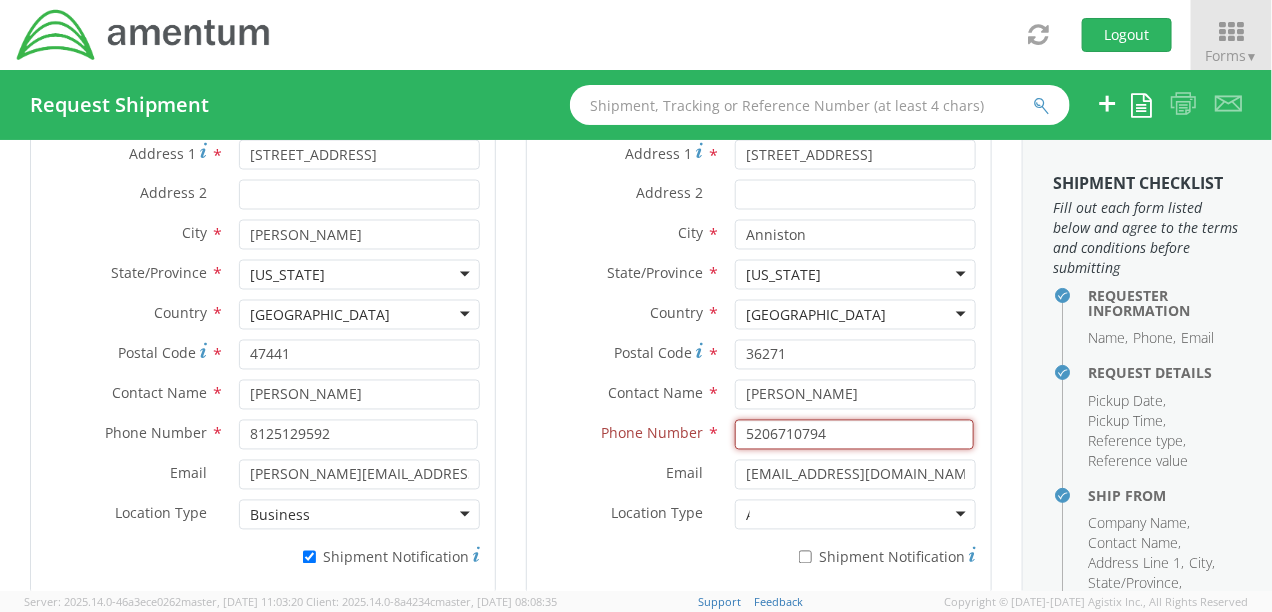 type 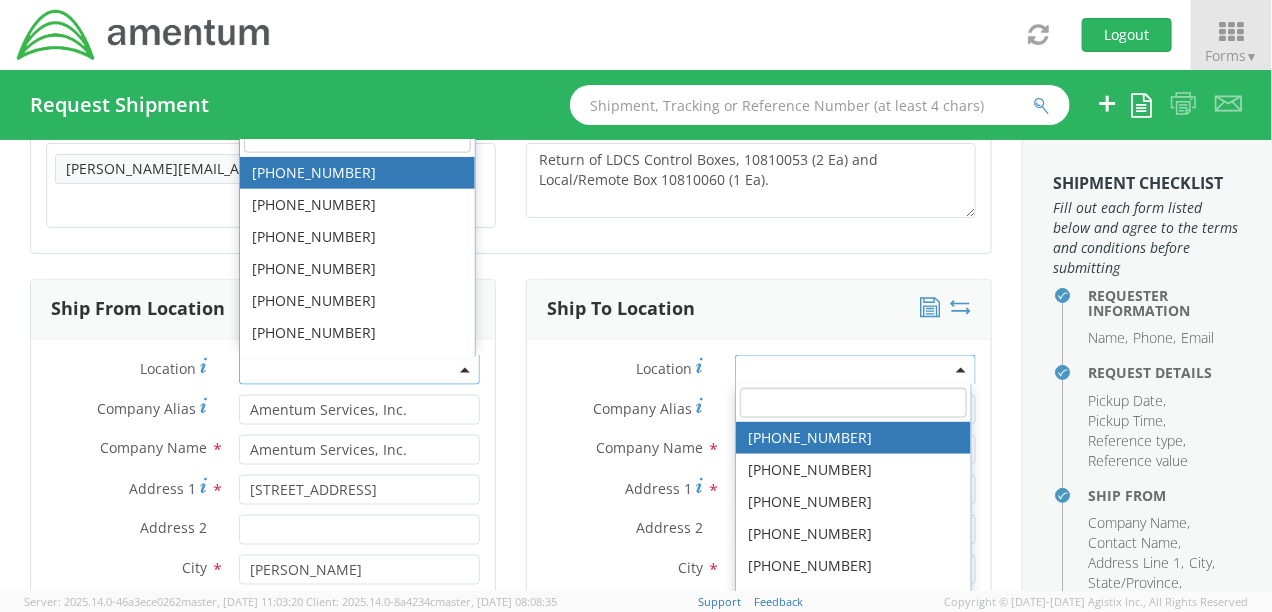 scroll, scrollTop: 1031, scrollLeft: 0, axis: vertical 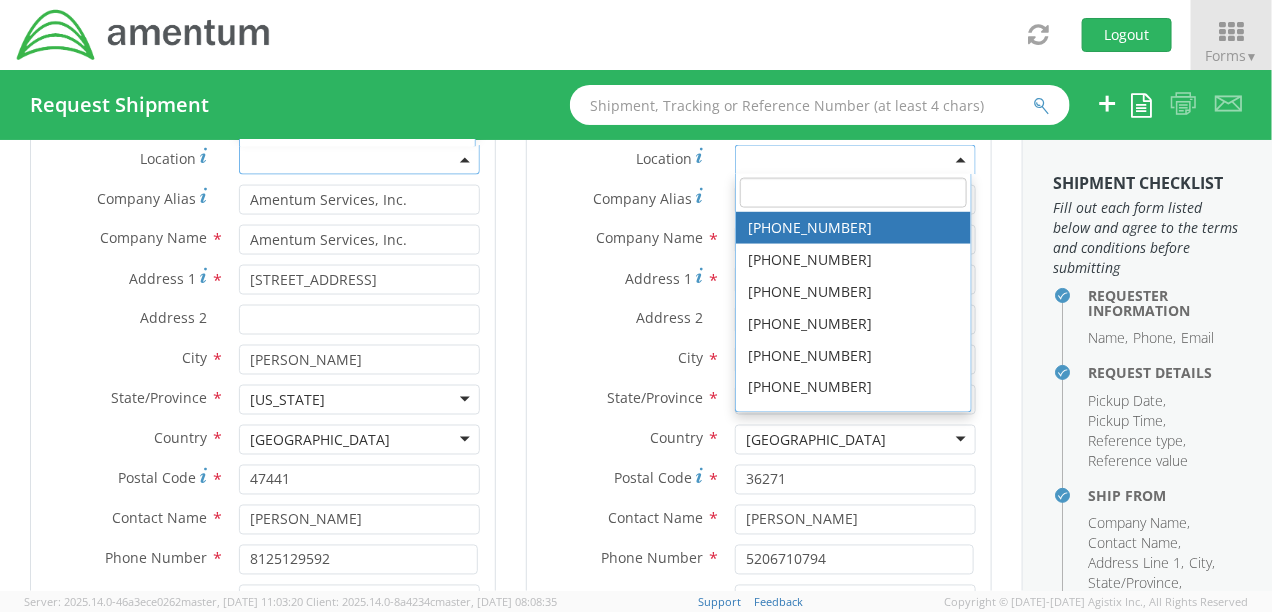 type 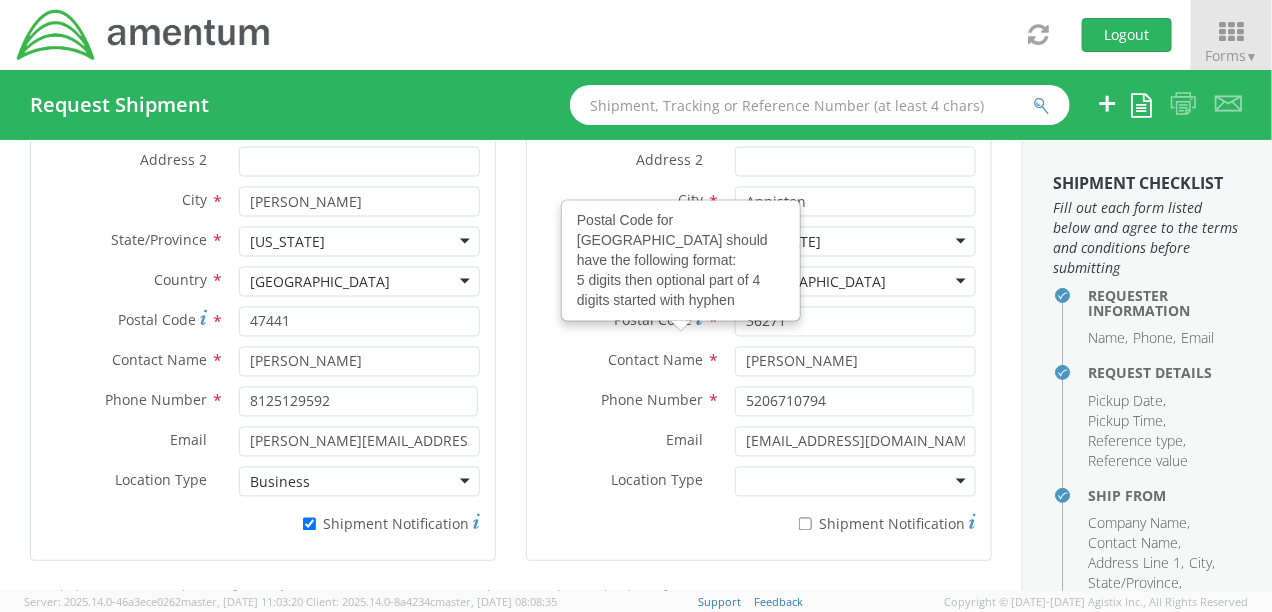 scroll, scrollTop: 1206, scrollLeft: 0, axis: vertical 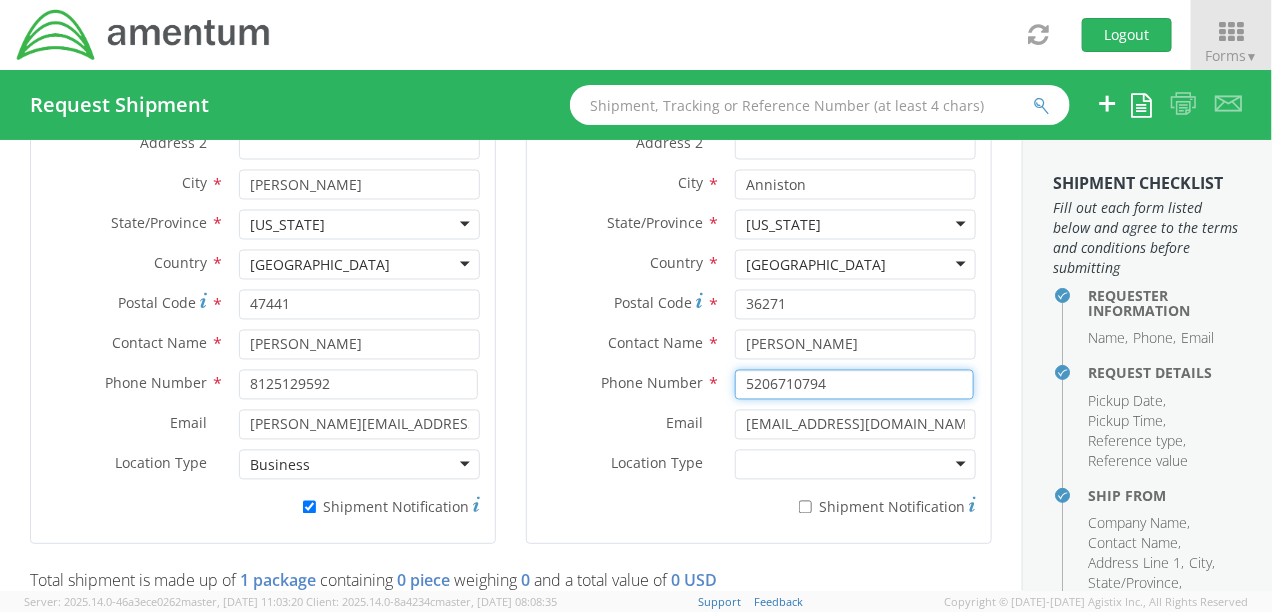 click on "5206710794" at bounding box center [854, 385] 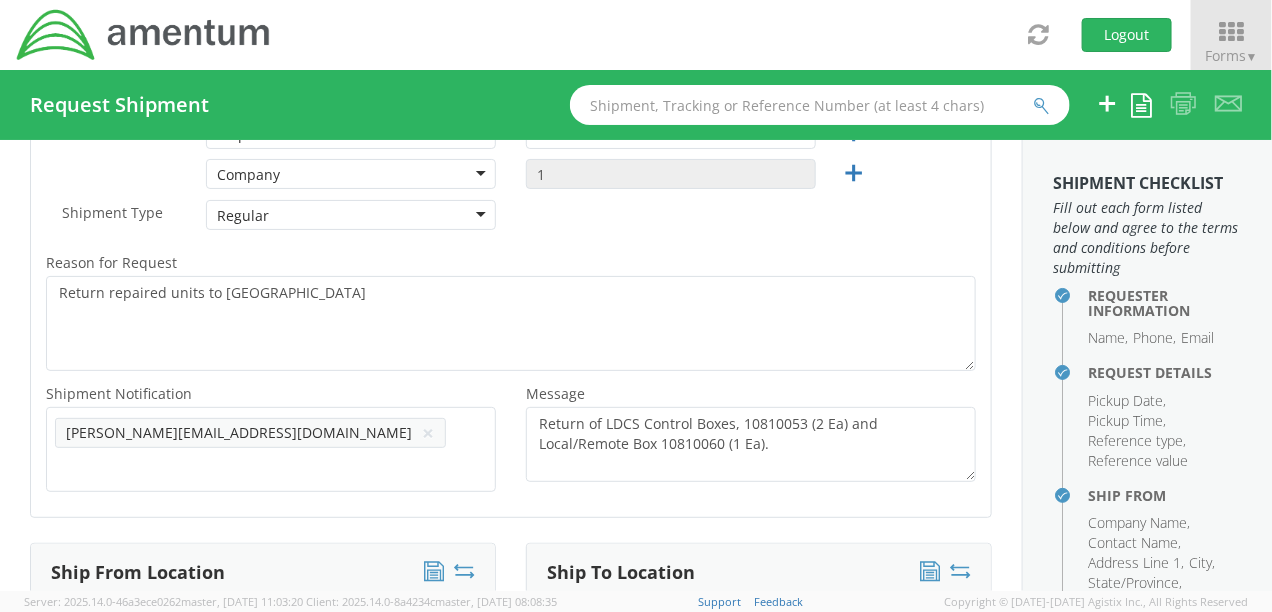 scroll, scrollTop: 556, scrollLeft: 0, axis: vertical 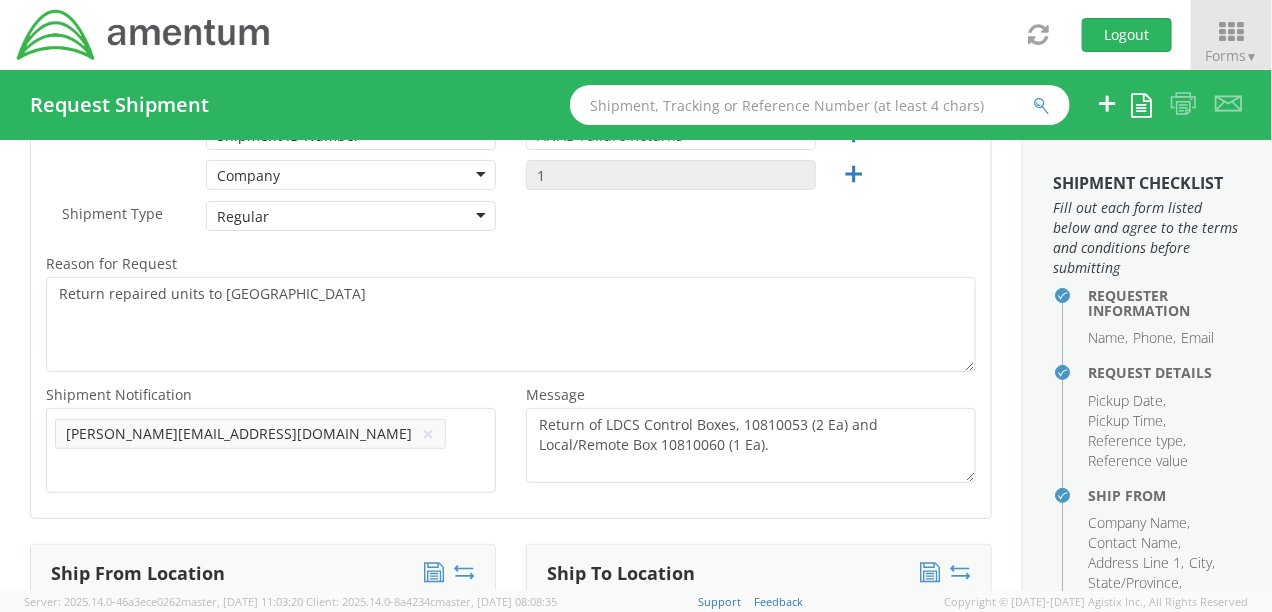 type on "[PHONE_NUMBER]" 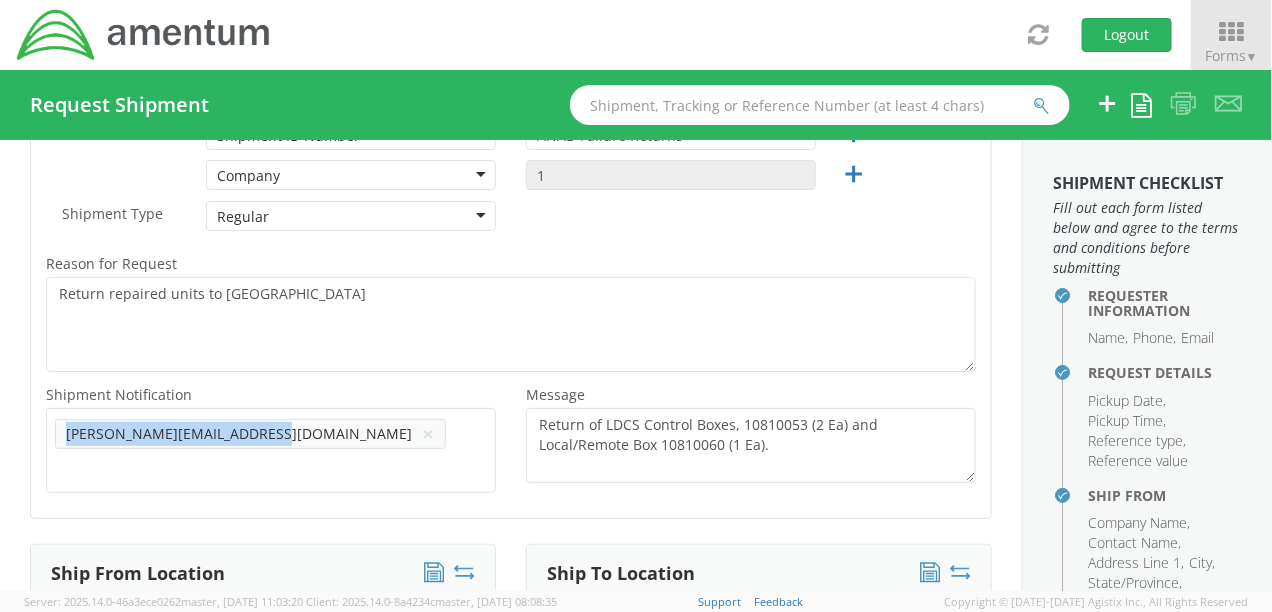 drag, startPoint x: 269, startPoint y: 428, endPoint x: 19, endPoint y: 426, distance: 250.008 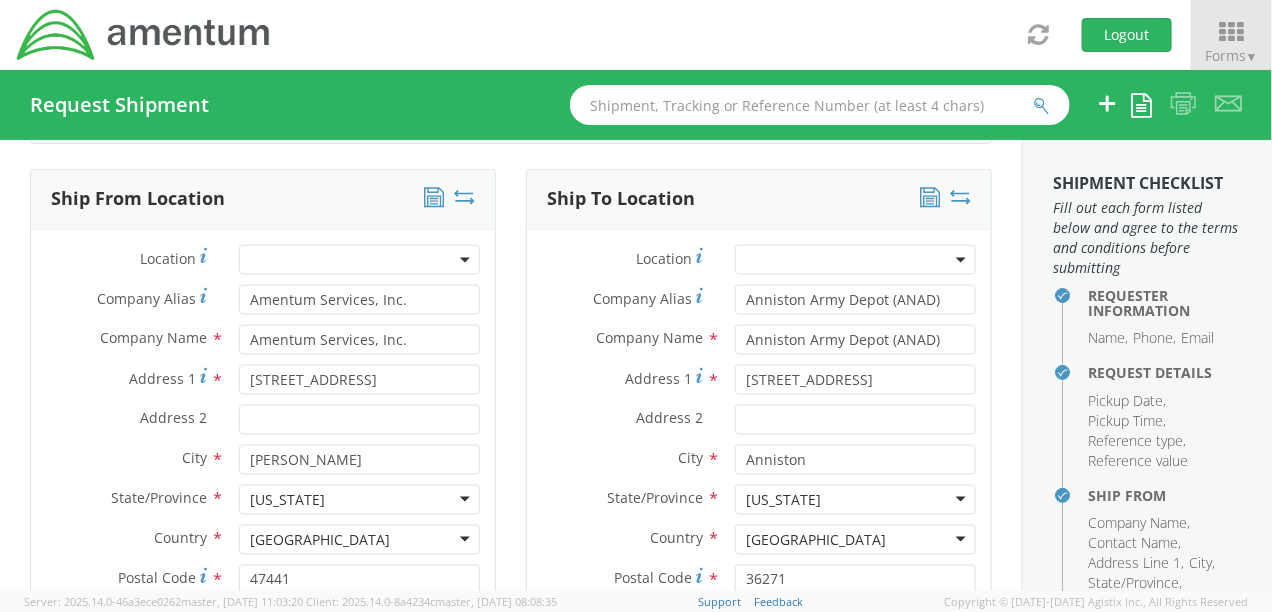 scroll, scrollTop: 1181, scrollLeft: 0, axis: vertical 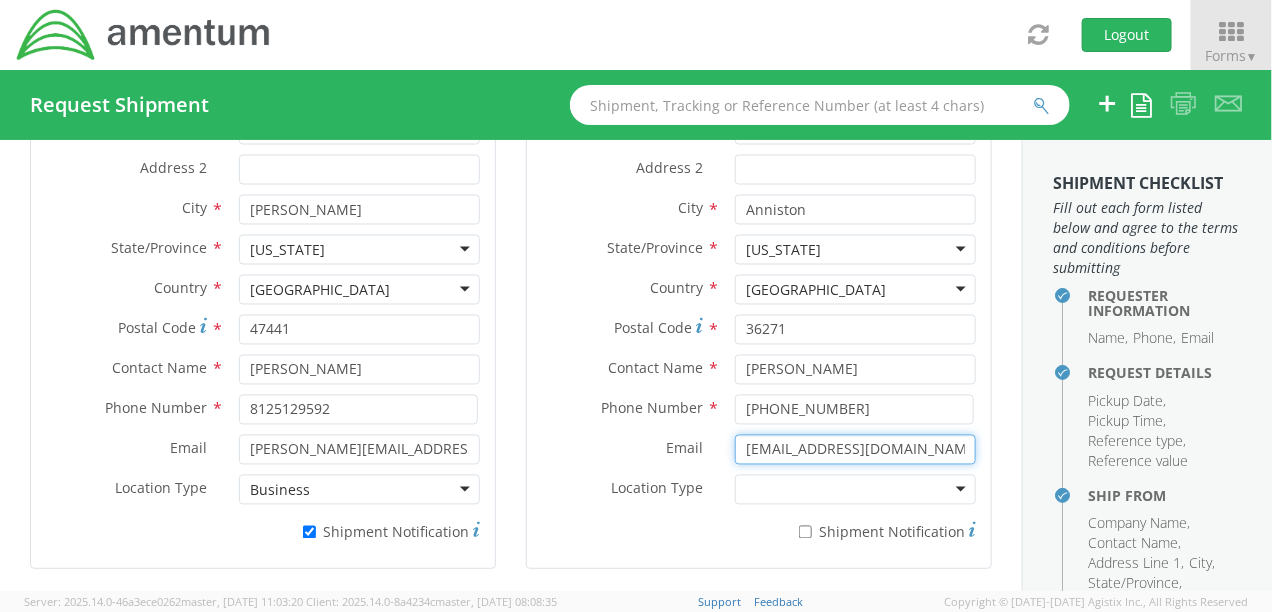drag, startPoint x: 932, startPoint y: 442, endPoint x: 738, endPoint y: 452, distance: 194.25757 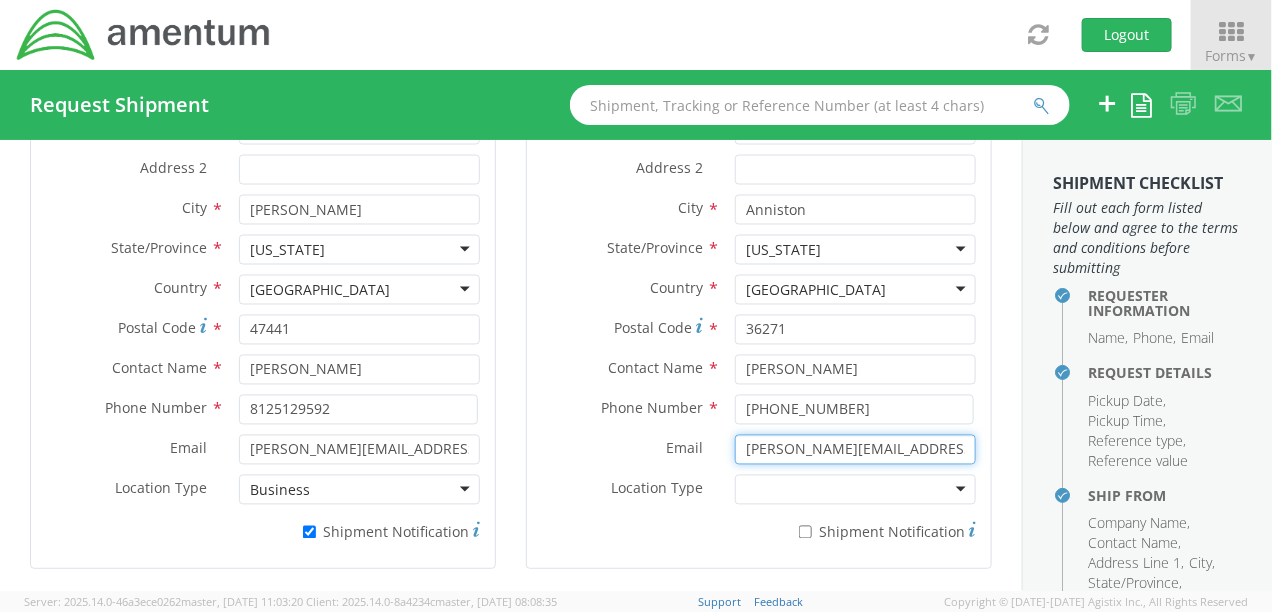 type on "[PERSON_NAME][EMAIL_ADDRESS][DOMAIN_NAME]" 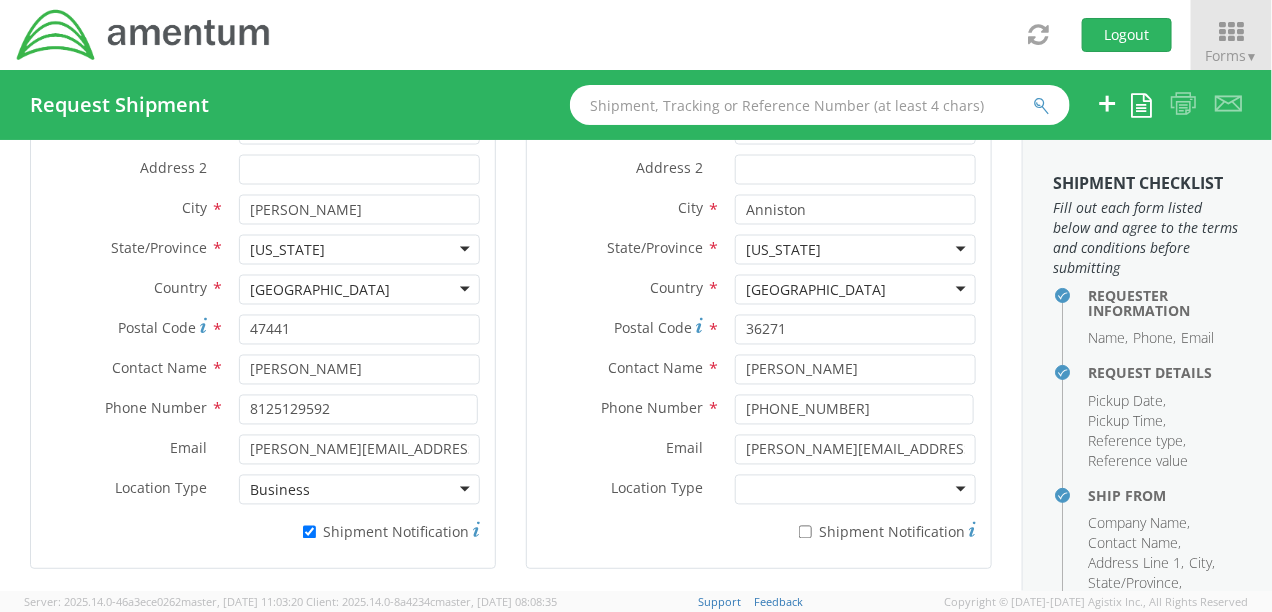 click on "* Shipment Notification" at bounding box center [855, 529] 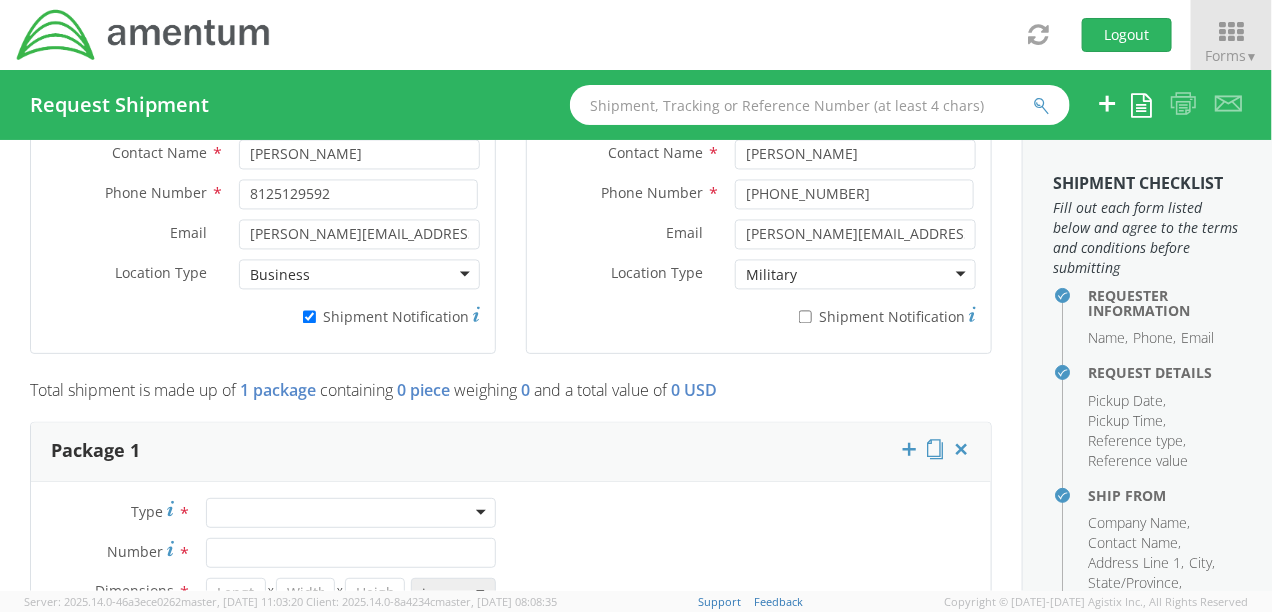 scroll, scrollTop: 1431, scrollLeft: 0, axis: vertical 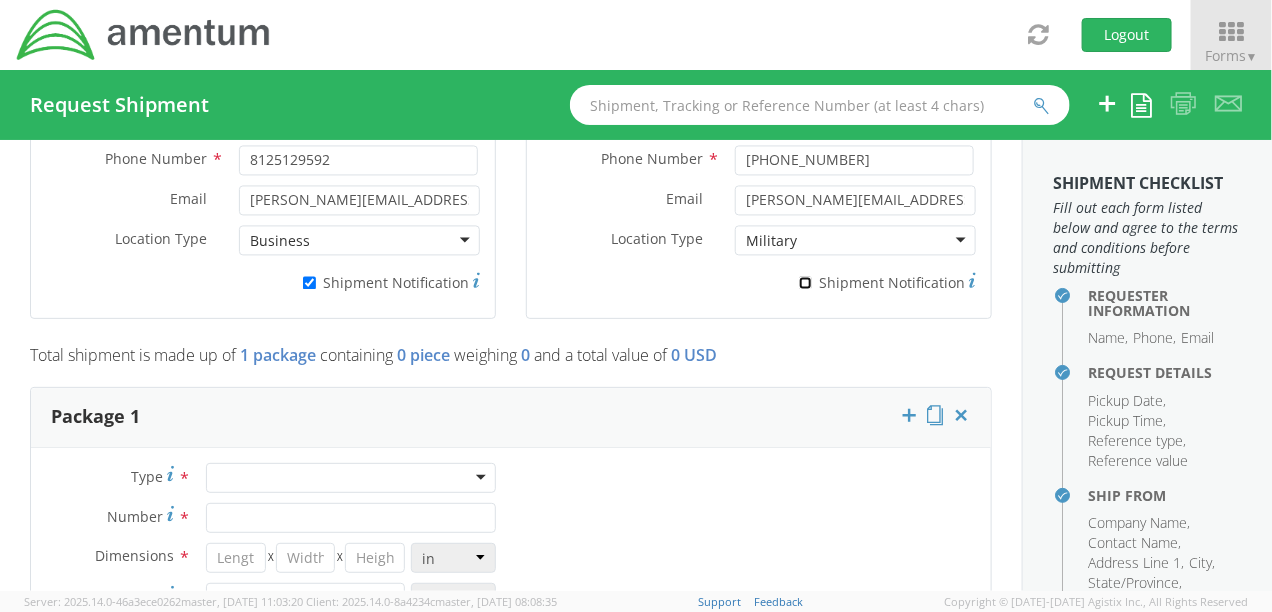 click on "* Shipment Notification" at bounding box center (805, 282) 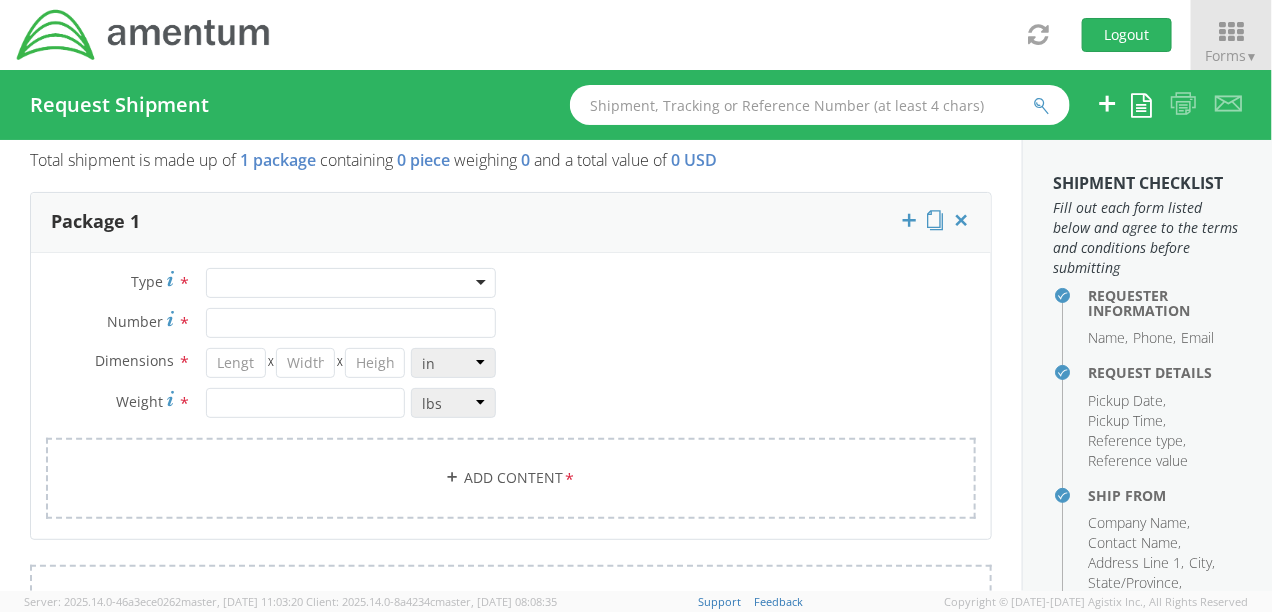 scroll, scrollTop: 1656, scrollLeft: 0, axis: vertical 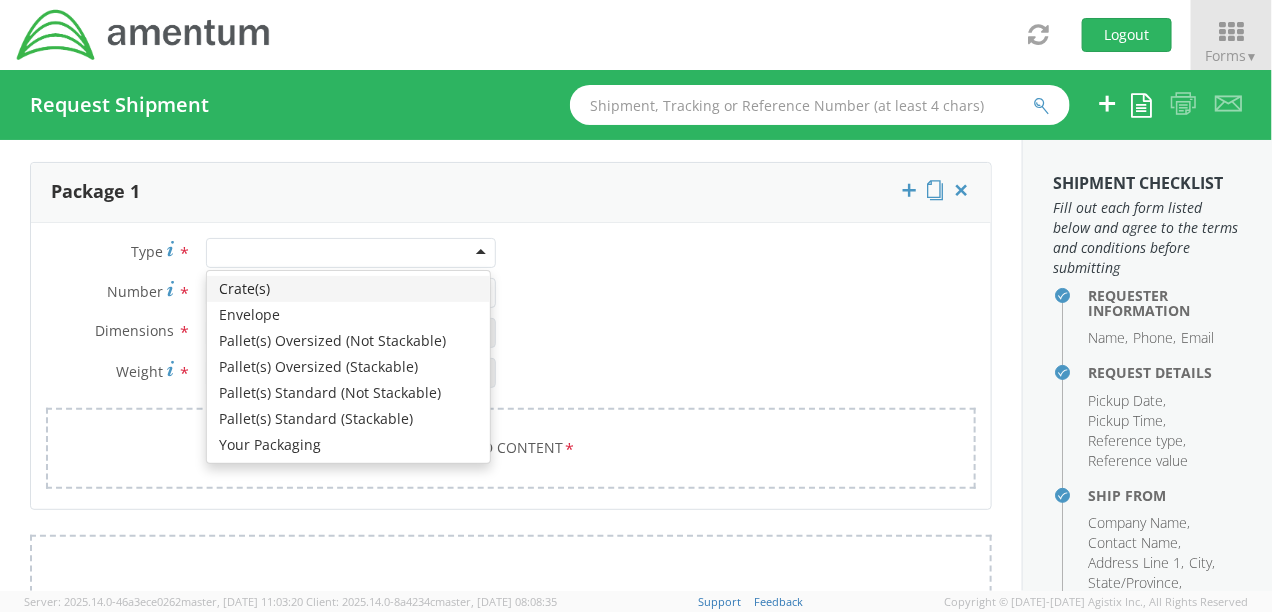 click at bounding box center [351, 253] 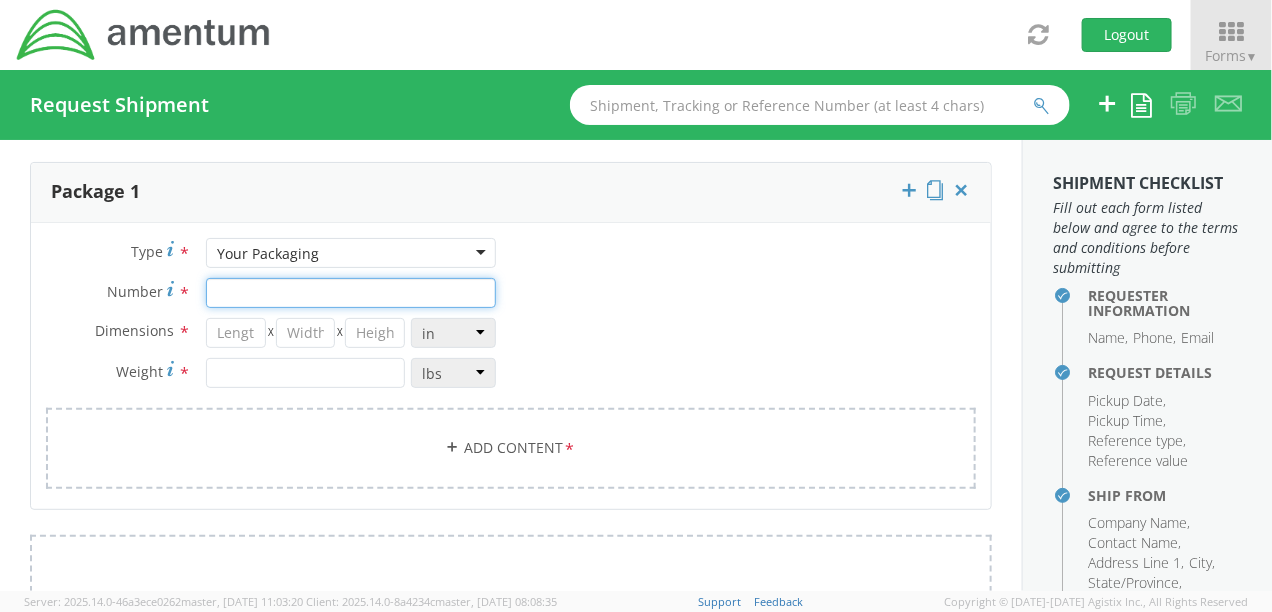 click on "Number        *" at bounding box center (351, 293) 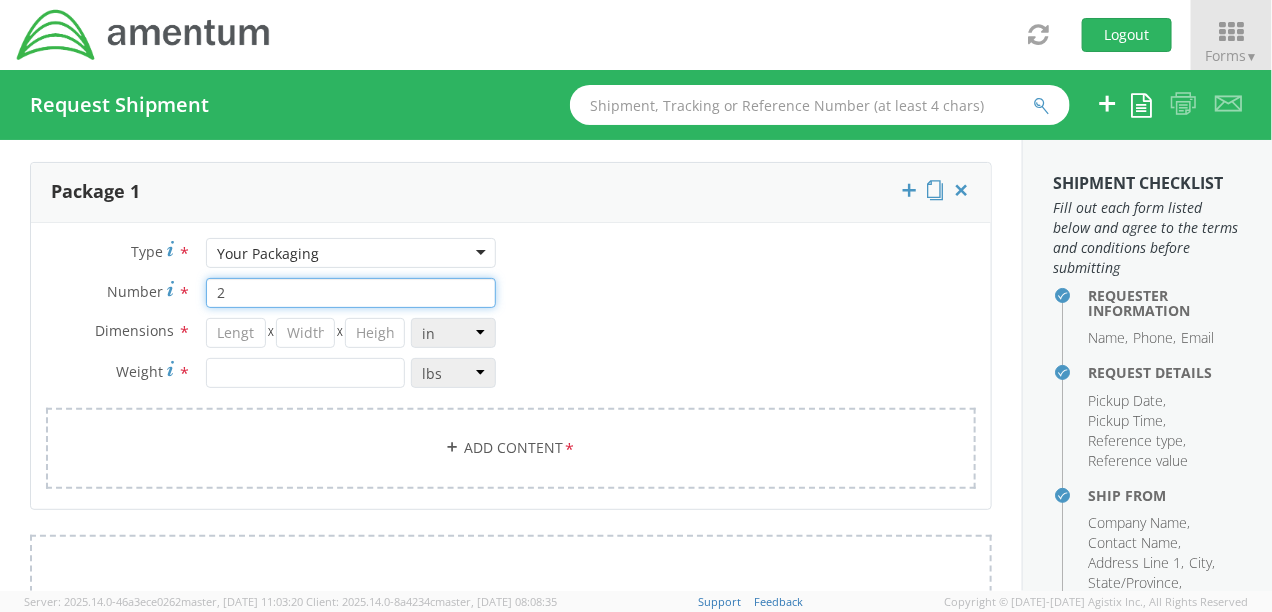 type on "2" 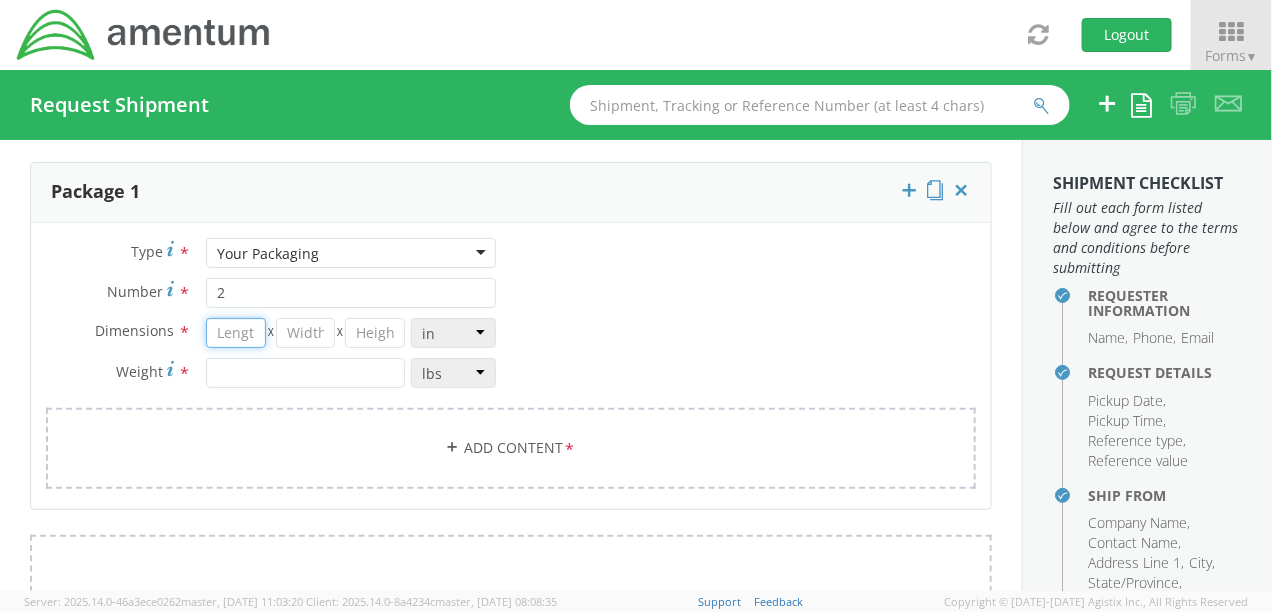 click at bounding box center [236, 333] 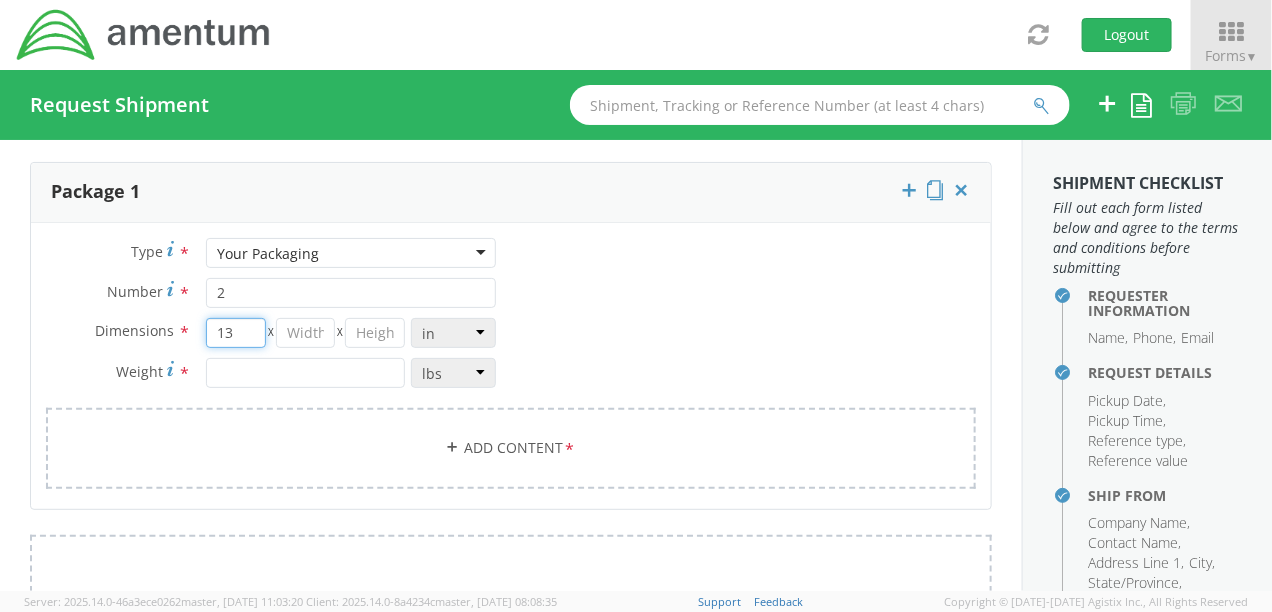 type on "13" 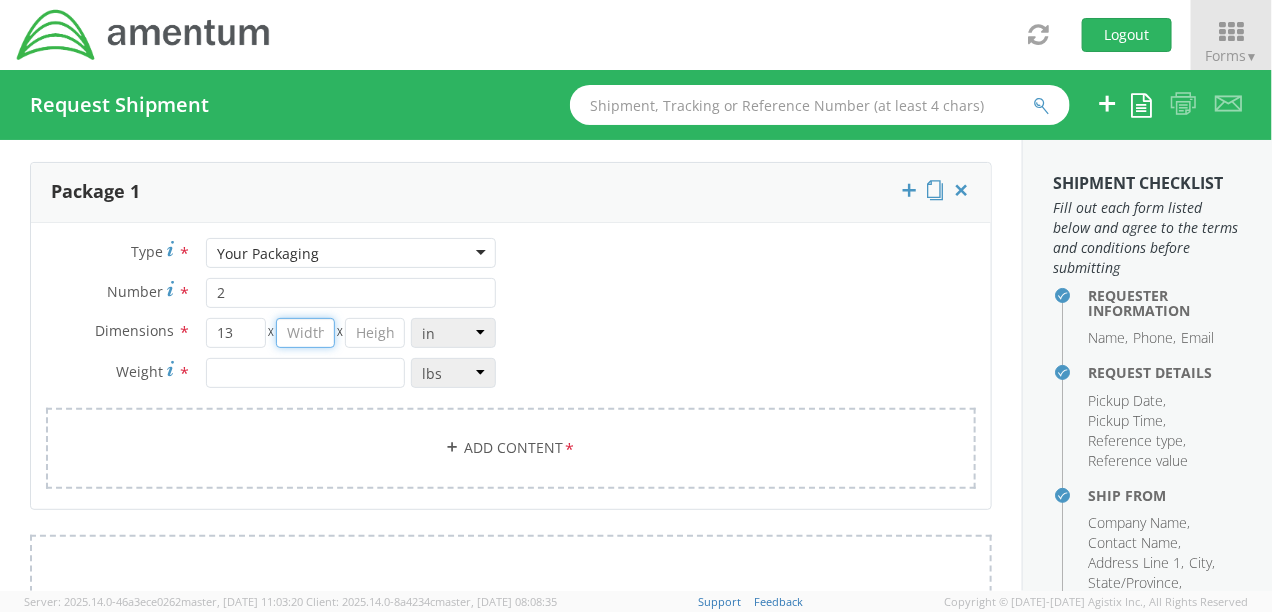 click at bounding box center (306, 333) 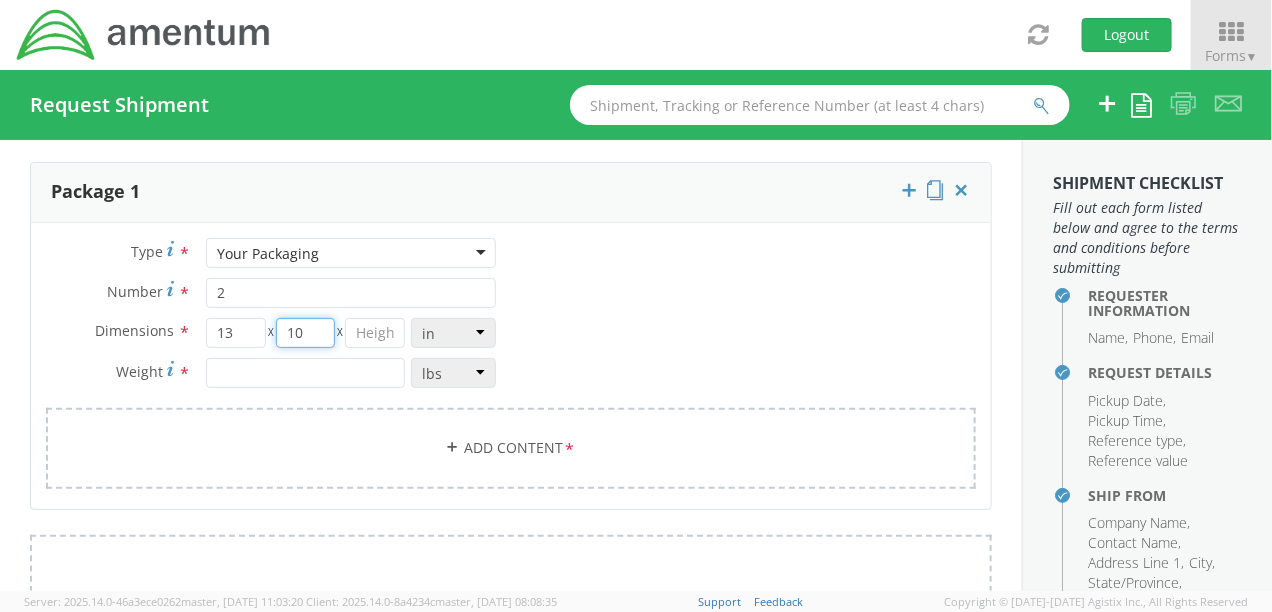 type on "10" 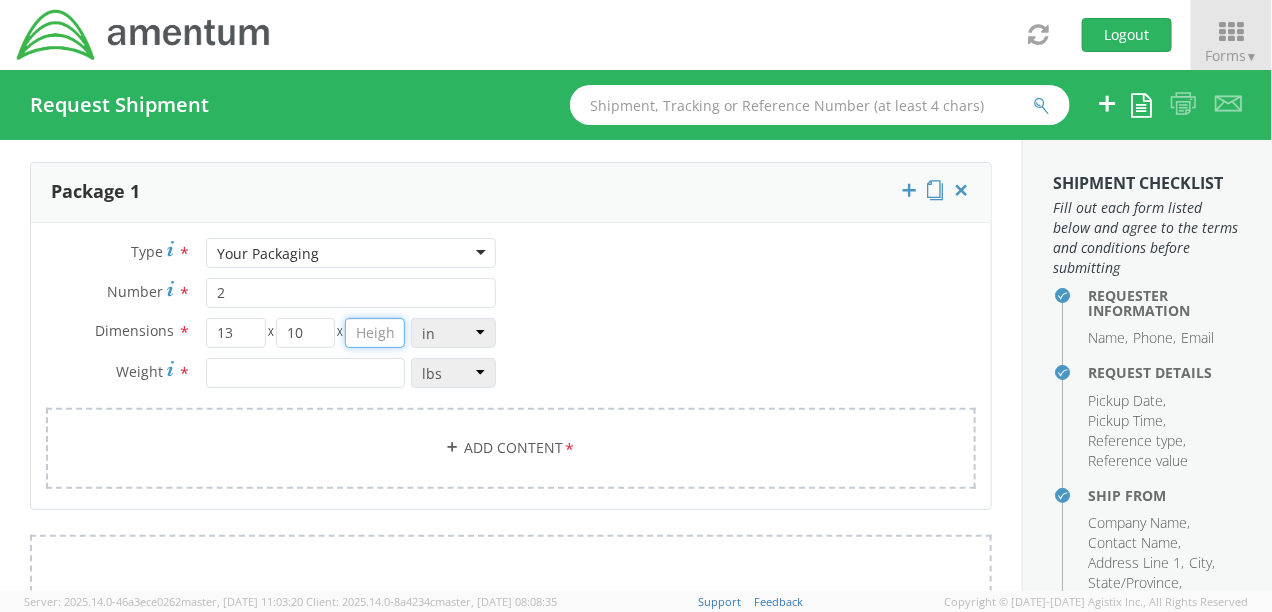 click at bounding box center (375, 333) 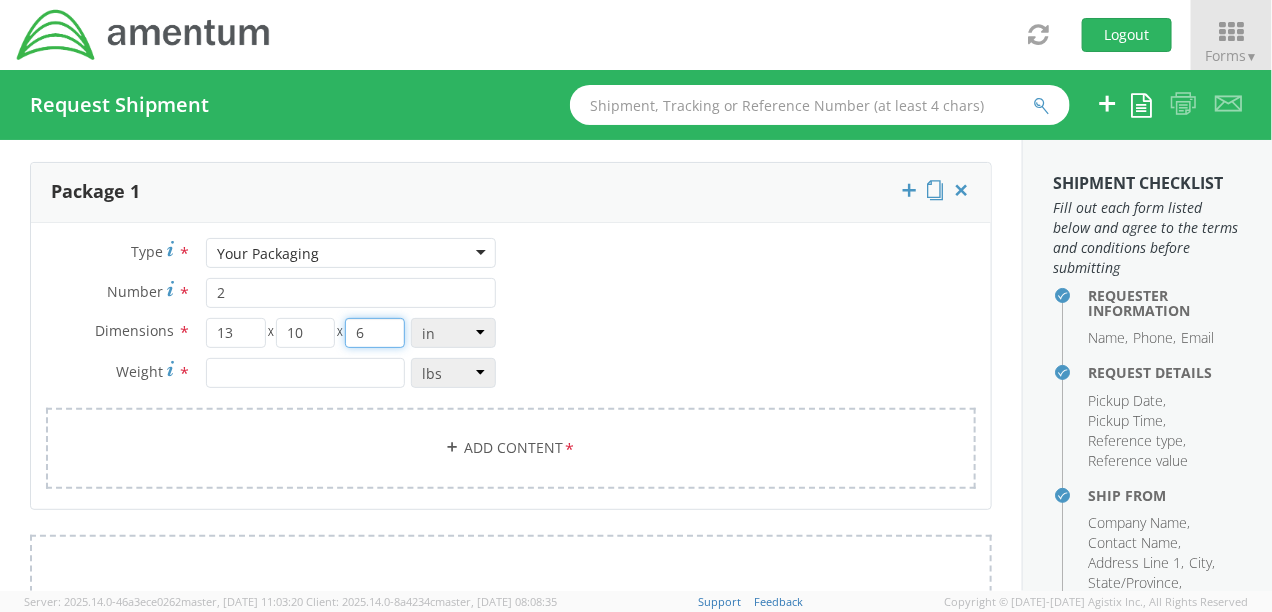 type on "6" 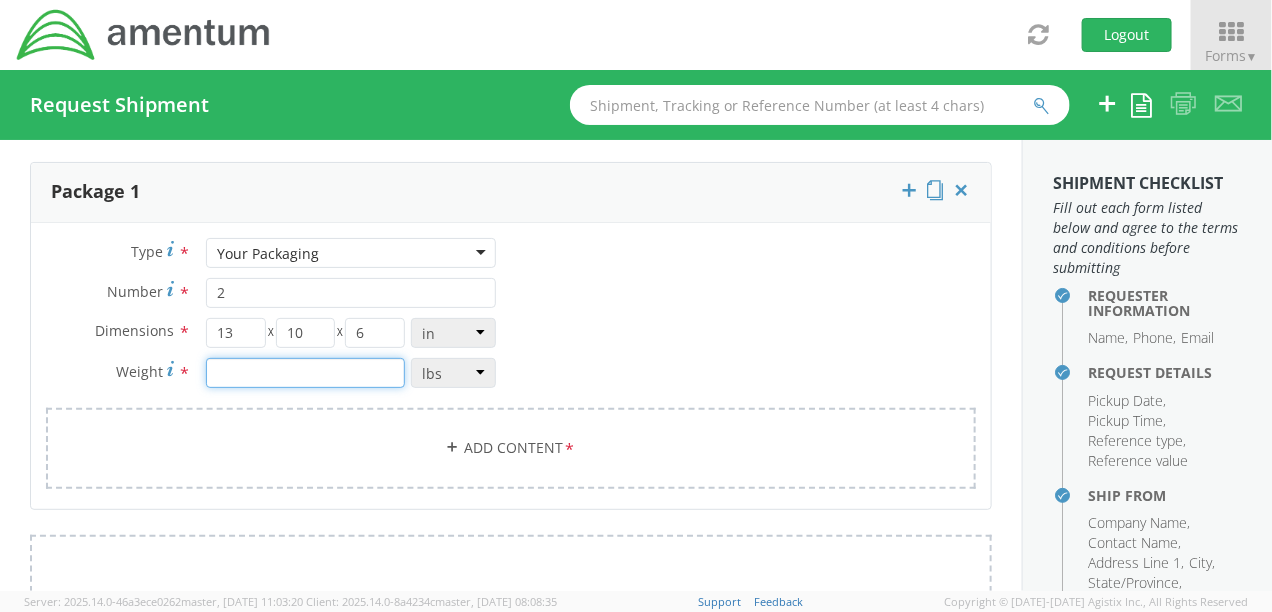 click at bounding box center (305, 373) 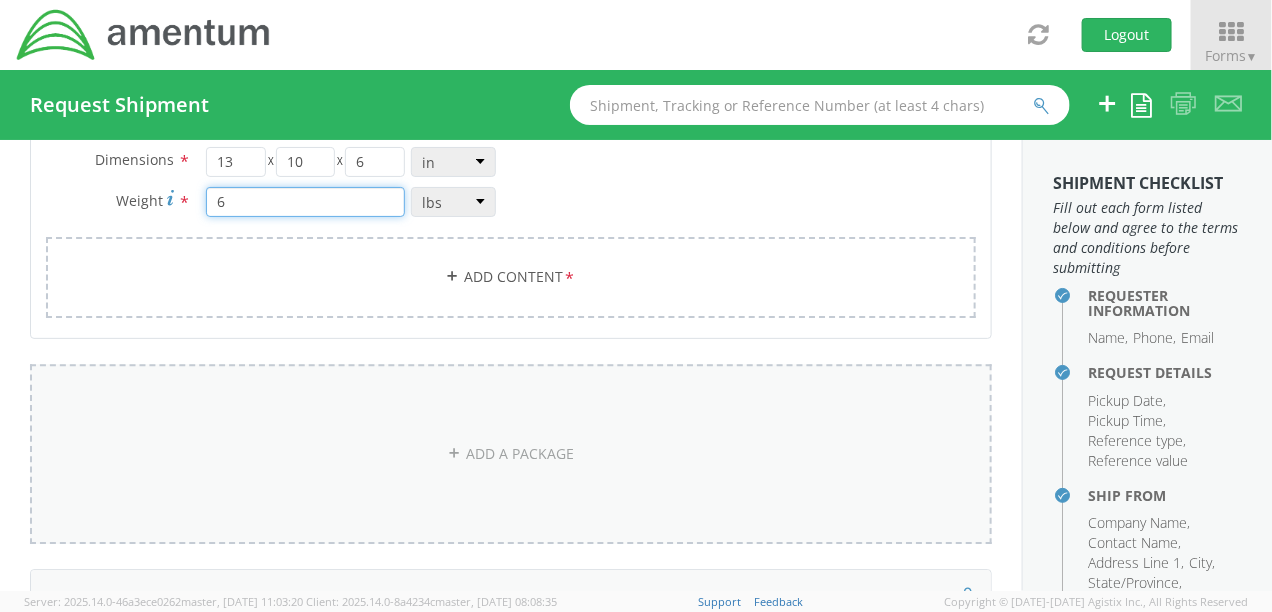 scroll, scrollTop: 1856, scrollLeft: 0, axis: vertical 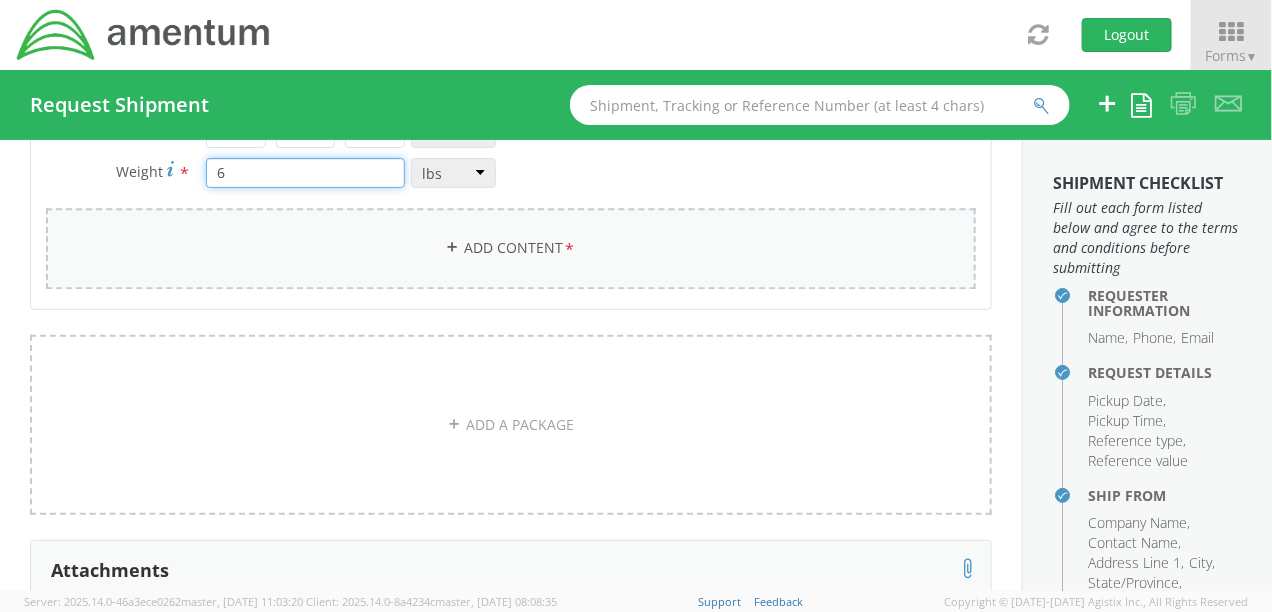 type on "6" 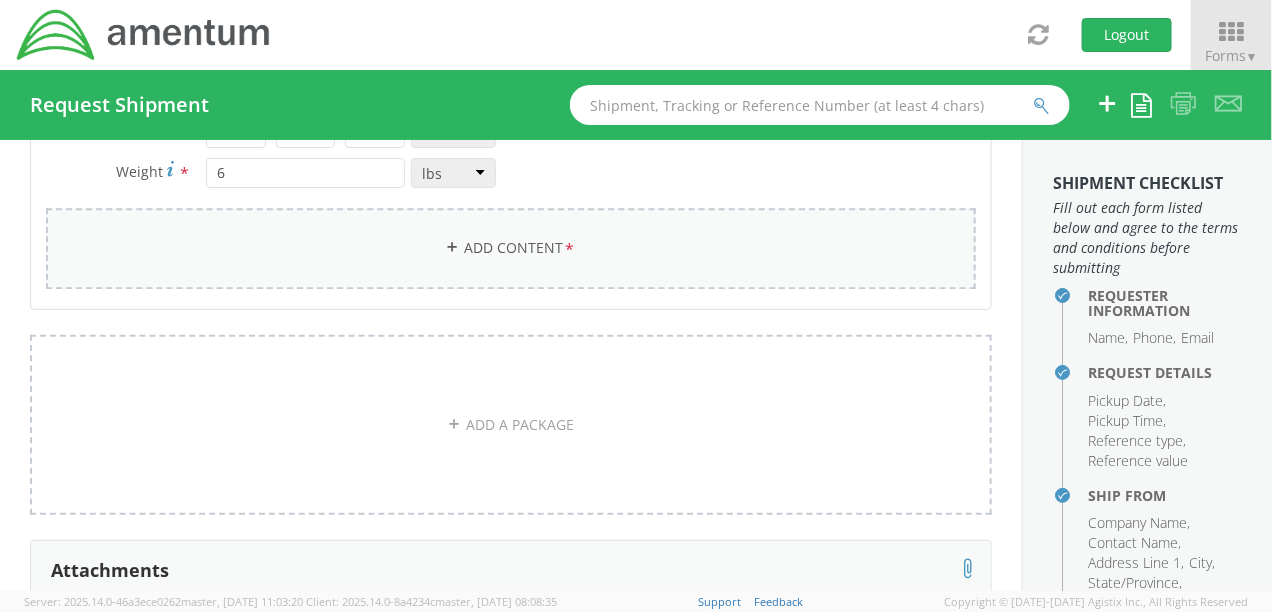 click on "Add Content  *" at bounding box center (511, 248) 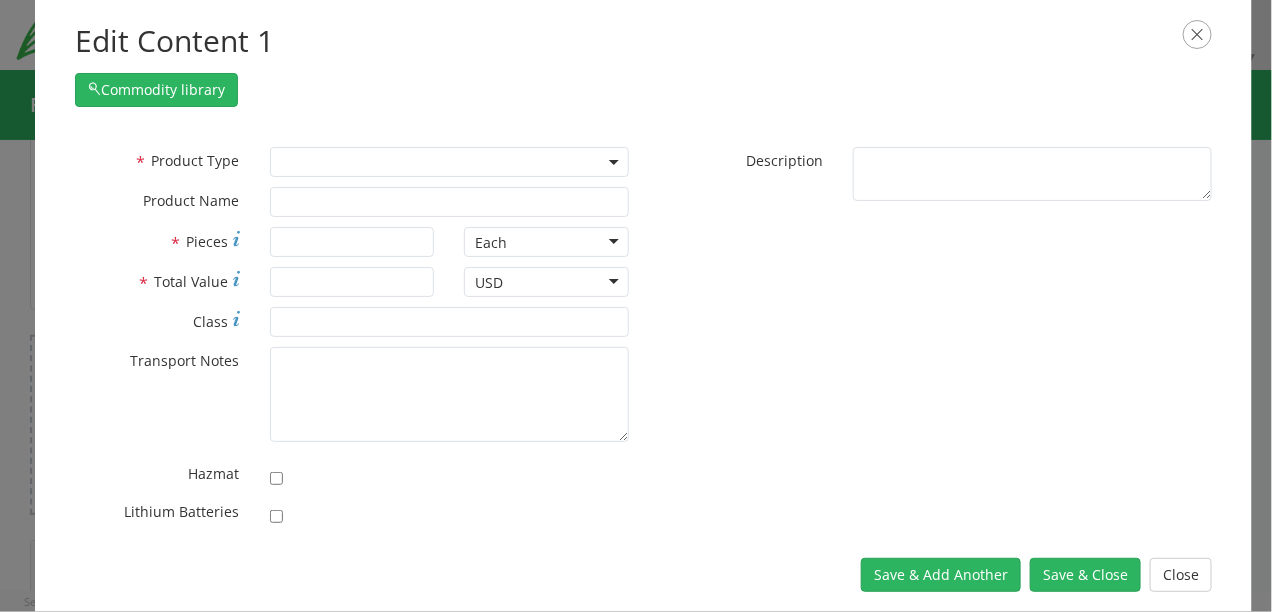 click at bounding box center (449, 162) 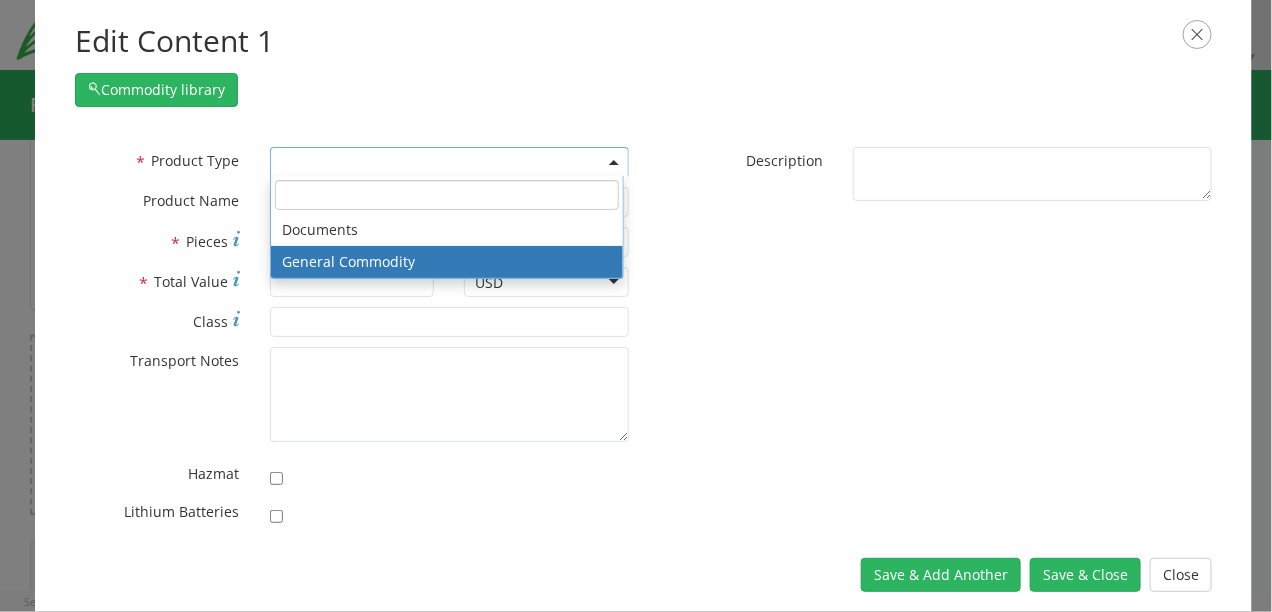 select on "COMMODITY" 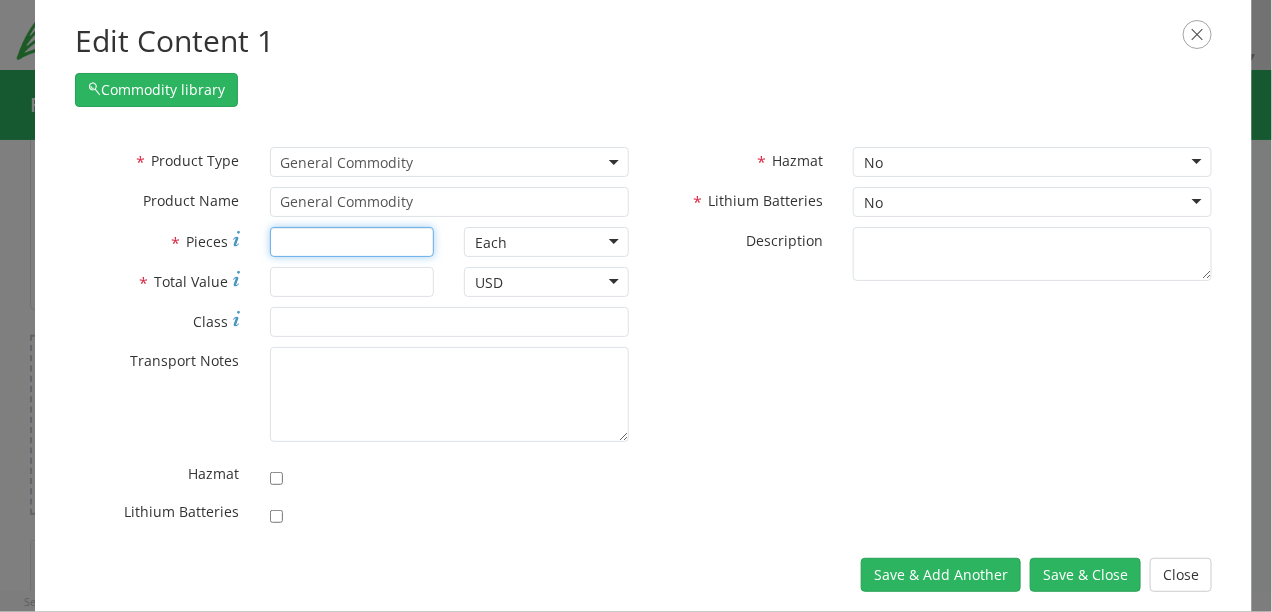 click on "*   Pieces" at bounding box center (352, 242) 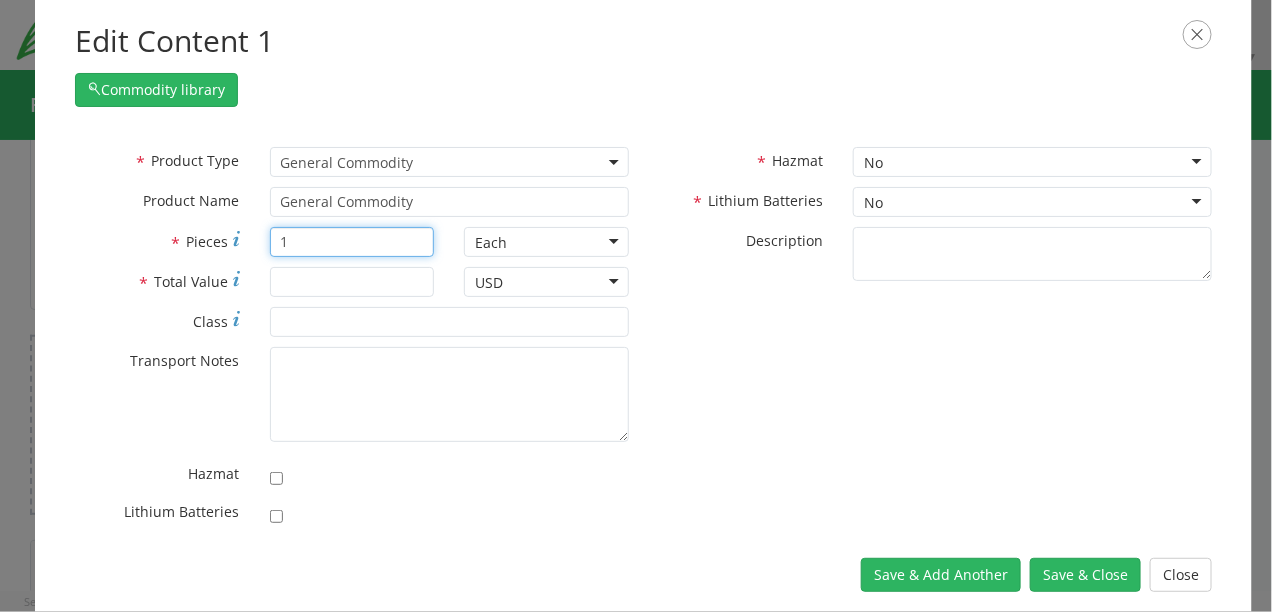 type on "1" 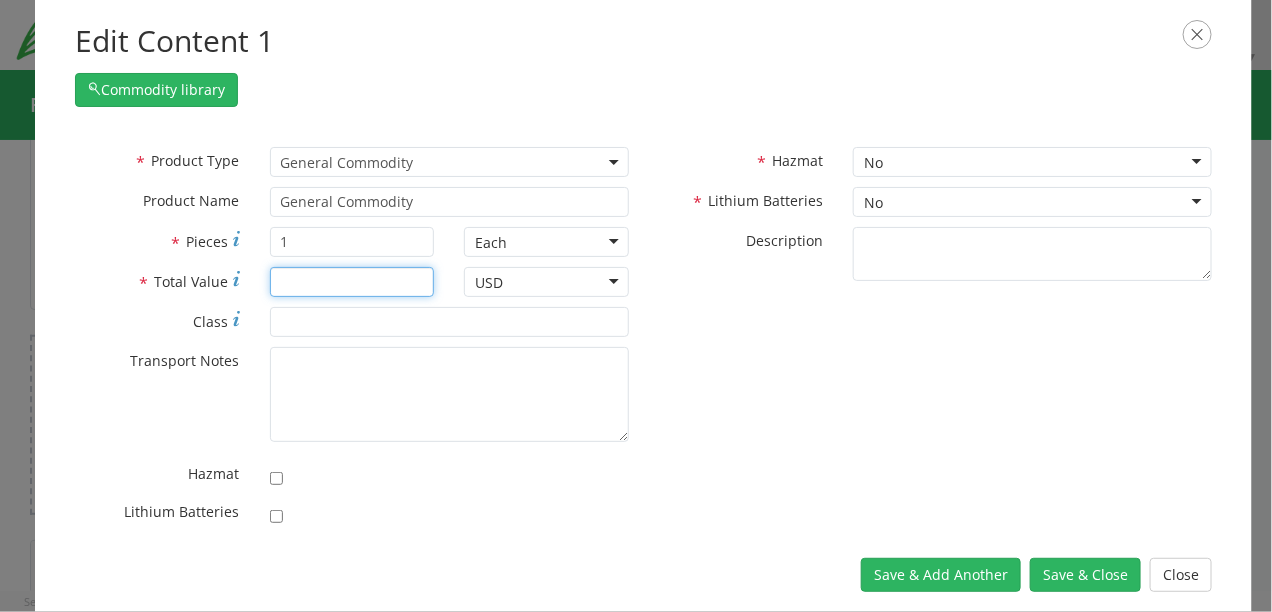 click on "*   Total Value" at bounding box center (352, 282) 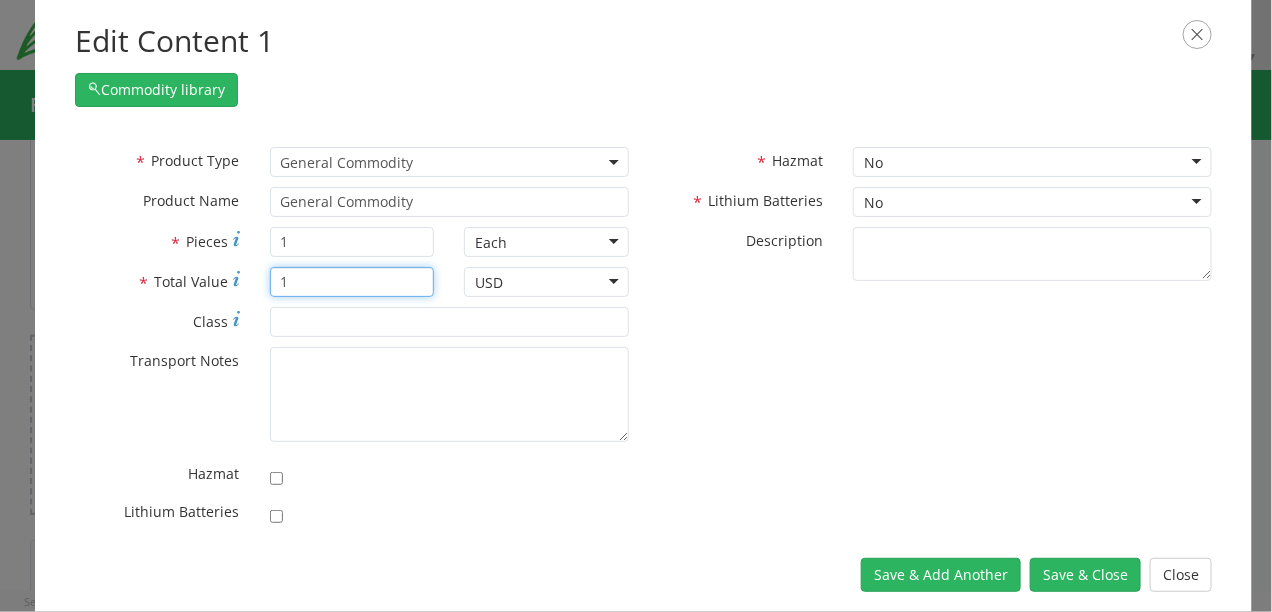 type on "1" 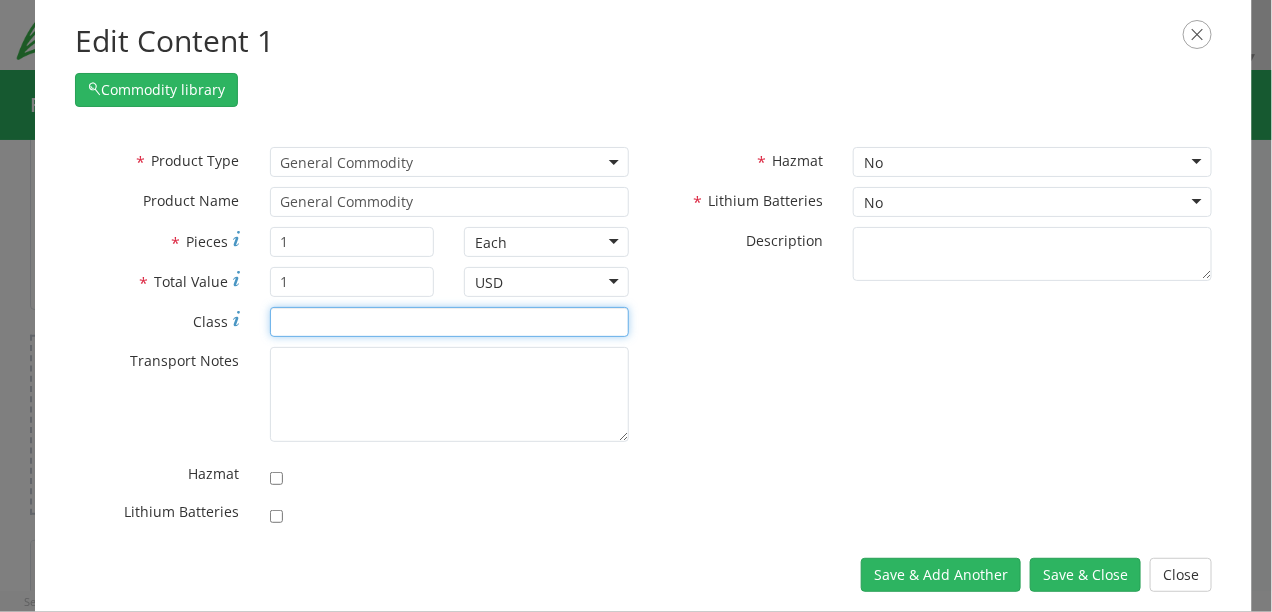 click on "*   Class" at bounding box center [449, 322] 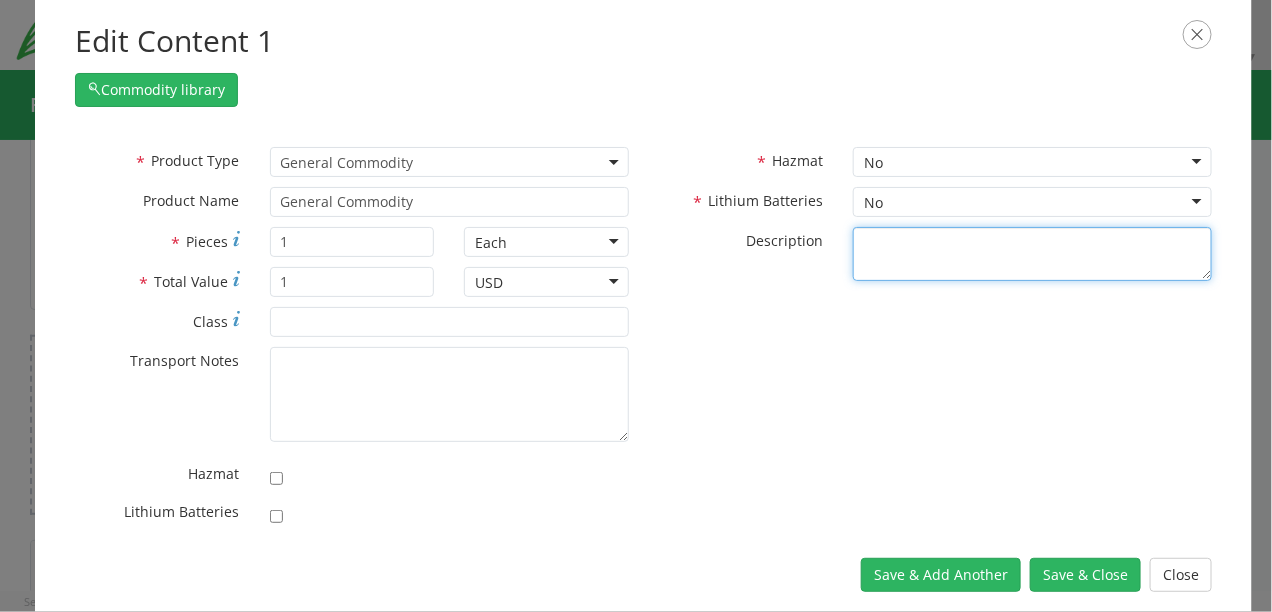click on "*   Description" at bounding box center (1032, 254) 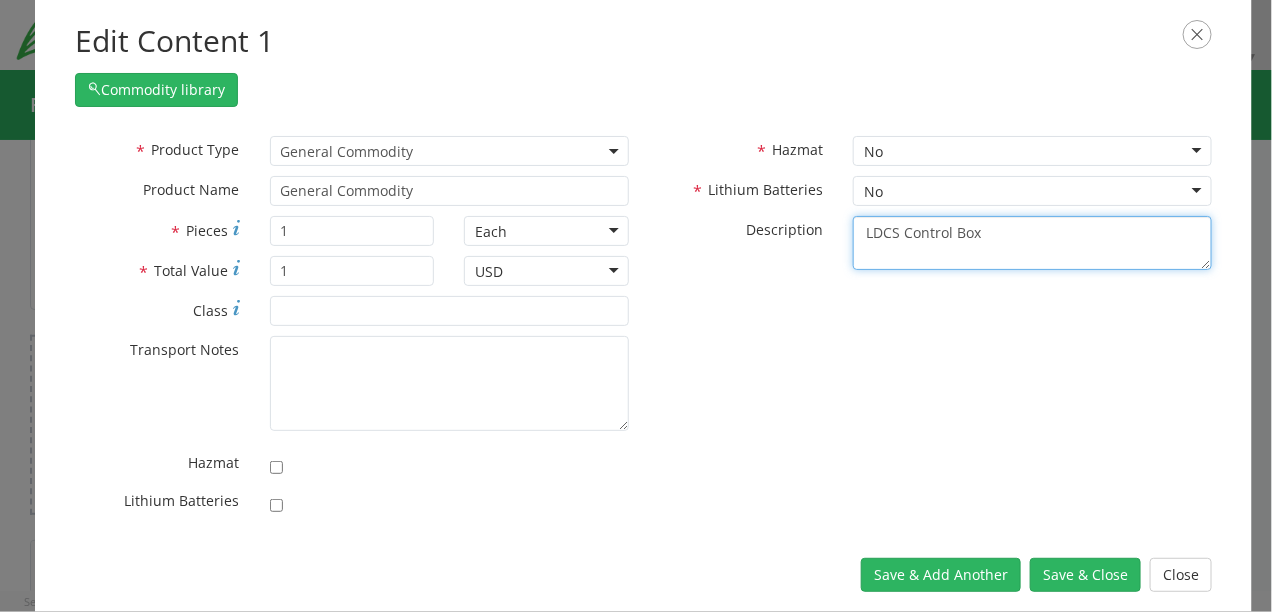 scroll, scrollTop: 15, scrollLeft: 0, axis: vertical 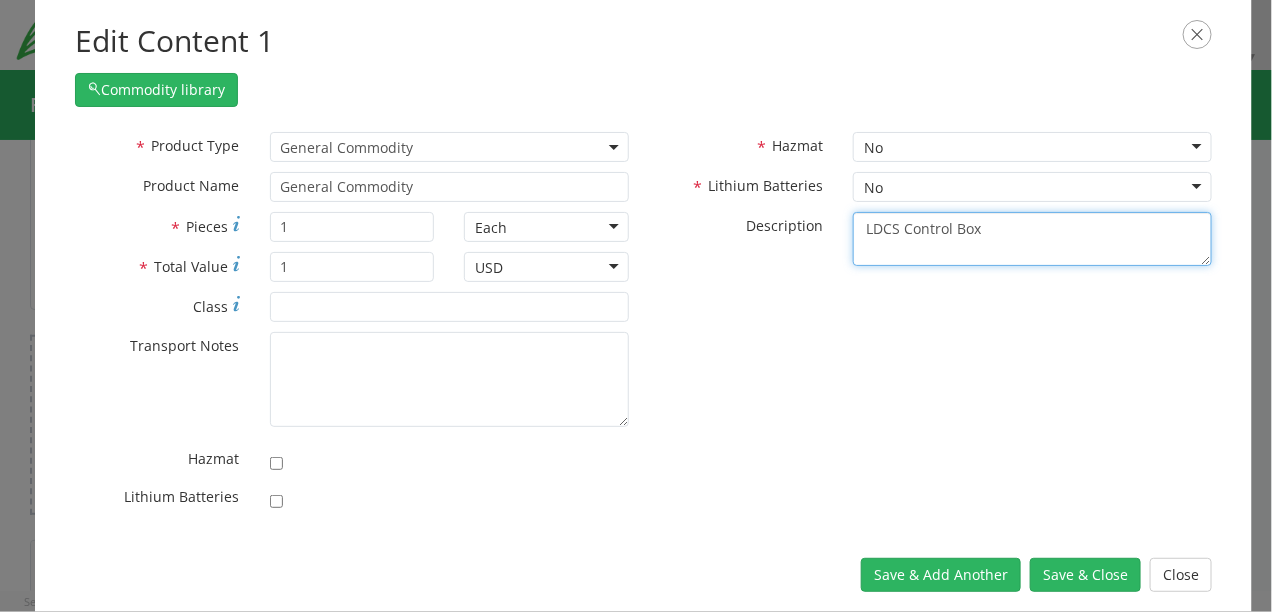 type on "LDCS Control Box" 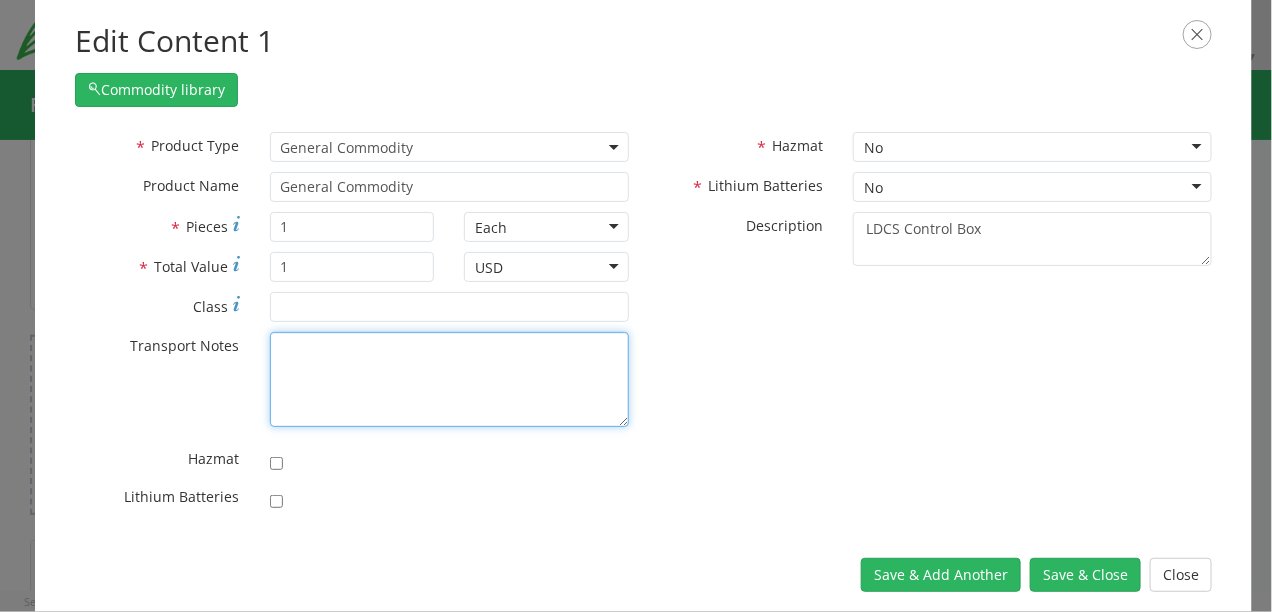 click on "*   Transport Notes" at bounding box center [449, 379] 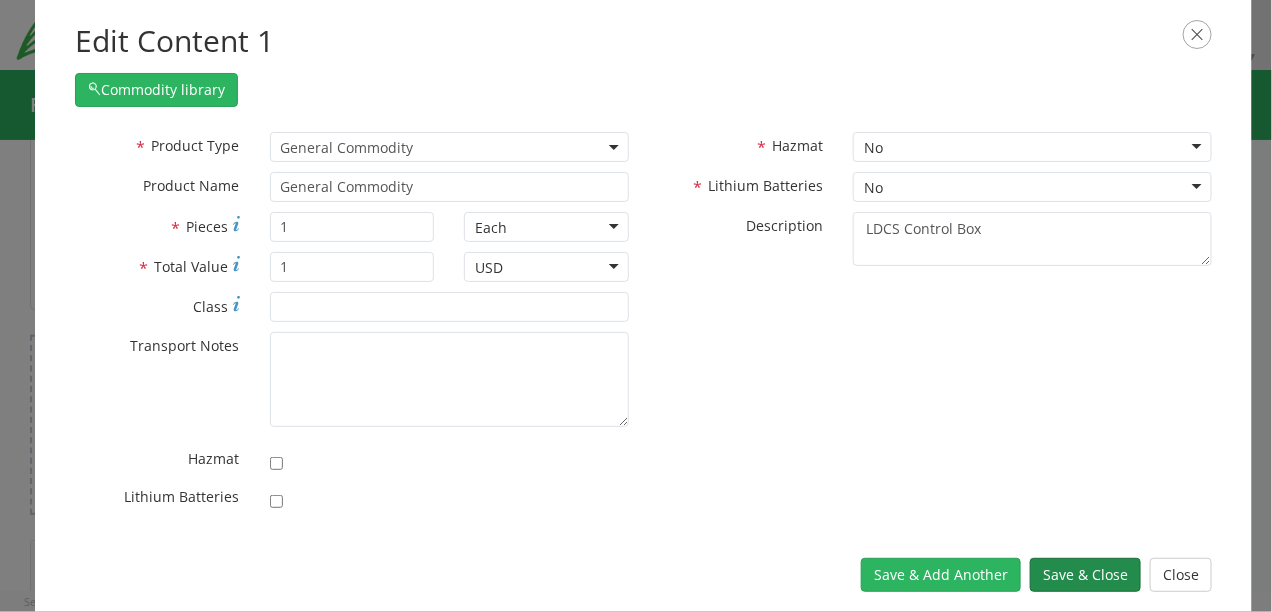 click on "Save & Close" at bounding box center [1085, 575] 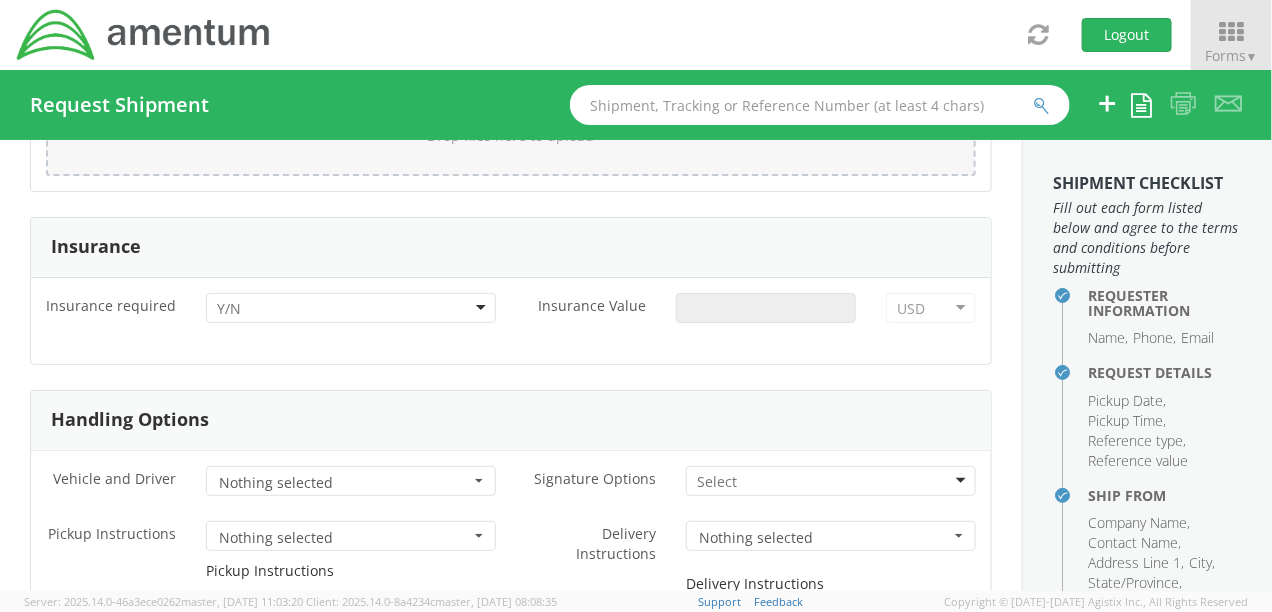 scroll, scrollTop: 2581, scrollLeft: 0, axis: vertical 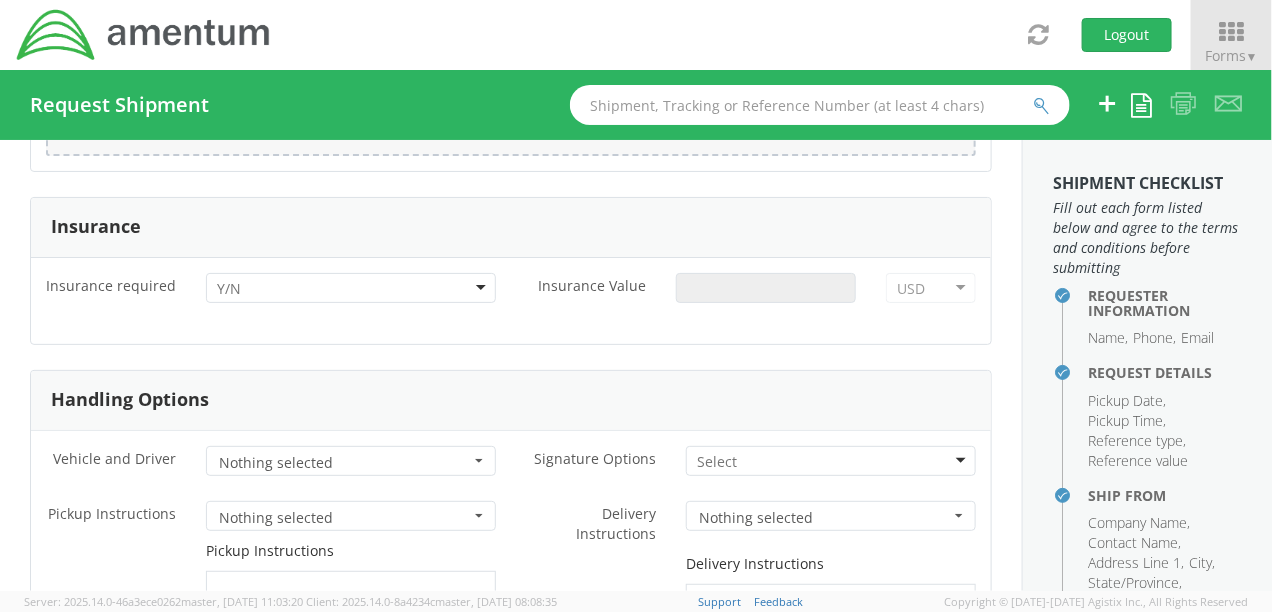 click at bounding box center (351, 288) 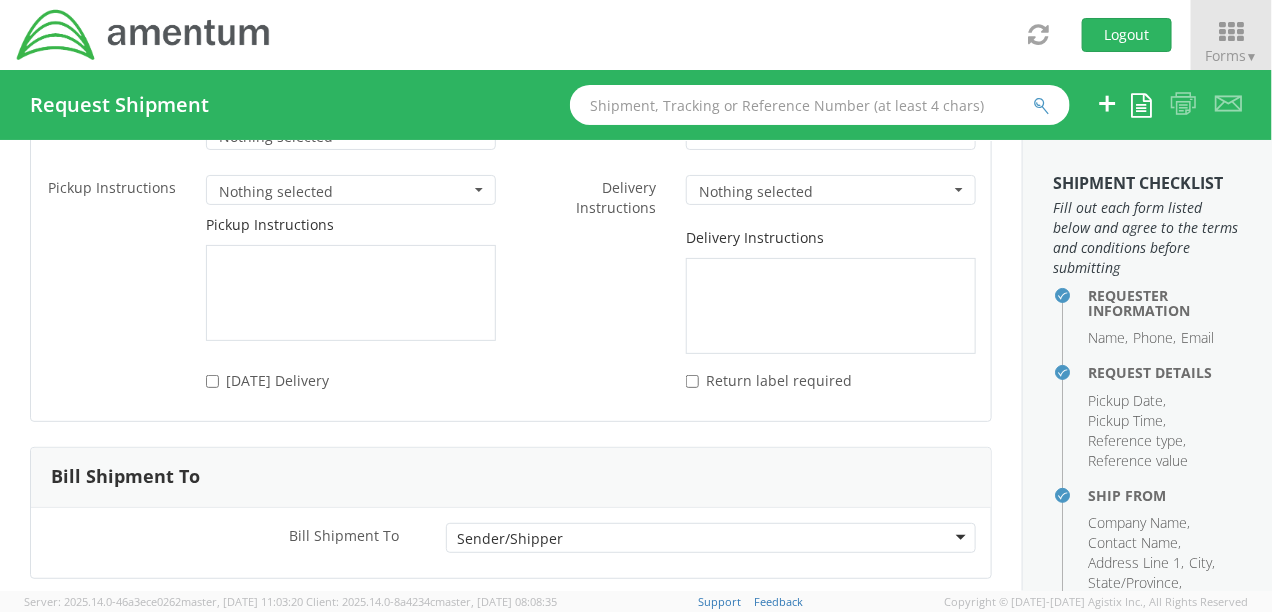 scroll, scrollTop: 2990, scrollLeft: 0, axis: vertical 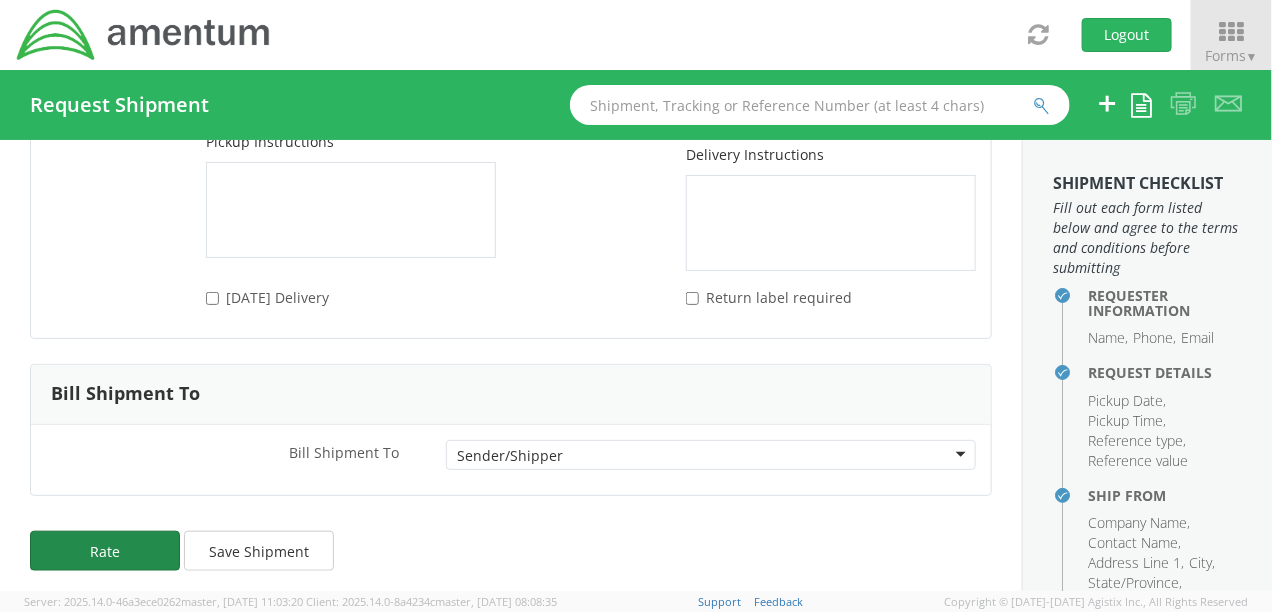 click on "Rate" at bounding box center (105, 551) 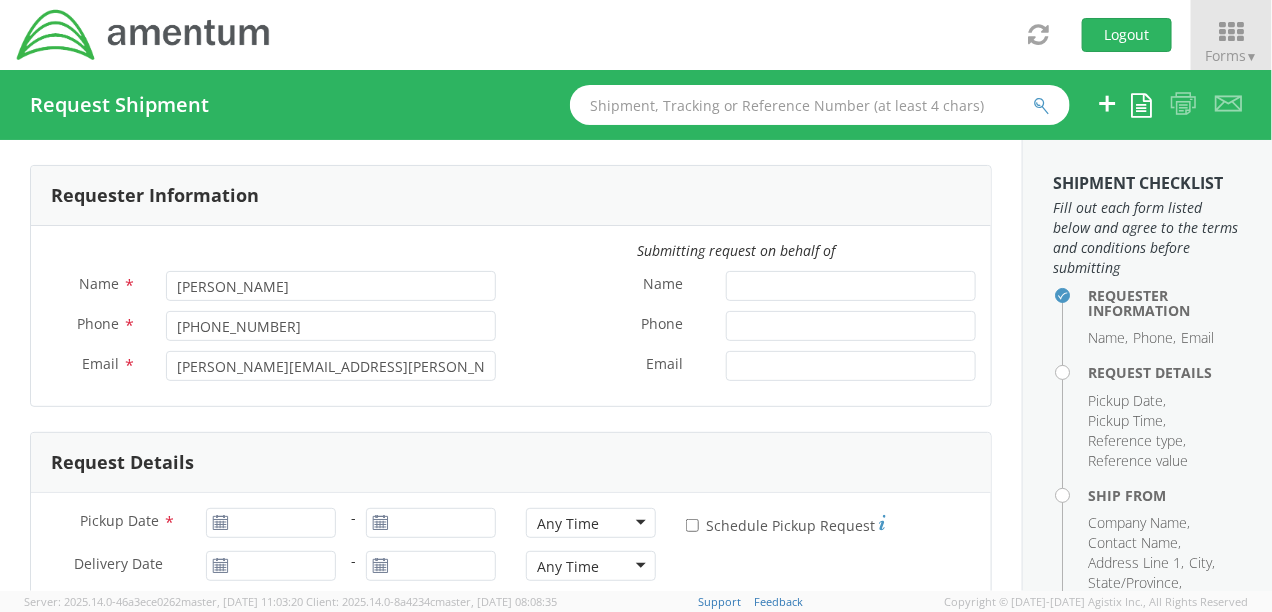 scroll, scrollTop: 0, scrollLeft: 0, axis: both 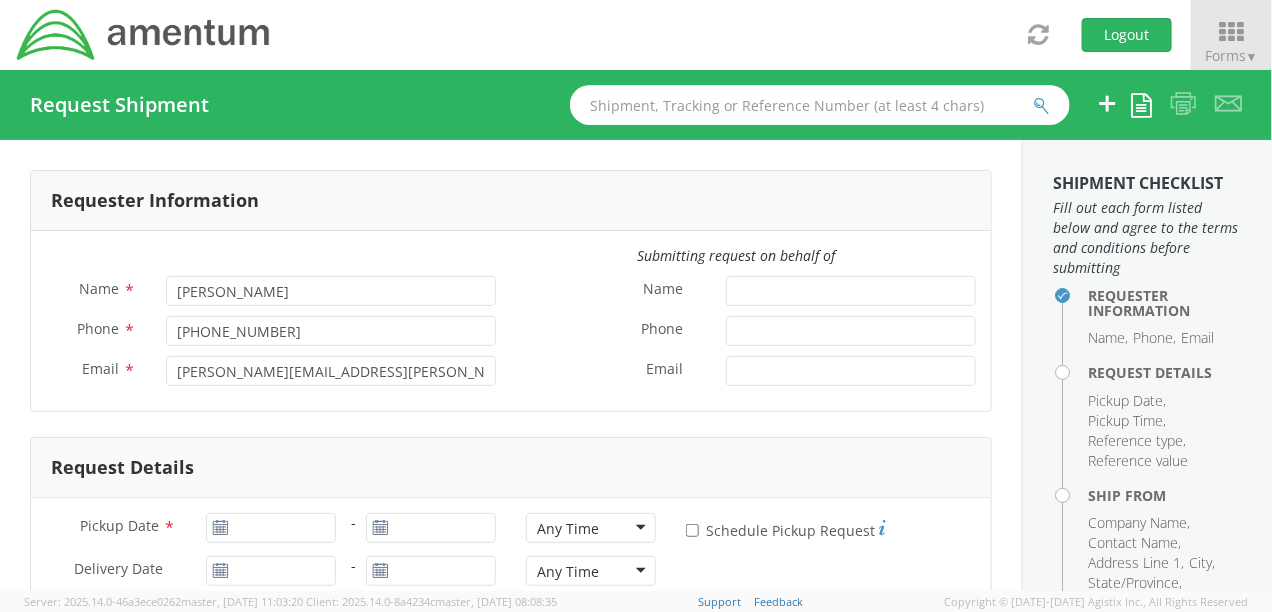 click at bounding box center [820, 105] 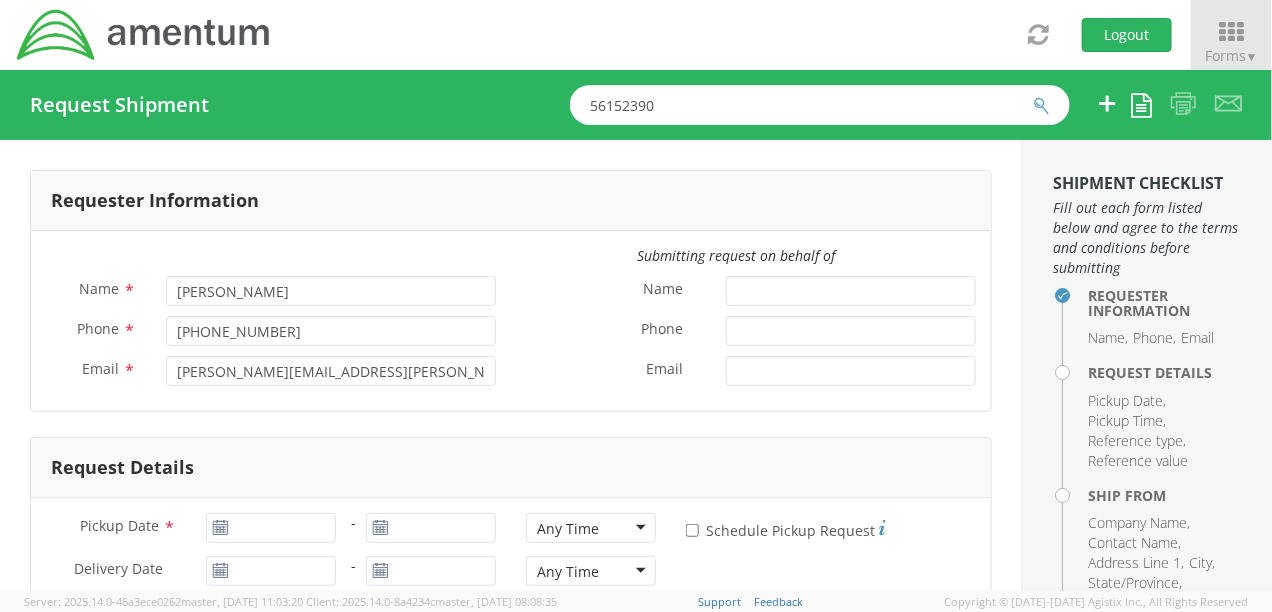 type on "56152390" 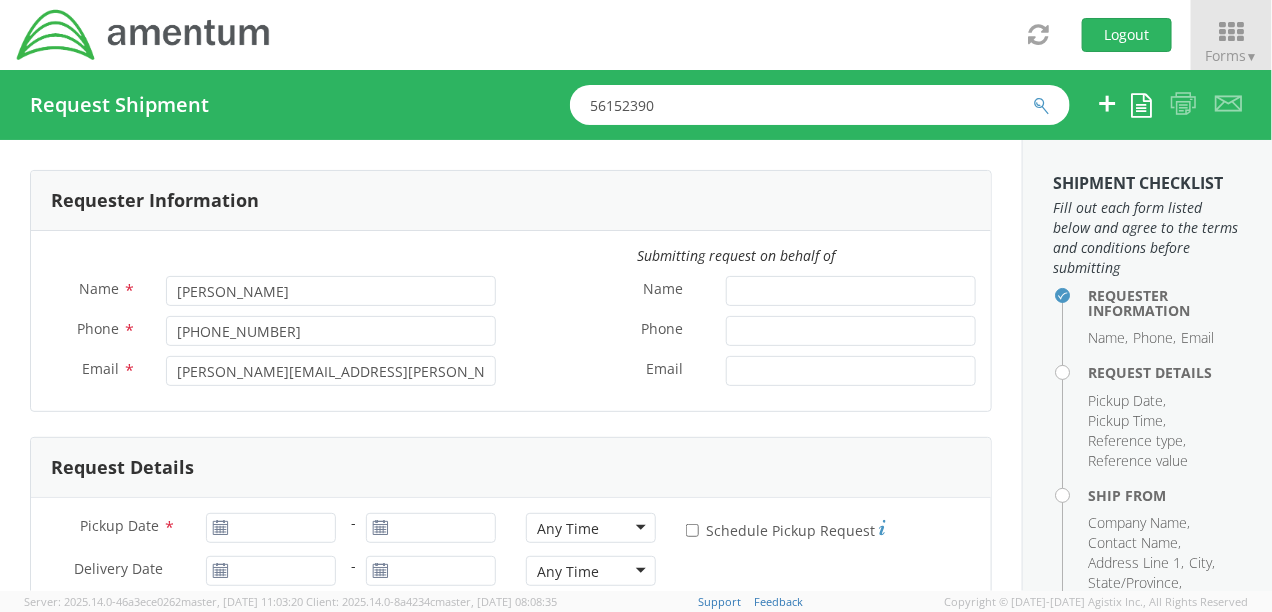 click at bounding box center [1041, 106] 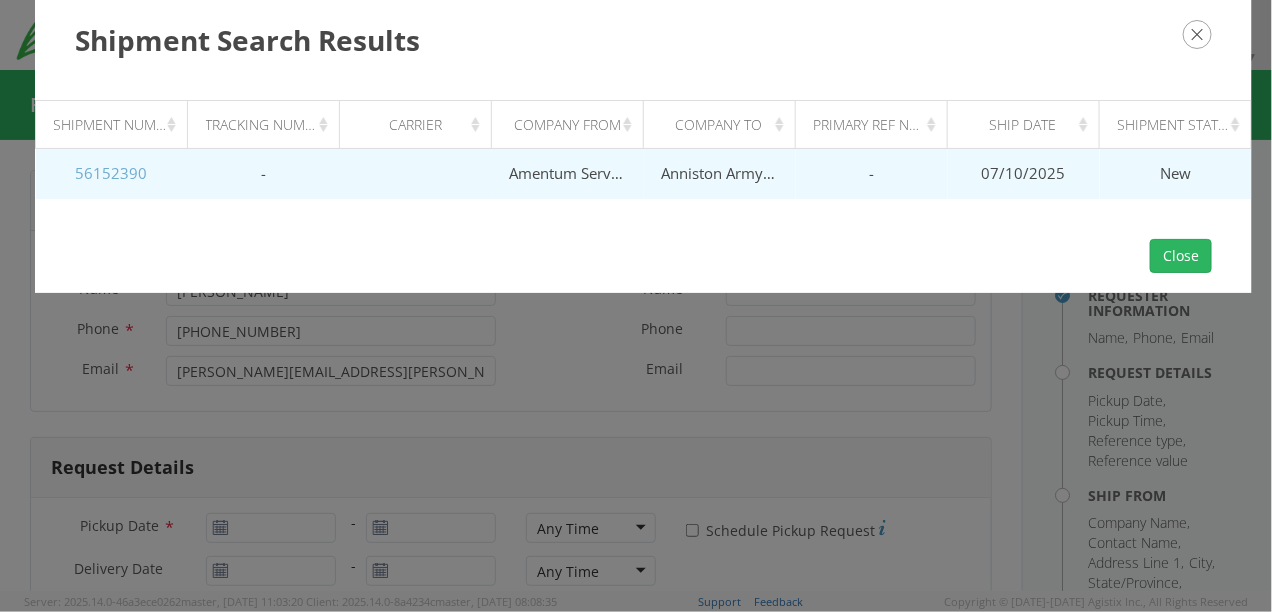 click on "56152390" at bounding box center (112, 173) 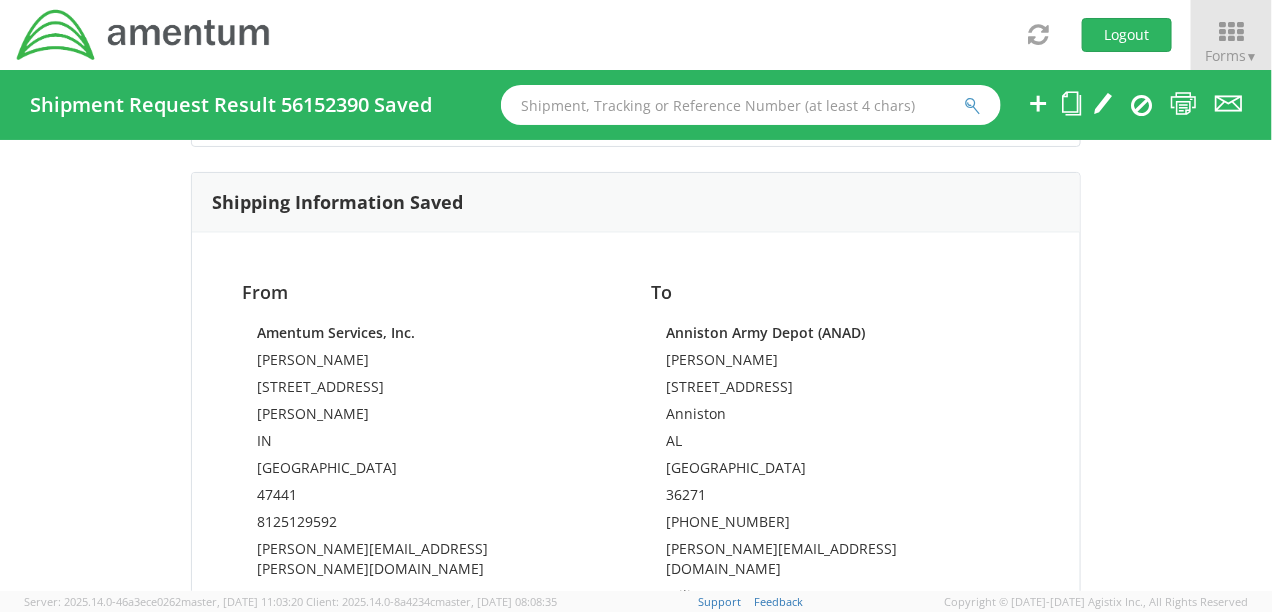 scroll, scrollTop: 1186, scrollLeft: 0, axis: vertical 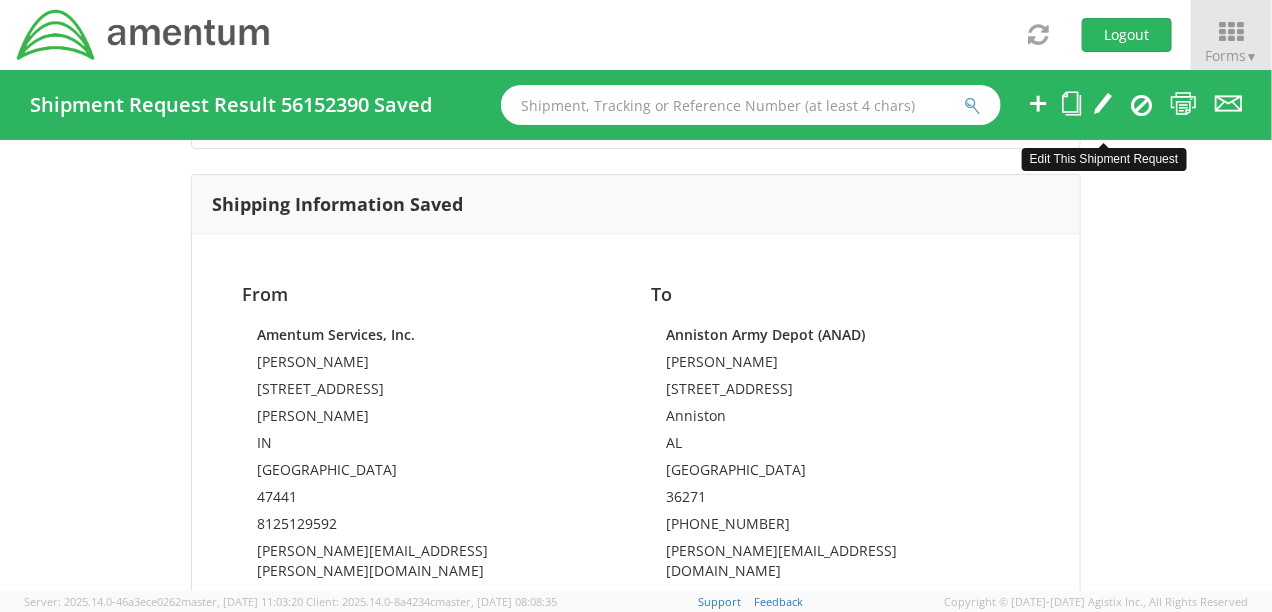 click at bounding box center (1103, 103) 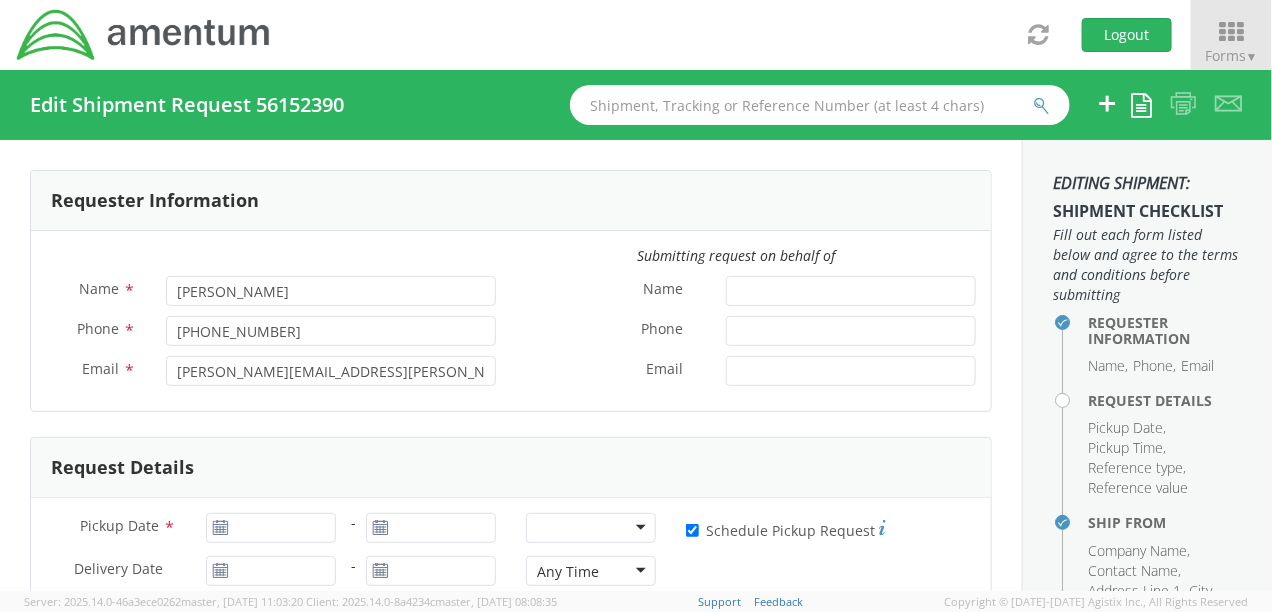 type on "07/10/2025" 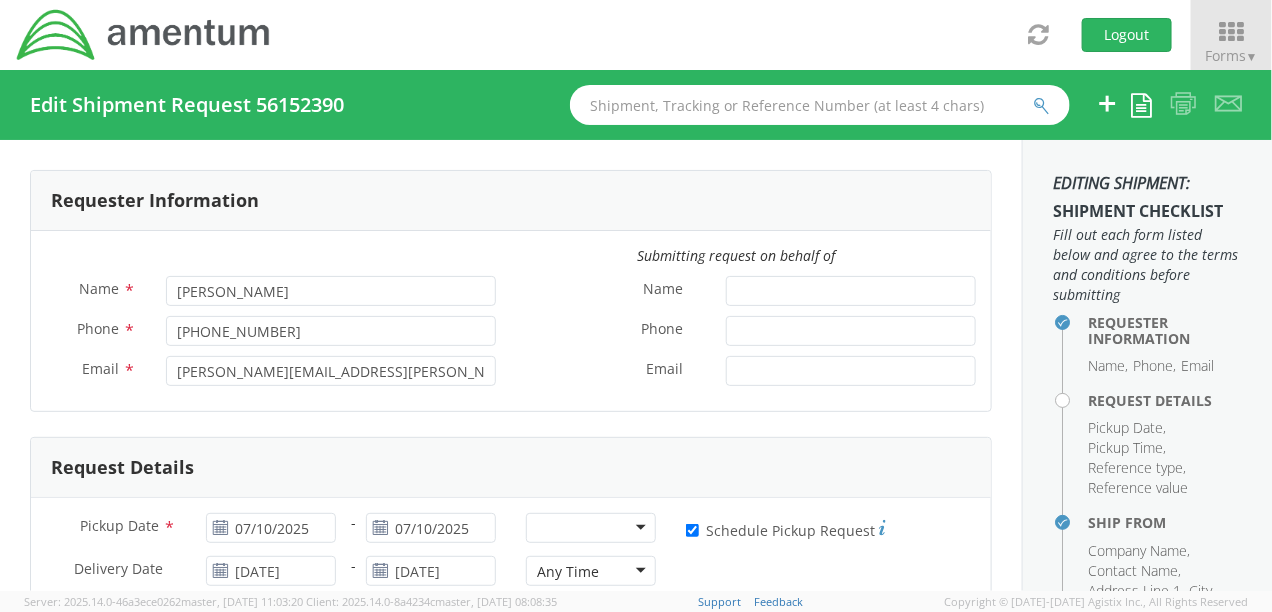 type on "Return of LDCS Control Boxes, 10810053 (2 Ea) and Local/Remote Box 10810060 (1 Ea)." 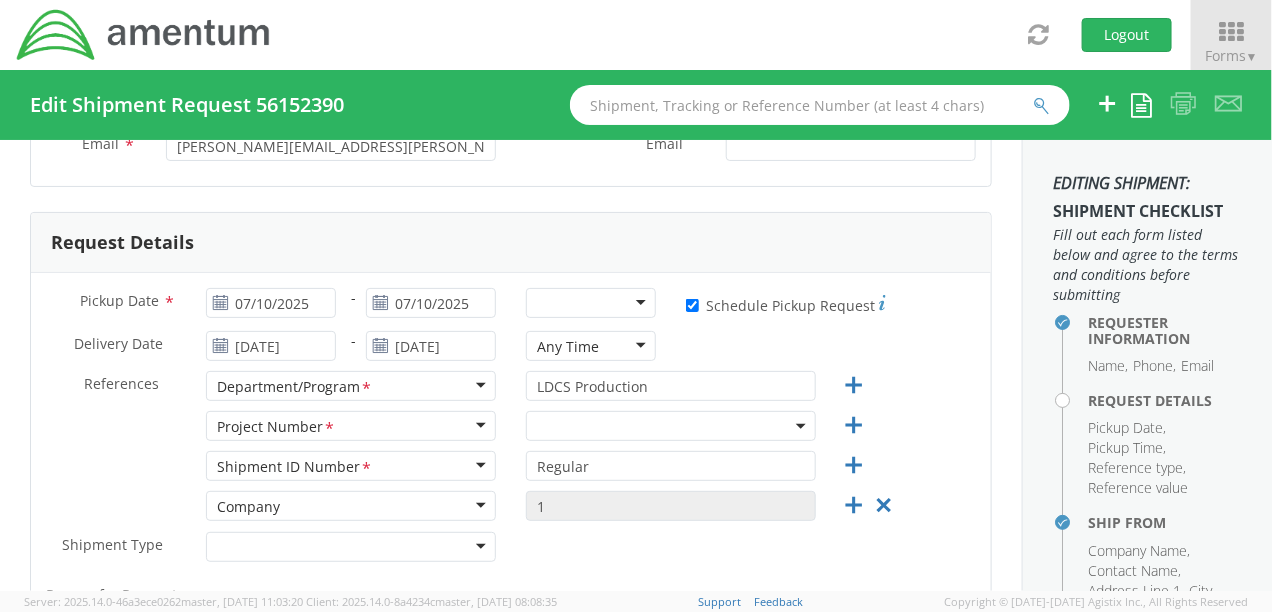 select on "4420.F0238.0017AA" 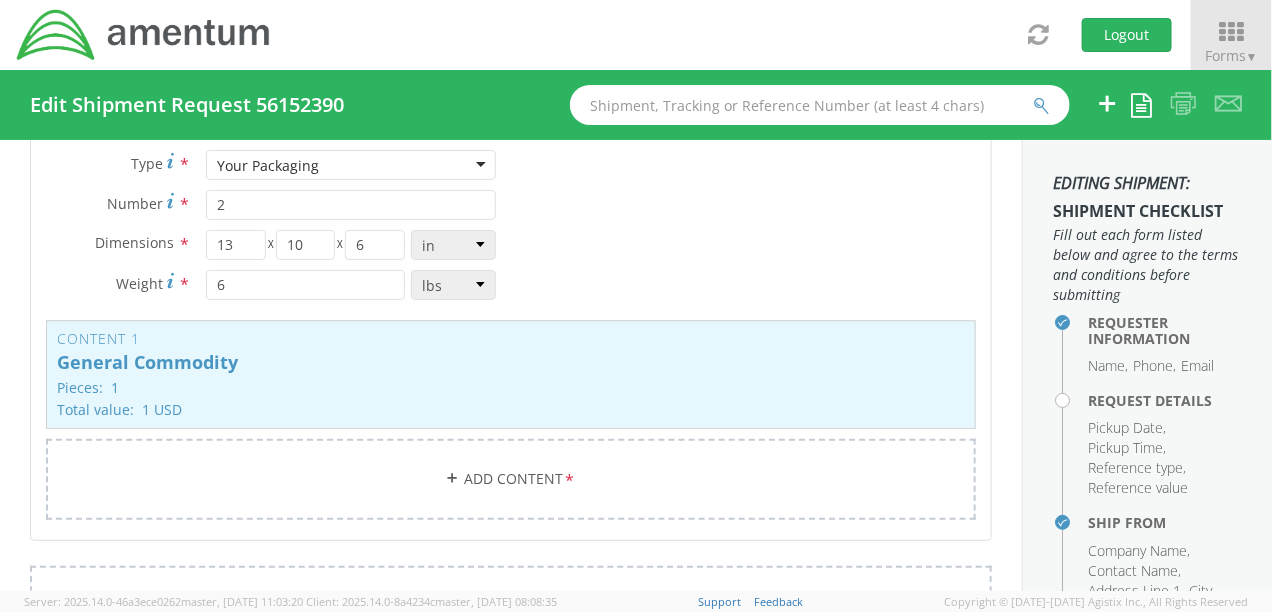 scroll, scrollTop: 1750, scrollLeft: 0, axis: vertical 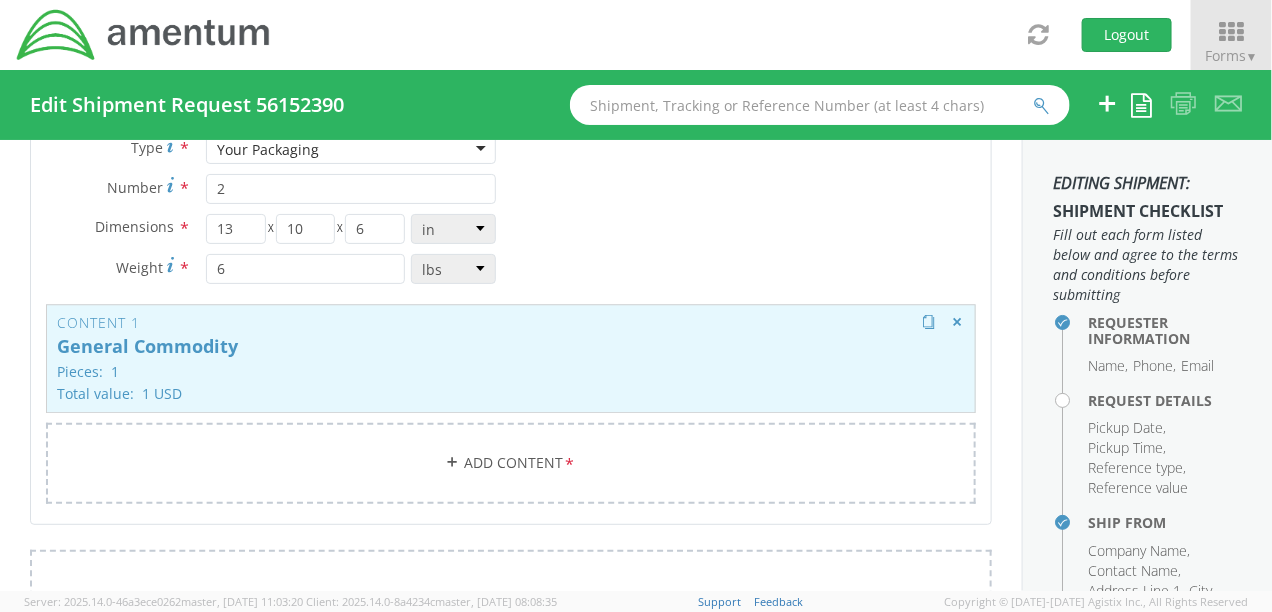 click on "Content 1   General Commodity   Pieces:  1   Total value:  1 USD HAZMAT" at bounding box center (511, 358) 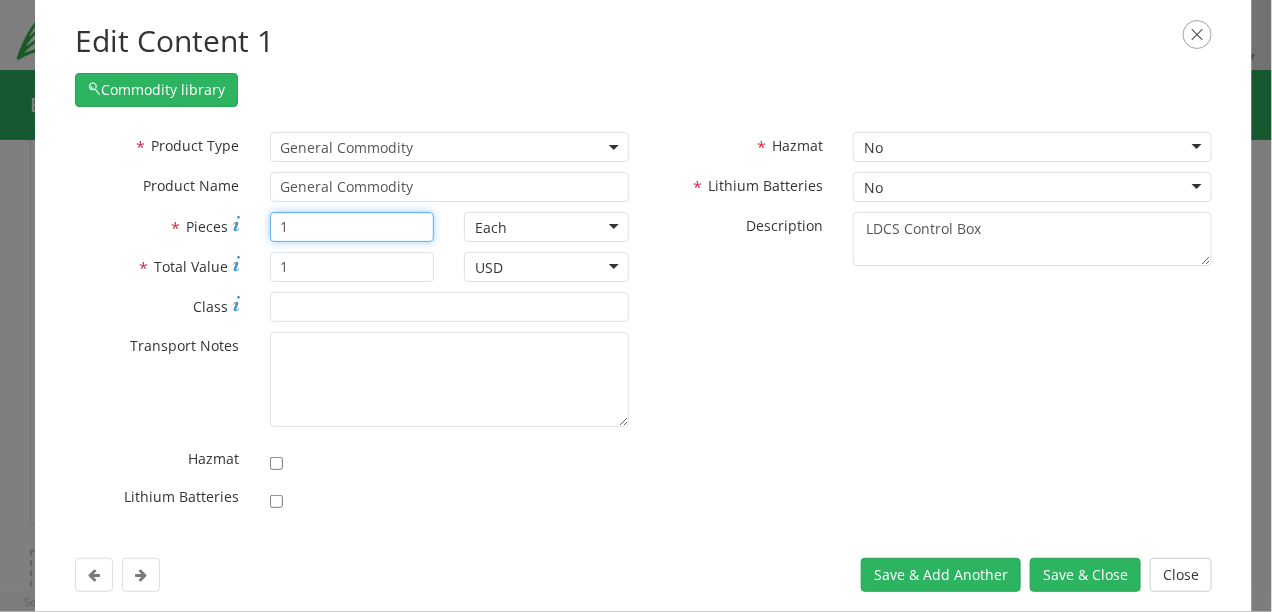 click on "1" at bounding box center (352, 227) 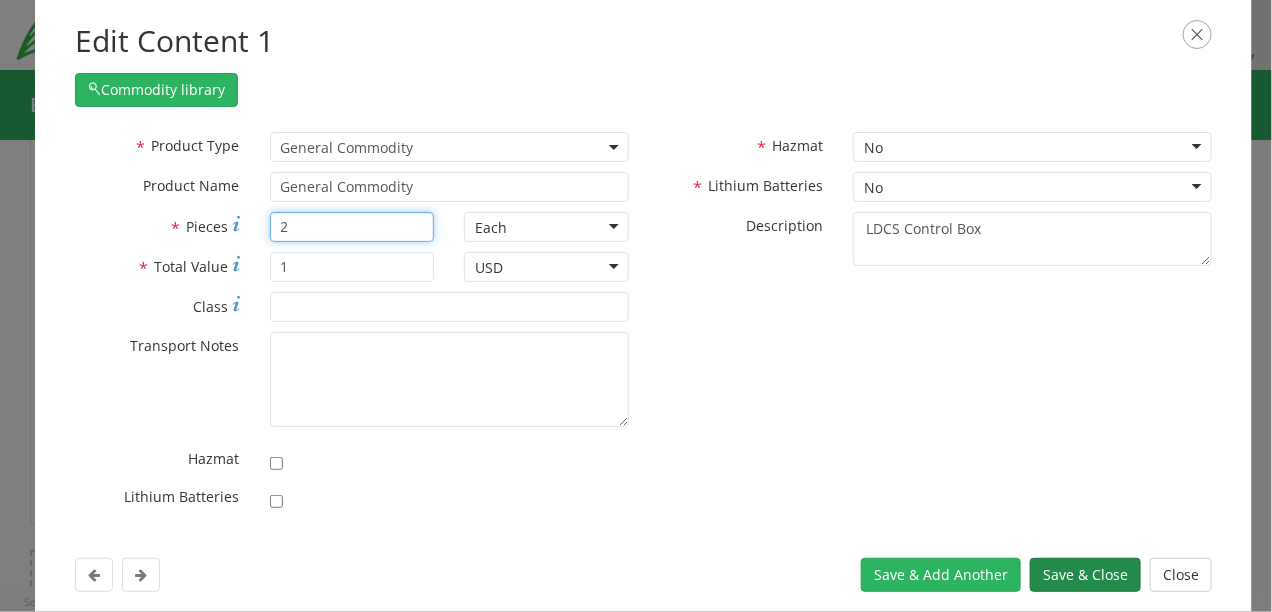 type on "2" 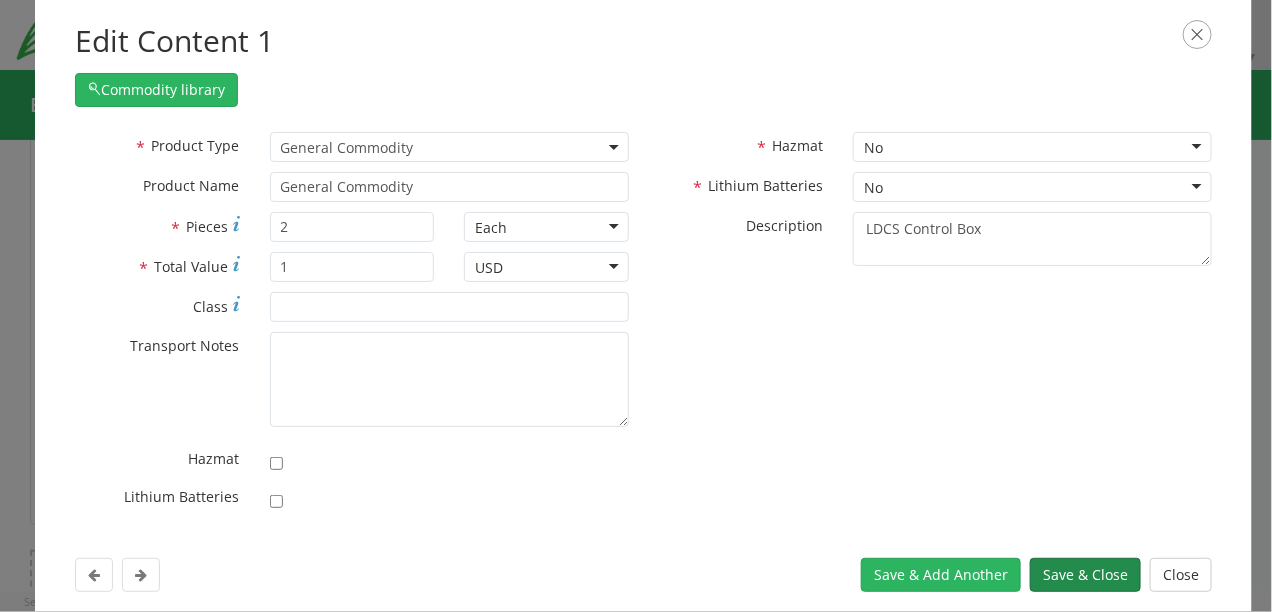click on "Save & Close" at bounding box center [1085, 575] 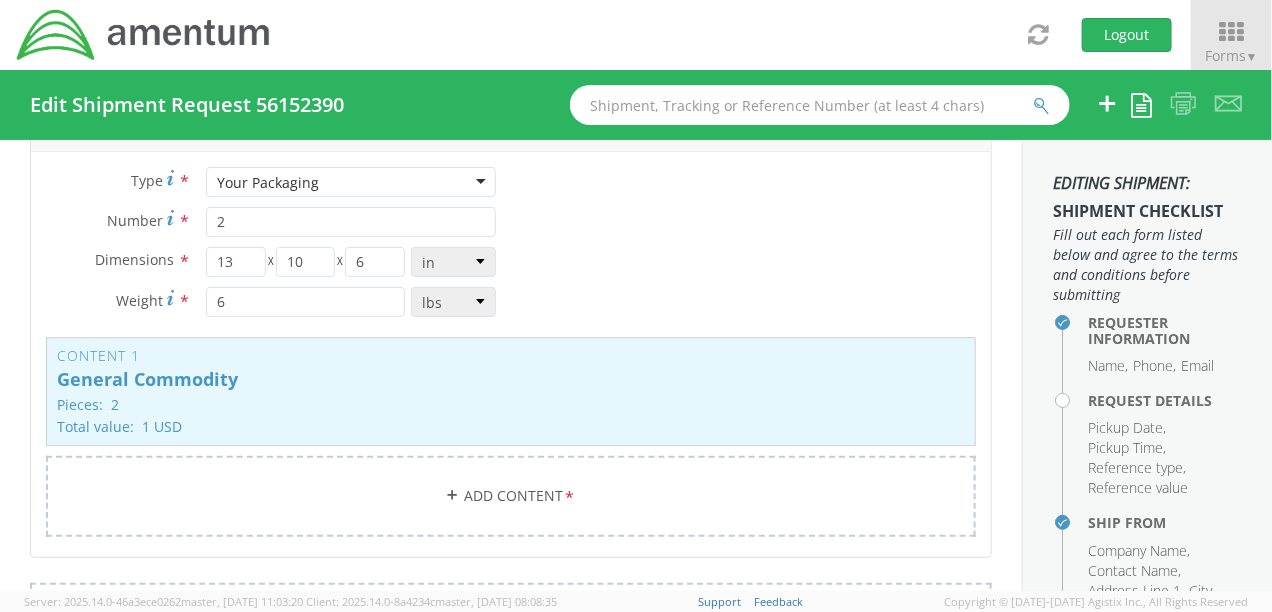 scroll, scrollTop: 1725, scrollLeft: 0, axis: vertical 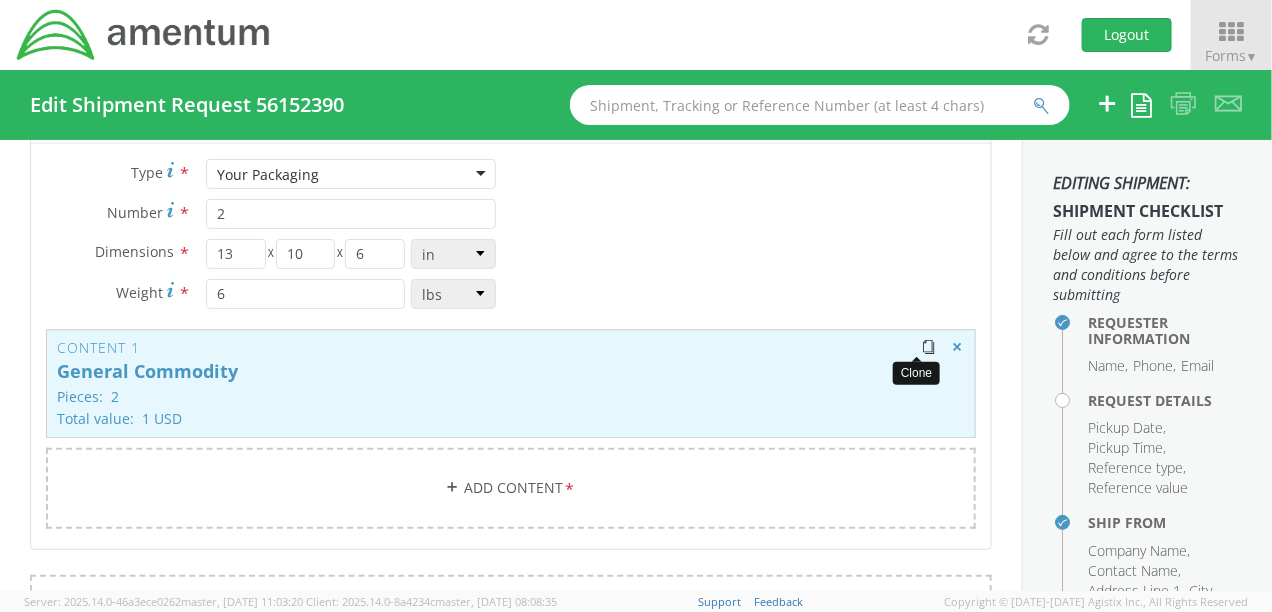 click at bounding box center (928, 347) 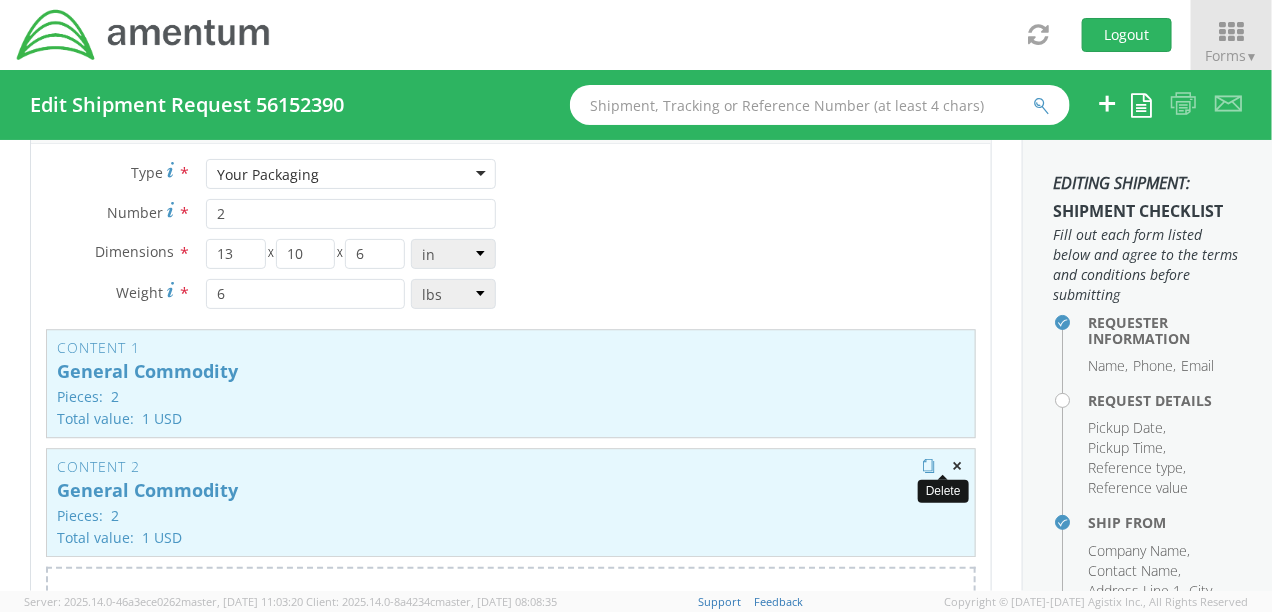 click at bounding box center [957, 466] 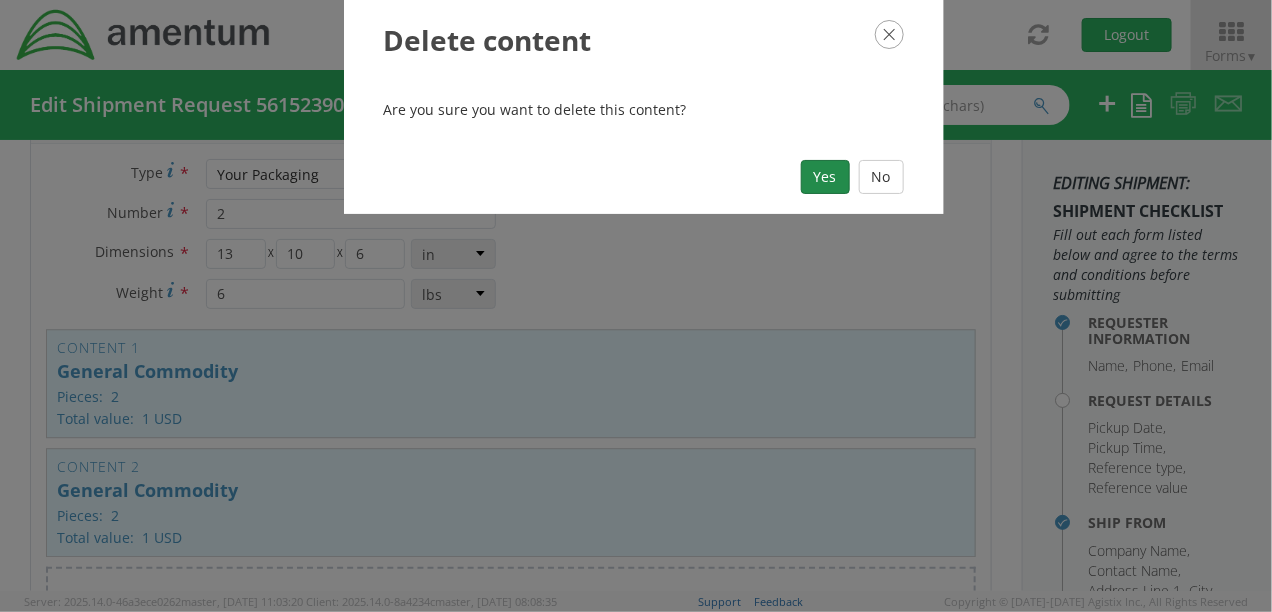 click on "Yes" at bounding box center [825, 177] 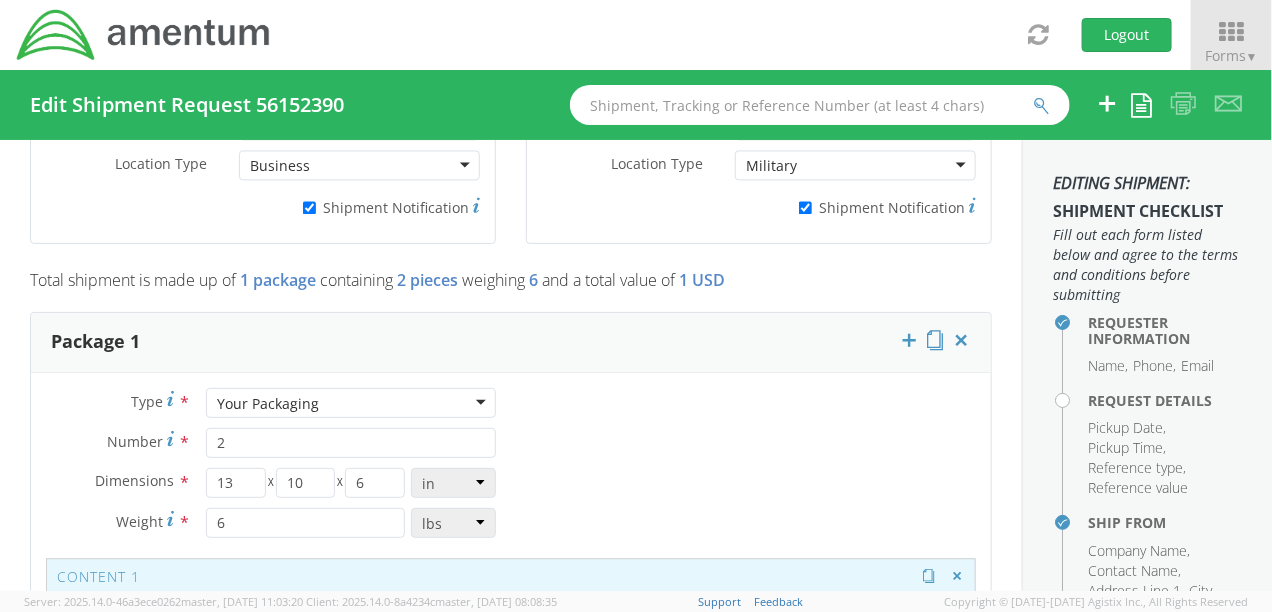 scroll, scrollTop: 1475, scrollLeft: 0, axis: vertical 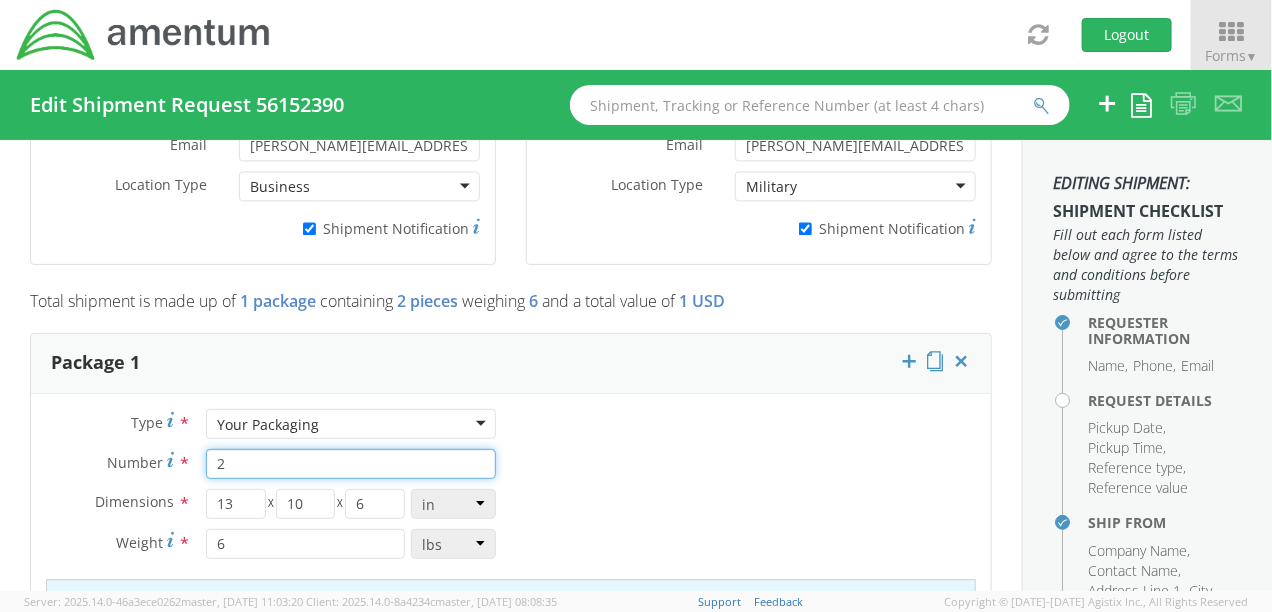 click on "2" at bounding box center (351, 464) 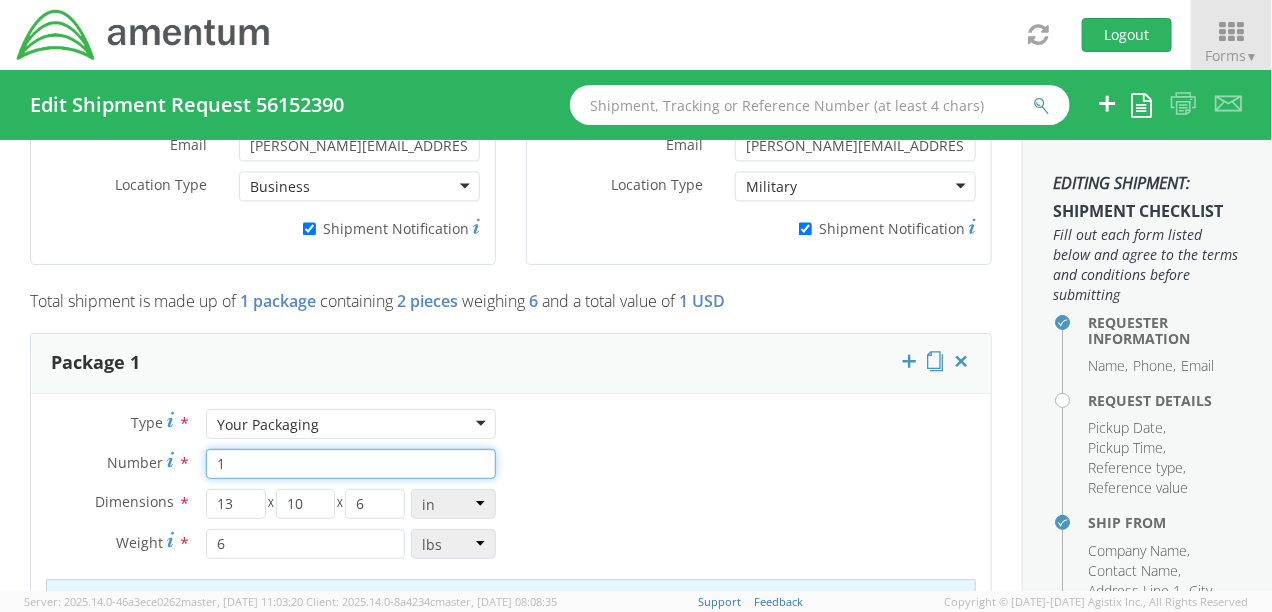 type on "1" 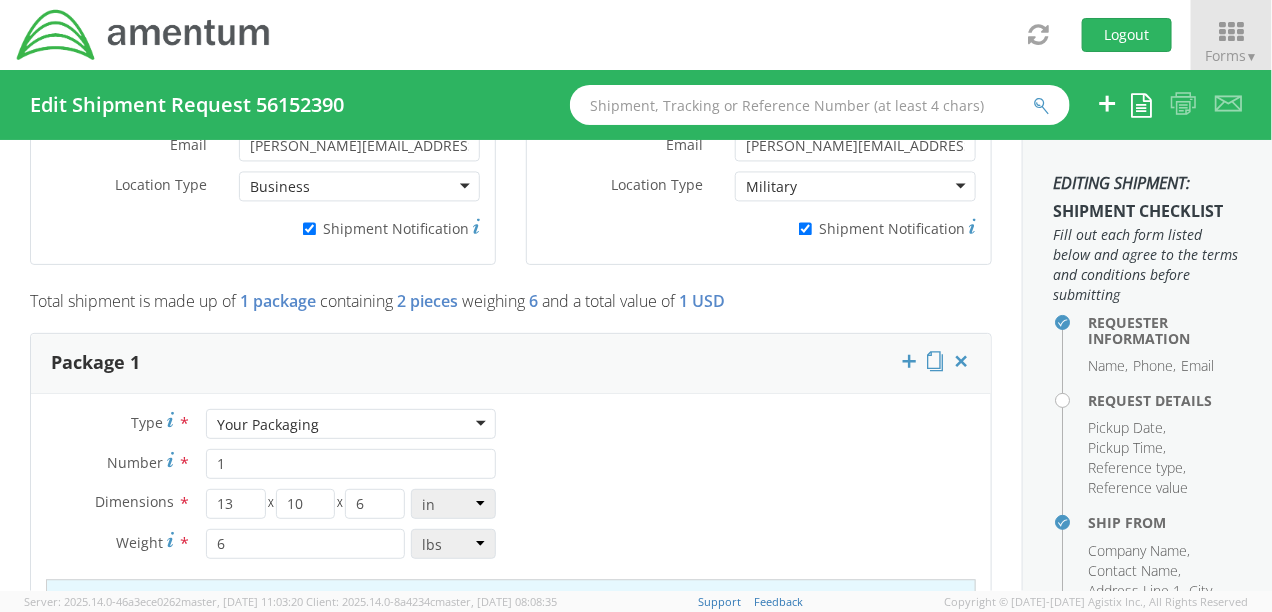 click on "Type        *             Your Packaging Your Packaging Crate(s) Envelope Pallet(s) Oversized (Not Stackable) Pallet(s) Oversized (Stackable) Pallet(s) Standard (Not Stackable) Pallet(s) Standard (Stackable) Your Packaging                                             Number        *       1                                                   Dimensions        *                       13 X 10 X 6       in cm ft                                       Weight        *                         6     lbs kgs                                                 Content 1   General Commodity   Pieces:  2   Total value:  1 USD HAZMAT                             Add Content  *" at bounding box center (511, 606) 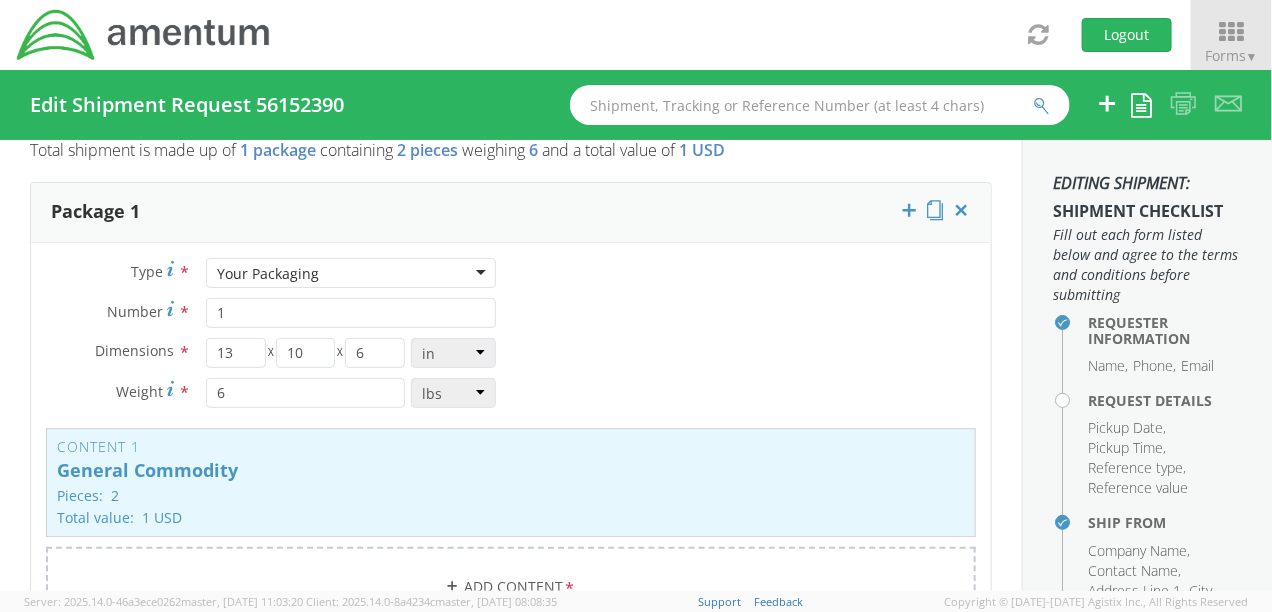 scroll, scrollTop: 1600, scrollLeft: 0, axis: vertical 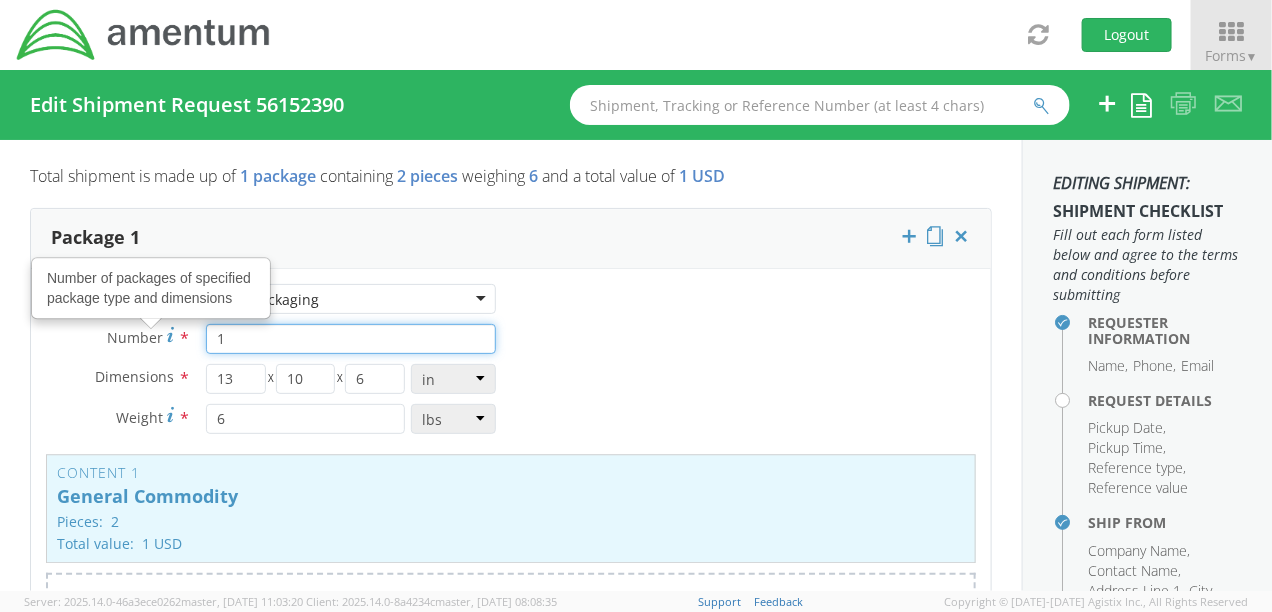 click on "1" at bounding box center [351, 339] 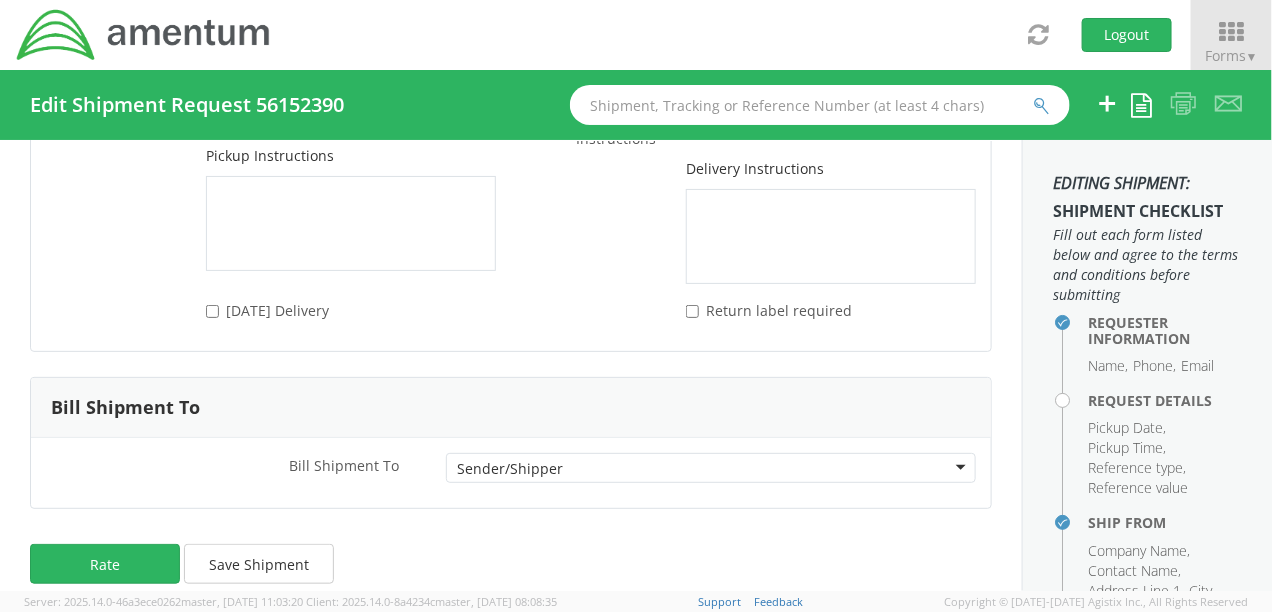 scroll, scrollTop: 2980, scrollLeft: 0, axis: vertical 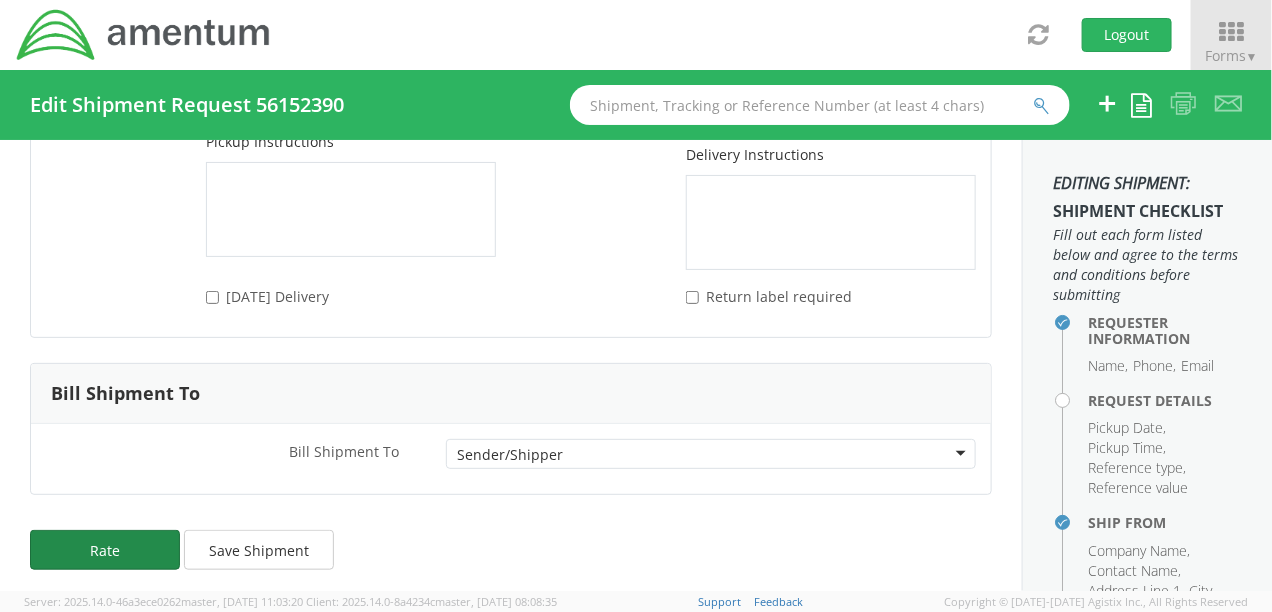 type on "2" 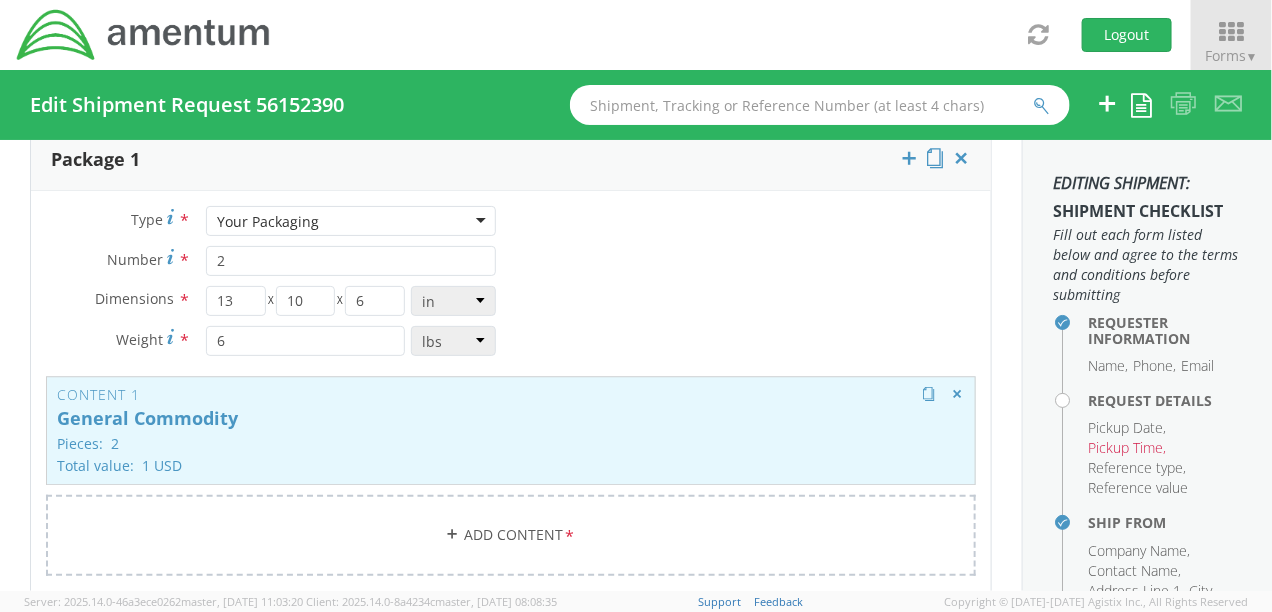 scroll, scrollTop: 1705, scrollLeft: 0, axis: vertical 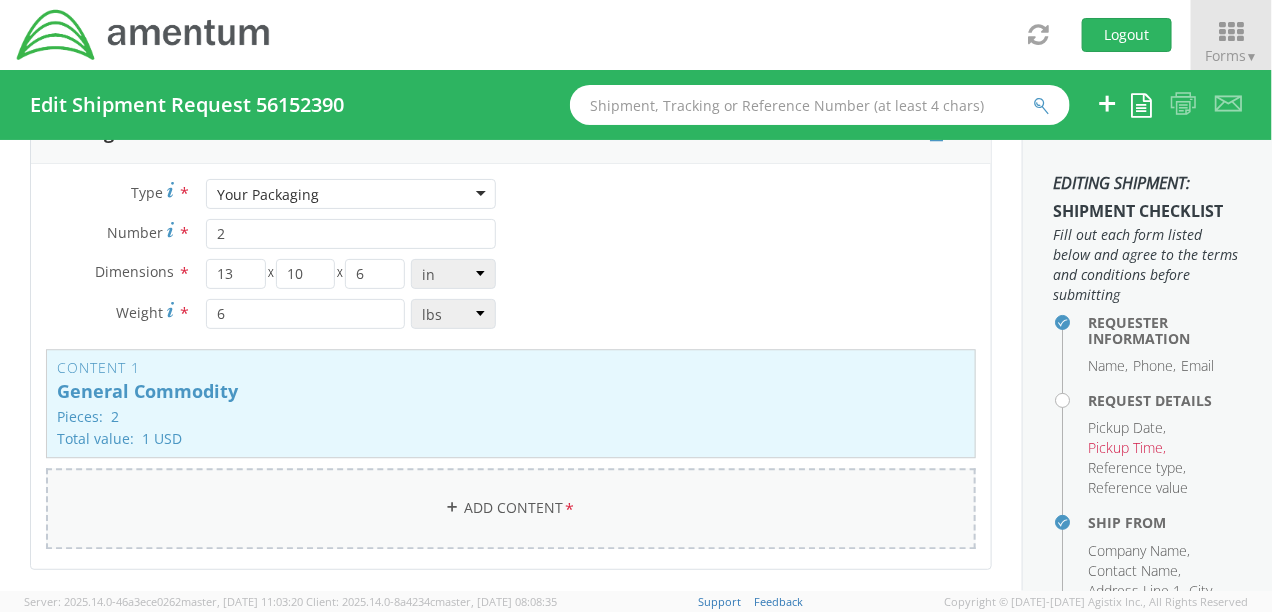 click on "Add Content  *" at bounding box center (511, 508) 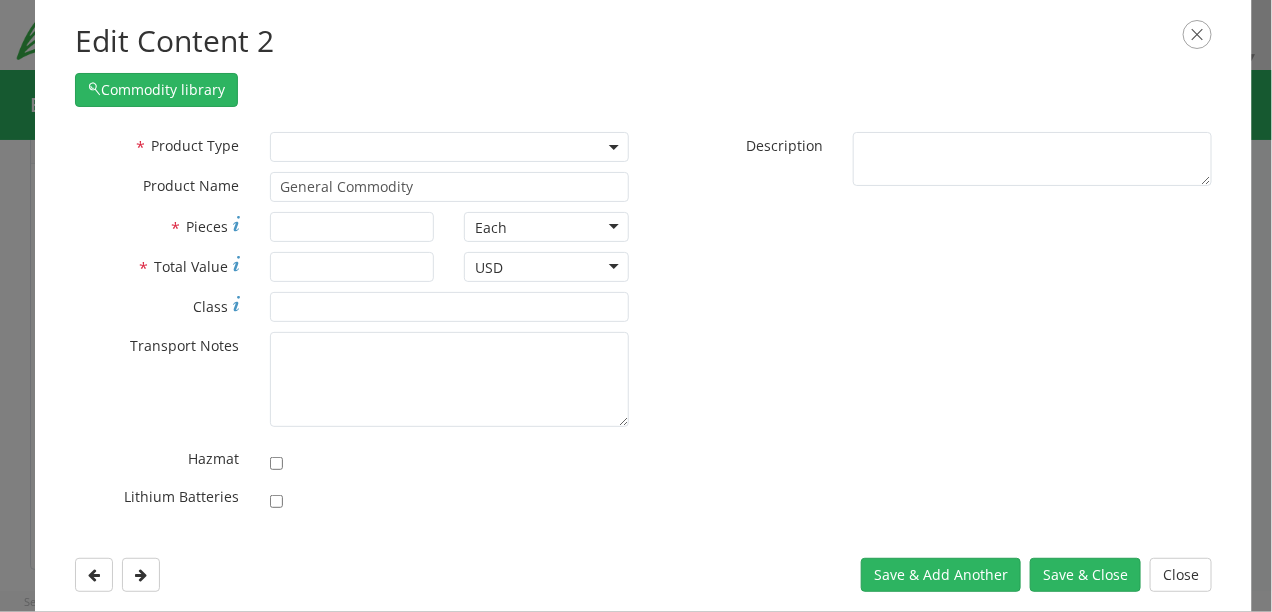 click at bounding box center [614, 147] 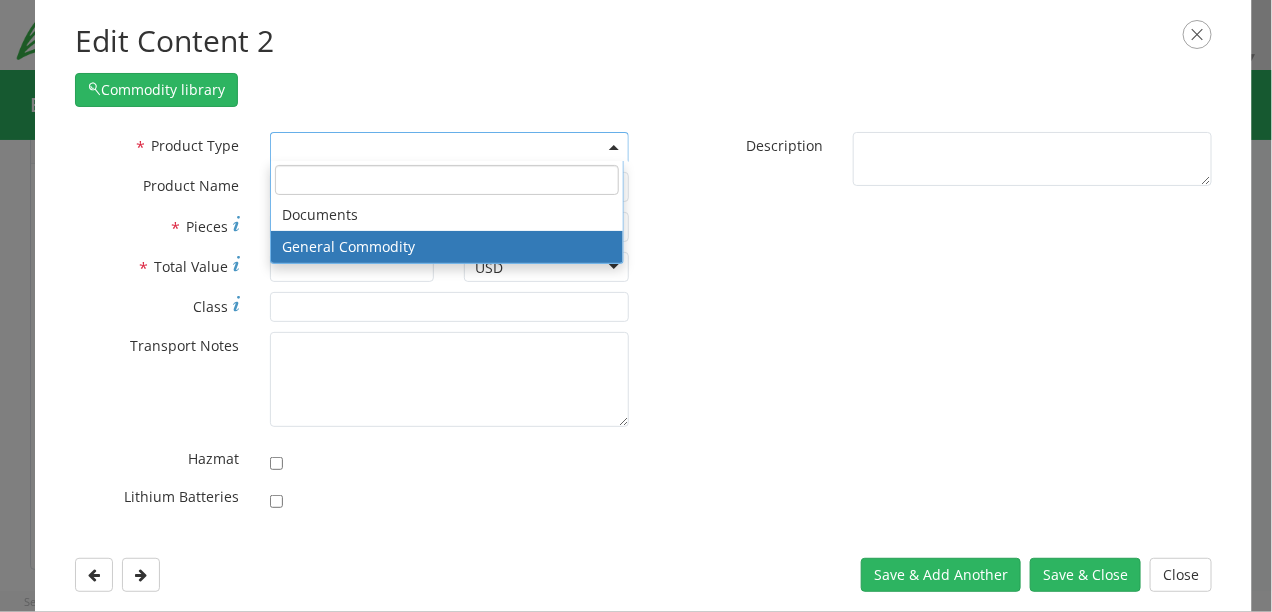 select on "COMMODITY" 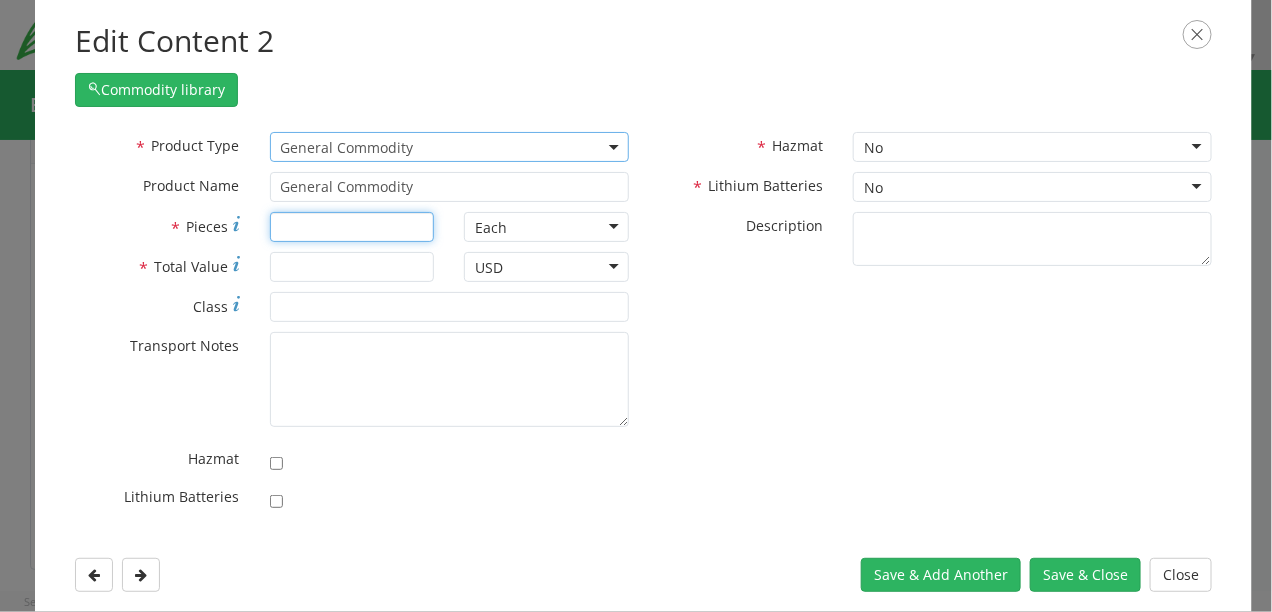 click on "*   Pieces" at bounding box center (352, 227) 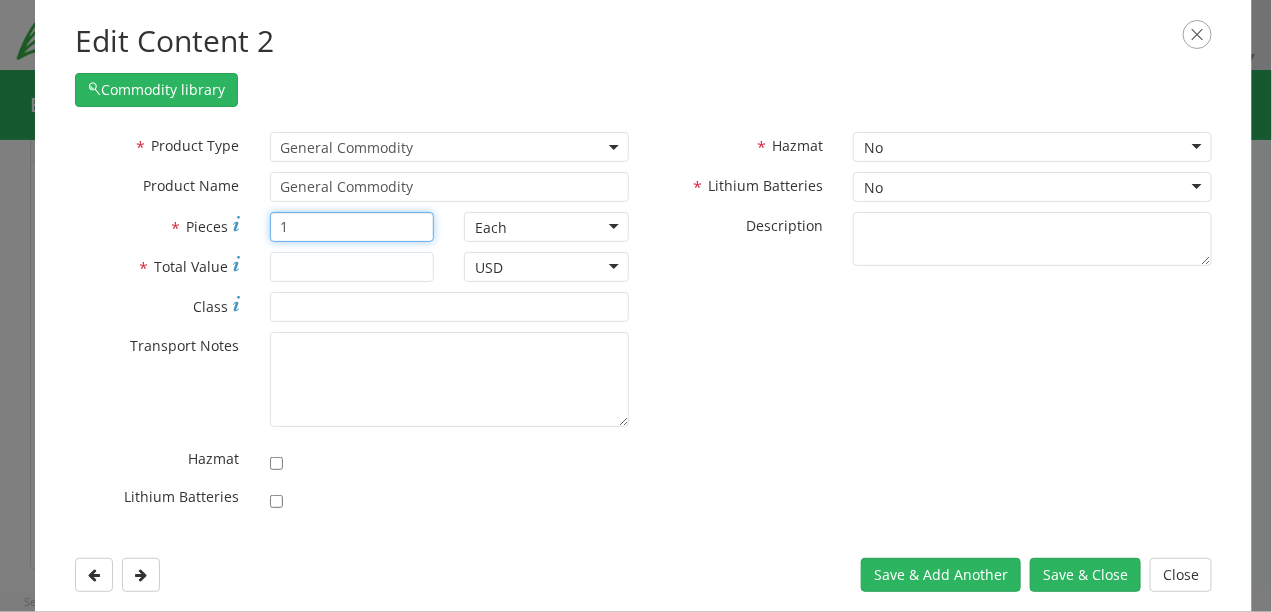 type on "1" 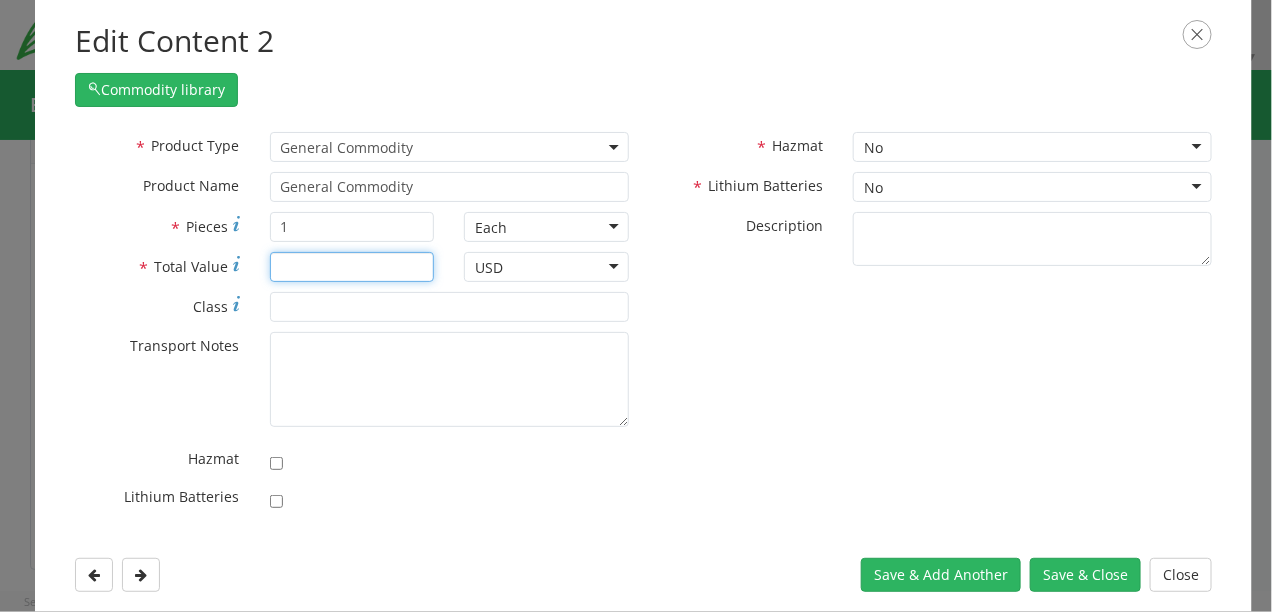 click on "*   Total Value" at bounding box center (352, 267) 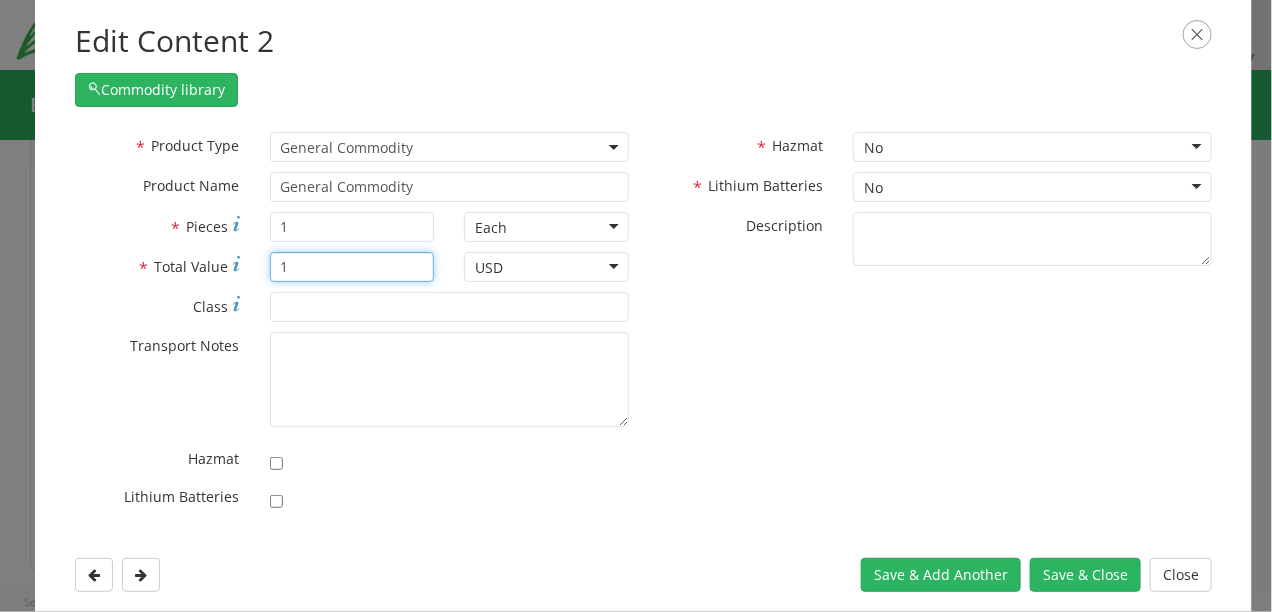 type on "1" 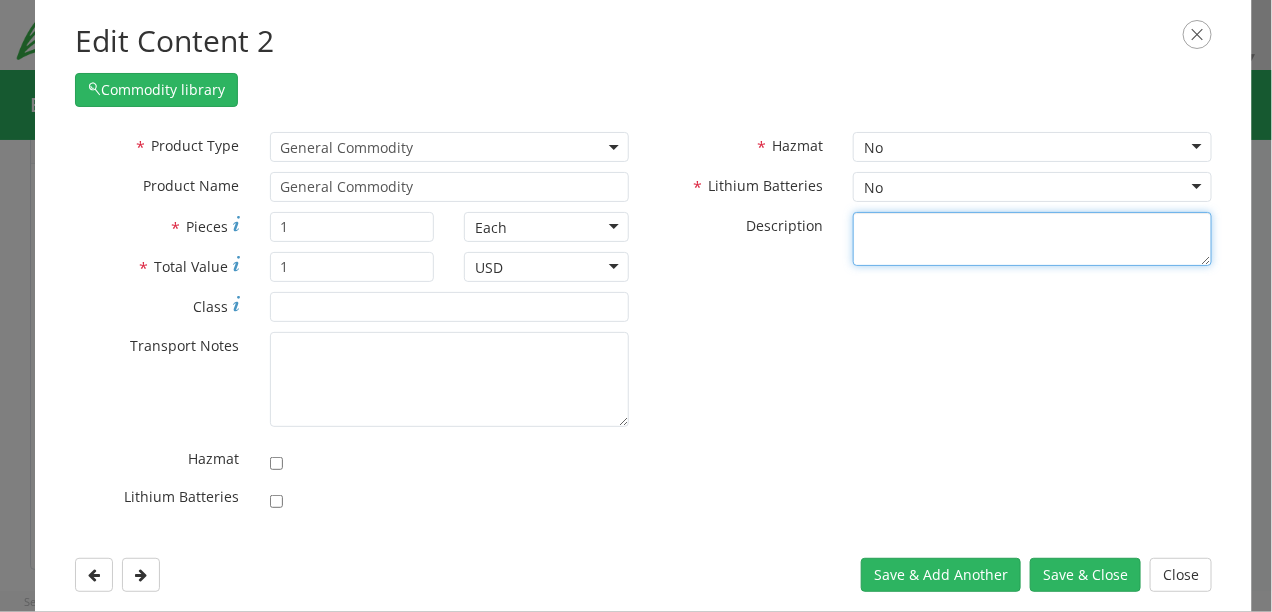 click on "*   Description" at bounding box center (1032, 239) 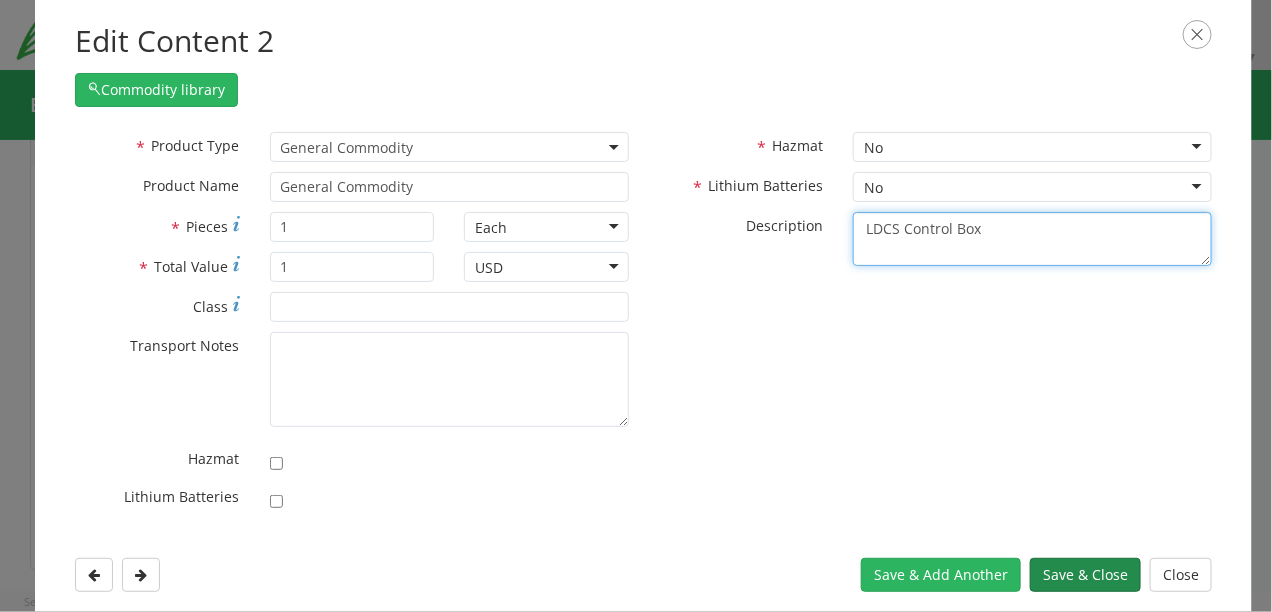 type on "LDCS Control Box" 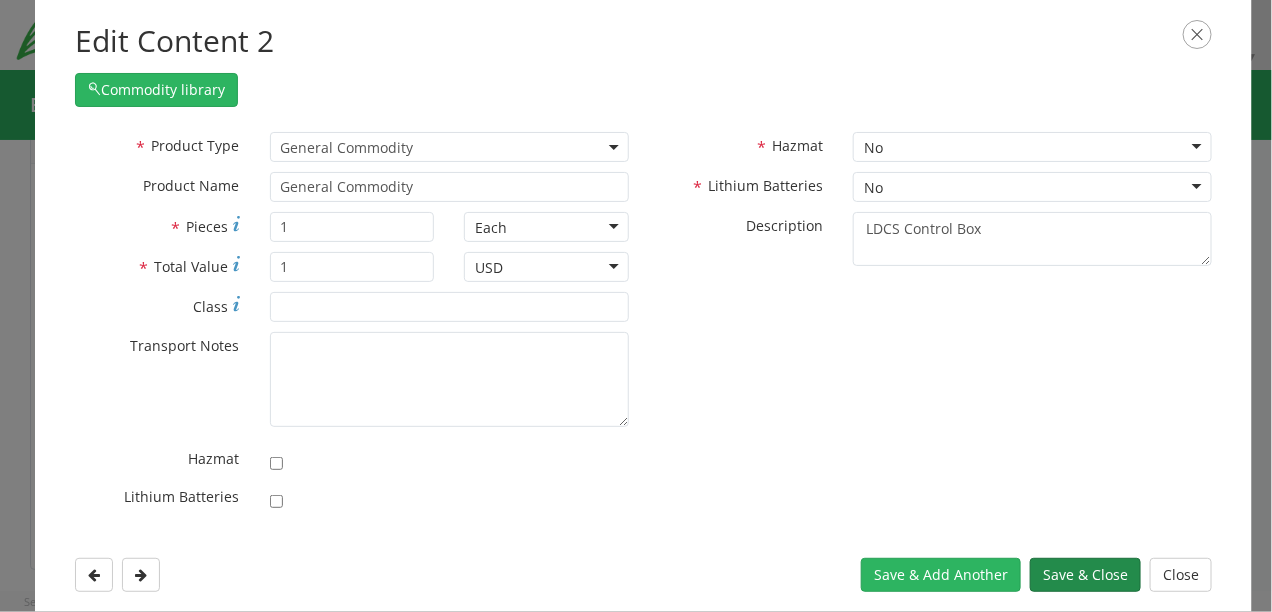 click on "Save & Close" at bounding box center (1085, 575) 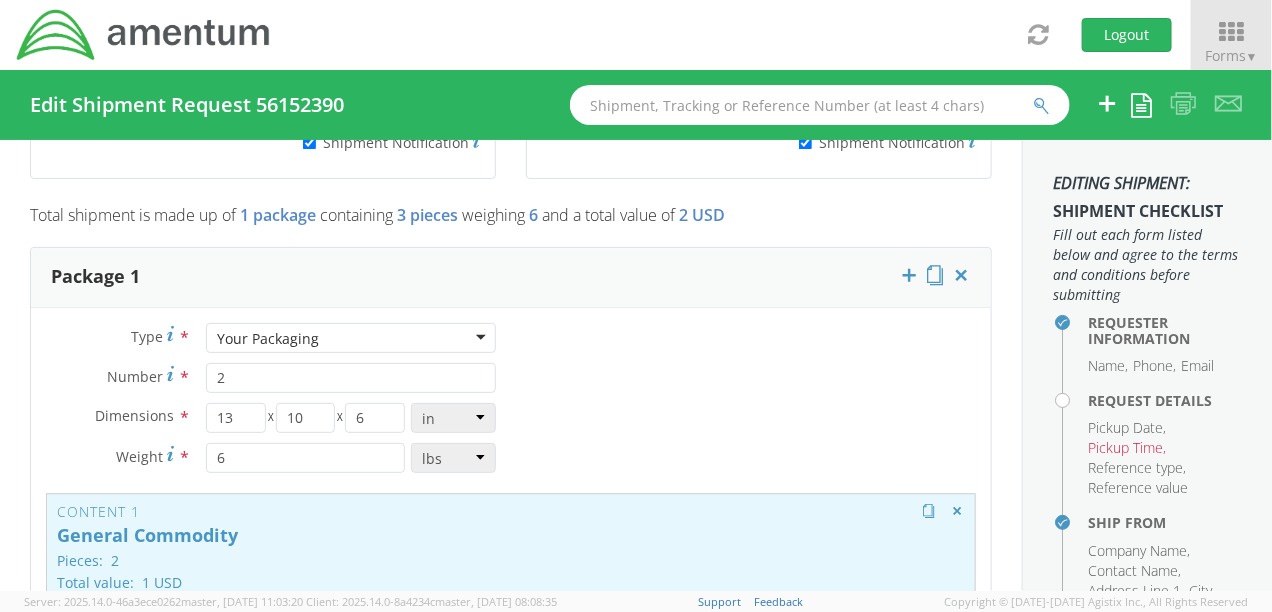 scroll, scrollTop: 1555, scrollLeft: 0, axis: vertical 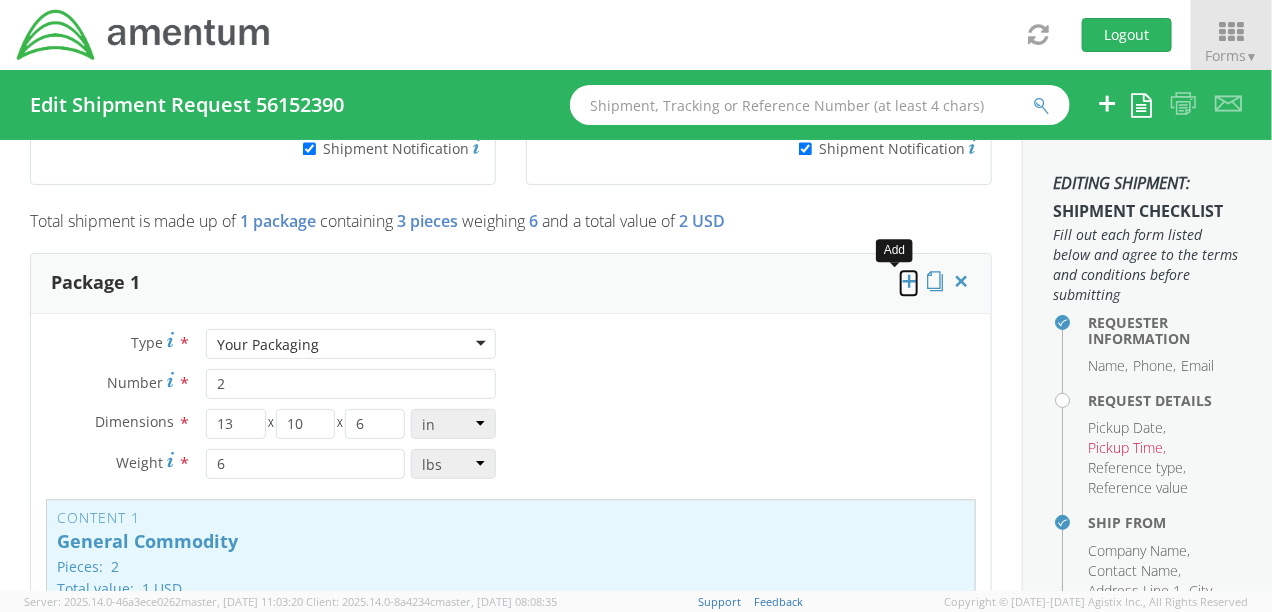 click at bounding box center [909, 281] 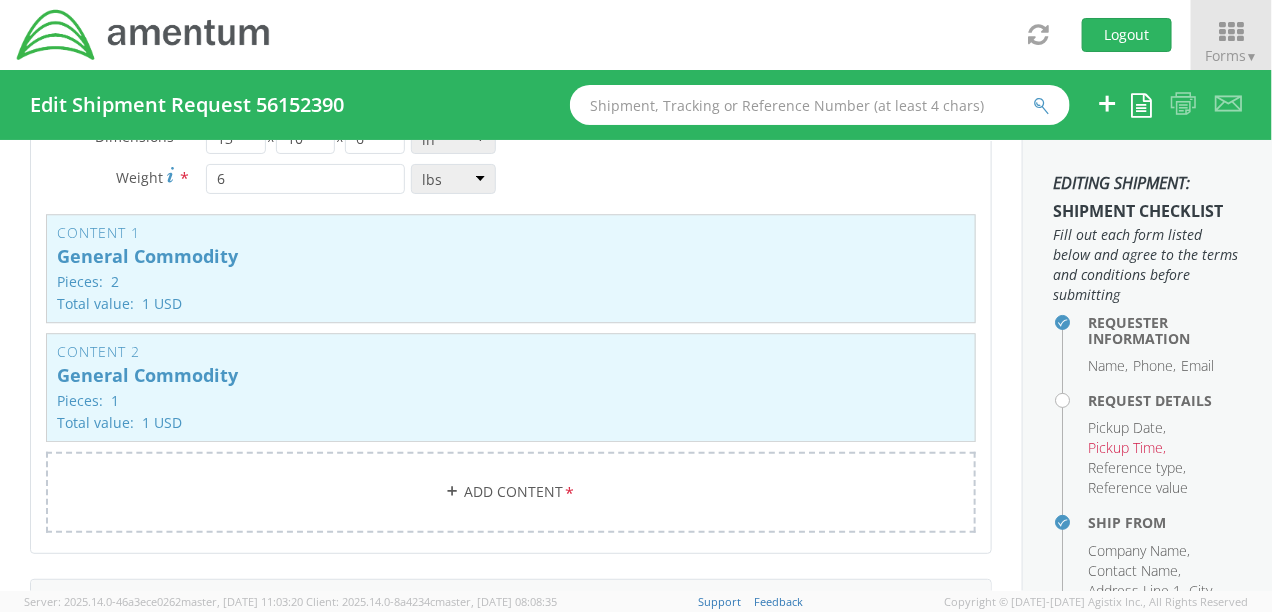 scroll, scrollTop: 1855, scrollLeft: 0, axis: vertical 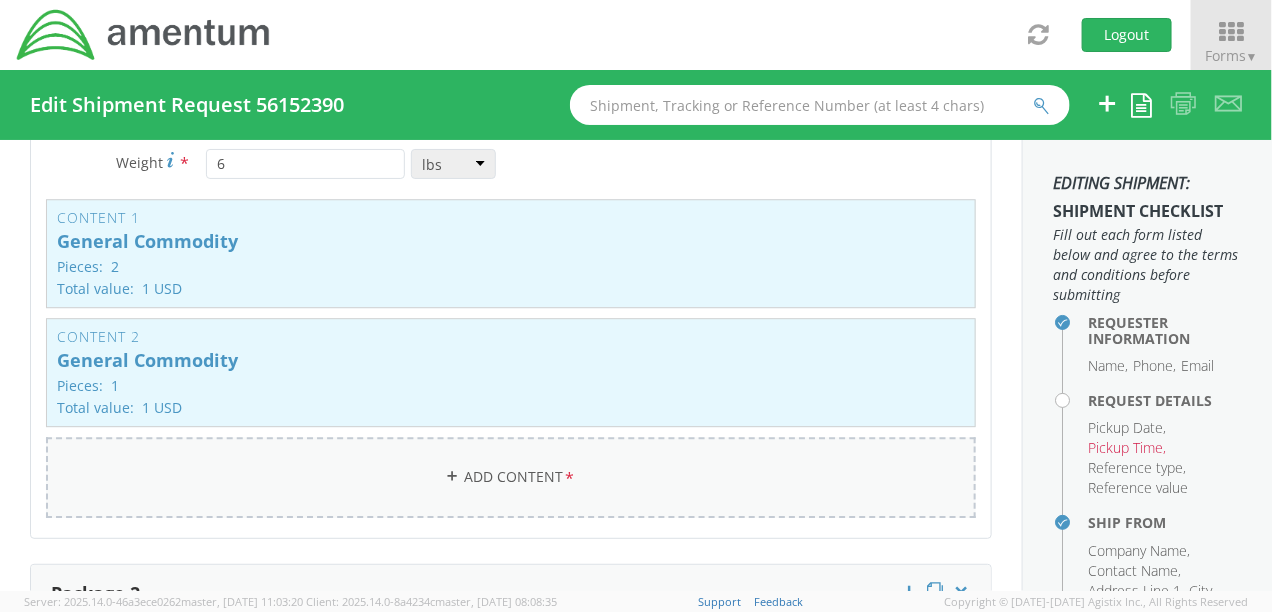 click on "*" at bounding box center [570, 478] 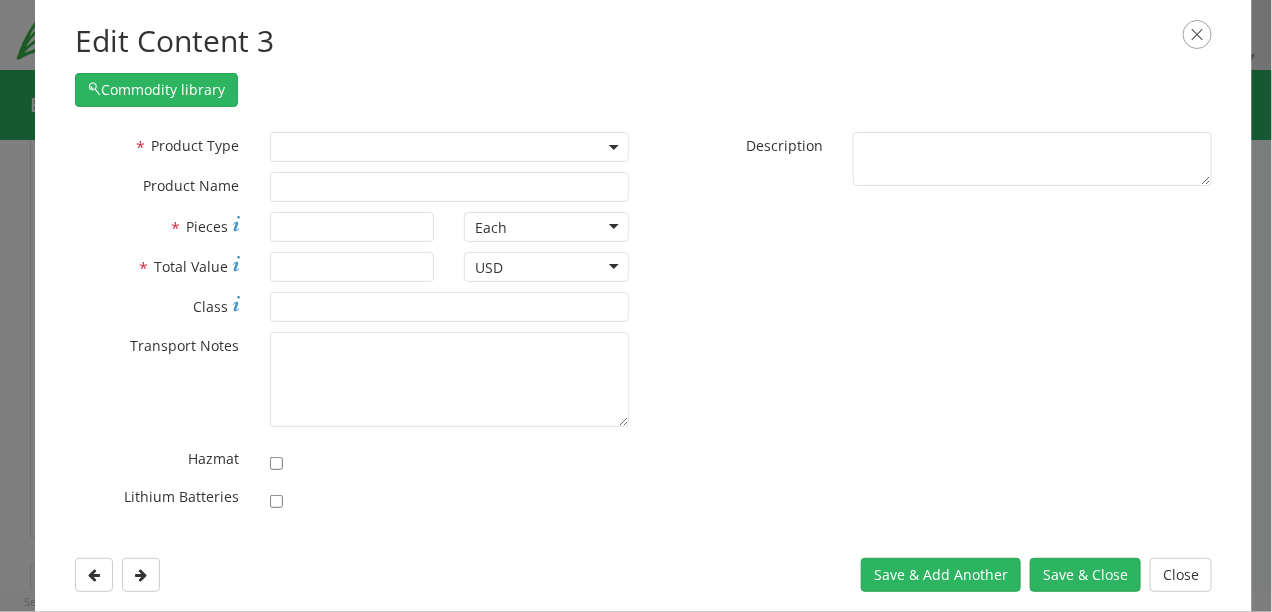 click at bounding box center [1197, 34] 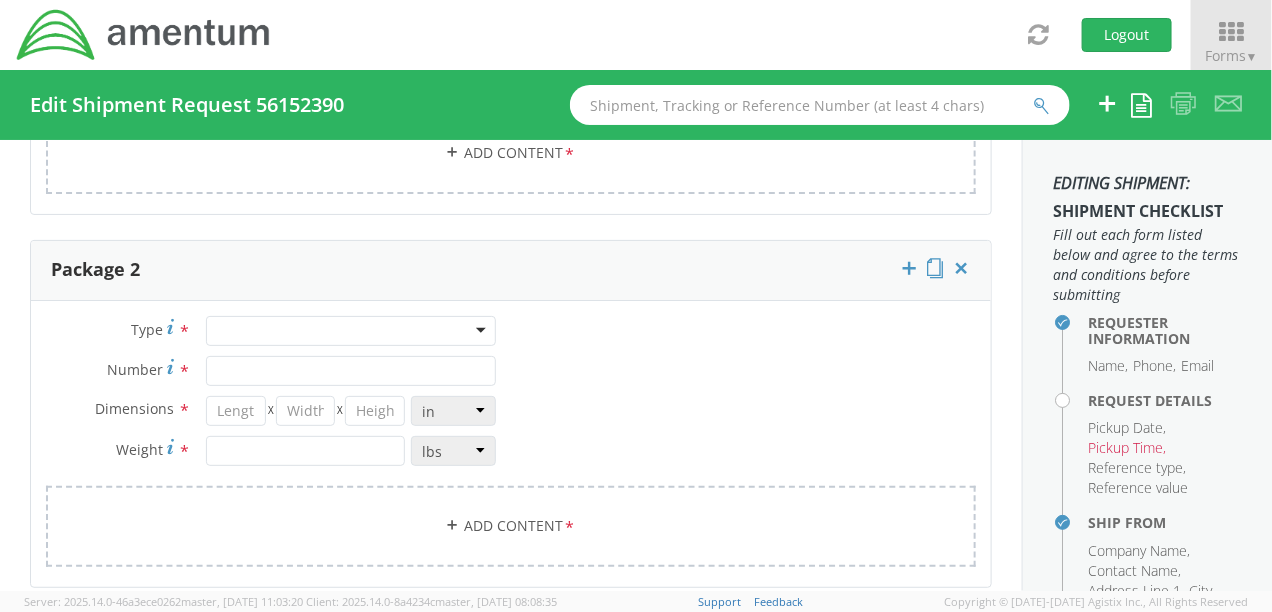 scroll, scrollTop: 2180, scrollLeft: 0, axis: vertical 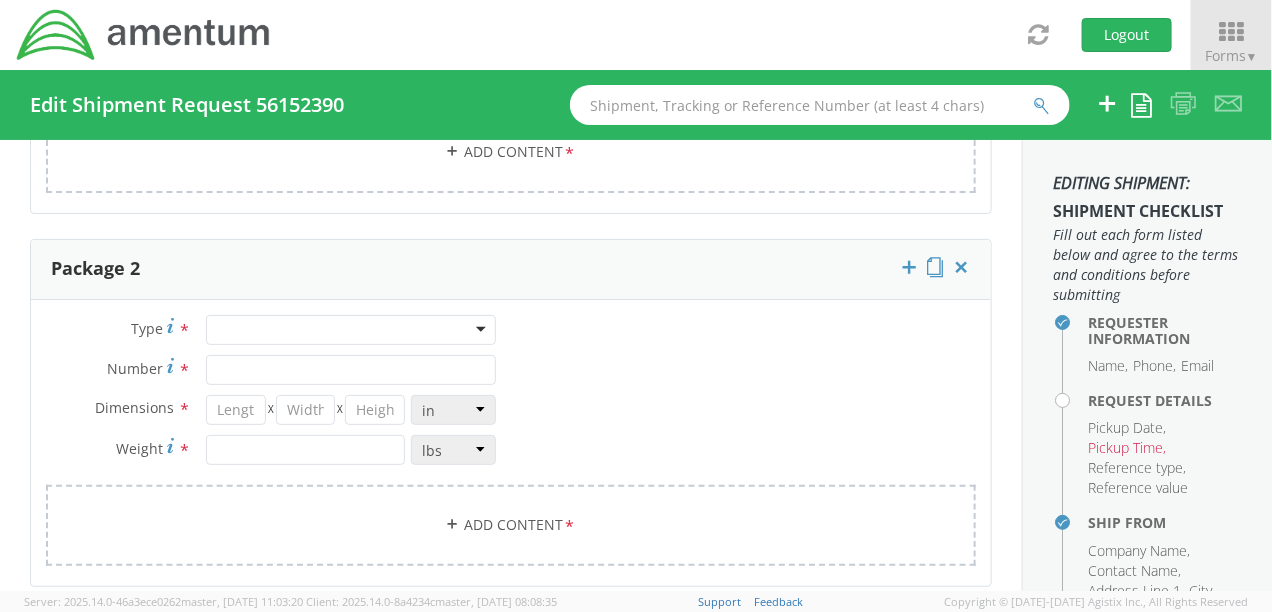 click at bounding box center (351, 330) 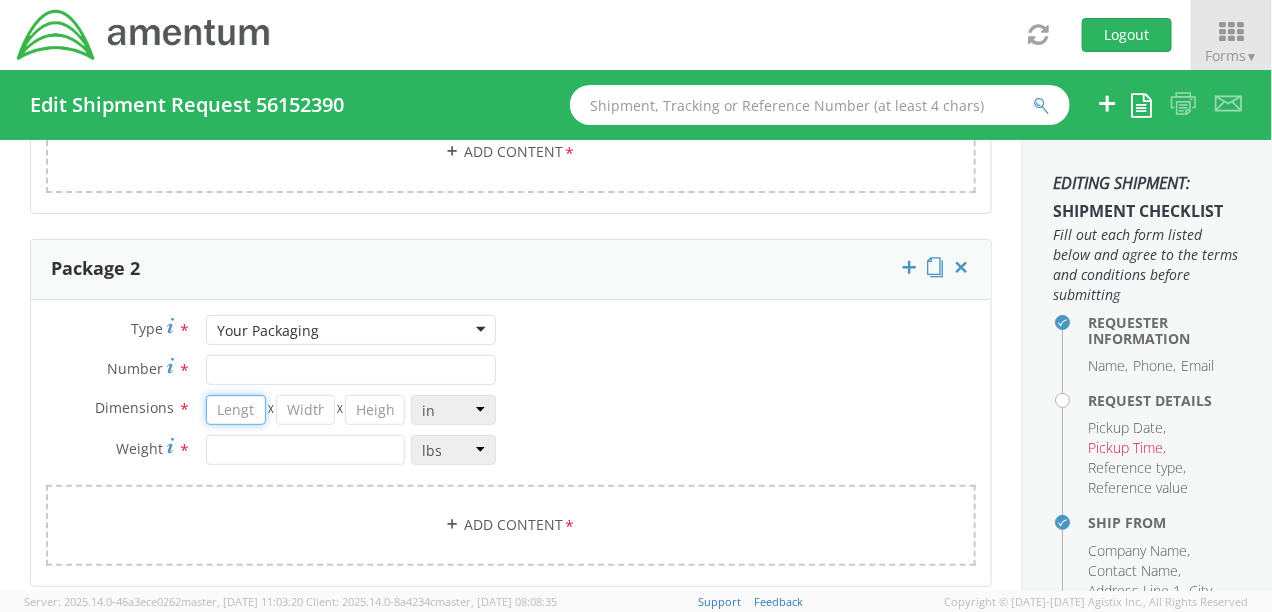 click at bounding box center (236, 410) 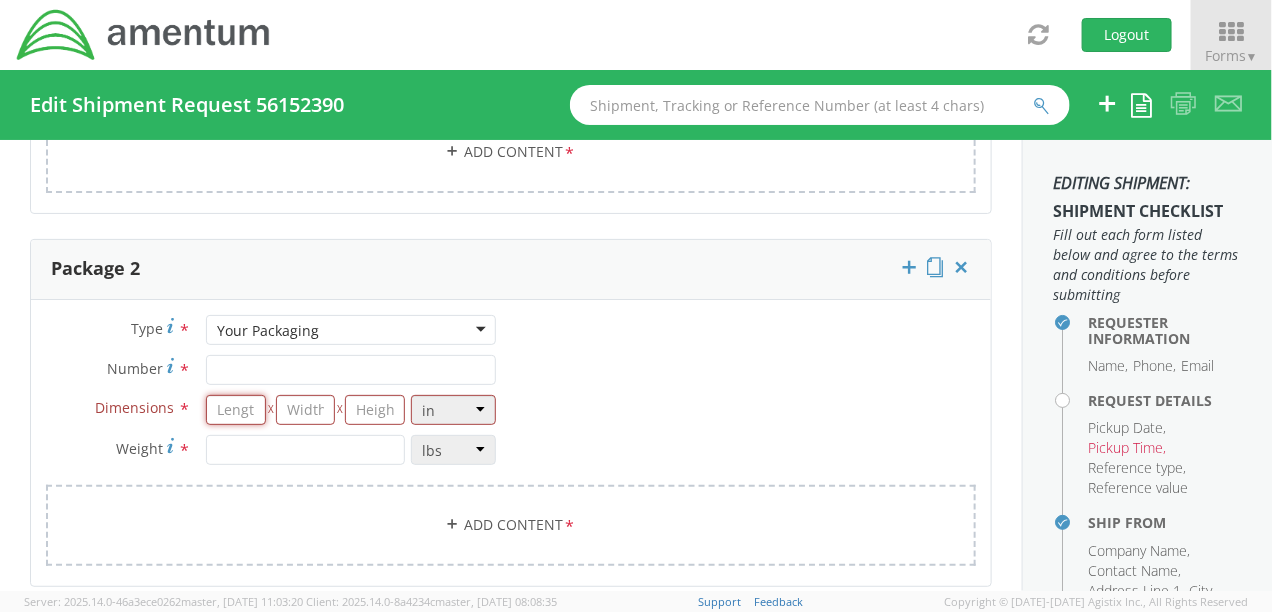 click at bounding box center (236, 410) 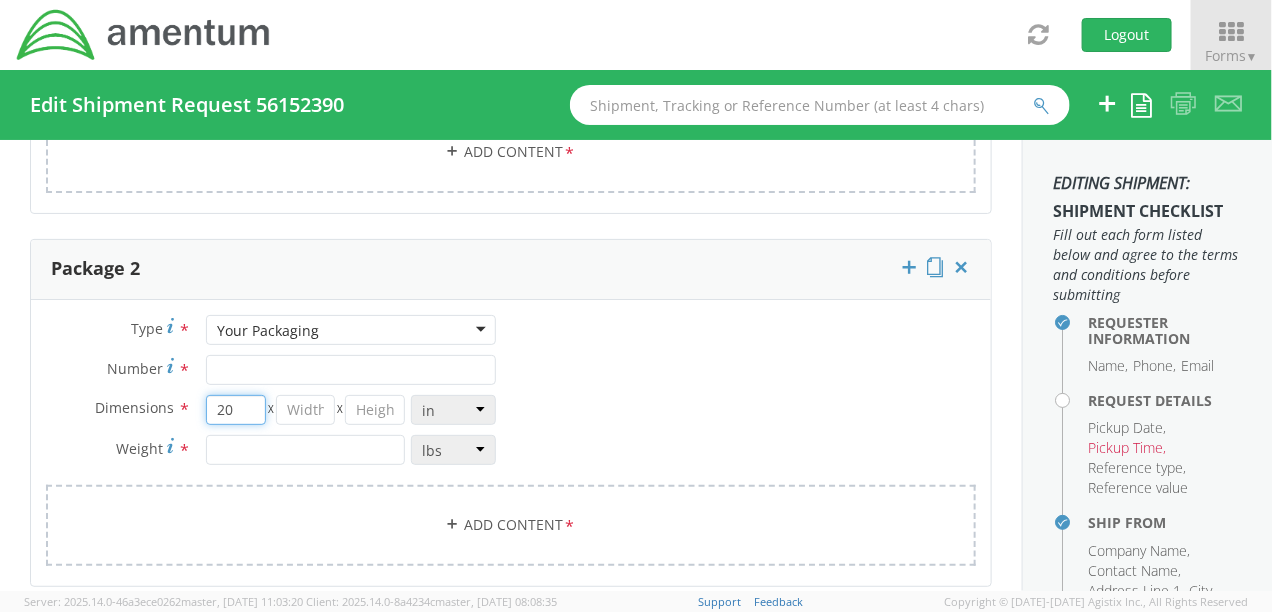 type on "20" 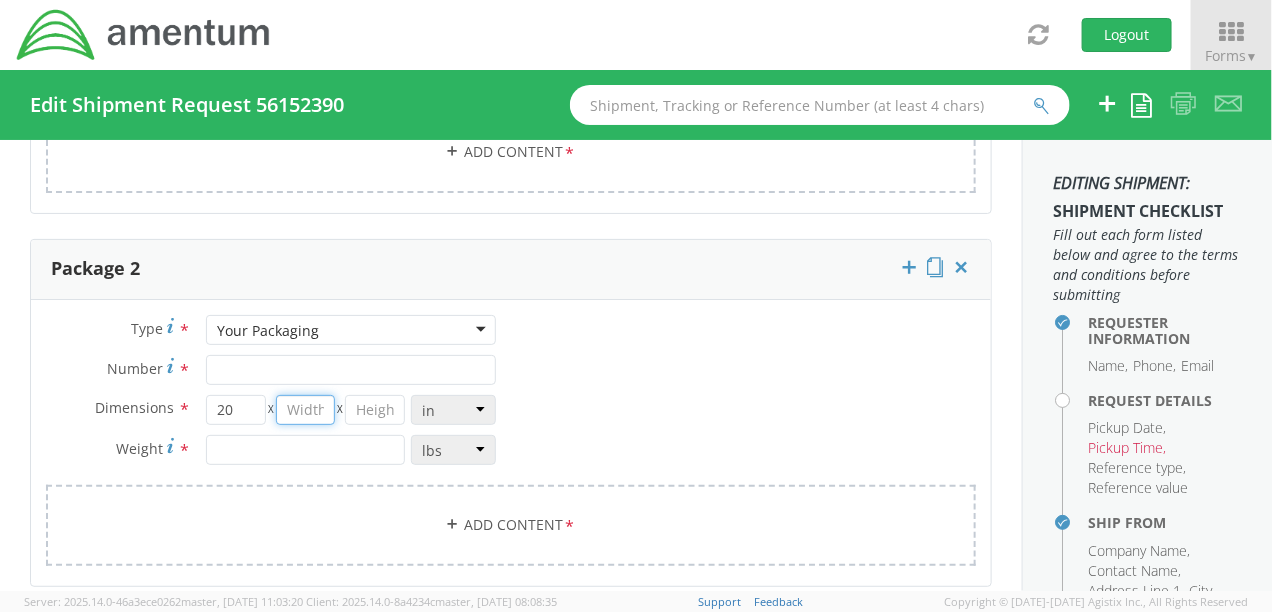 click at bounding box center (306, 410) 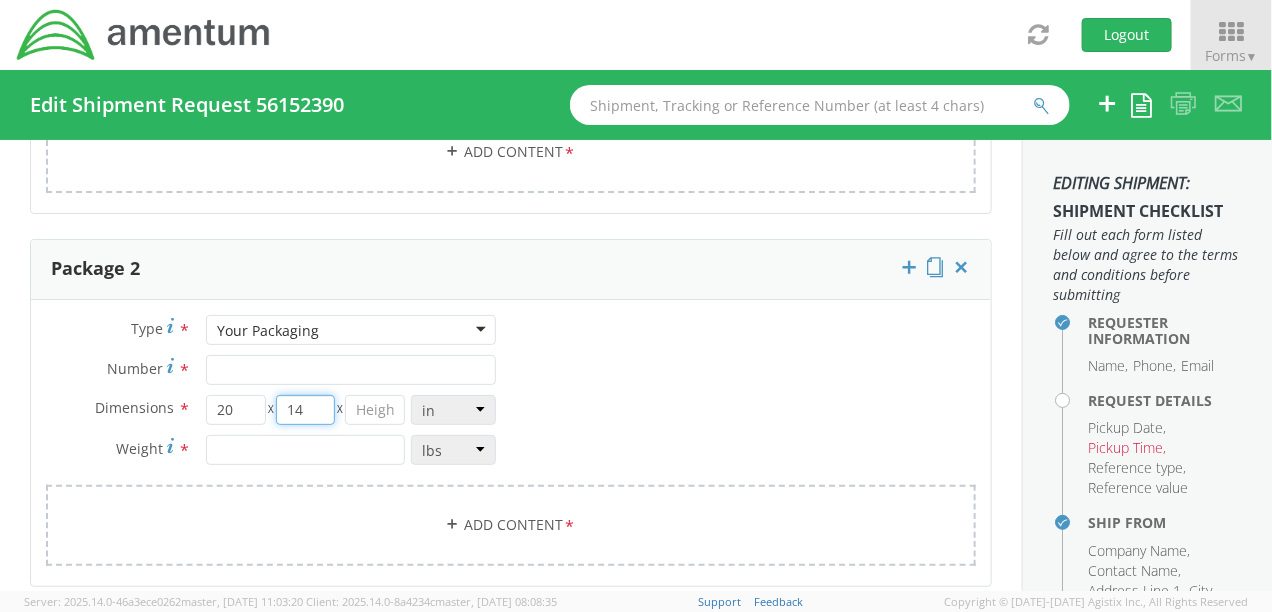 type on "14" 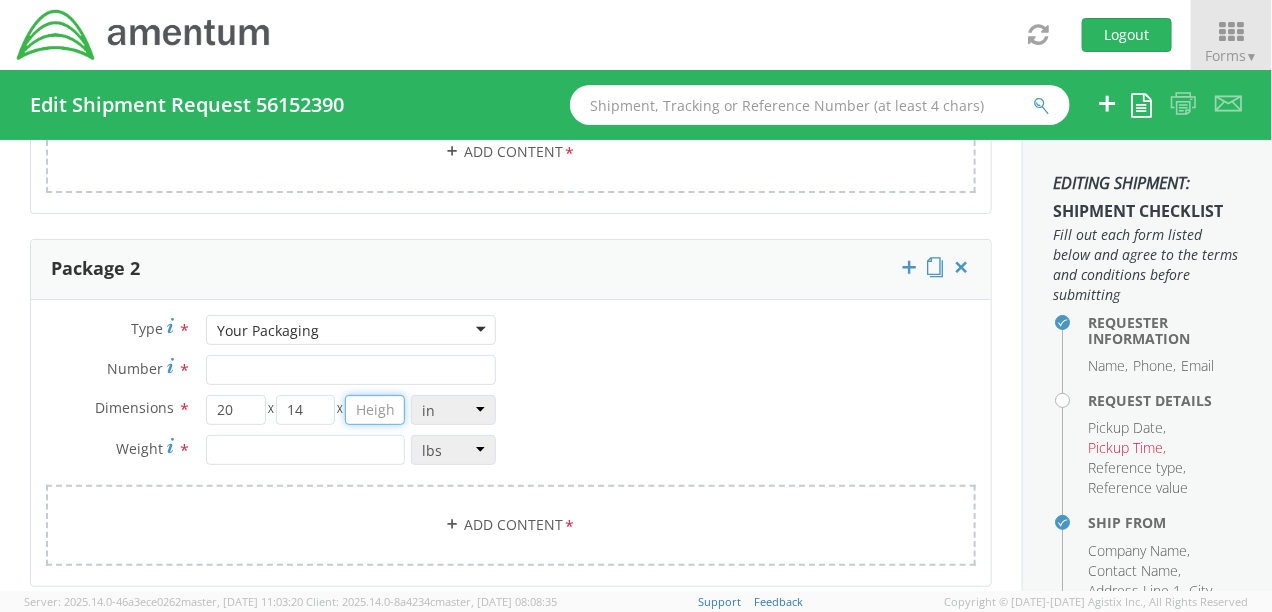 click at bounding box center (375, 410) 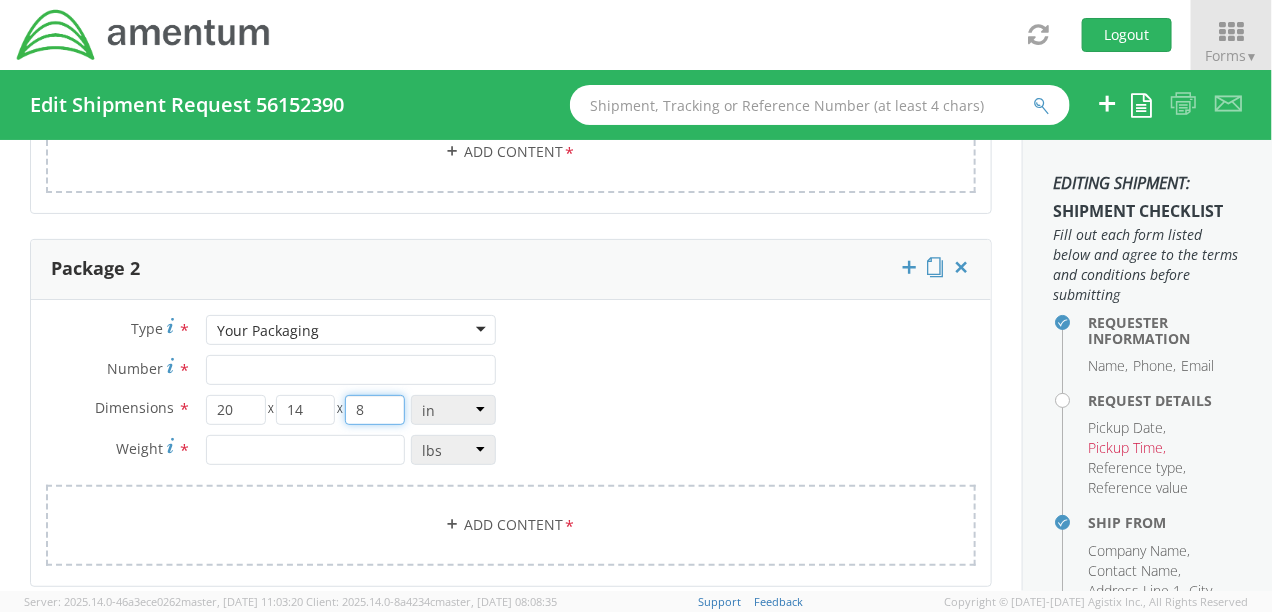 type on "8" 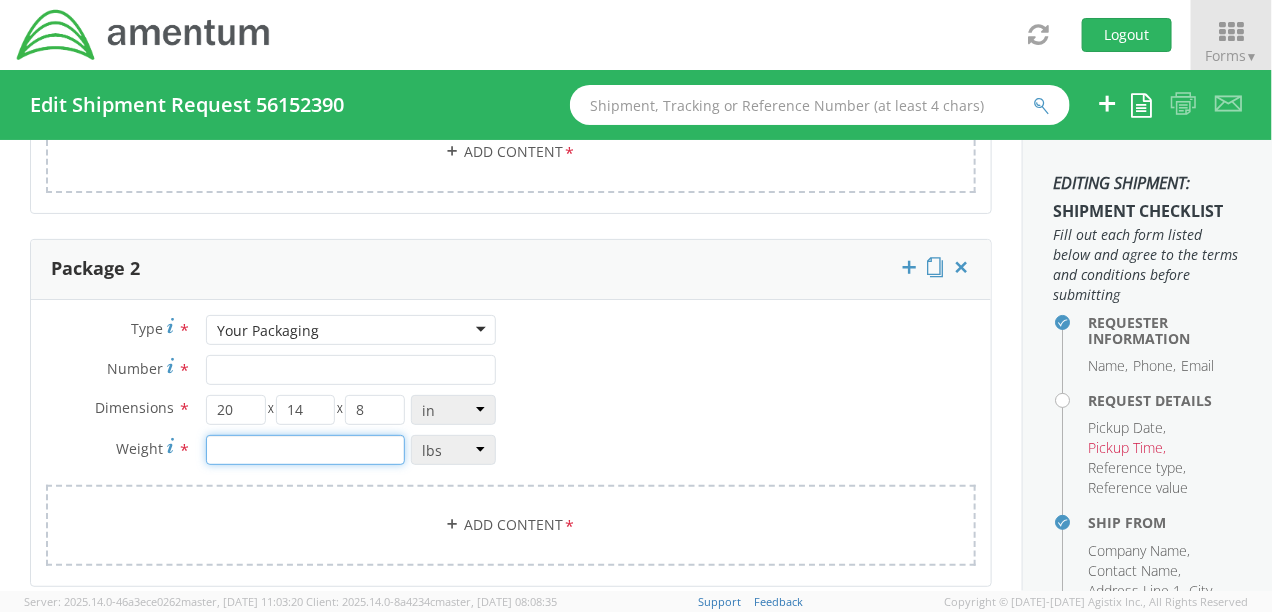 click at bounding box center (305, 450) 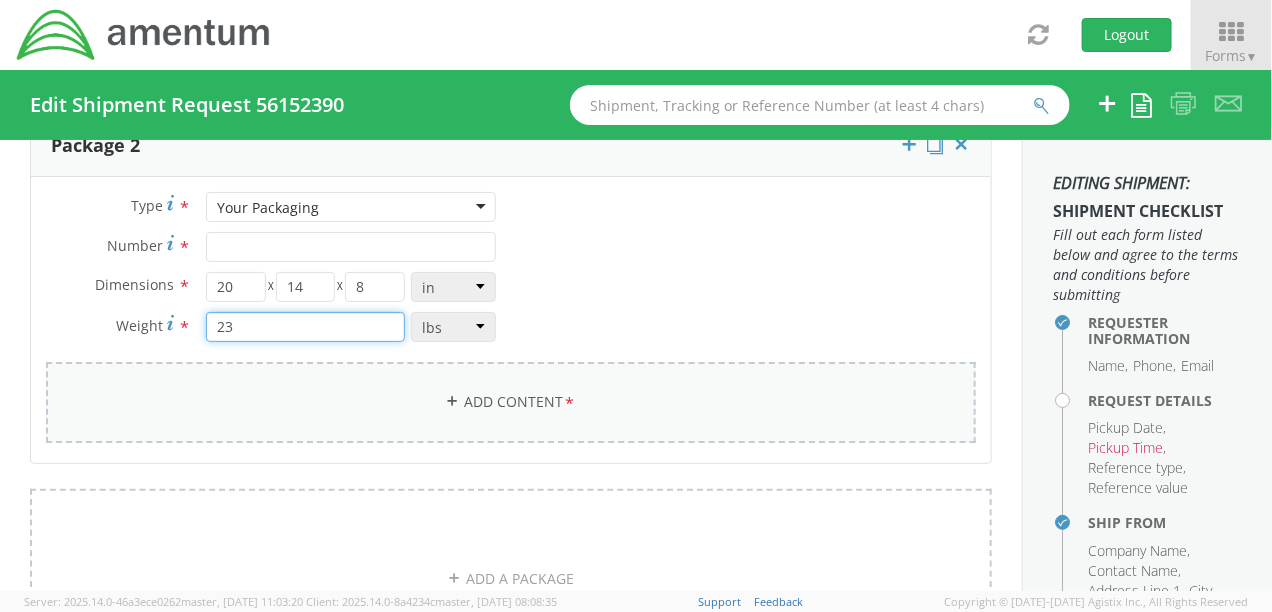 scroll, scrollTop: 2305, scrollLeft: 0, axis: vertical 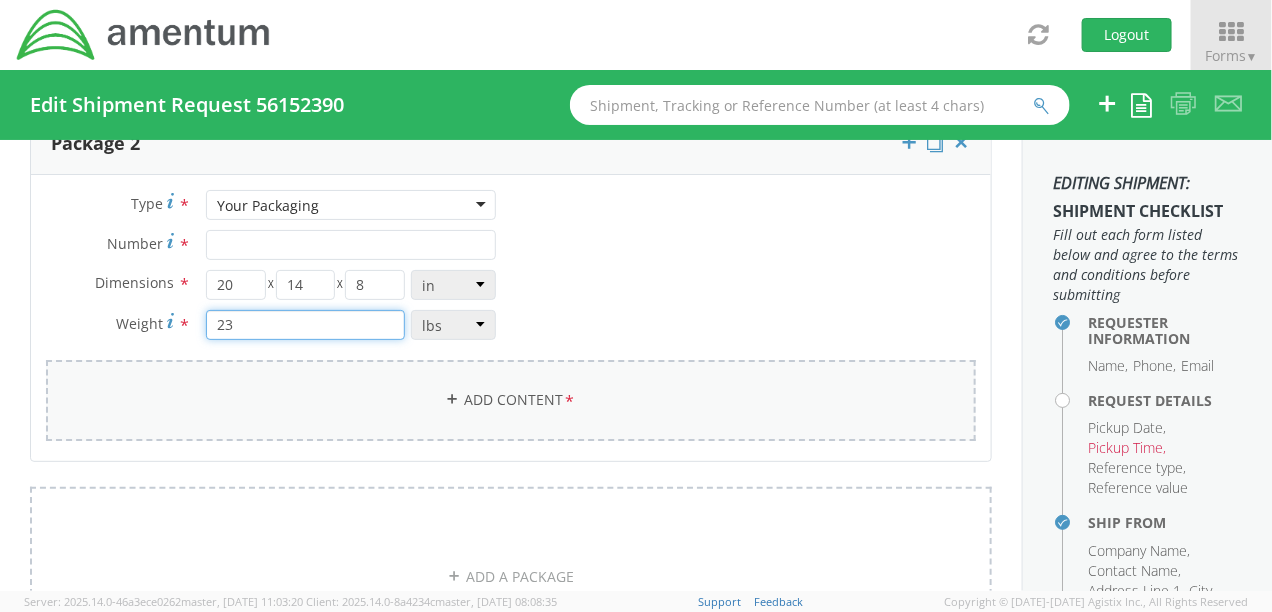 type on "23" 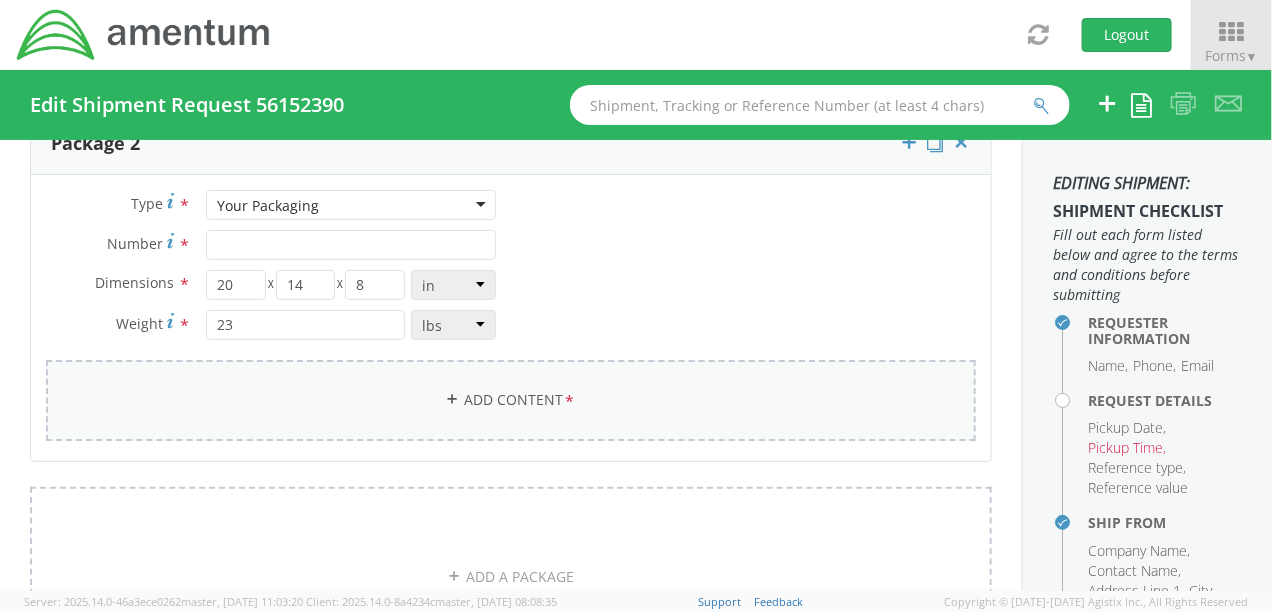 click on "Add Content  *" at bounding box center (511, 400) 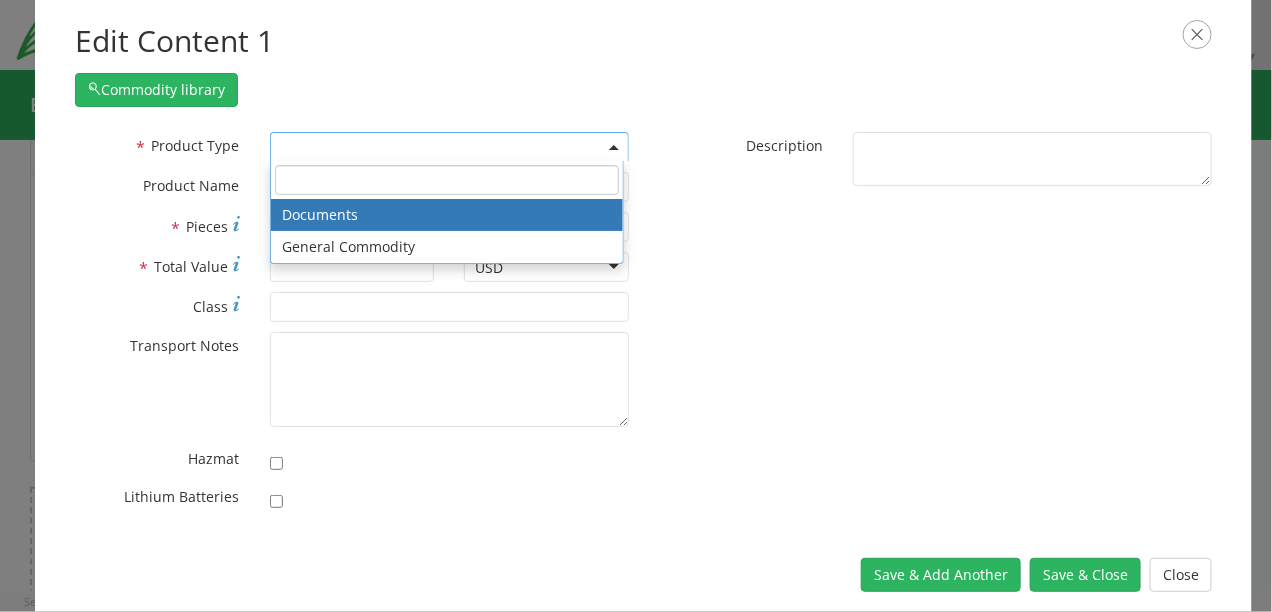 click at bounding box center [449, 147] 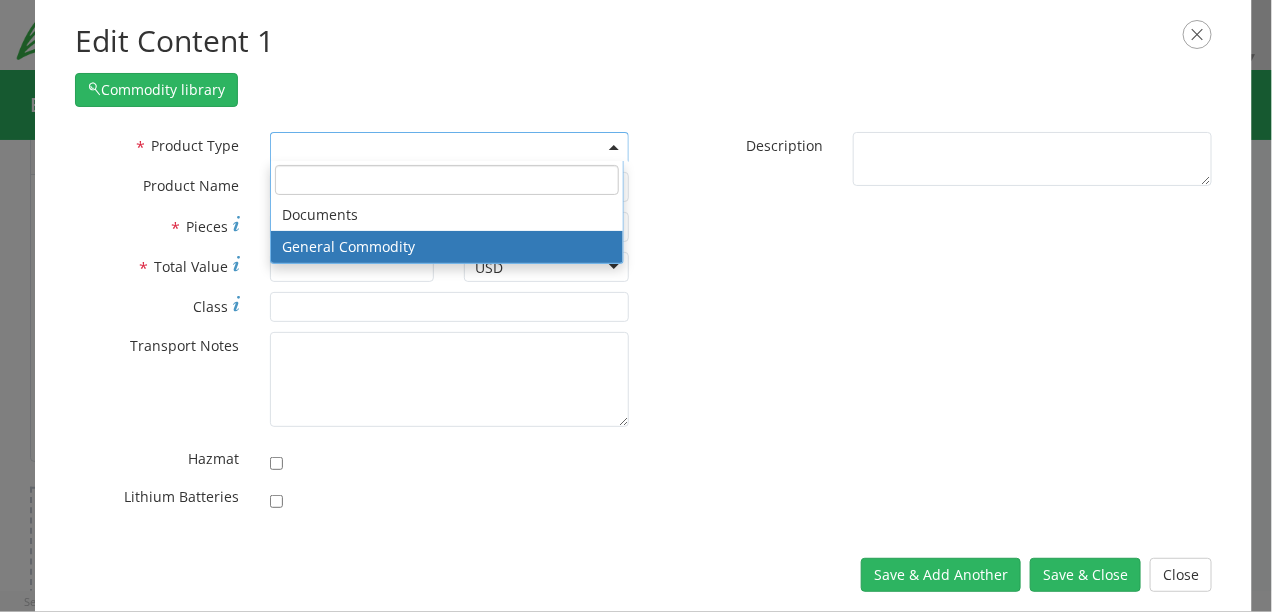 select on "COMMODITY" 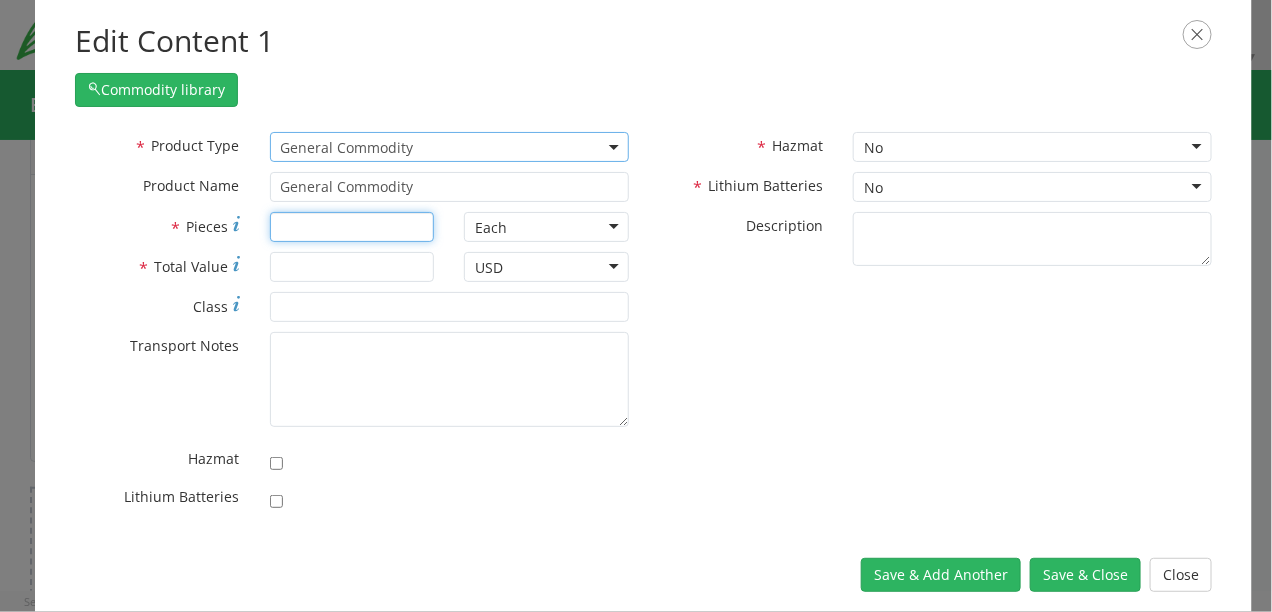 click on "*   Pieces" at bounding box center (352, 227) 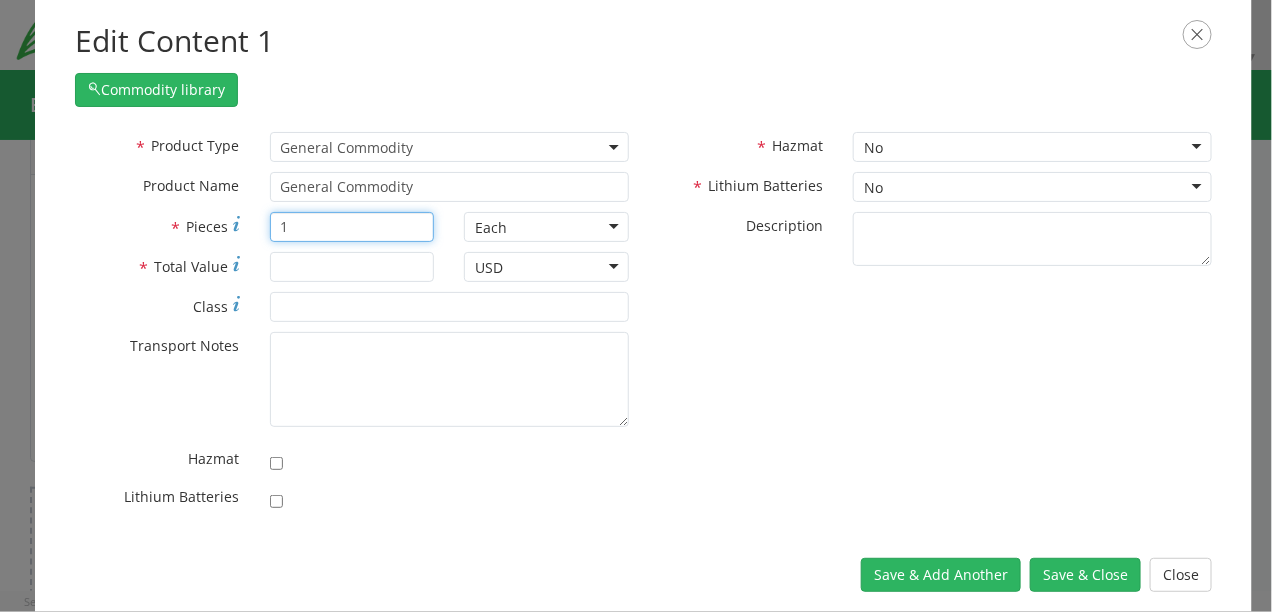 type on "1" 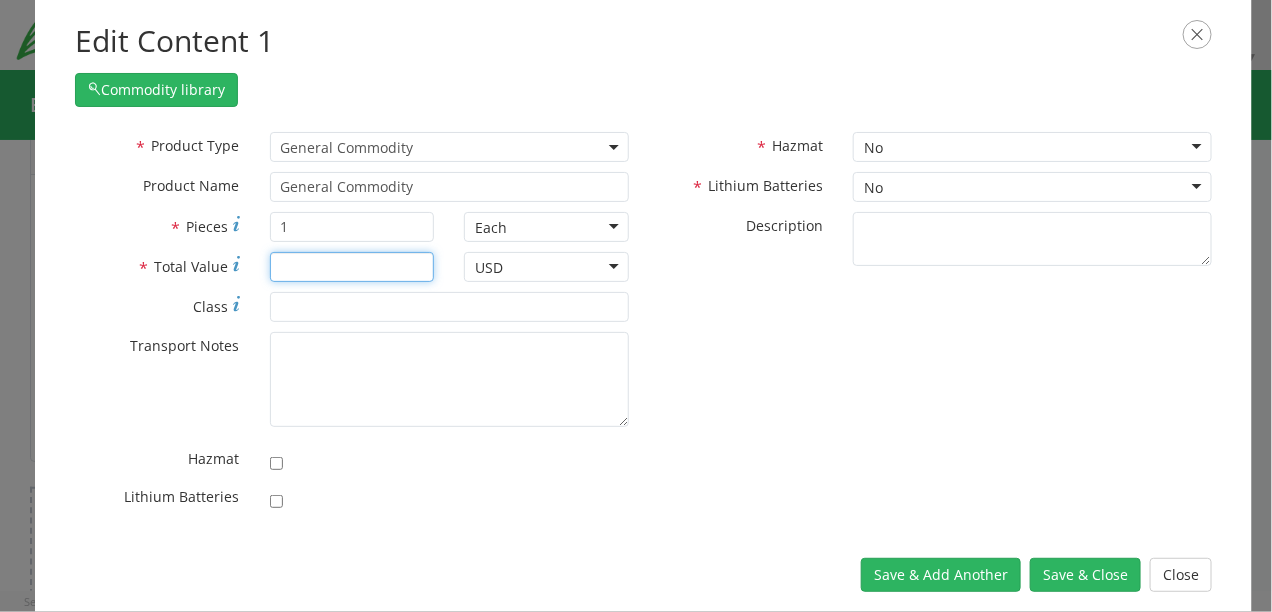 click on "*   Total Value" at bounding box center [352, 267] 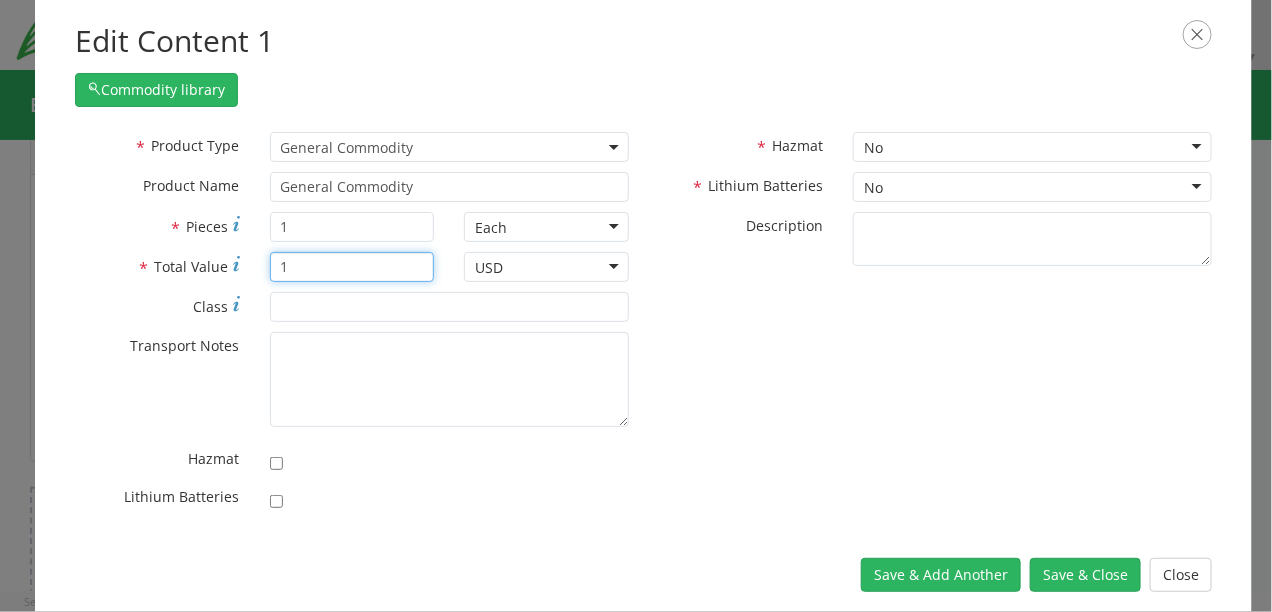 type on "1" 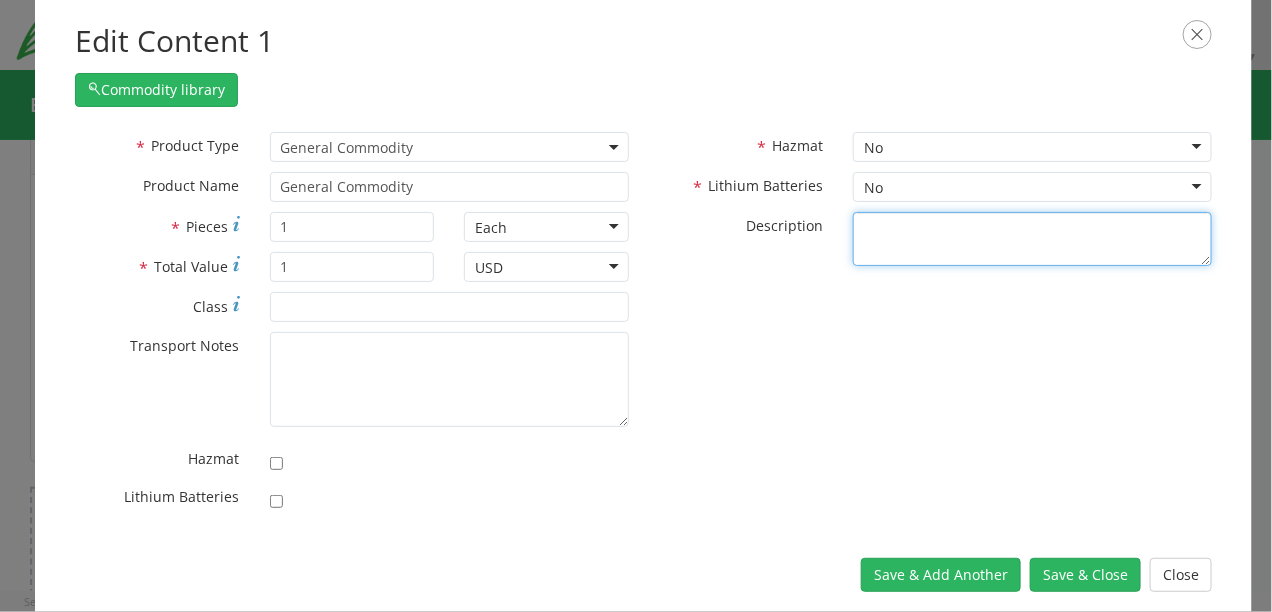 click on "*   Description" at bounding box center [1032, 239] 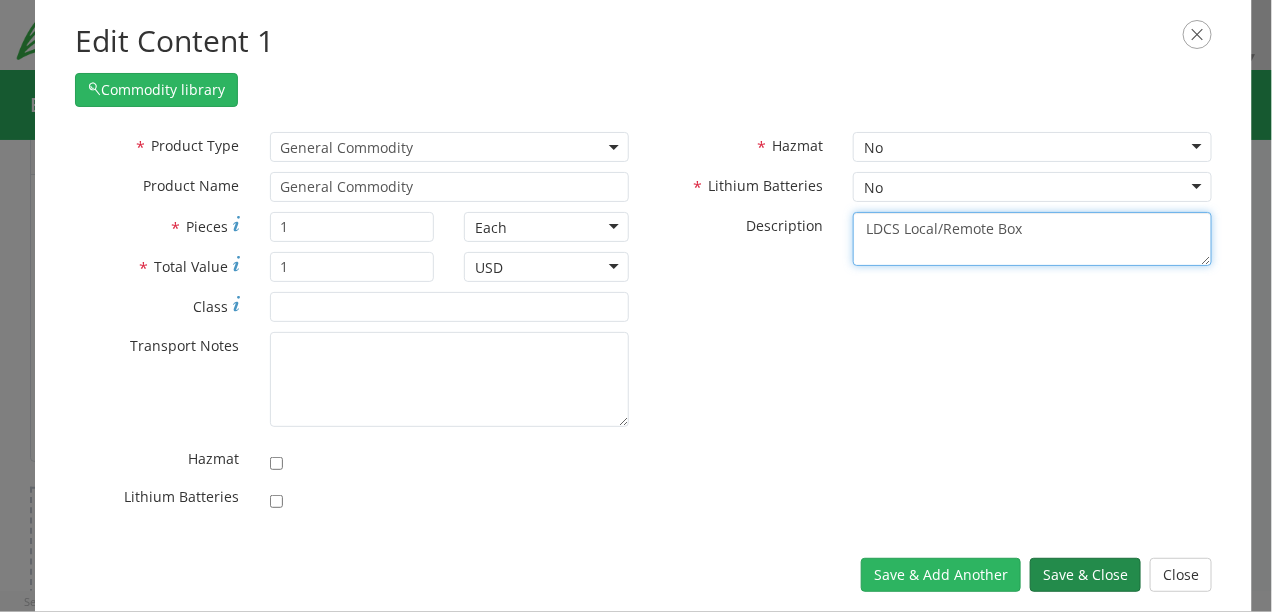 type on "LDCS Local/Remote Box" 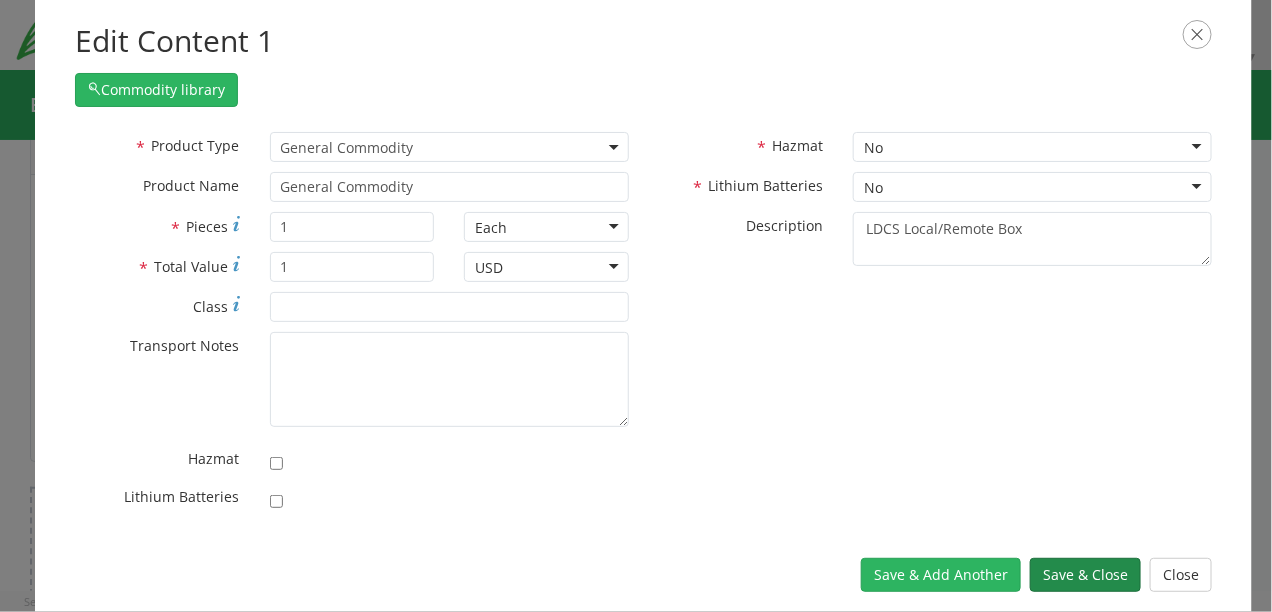 click on "Save & Close" at bounding box center [1085, 575] 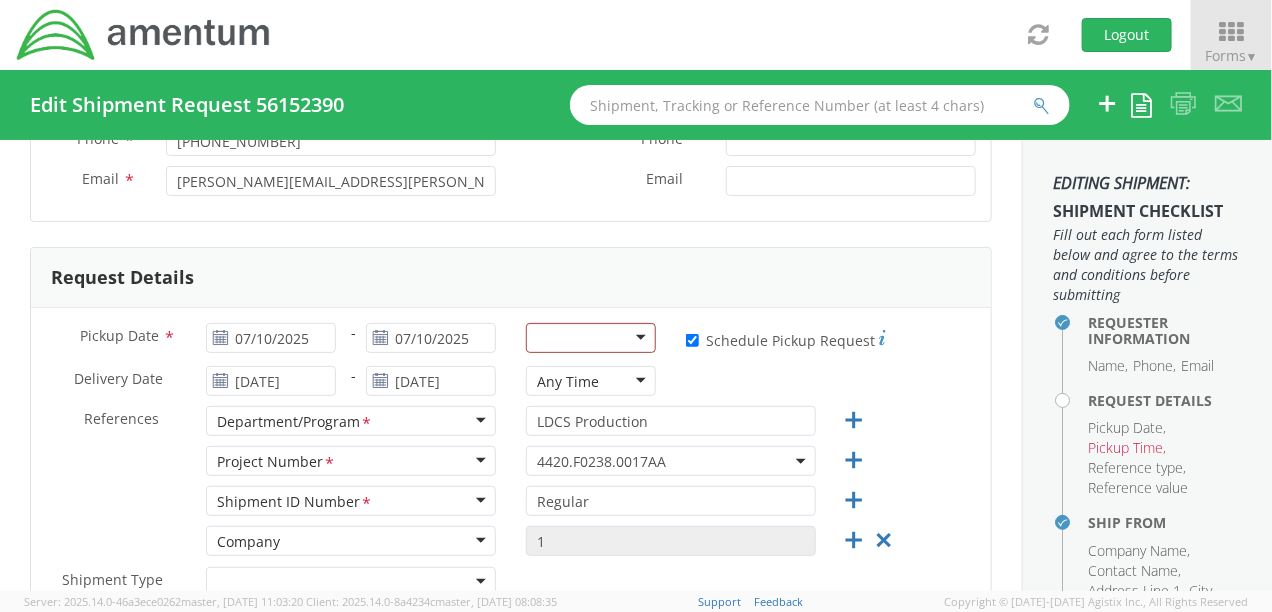 scroll, scrollTop: 105, scrollLeft: 0, axis: vertical 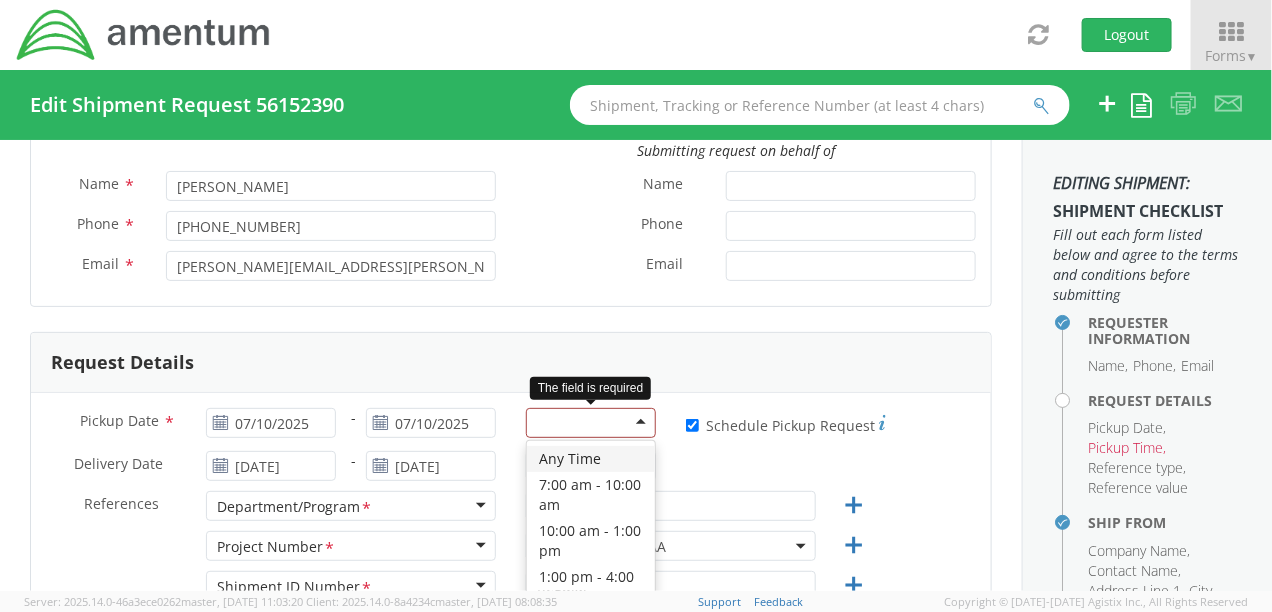 click at bounding box center [591, 423] 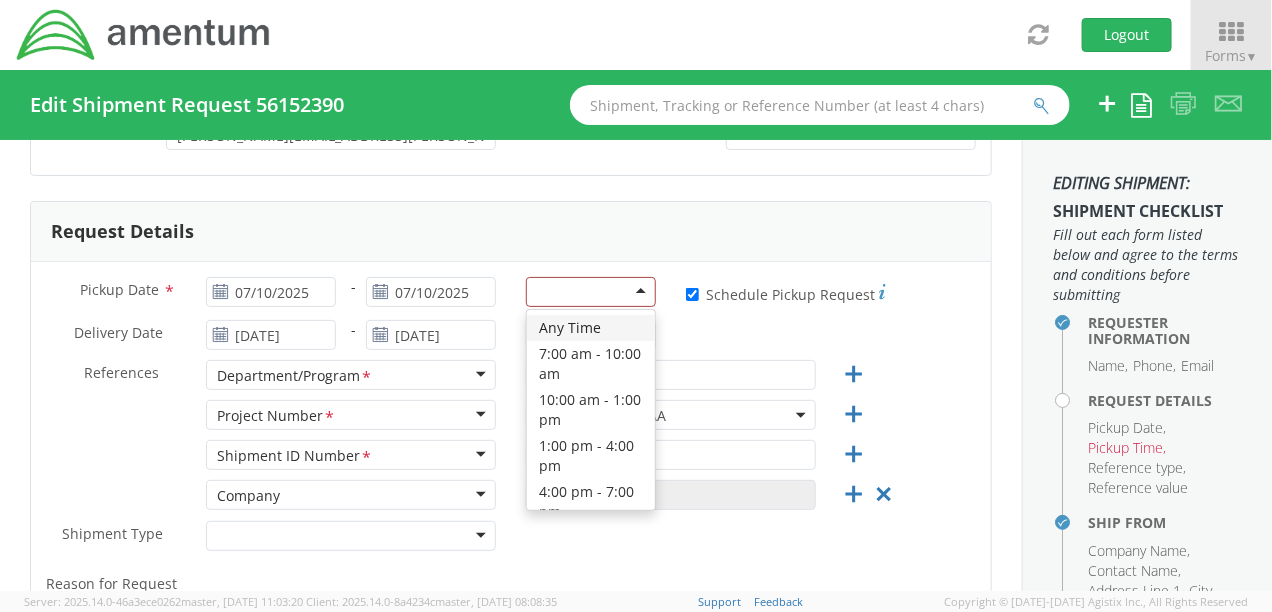 scroll, scrollTop: 280, scrollLeft: 0, axis: vertical 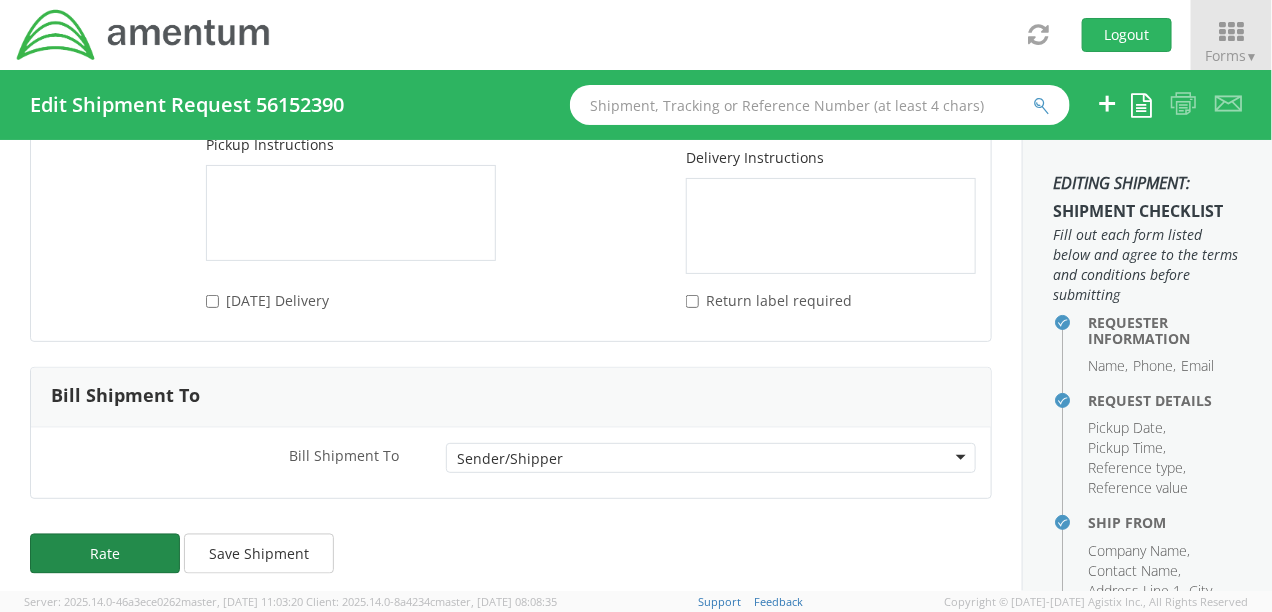 click on "Rate" at bounding box center [105, 554] 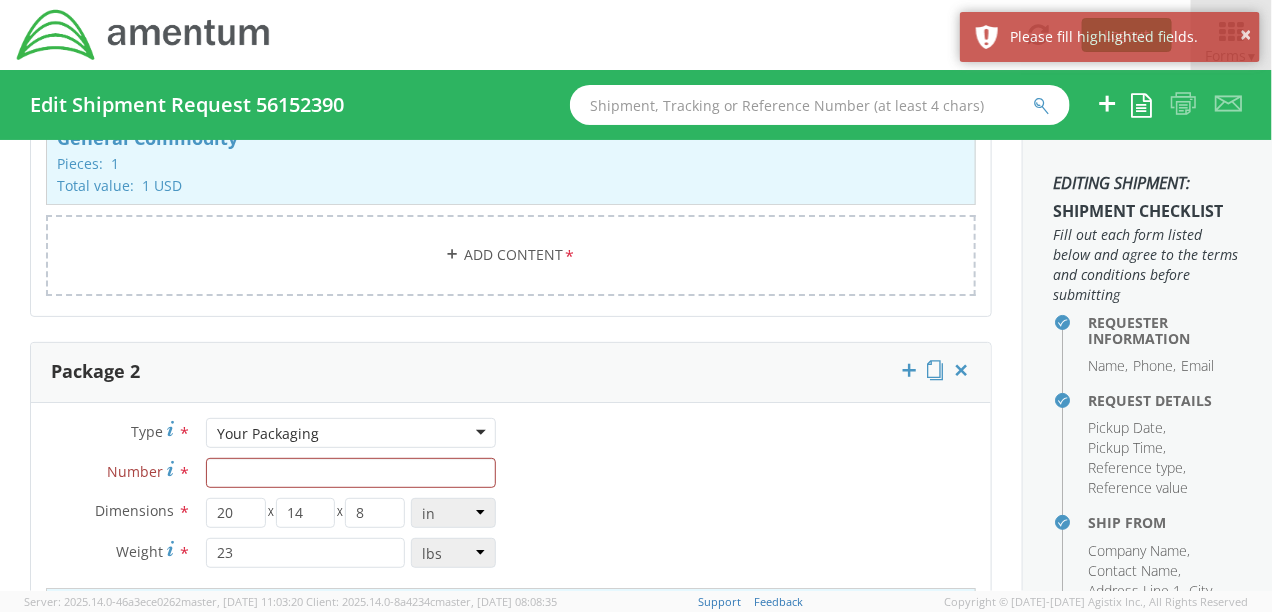 scroll, scrollTop: 2013, scrollLeft: 0, axis: vertical 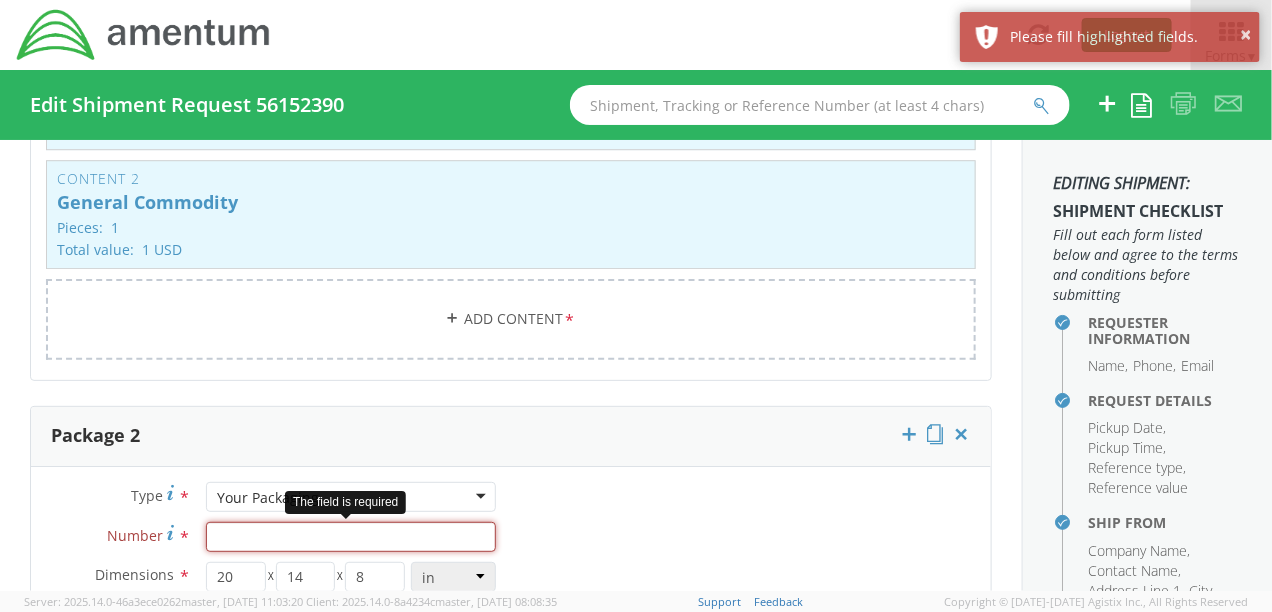 click on "Number        *" at bounding box center (351, 537) 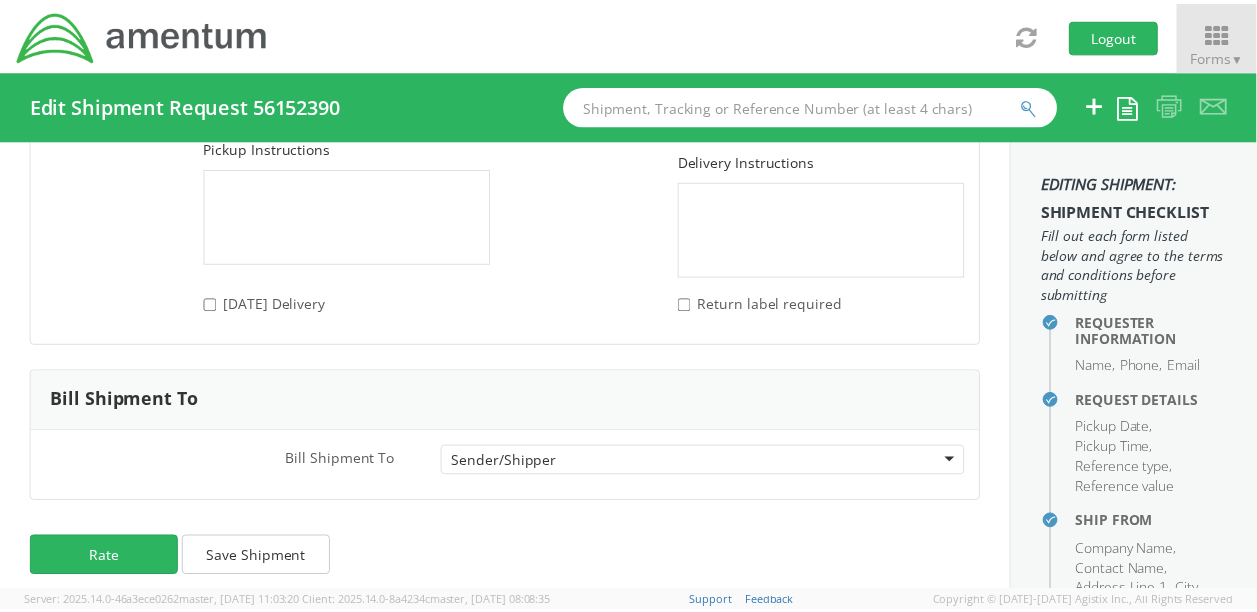 scroll, scrollTop: 3588, scrollLeft: 0, axis: vertical 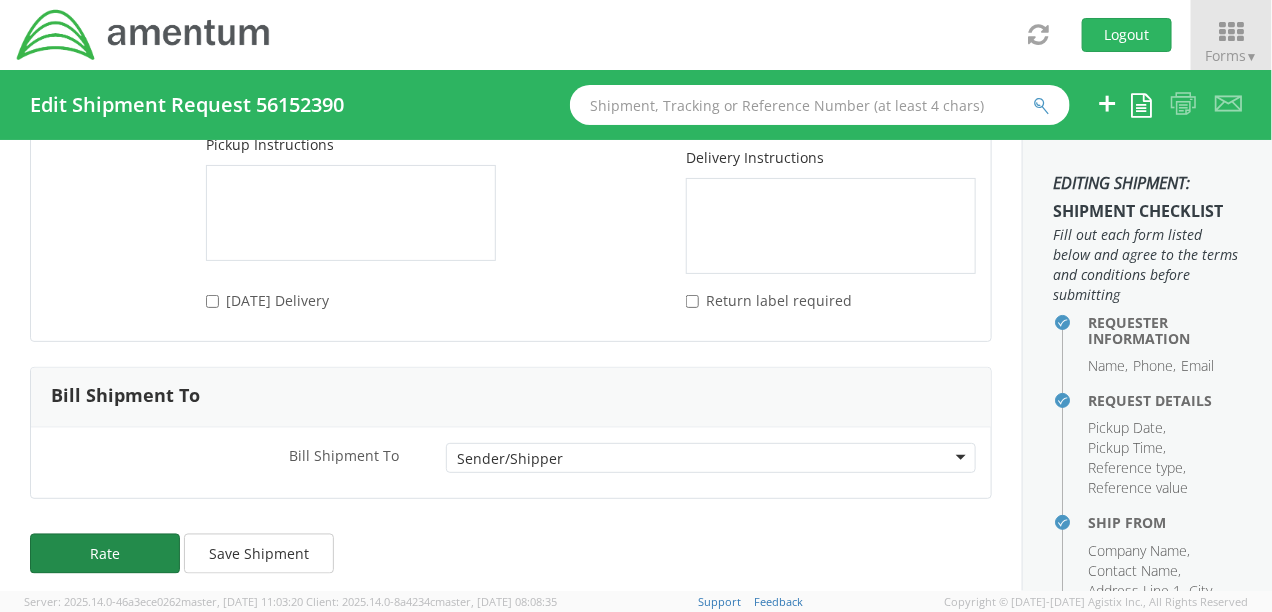 type on "1" 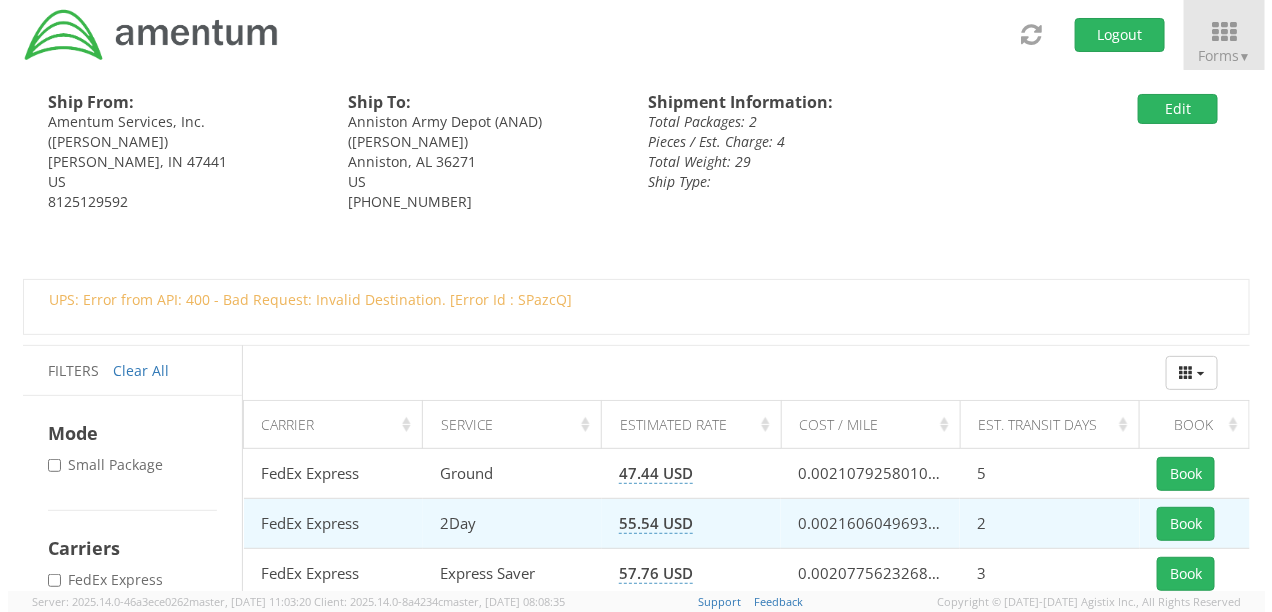 scroll, scrollTop: 0, scrollLeft: 0, axis: both 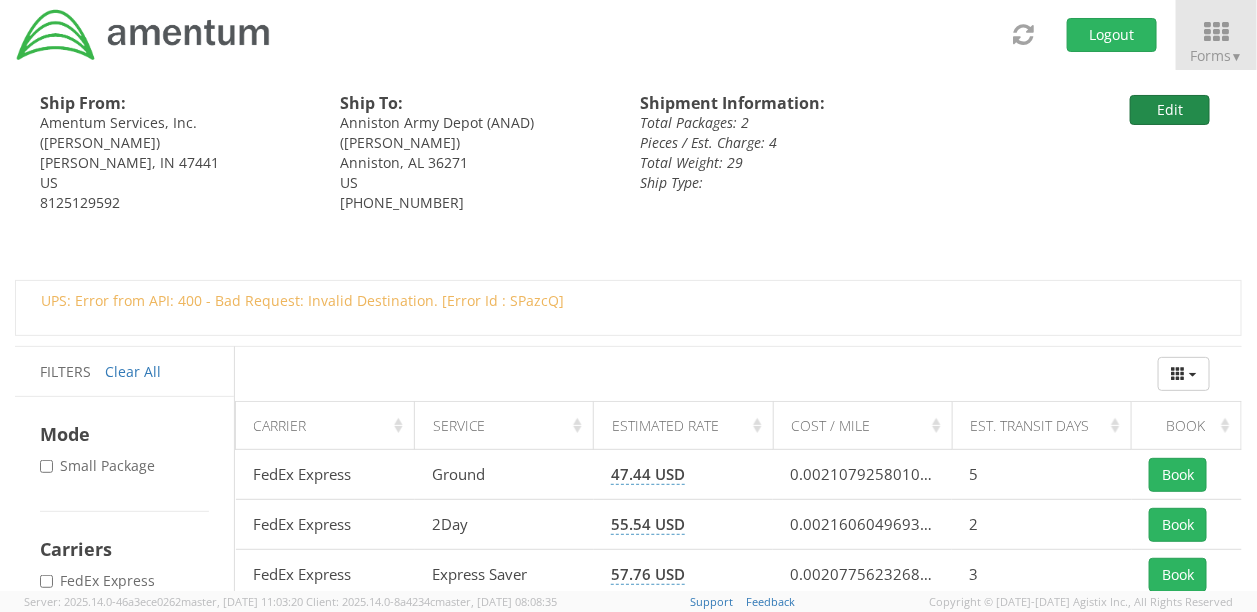 click on "Edit" at bounding box center [1170, 110] 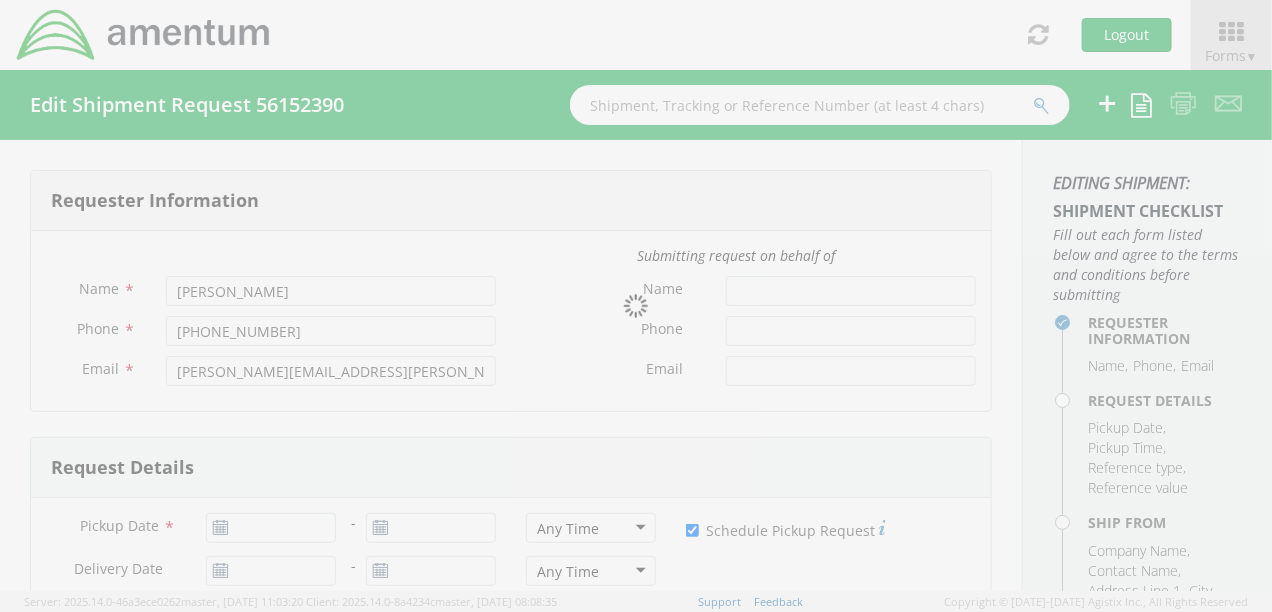 type on "07/10/2025" 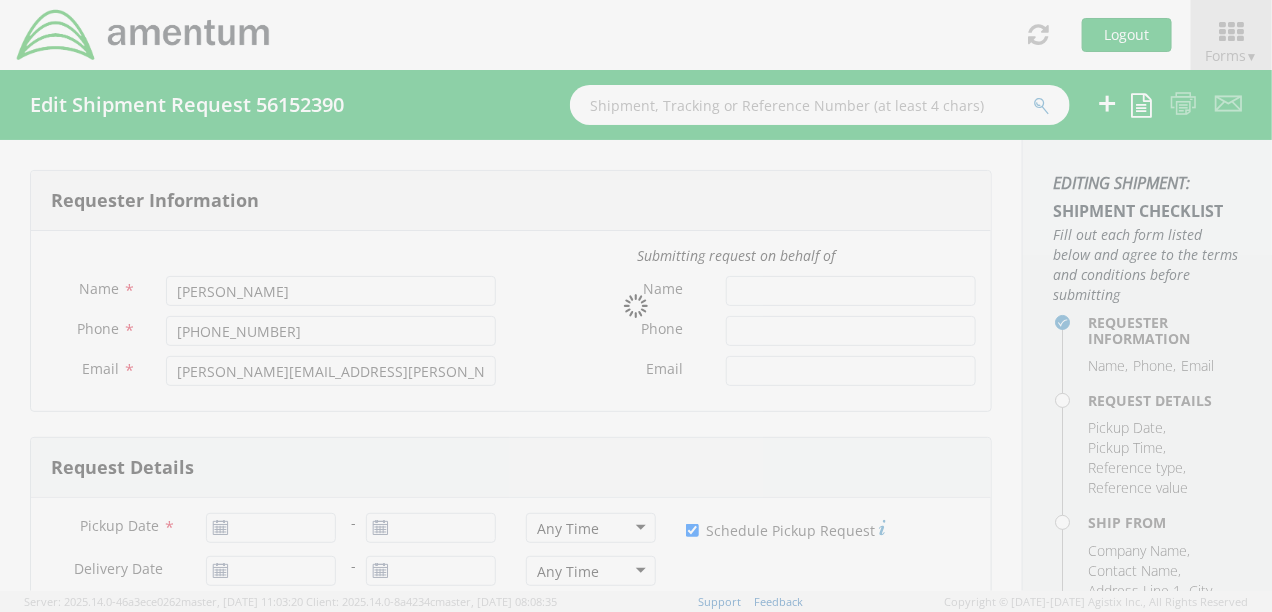 type on "07/10/2025" 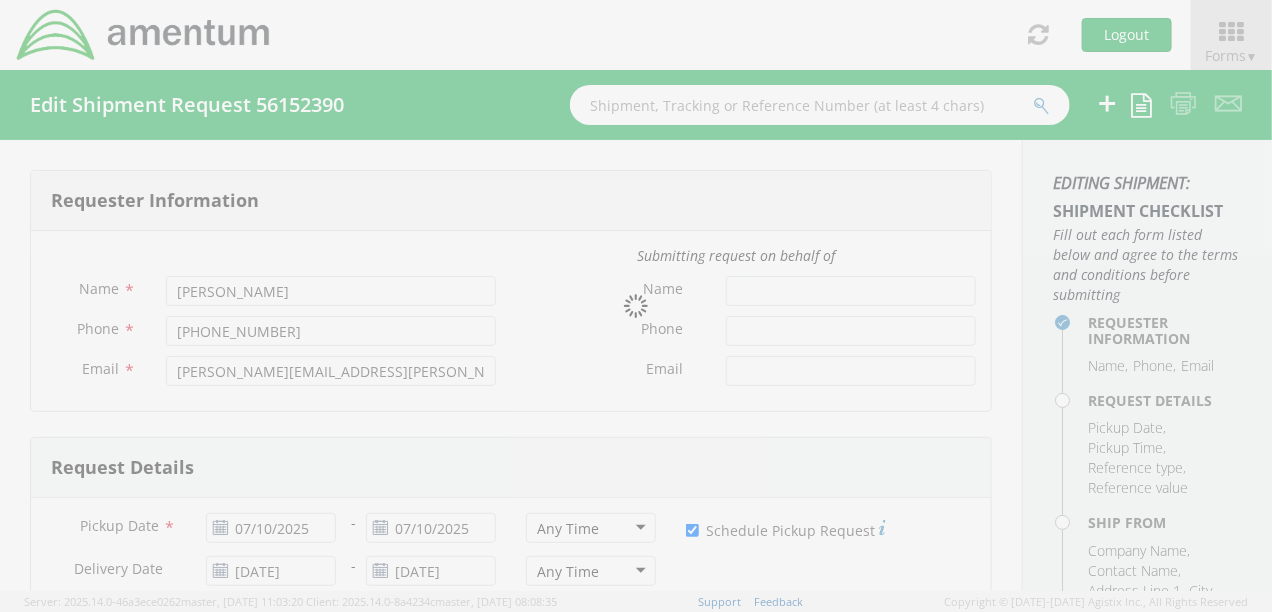 type on "[PERSON_NAME]" 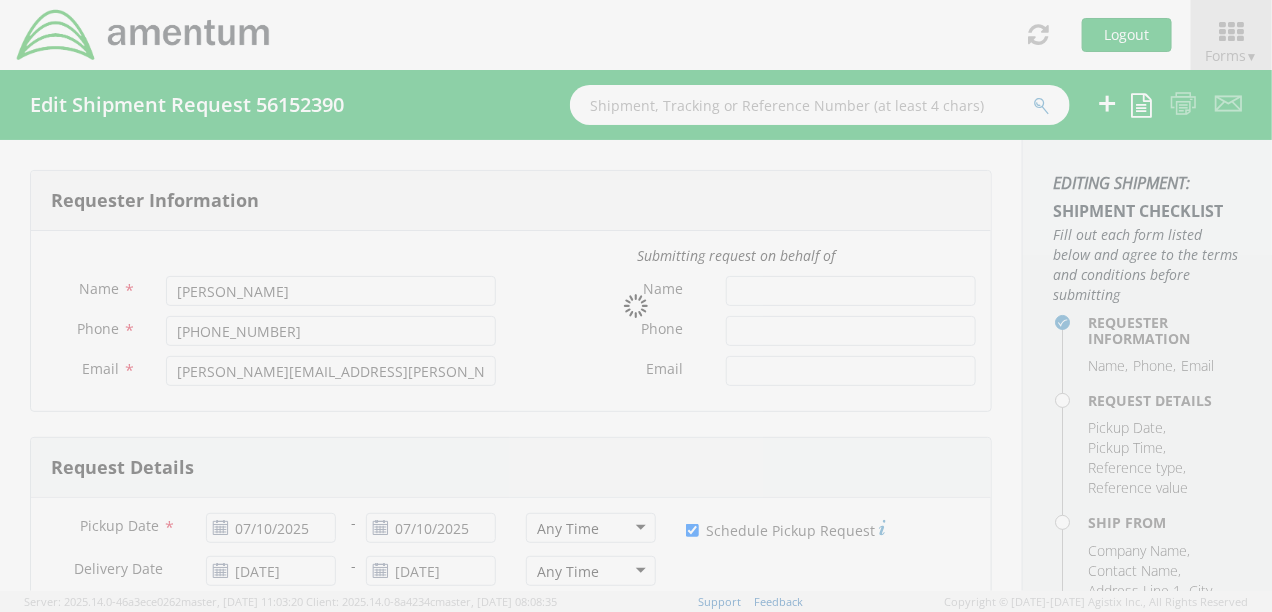 type on "8125129592" 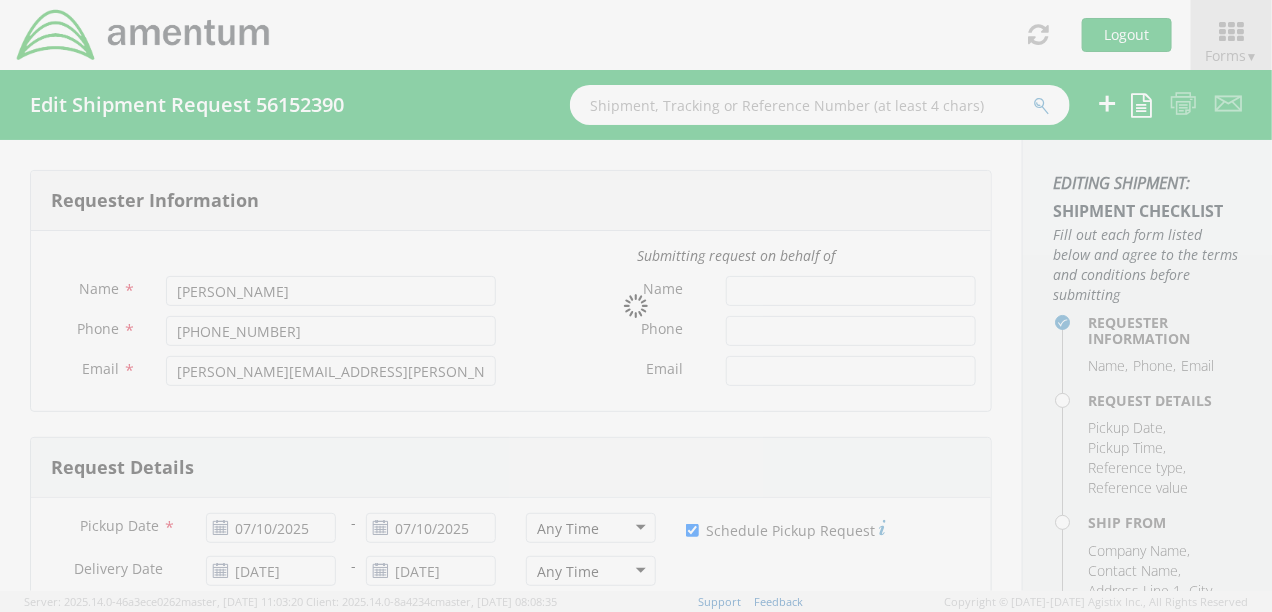 type on "36271" 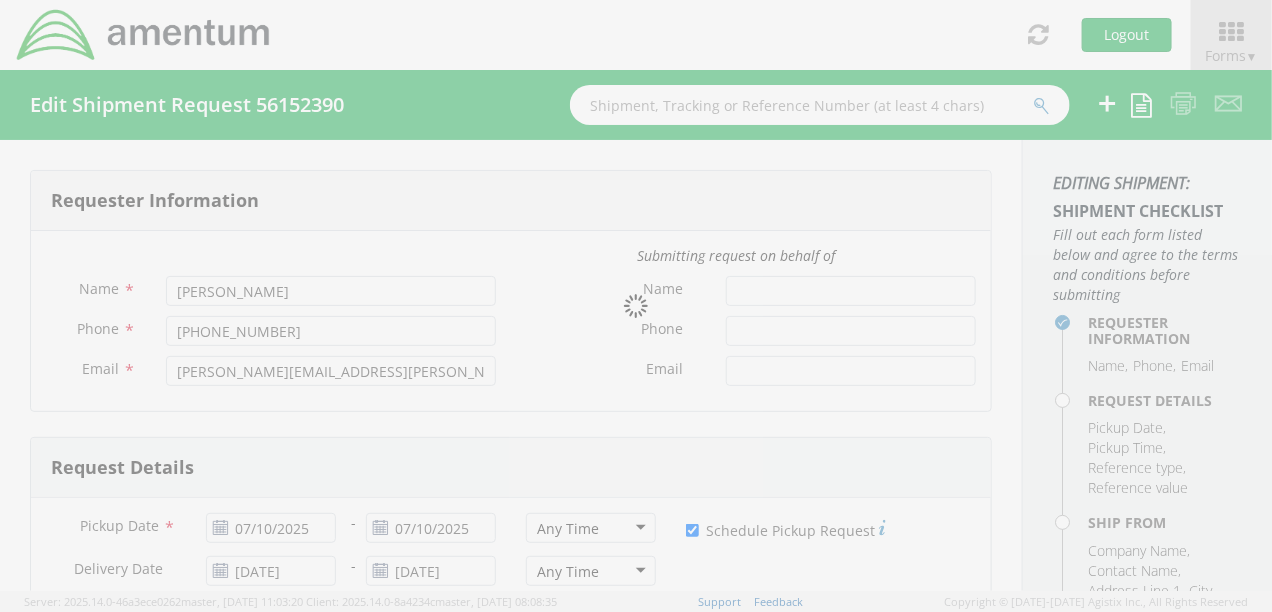 type on "[PERSON_NAME]" 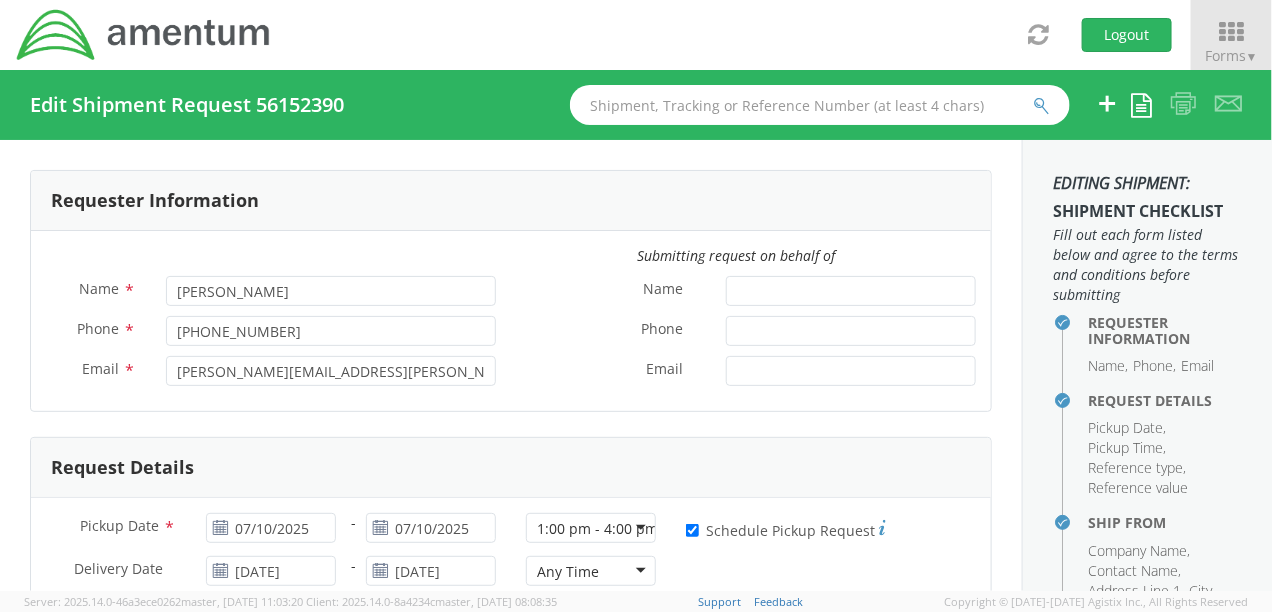 select on "4420.F0238.0017AA" 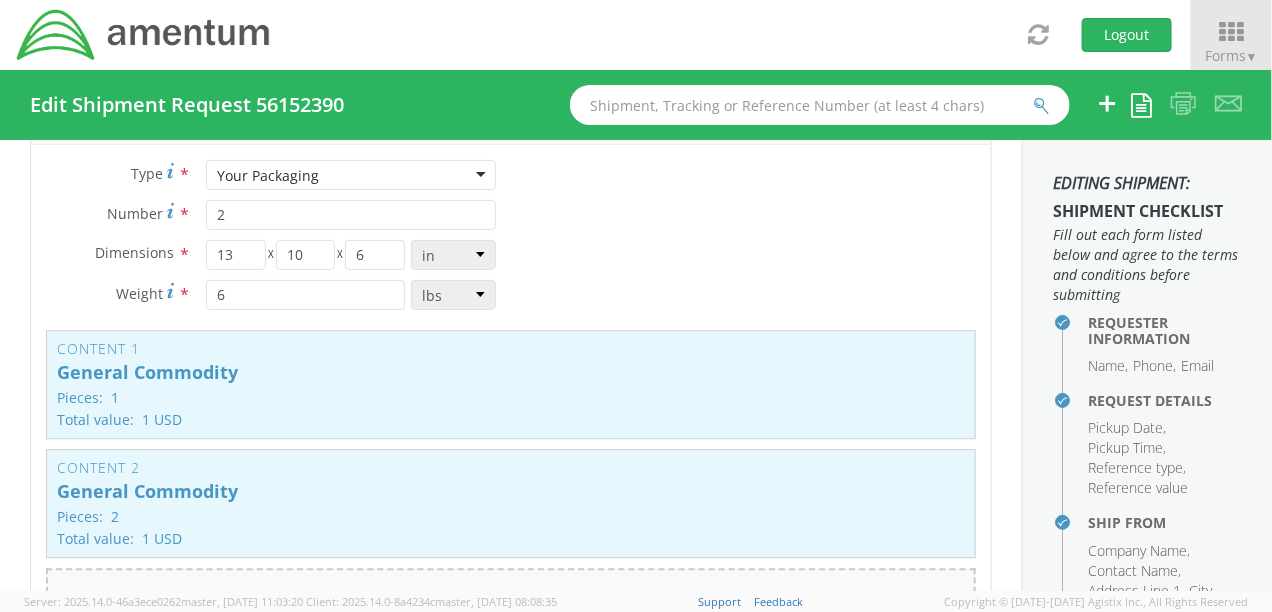 scroll, scrollTop: 1699, scrollLeft: 0, axis: vertical 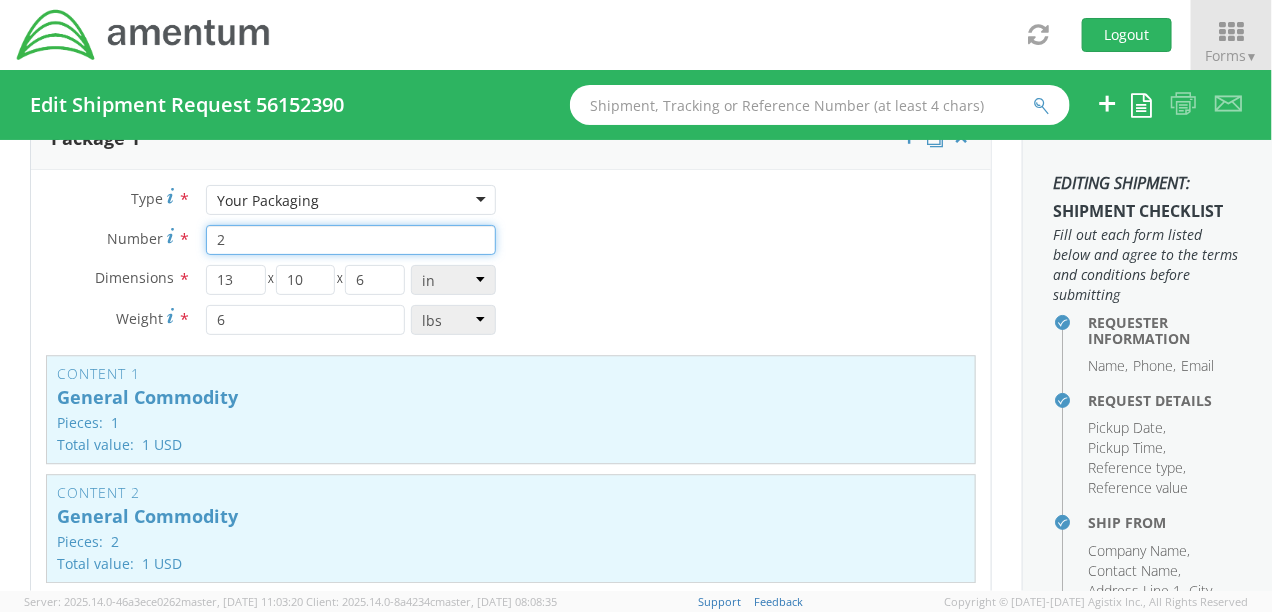 click on "2" at bounding box center (351, 240) 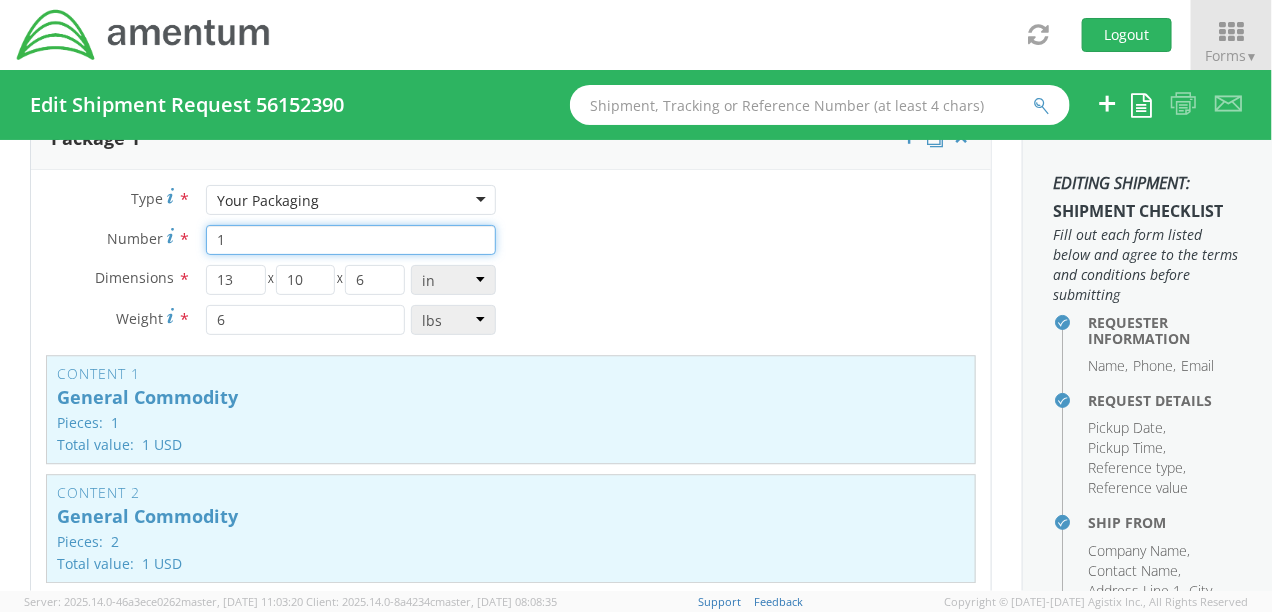 type 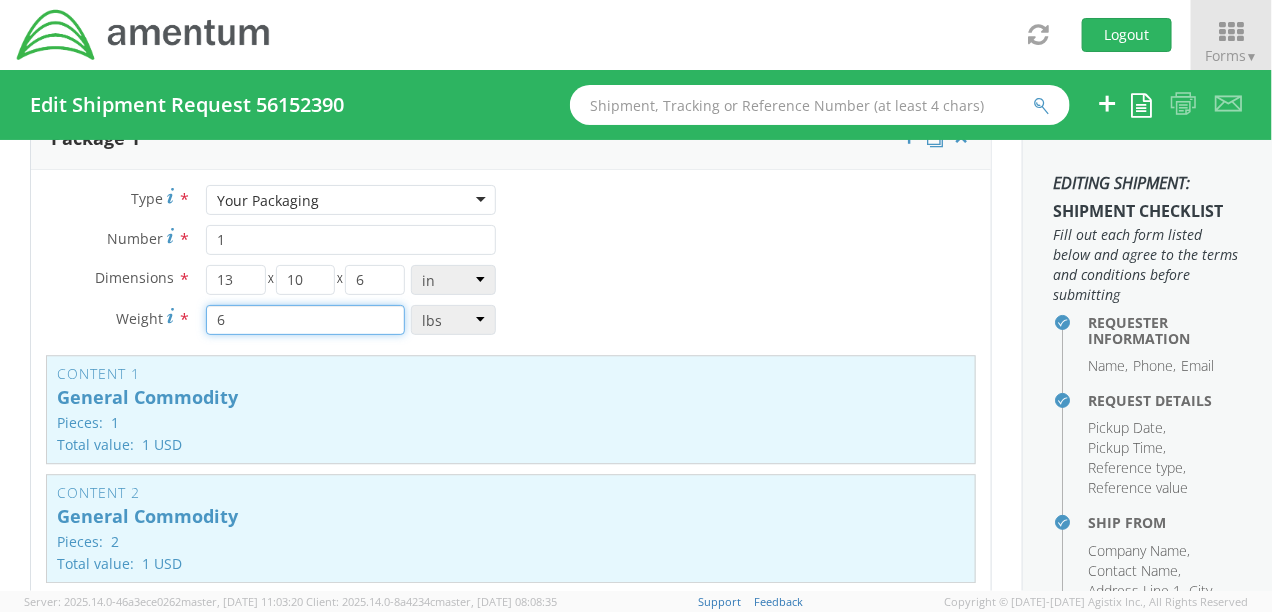 click on "6" at bounding box center (305, 320) 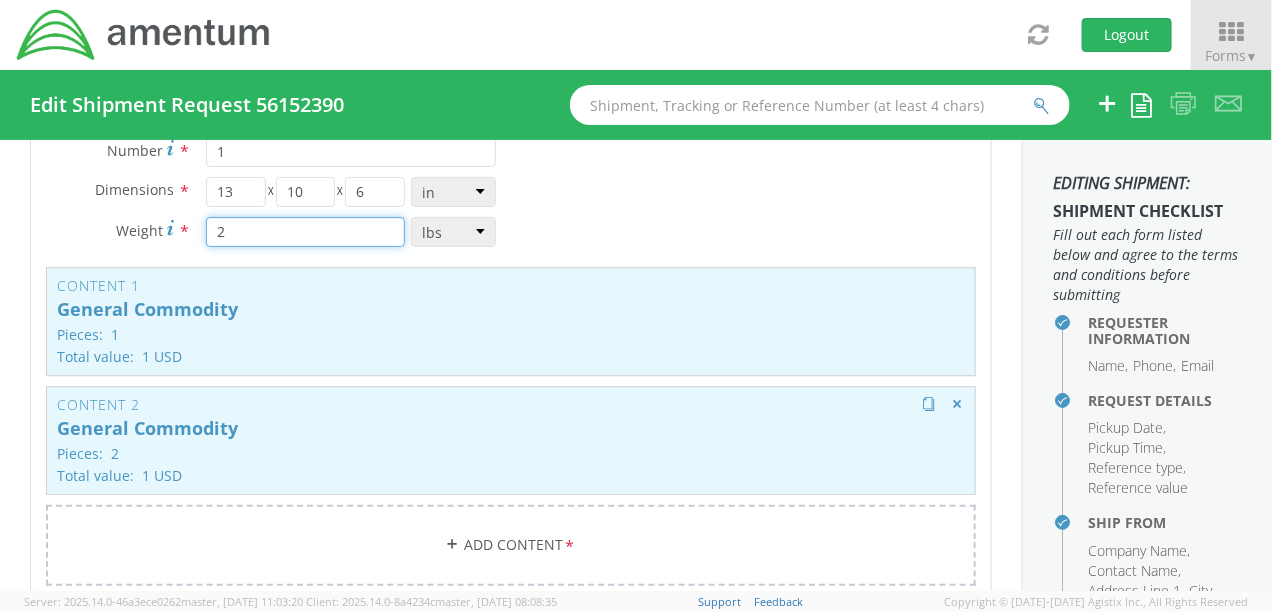 scroll, scrollTop: 1874, scrollLeft: 0, axis: vertical 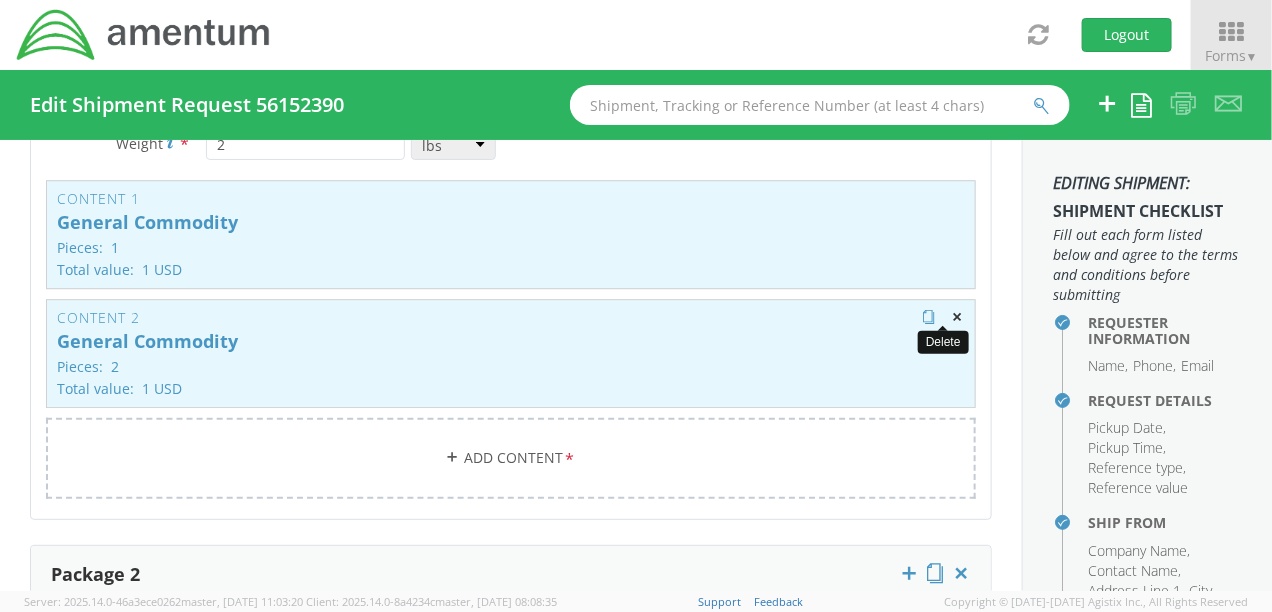click at bounding box center [957, 317] 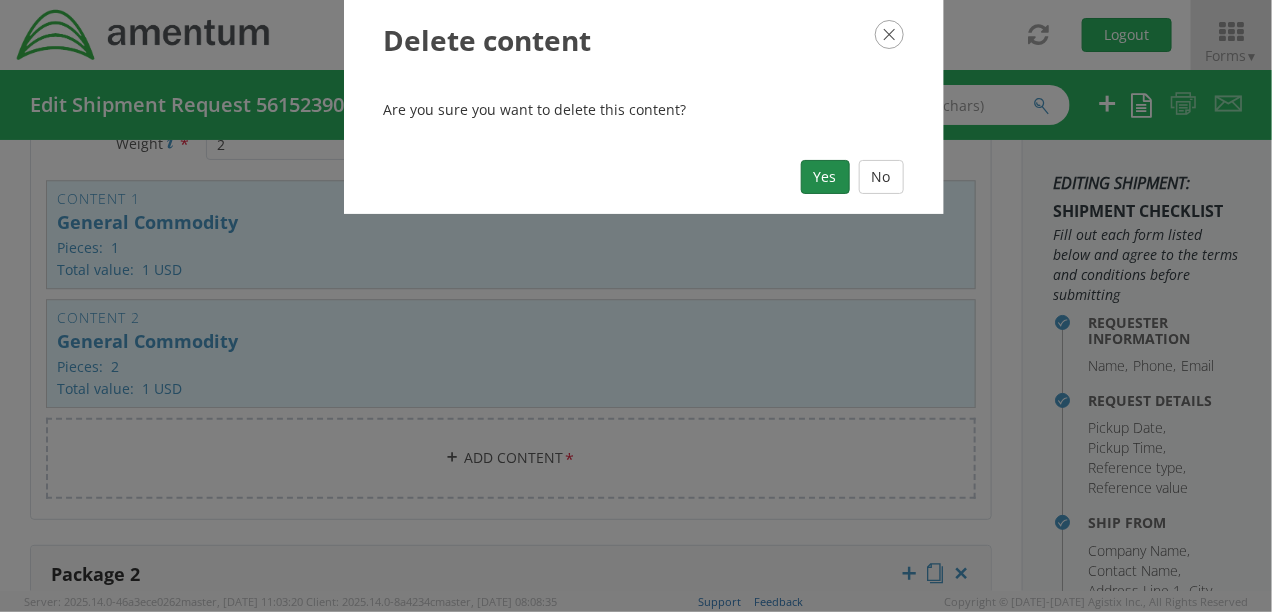 click on "Yes" at bounding box center (825, 177) 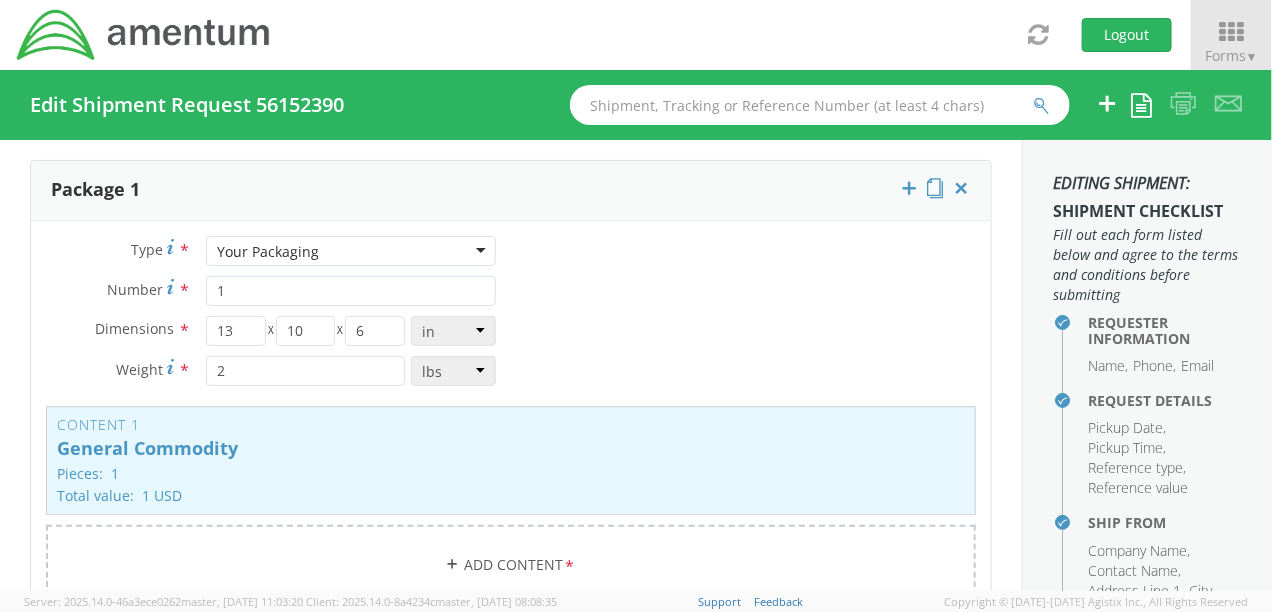 scroll, scrollTop: 1624, scrollLeft: 0, axis: vertical 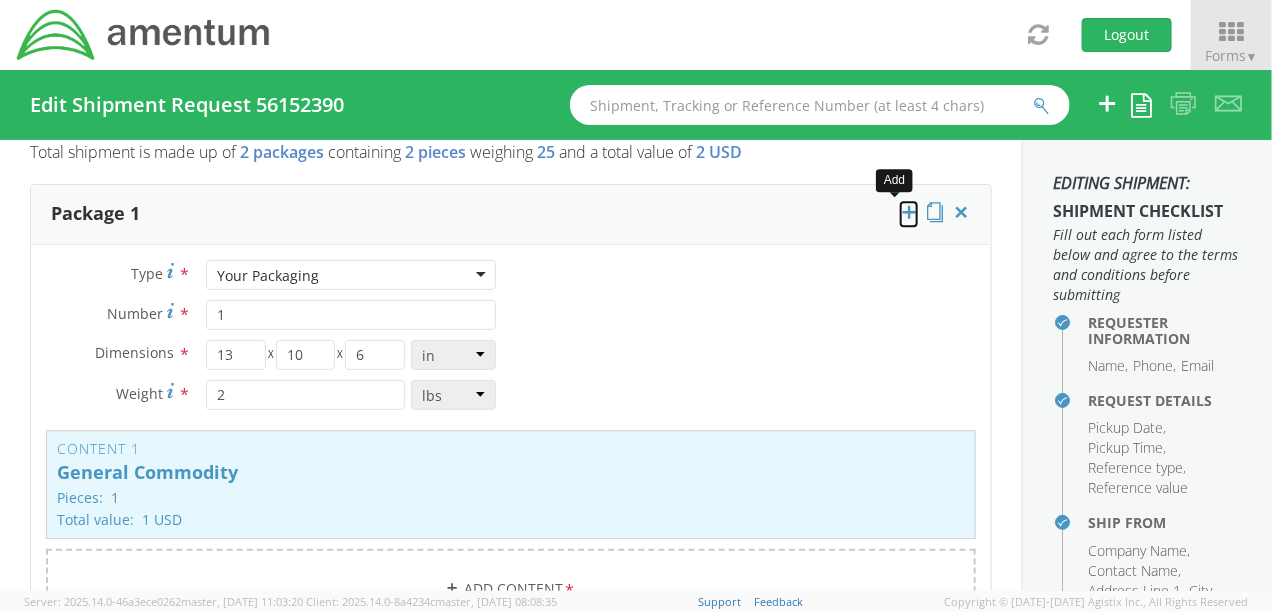click at bounding box center [909, 212] 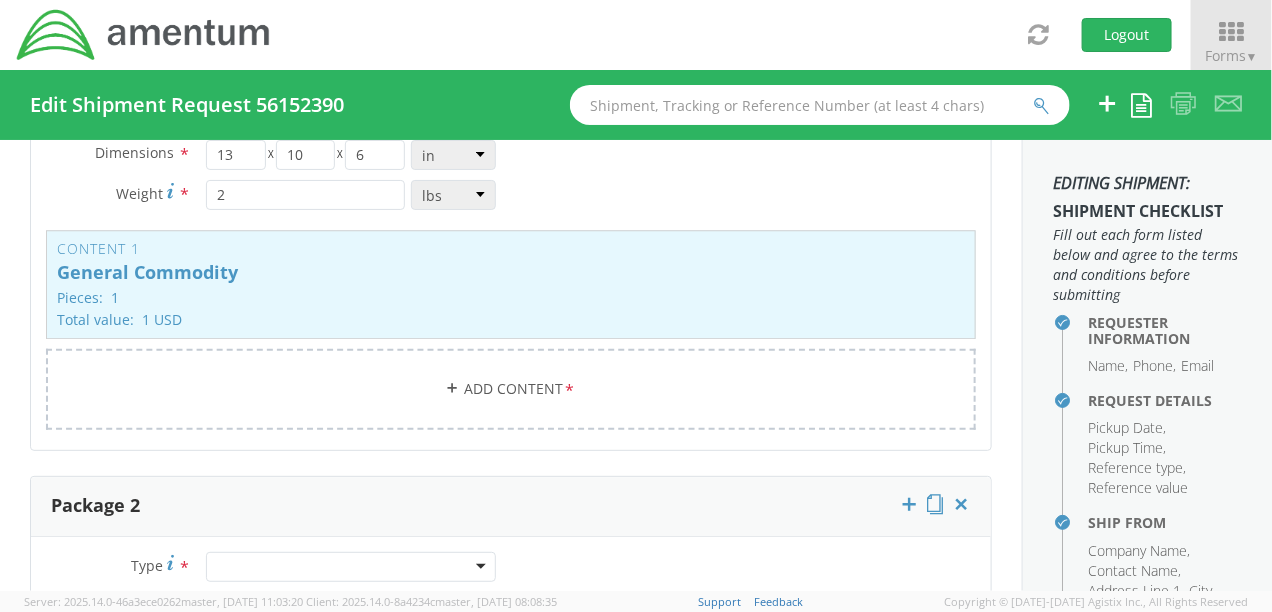 scroll, scrollTop: 1774, scrollLeft: 0, axis: vertical 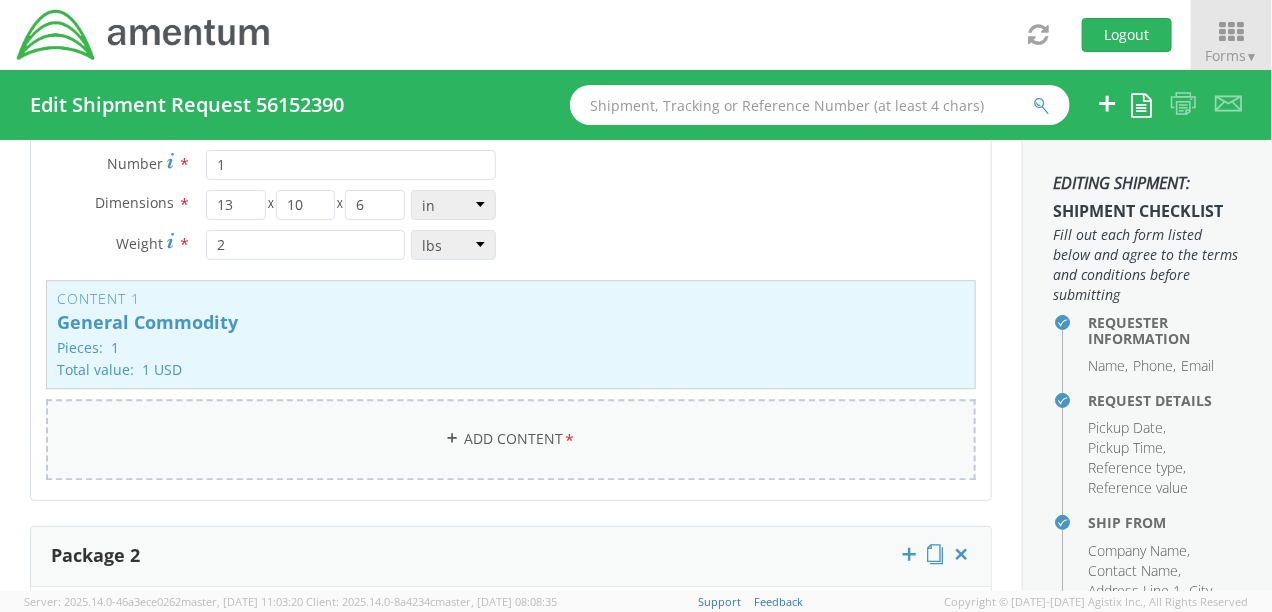 click on "*" at bounding box center (570, 440) 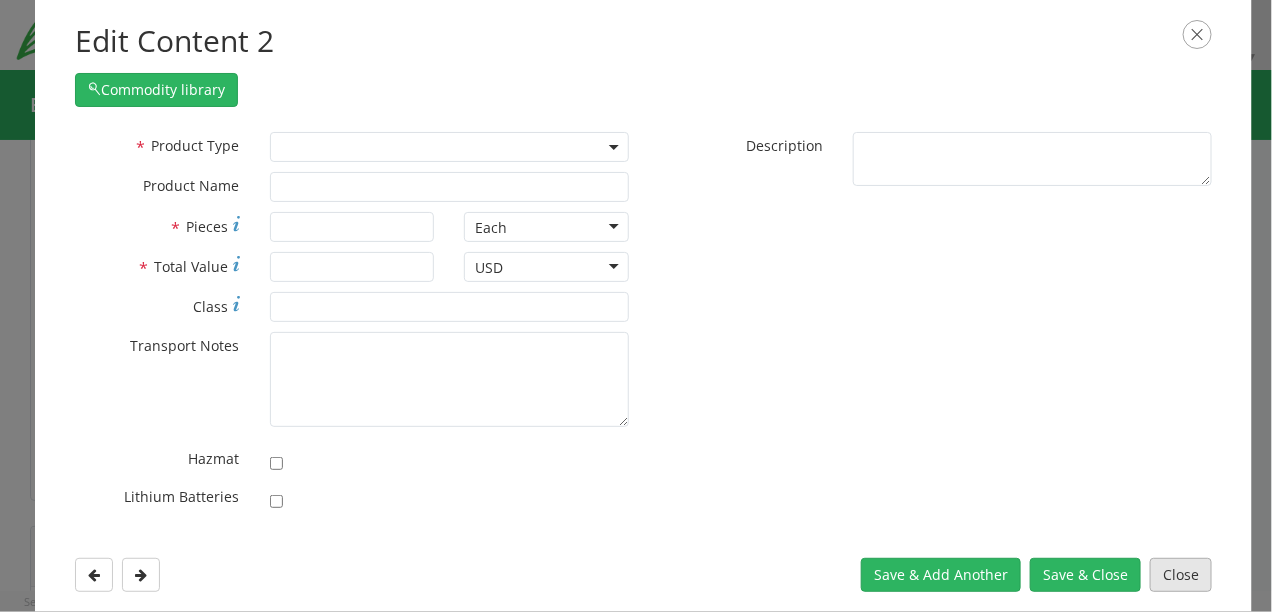click on "Close" at bounding box center [1181, 575] 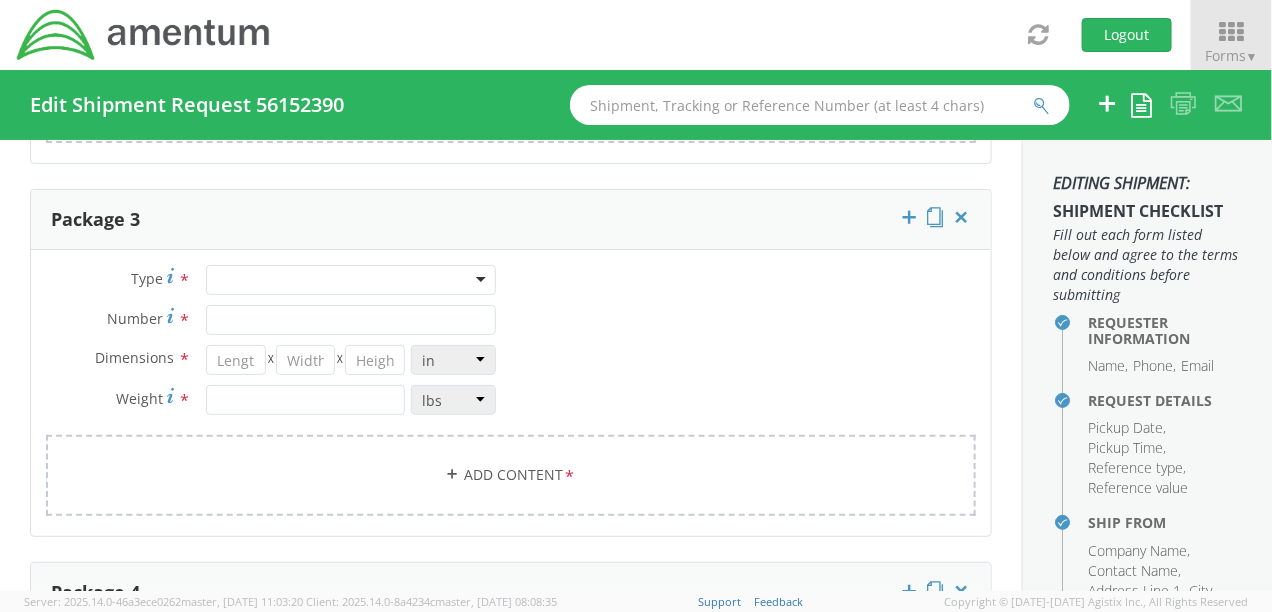 scroll, scrollTop: 2424, scrollLeft: 0, axis: vertical 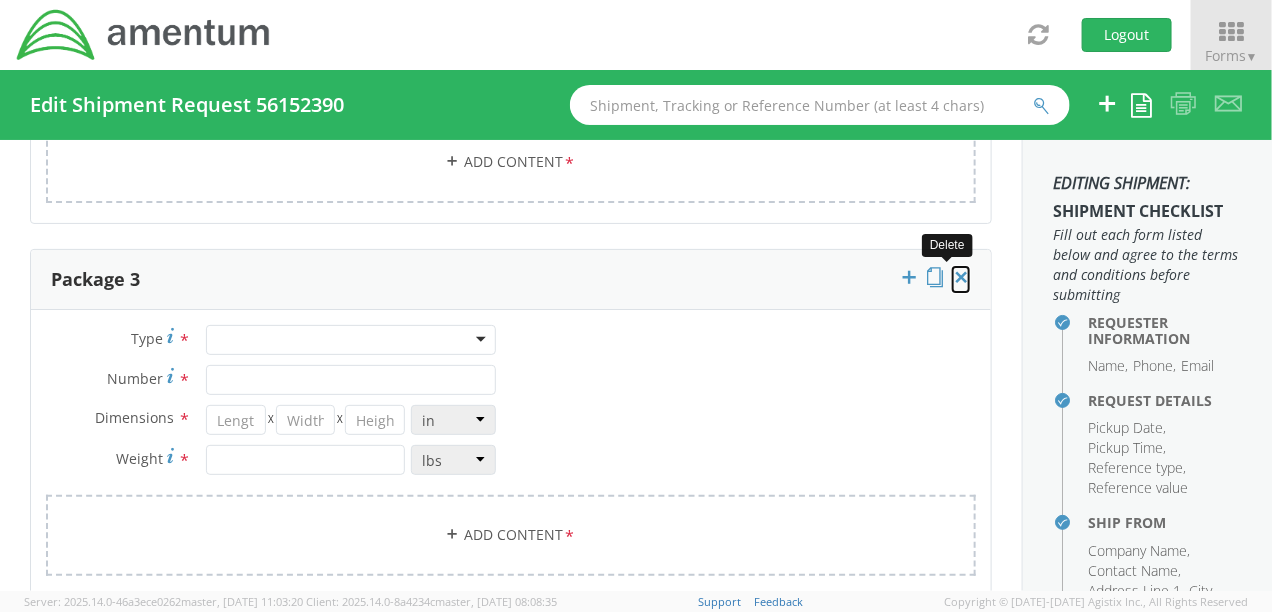 click at bounding box center [961, 277] 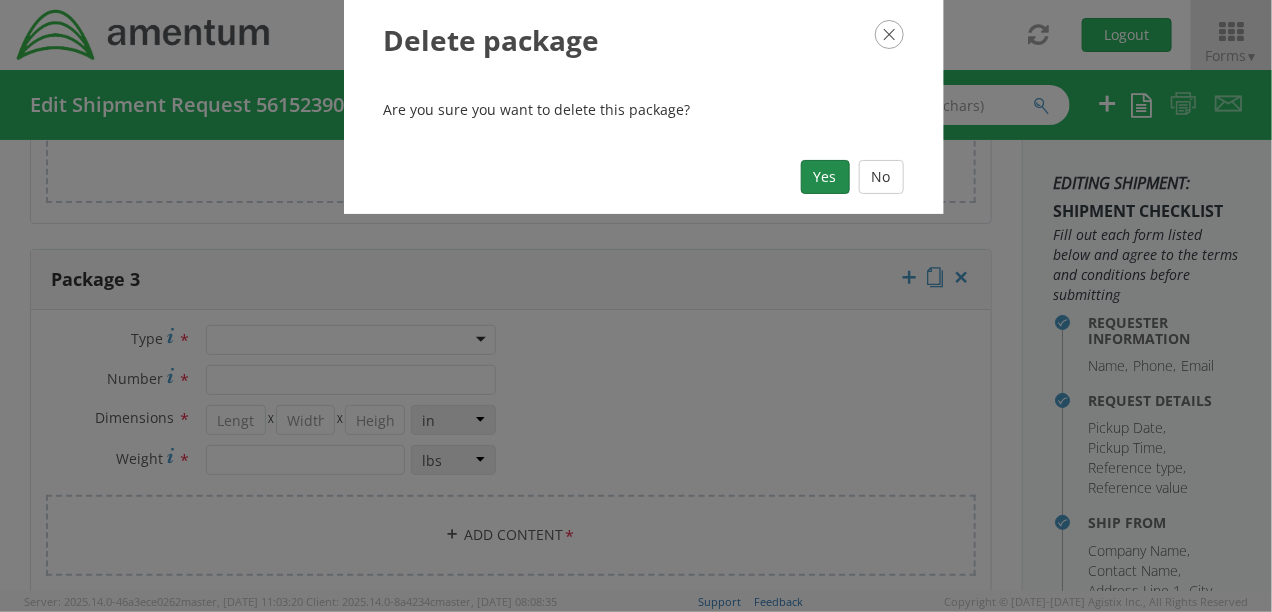 click on "Yes" at bounding box center (825, 177) 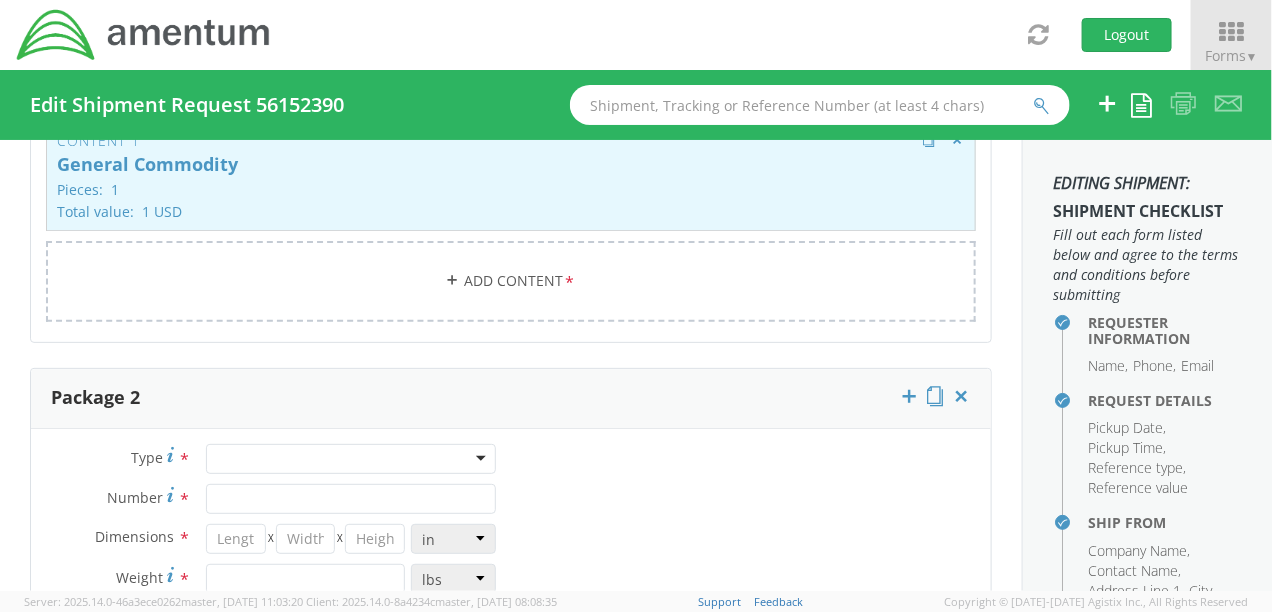 scroll, scrollTop: 2099, scrollLeft: 0, axis: vertical 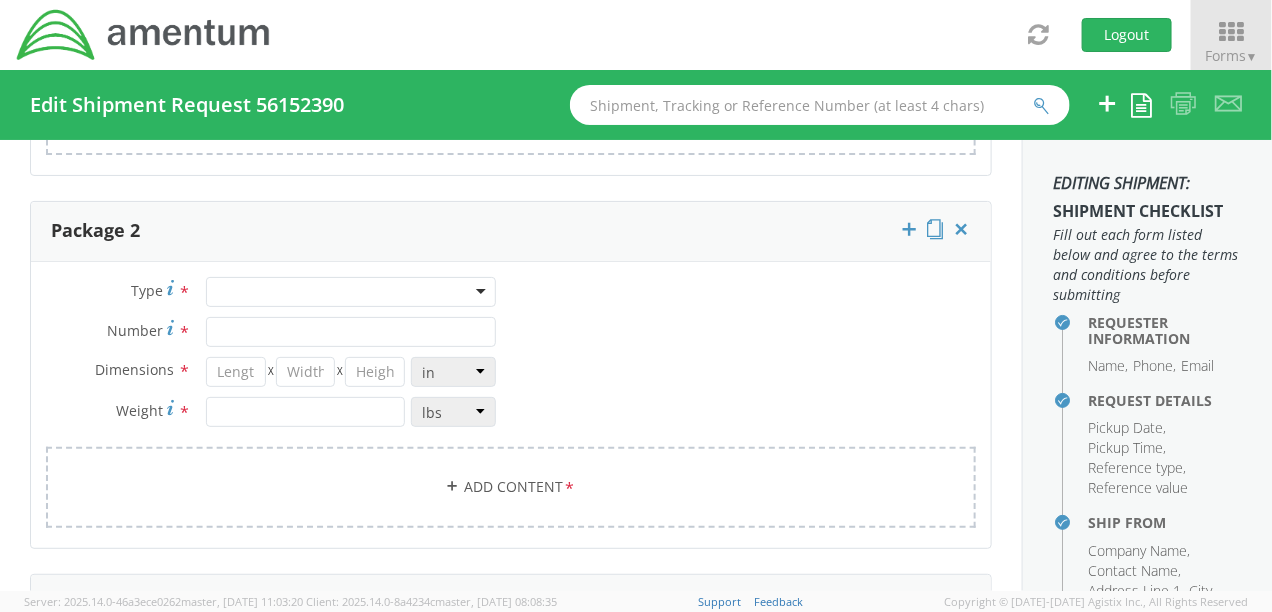 click at bounding box center (351, 292) 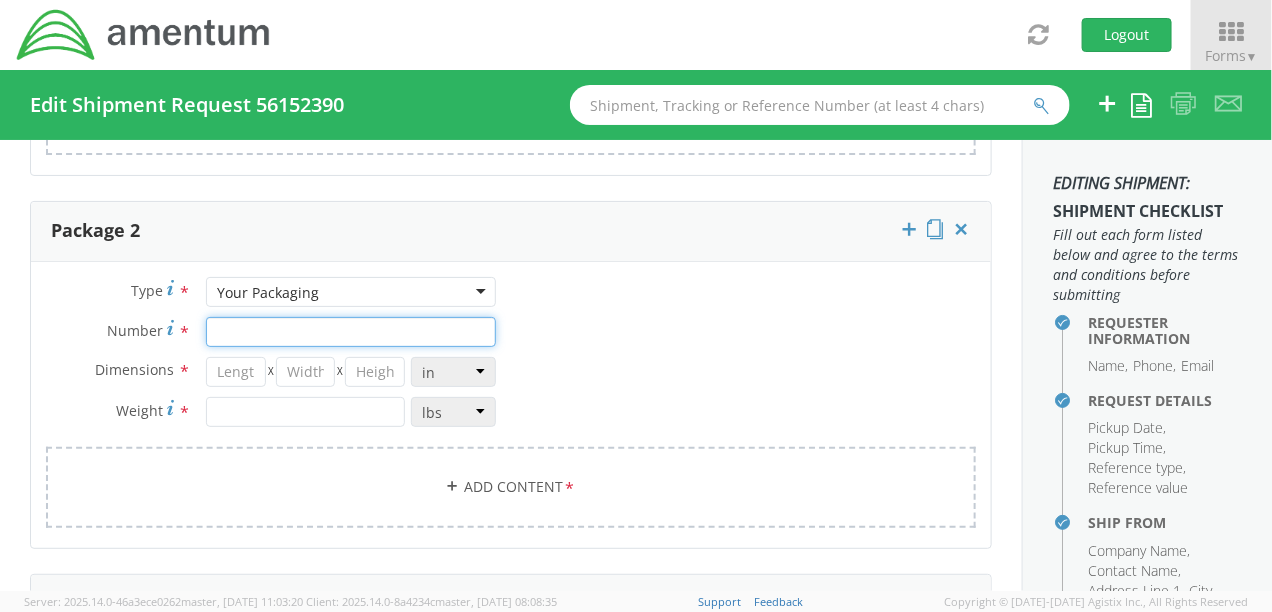 click on "Number        *" at bounding box center [351, 332] 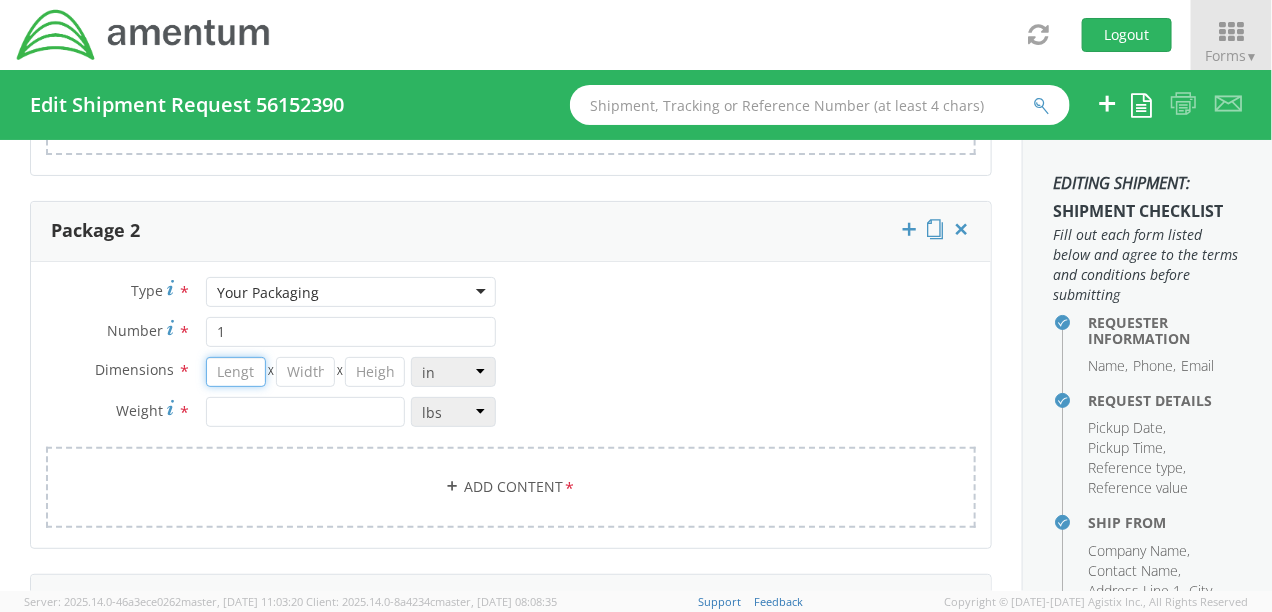 click at bounding box center [236, 372] 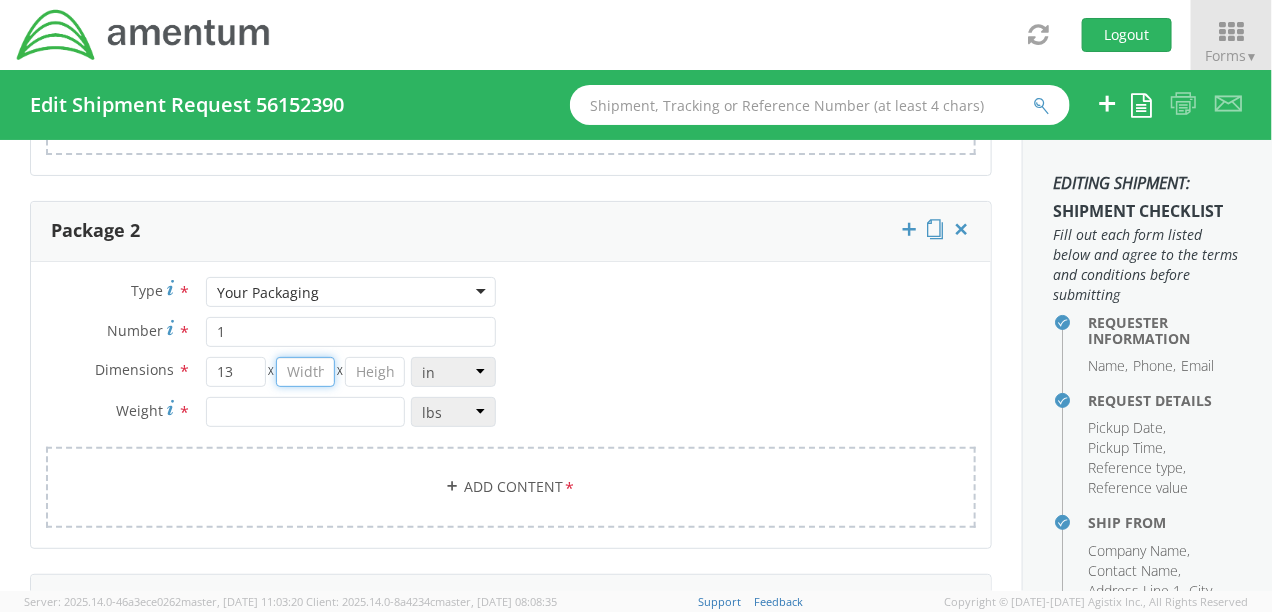 click at bounding box center (306, 372) 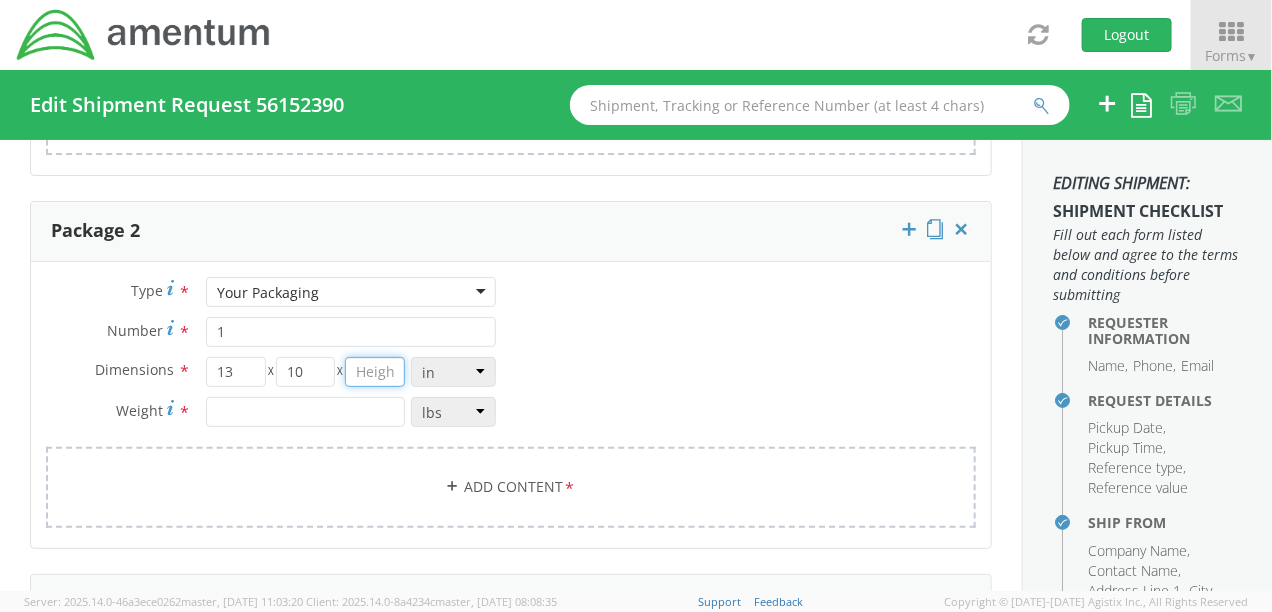 click at bounding box center [375, 372] 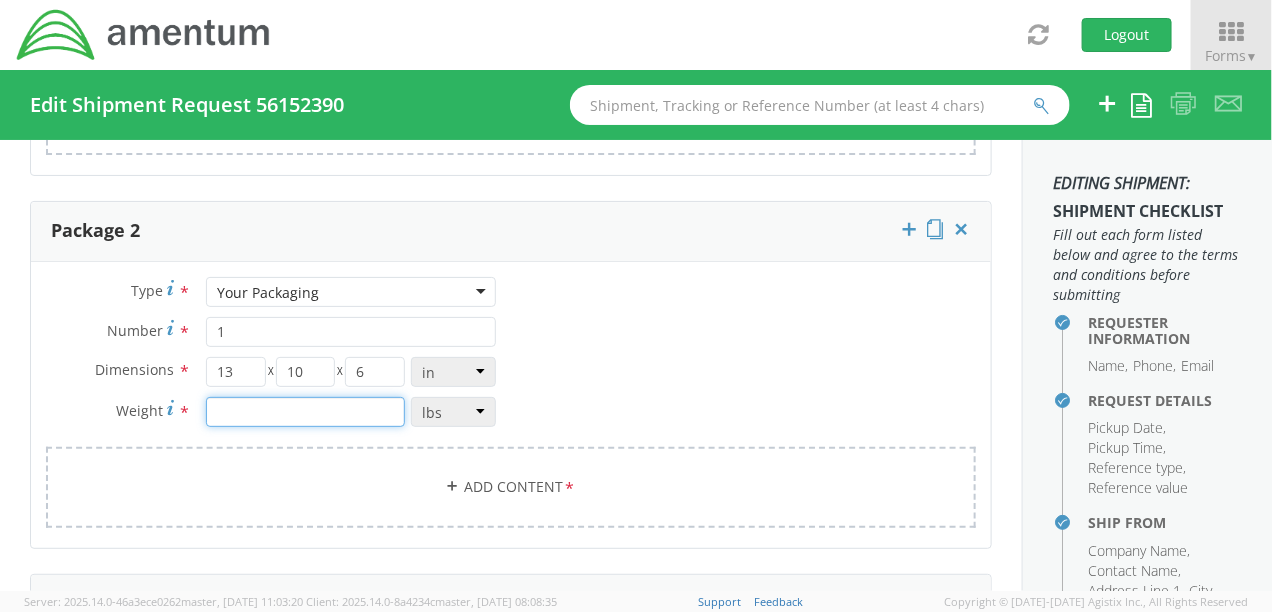 click at bounding box center [305, 412] 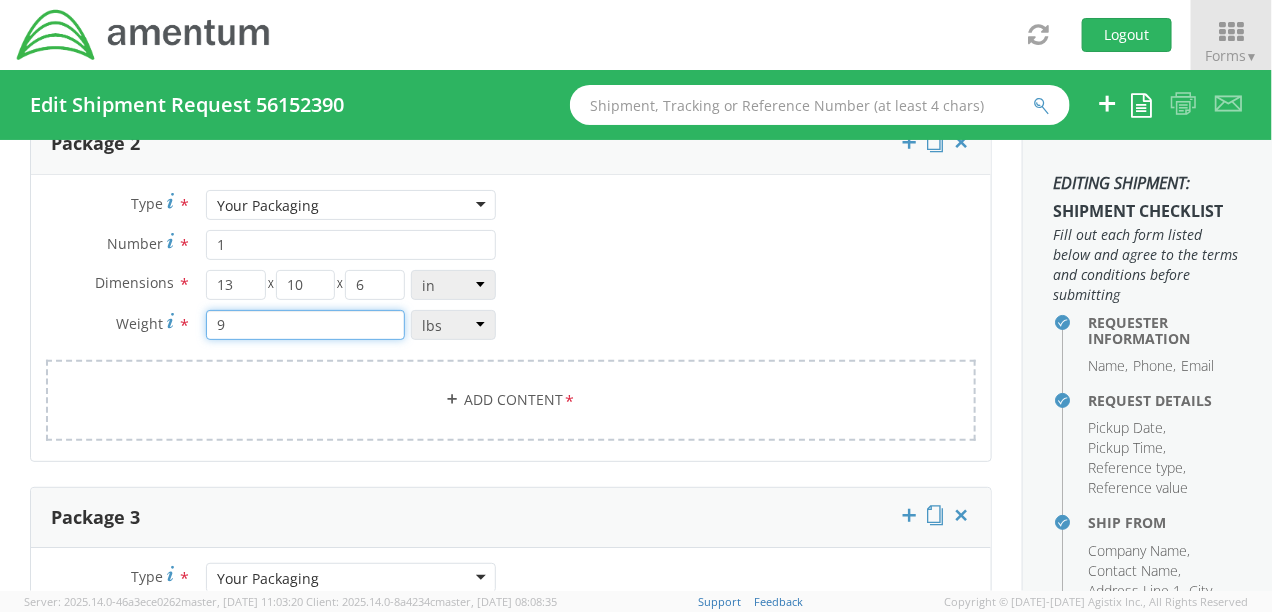 scroll, scrollTop: 2199, scrollLeft: 0, axis: vertical 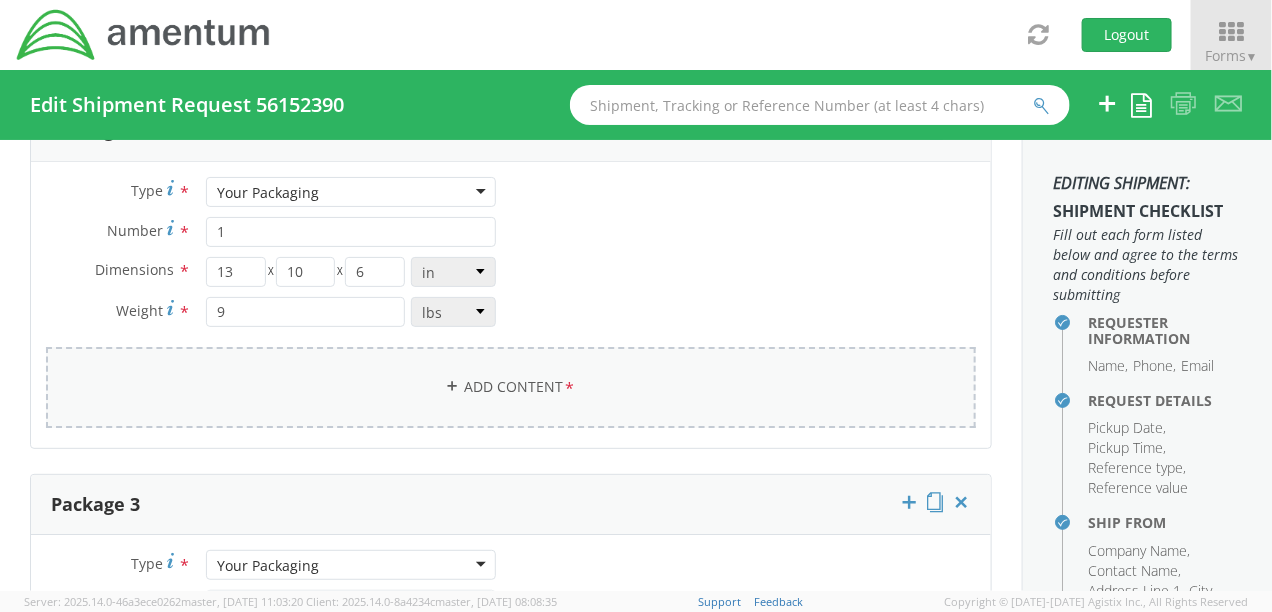 click at bounding box center [453, 386] 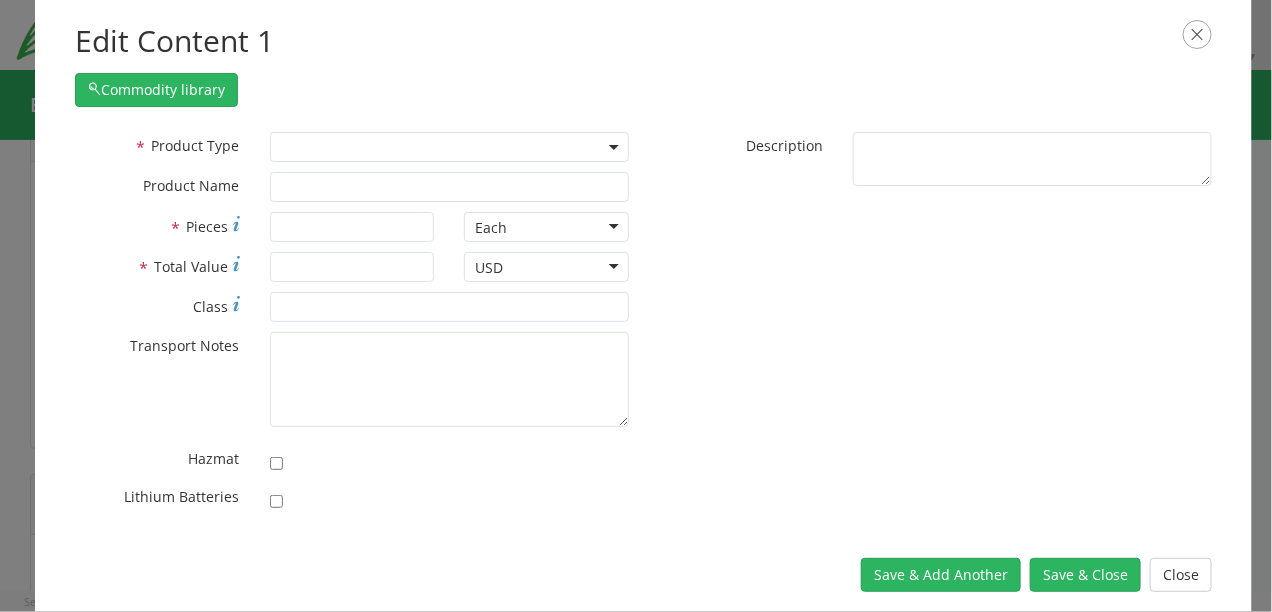 click at bounding box center [614, 147] 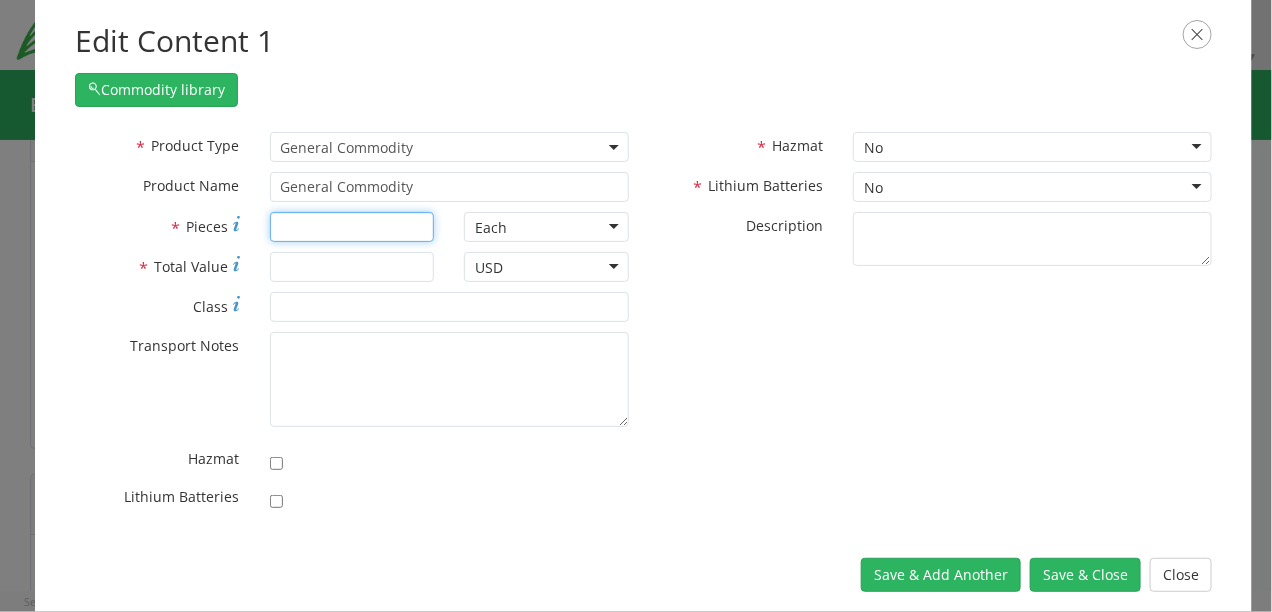 click on "*   Pieces" at bounding box center [352, 227] 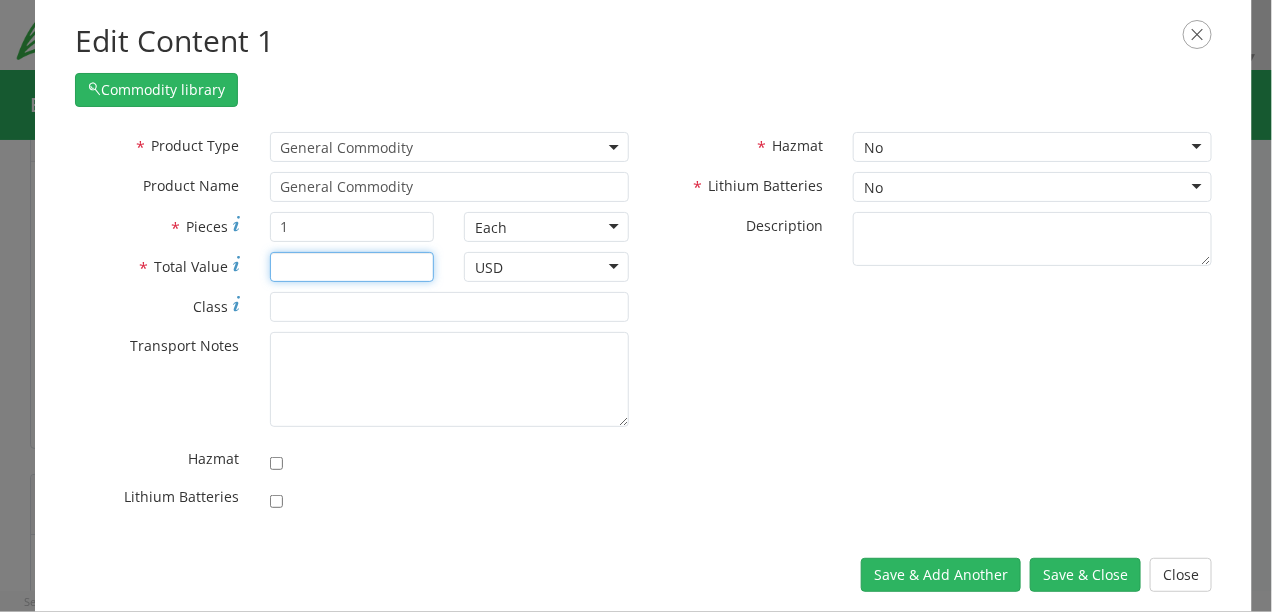 click on "*   Total Value" at bounding box center (352, 267) 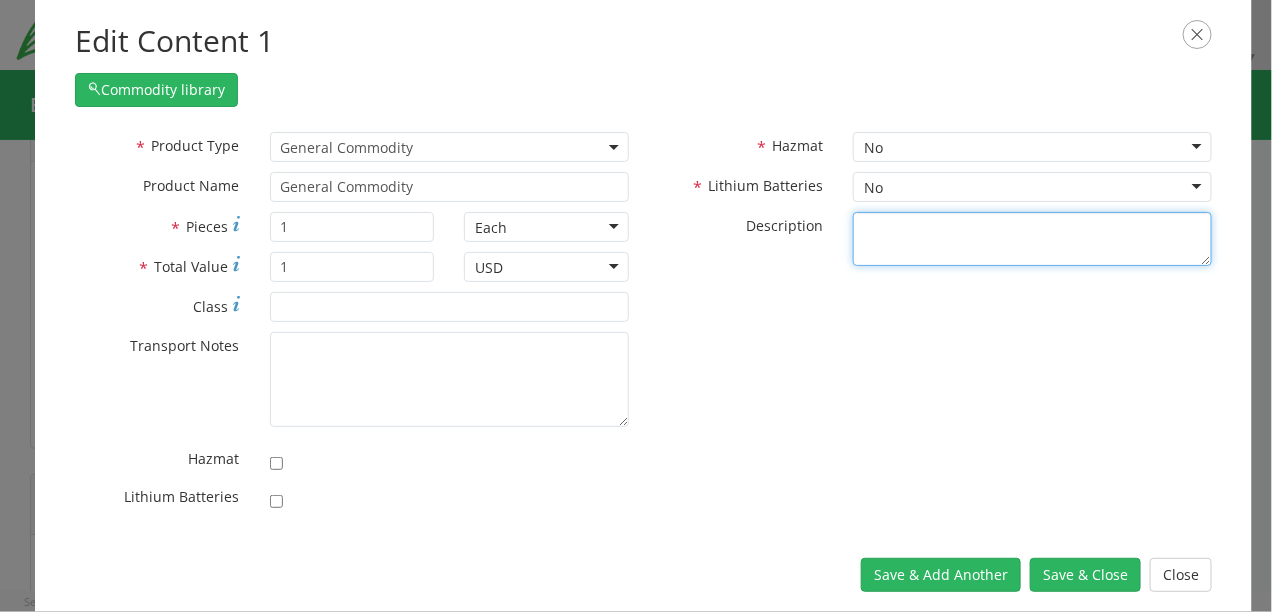 click on "*   Description" at bounding box center [1032, 239] 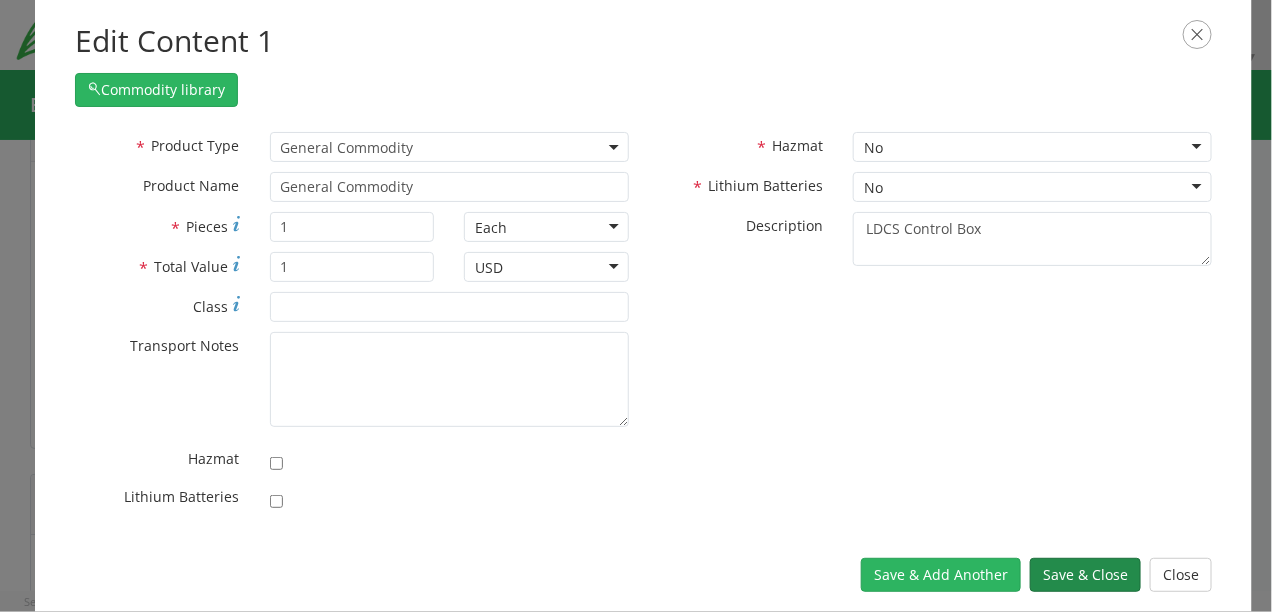 click on "Save & Close" at bounding box center (1085, 575) 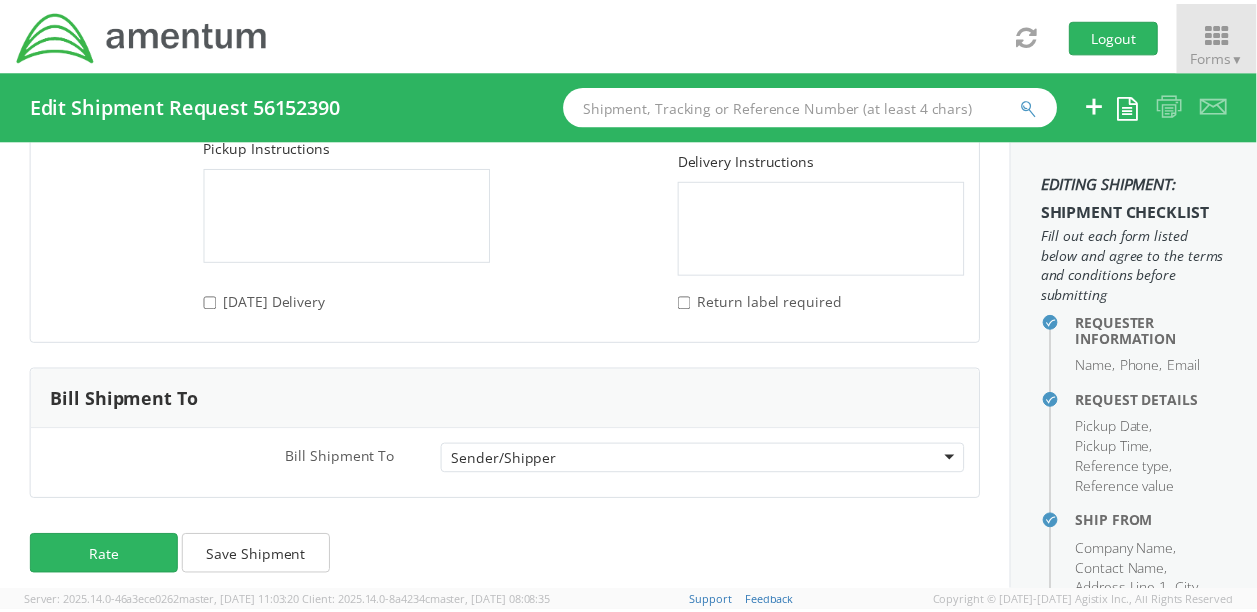 scroll, scrollTop: 3961, scrollLeft: 0, axis: vertical 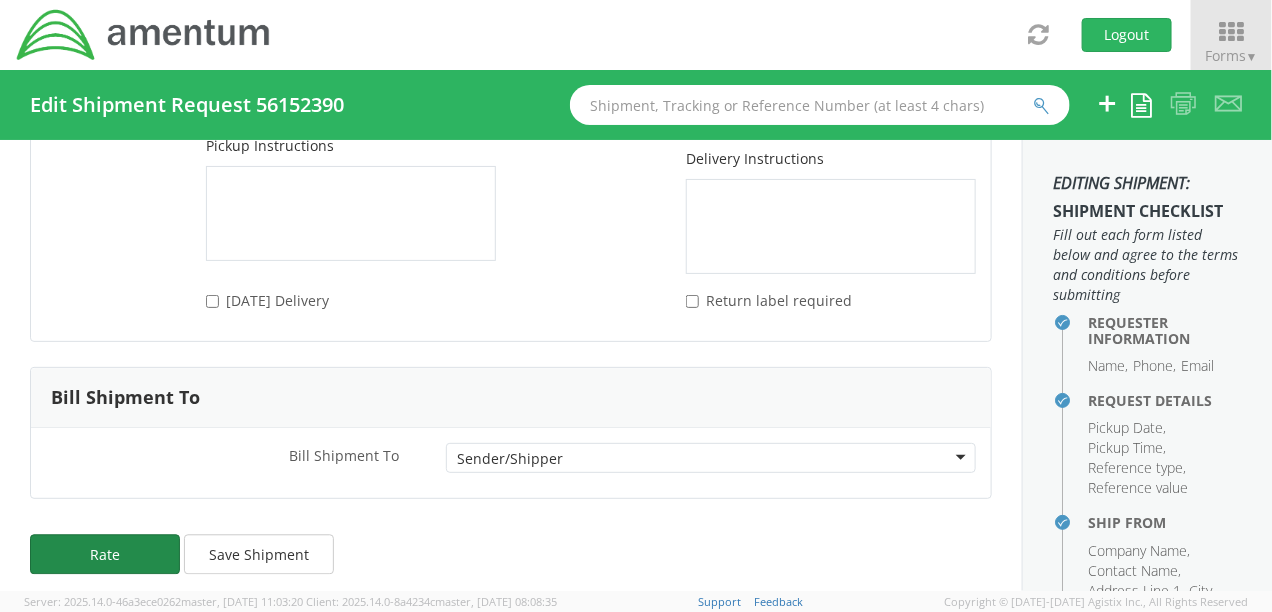click on "Rate" at bounding box center [105, 554] 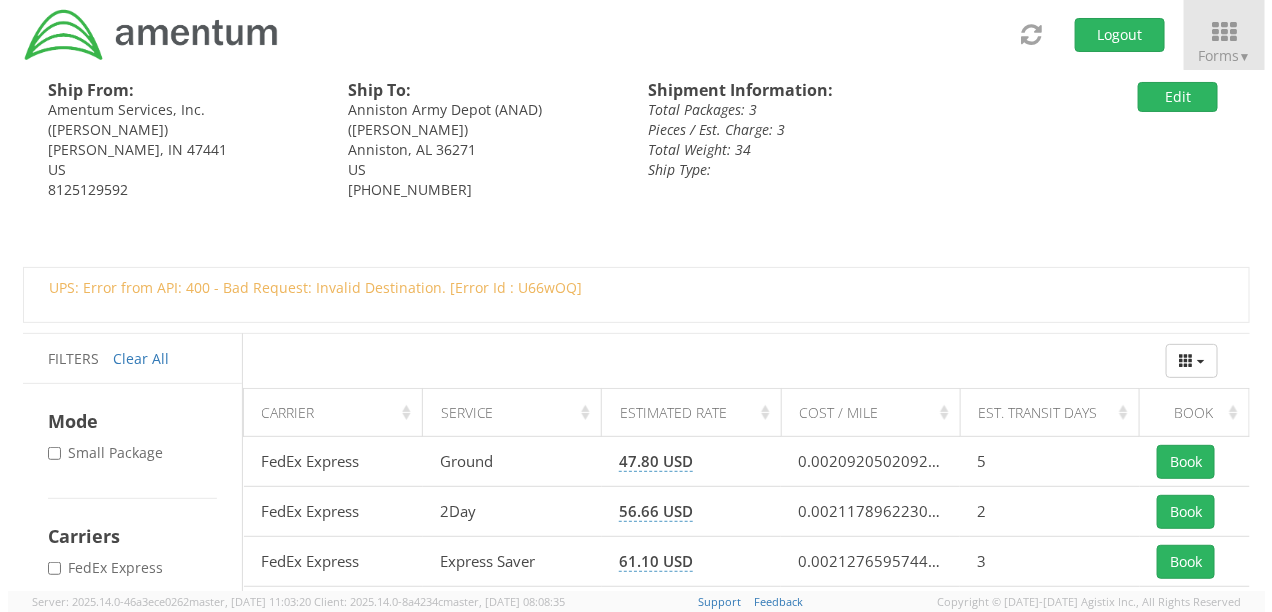scroll, scrollTop: 0, scrollLeft: 0, axis: both 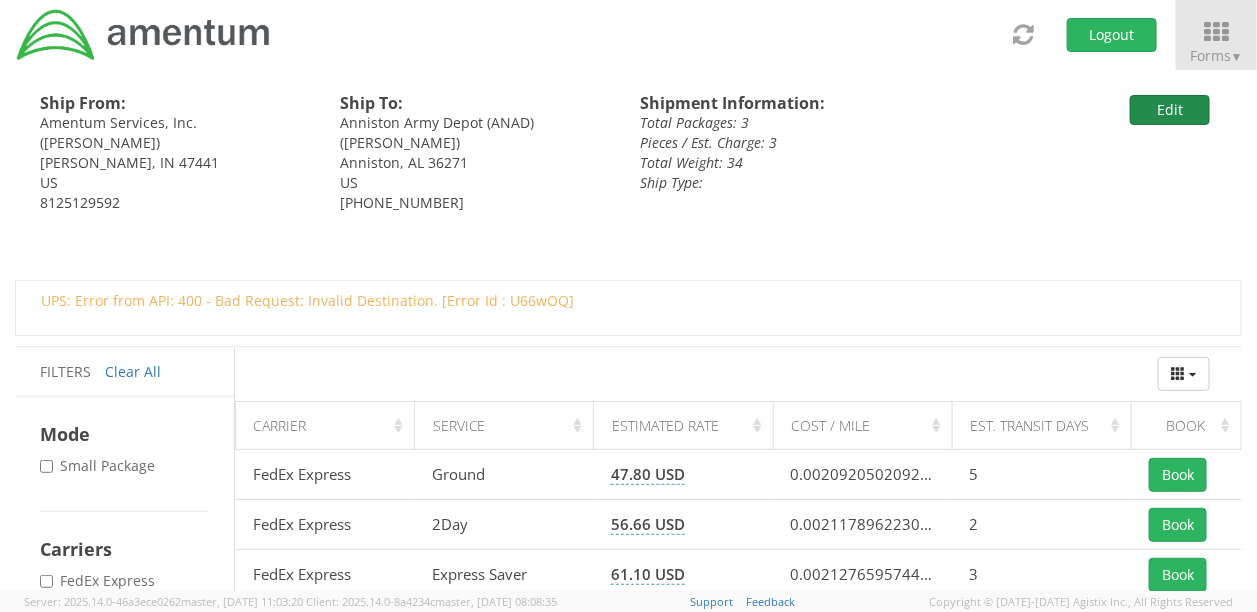 click on "Edit" at bounding box center (1170, 110) 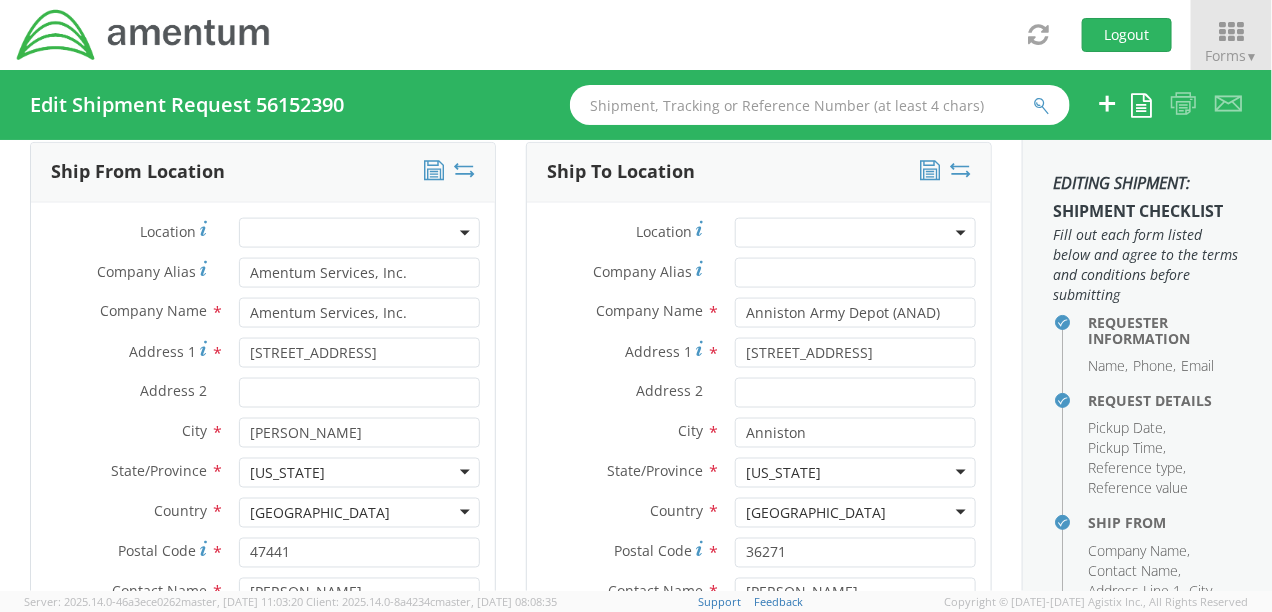 scroll, scrollTop: 975, scrollLeft: 0, axis: vertical 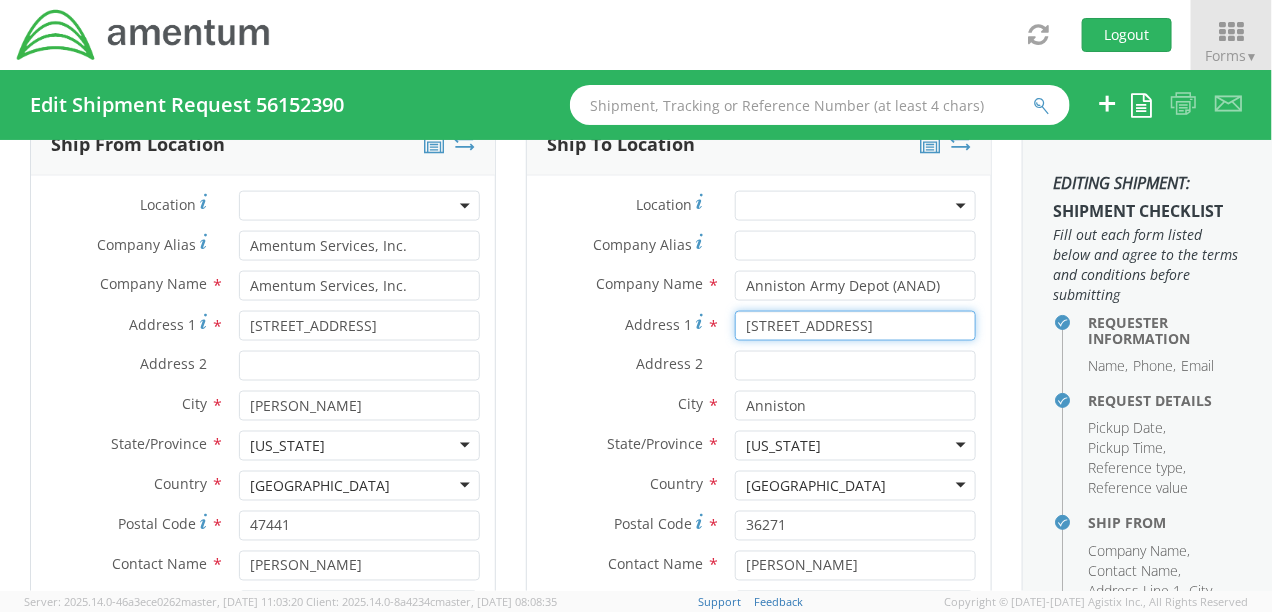 click on "[STREET_ADDRESS]" at bounding box center [855, 326] 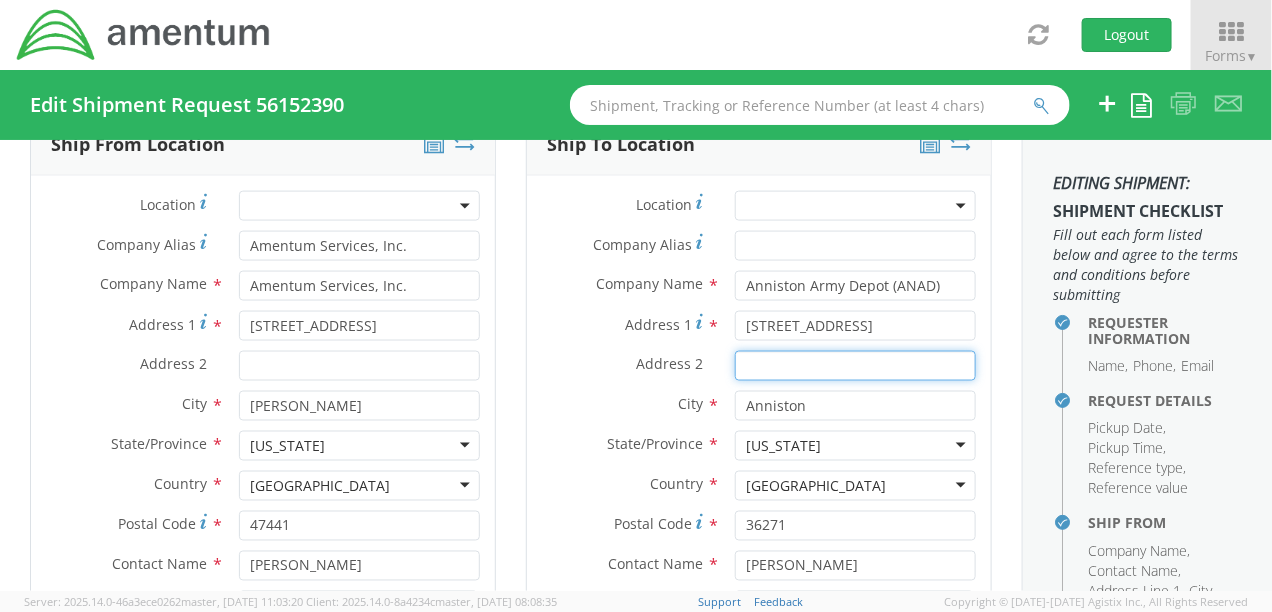 click on "Address 2        *" at bounding box center (855, 366) 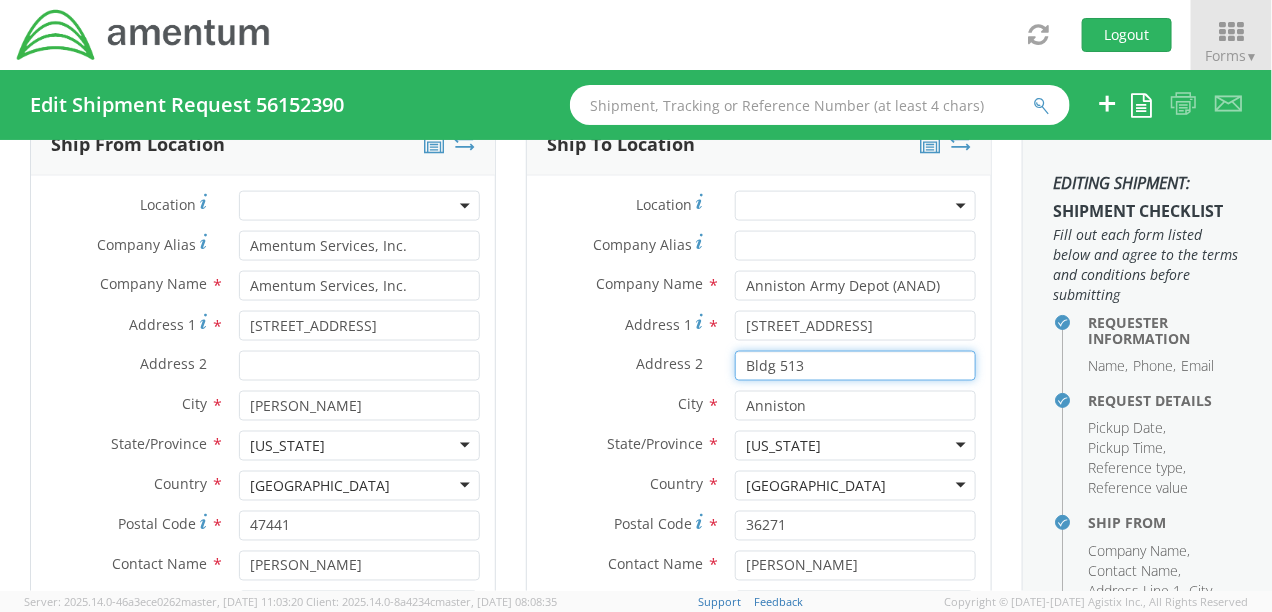 click on "Bldg 513" at bounding box center (855, 366) 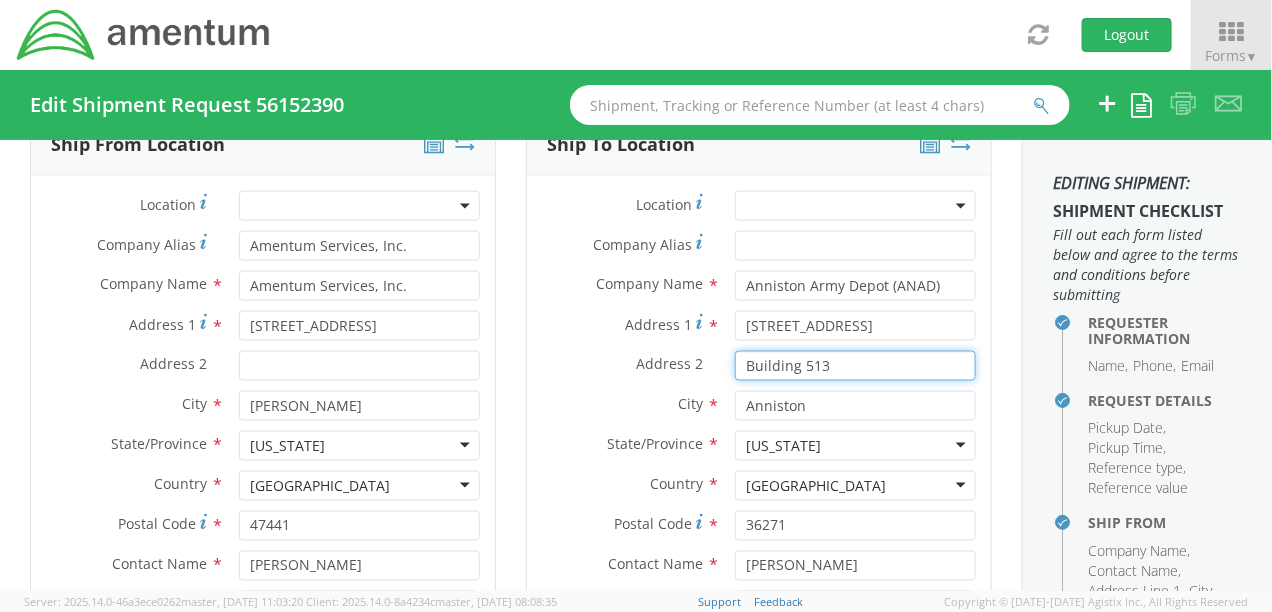 click on "Building 513" at bounding box center [855, 366] 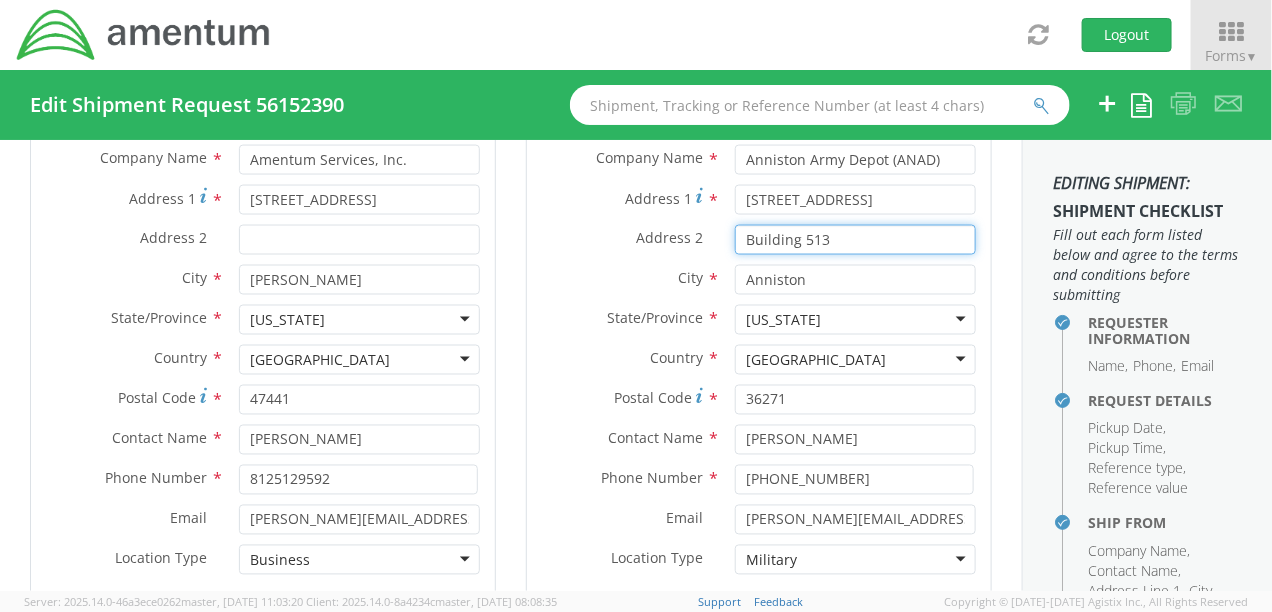 scroll, scrollTop: 1125, scrollLeft: 0, axis: vertical 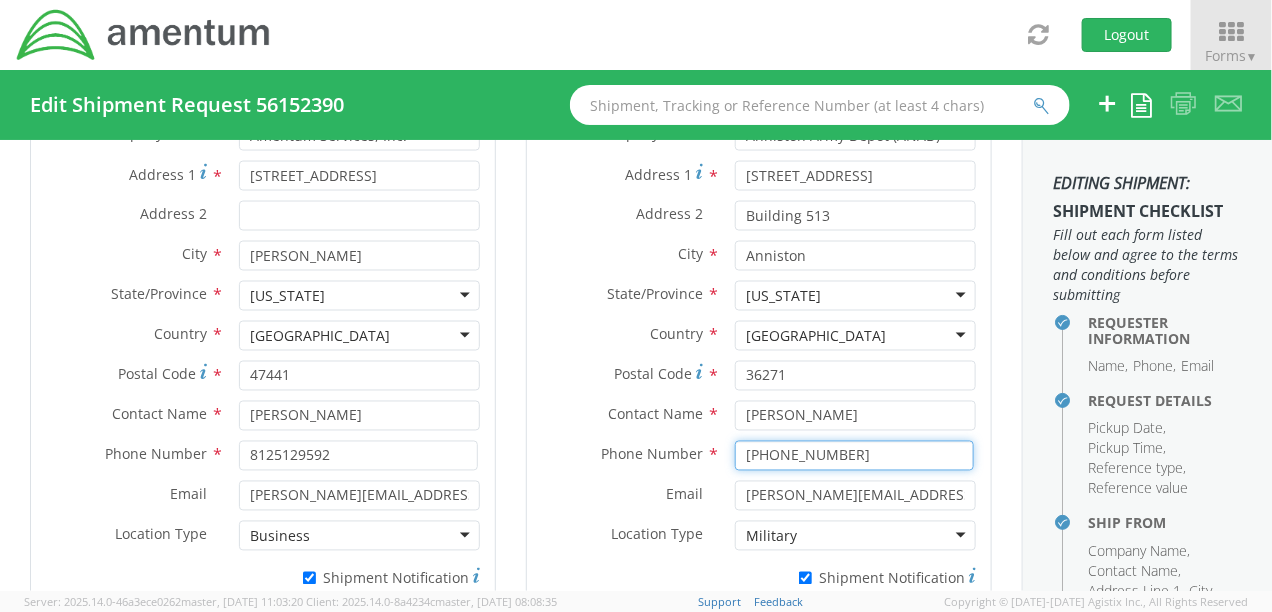 click on "[PHONE_NUMBER]" at bounding box center (854, 456) 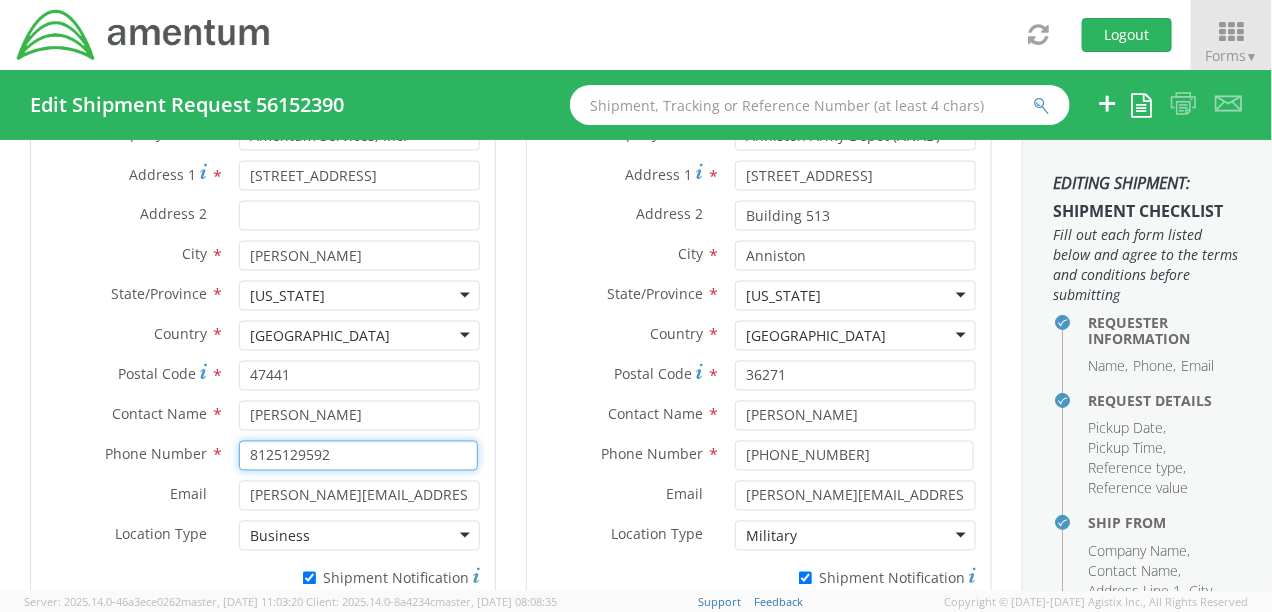 drag, startPoint x: 371, startPoint y: 458, endPoint x: 349, endPoint y: 461, distance: 22.203604 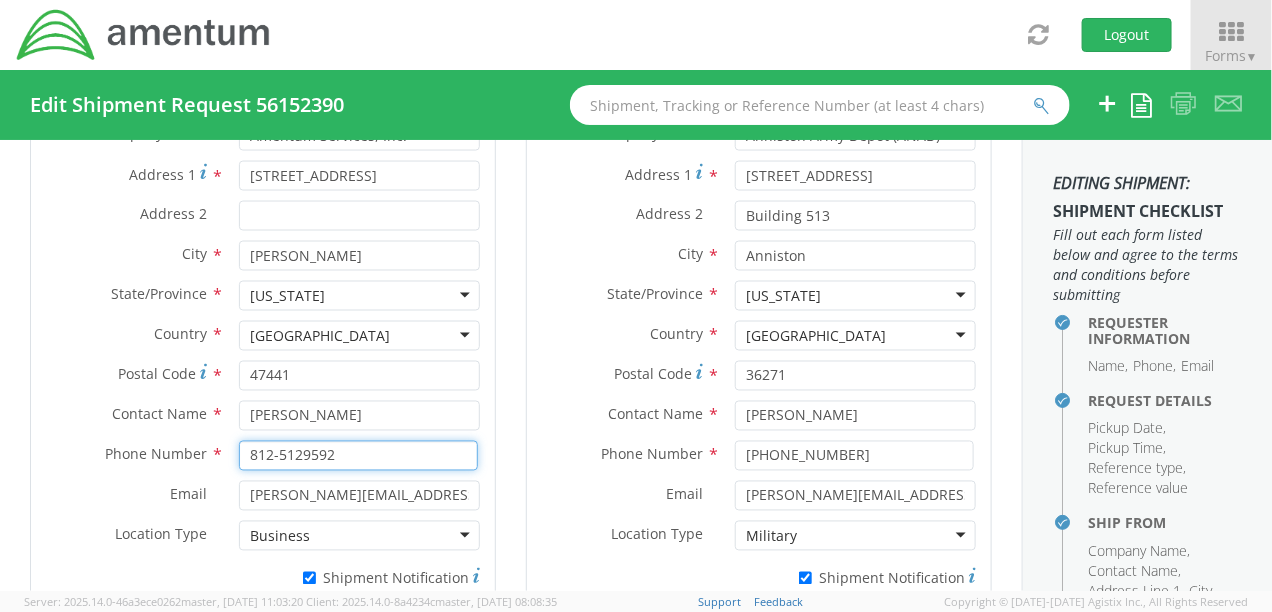 drag, startPoint x: 297, startPoint y: 453, endPoint x: 359, endPoint y: 453, distance: 62 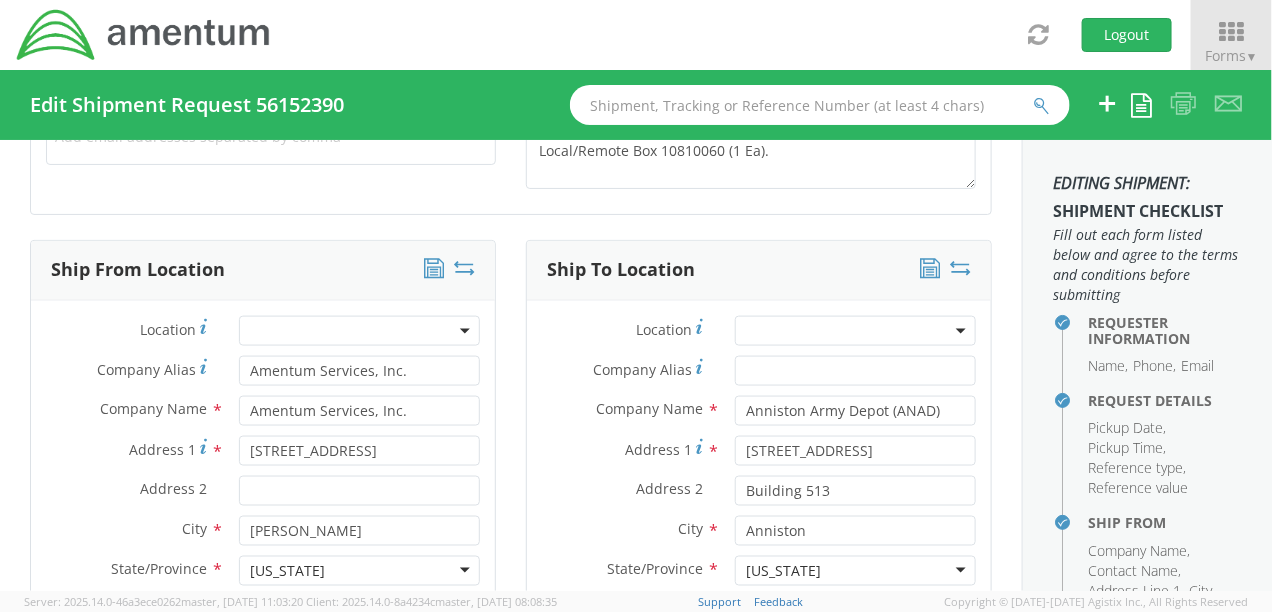 scroll, scrollTop: 875, scrollLeft: 0, axis: vertical 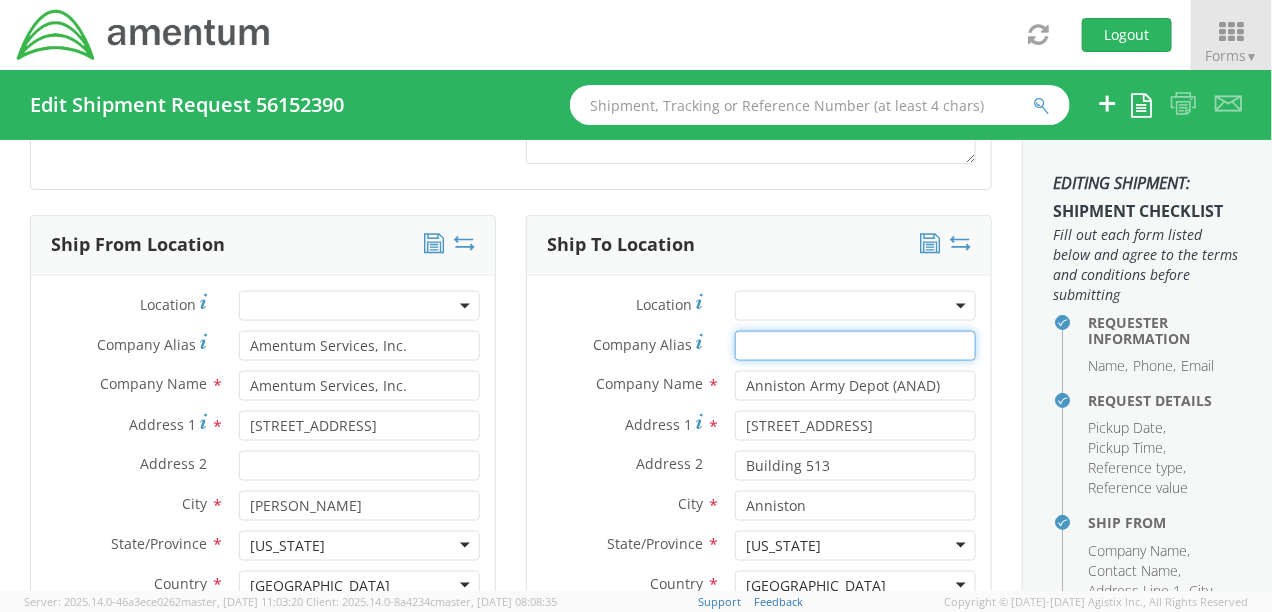 click on "Company Alias        *" at bounding box center (855, 346) 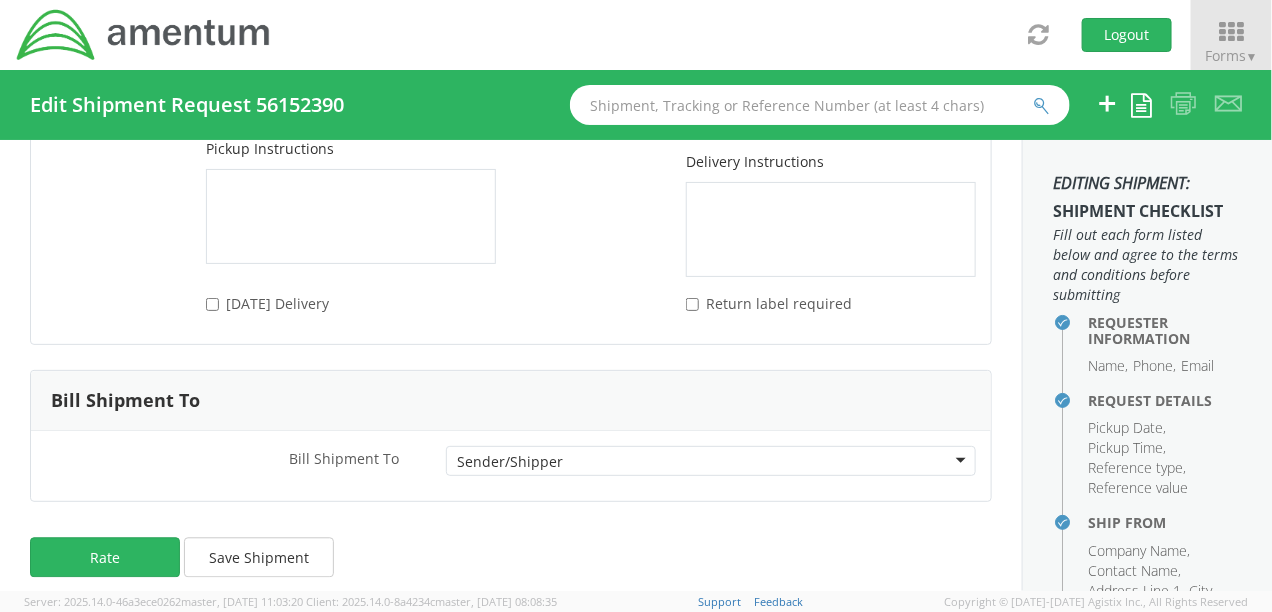 scroll, scrollTop: 3961, scrollLeft: 0, axis: vertical 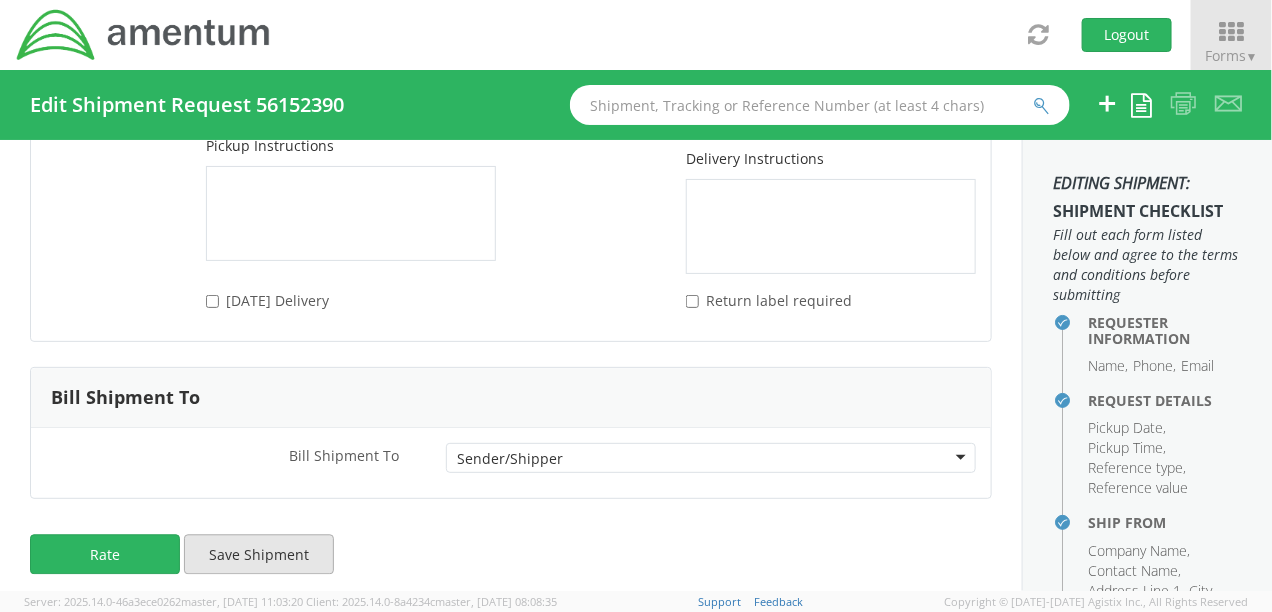 click on "Save Shipment" at bounding box center [259, 554] 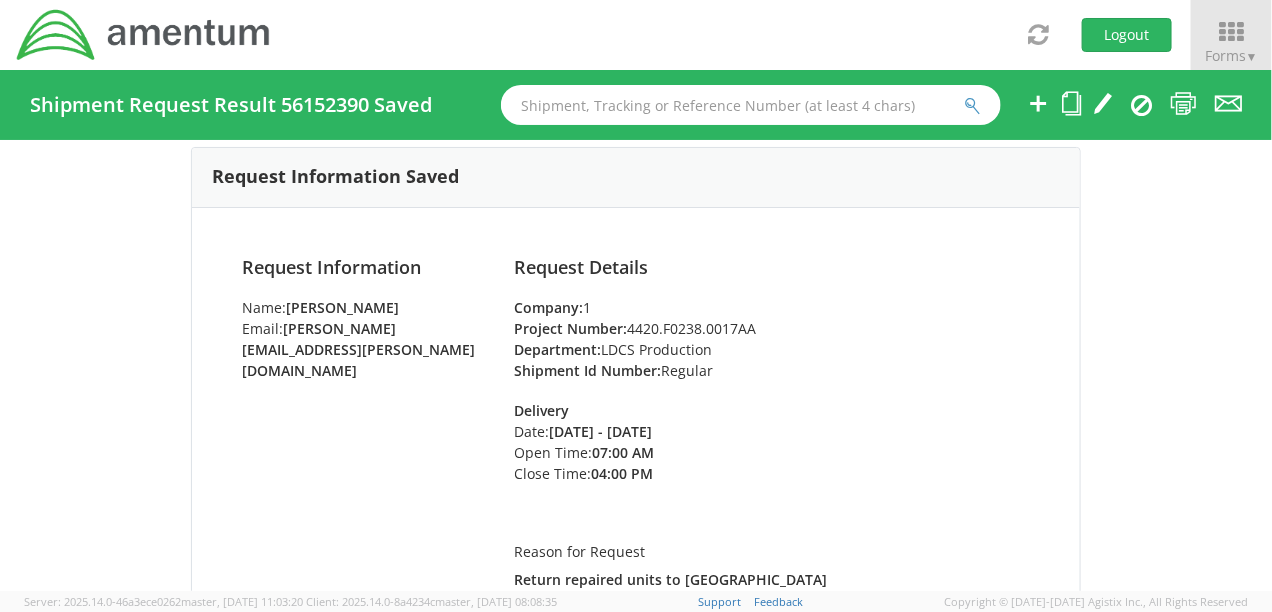 scroll, scrollTop: 0, scrollLeft: 0, axis: both 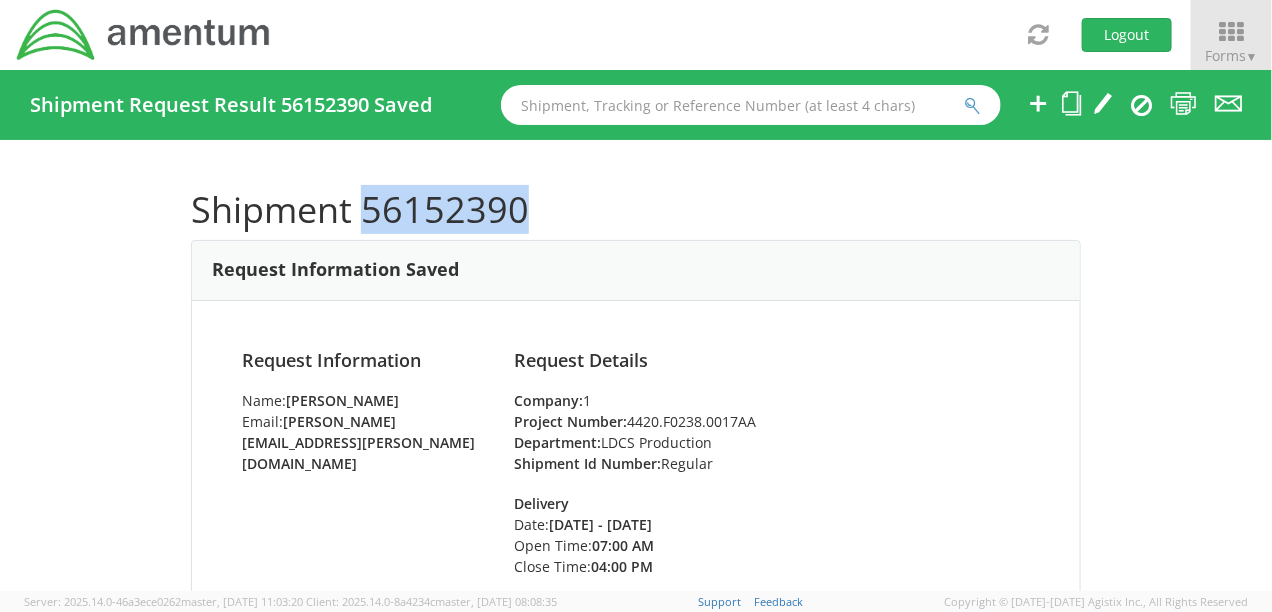 drag, startPoint x: 523, startPoint y: 207, endPoint x: 364, endPoint y: 214, distance: 159.154 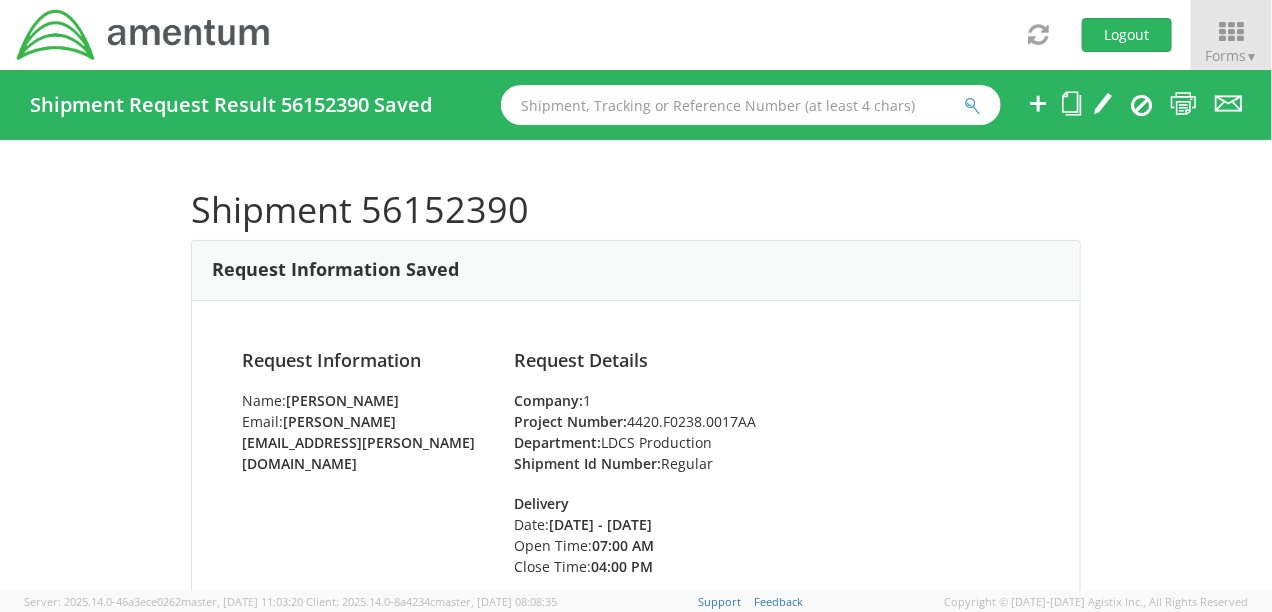 click at bounding box center [751, 105] 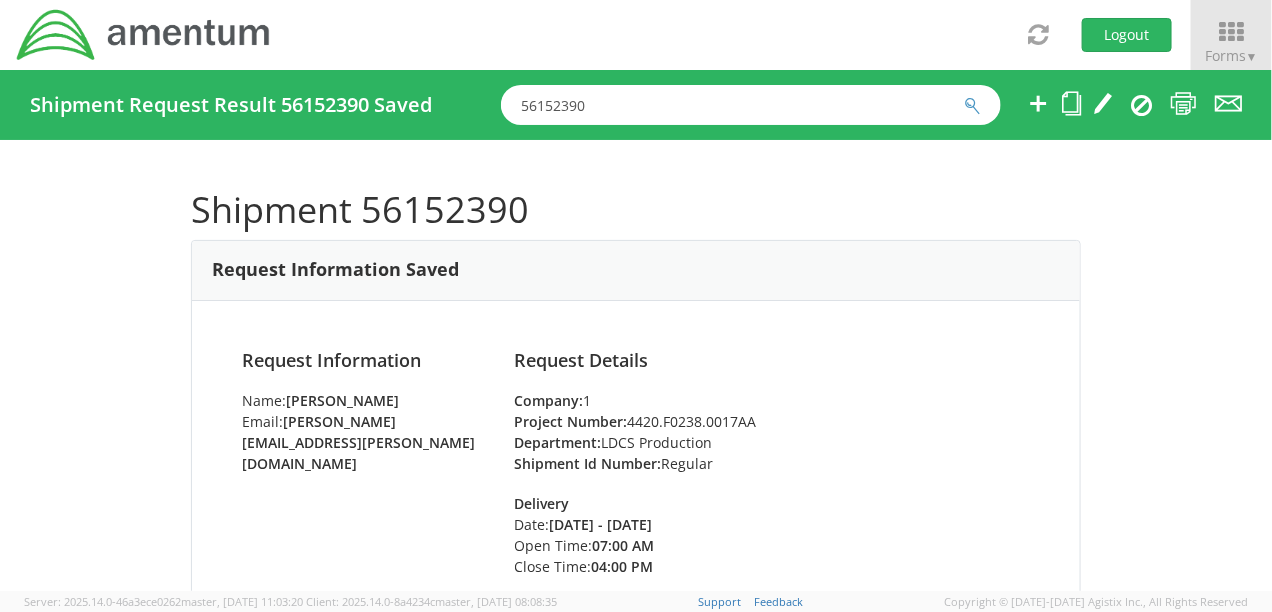 click at bounding box center (972, 106) 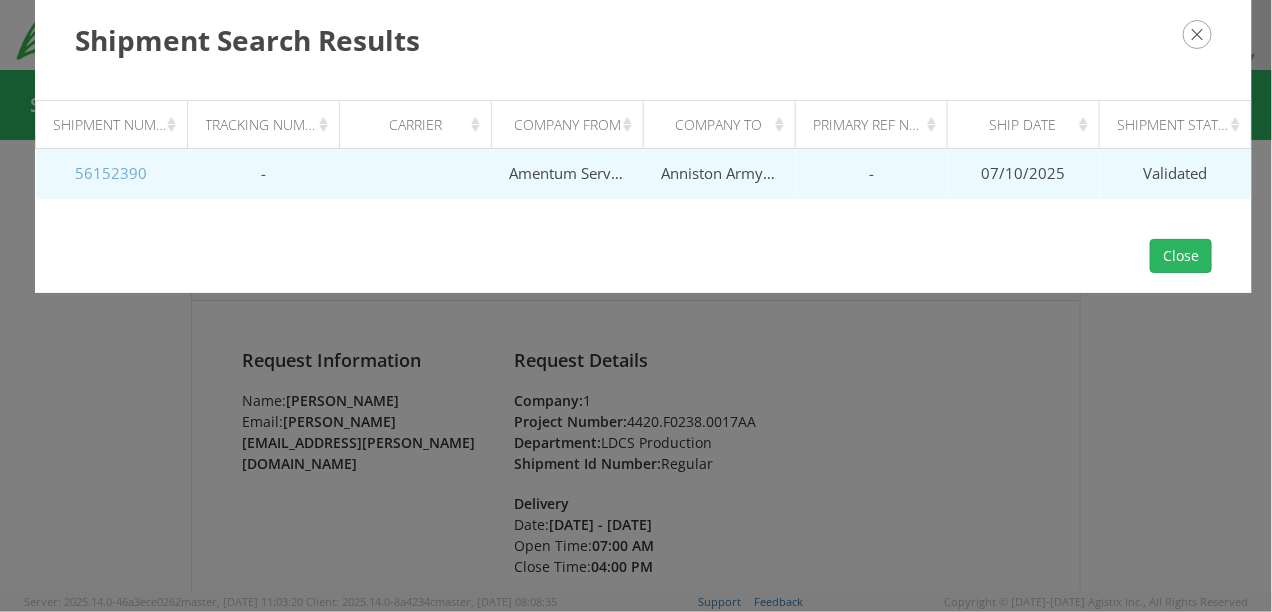 click on "56152390" at bounding box center (112, 173) 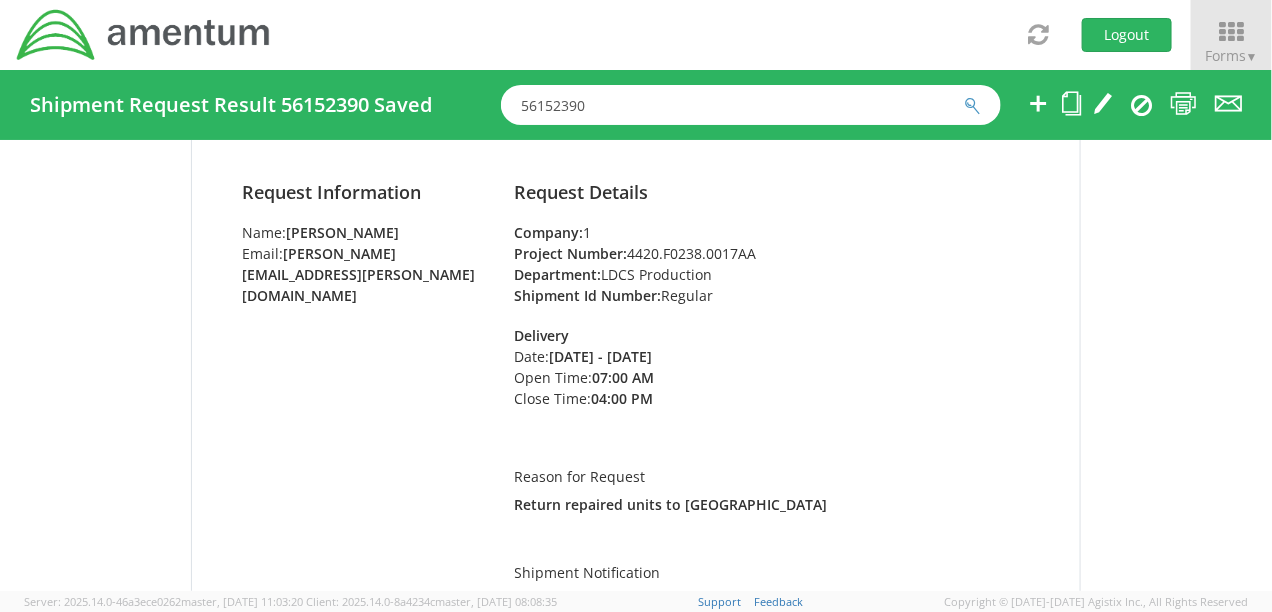 scroll, scrollTop: 0, scrollLeft: 0, axis: both 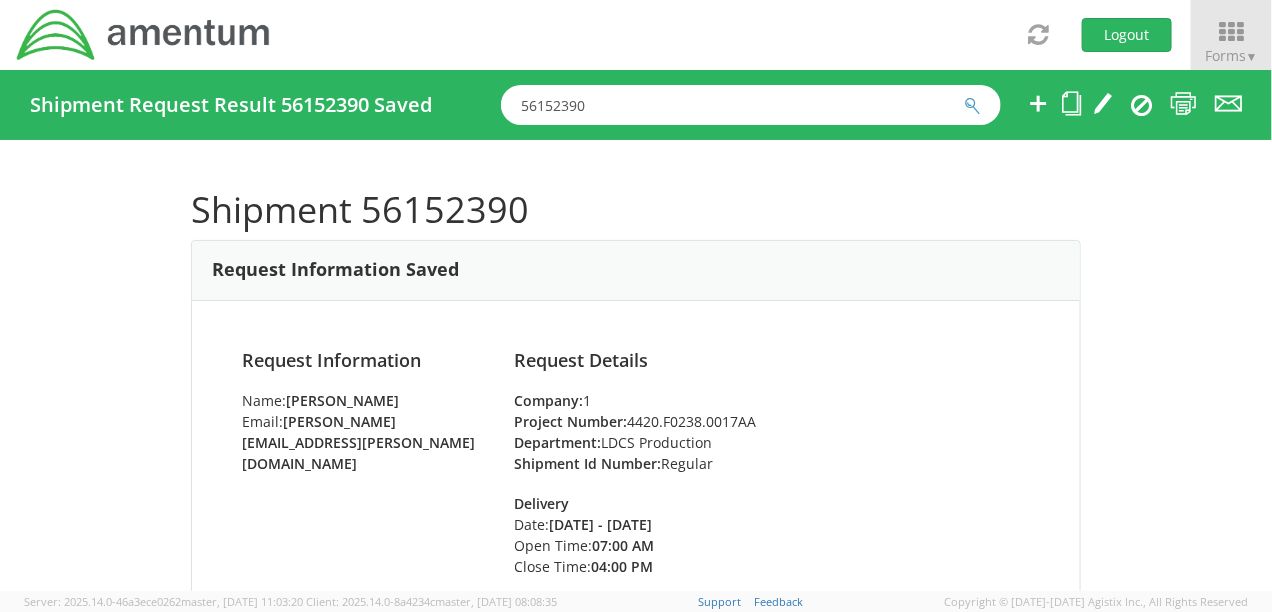 click at bounding box center (972, 106) 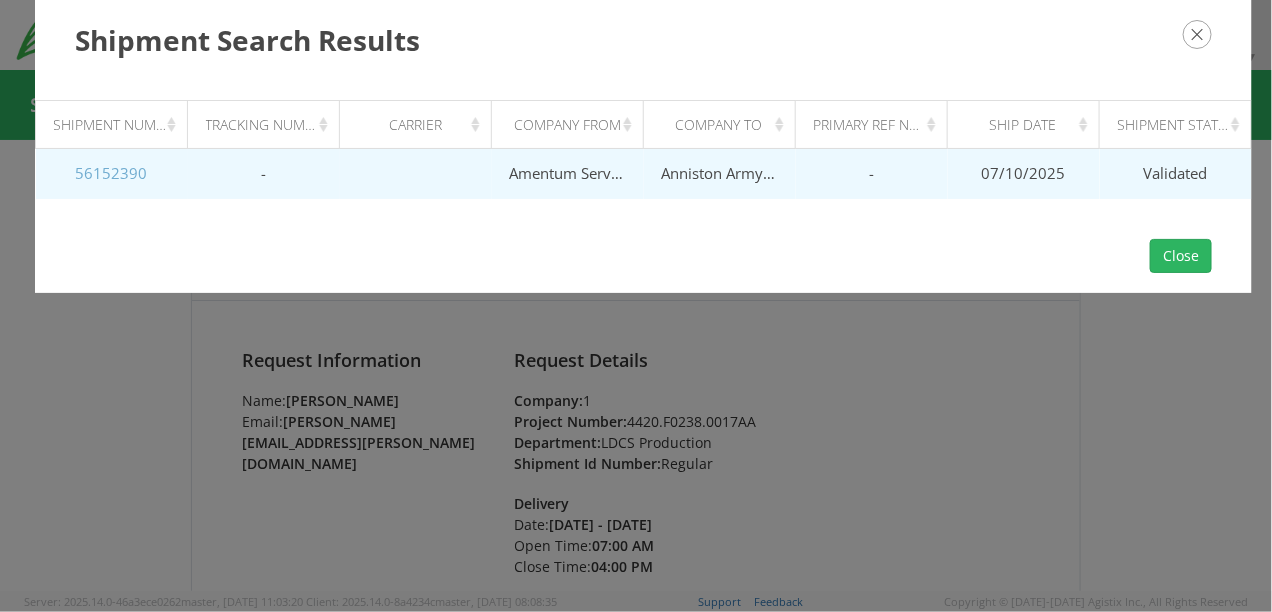 click on "56152390" at bounding box center [112, 173] 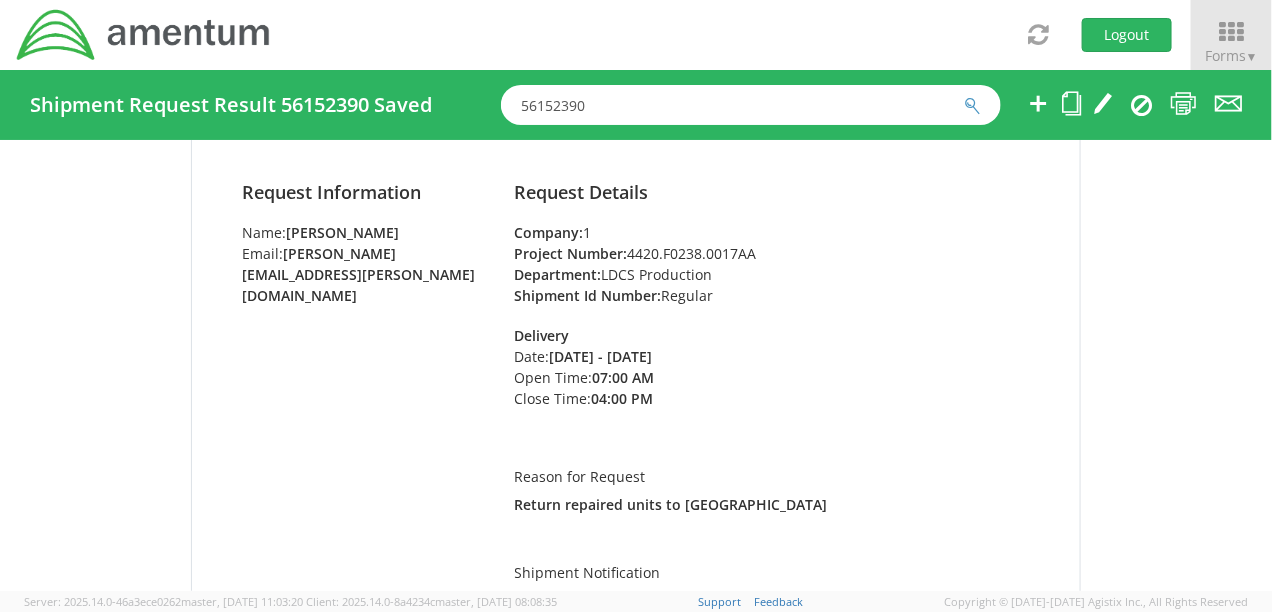 scroll, scrollTop: 0, scrollLeft: 0, axis: both 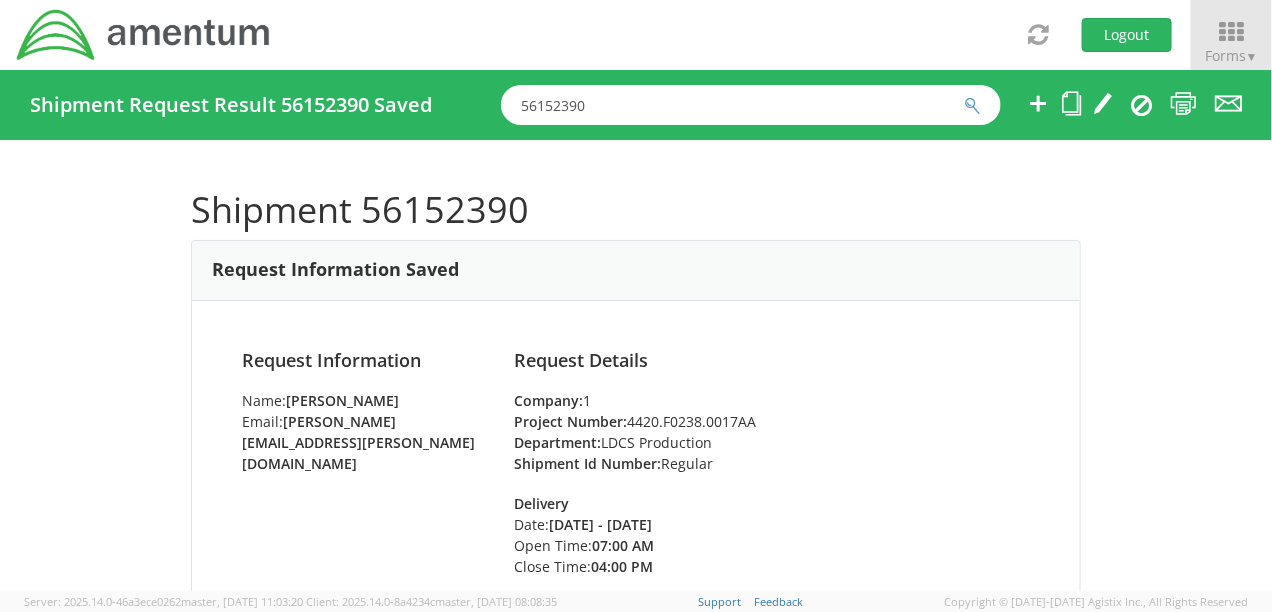 click at bounding box center (972, 106) 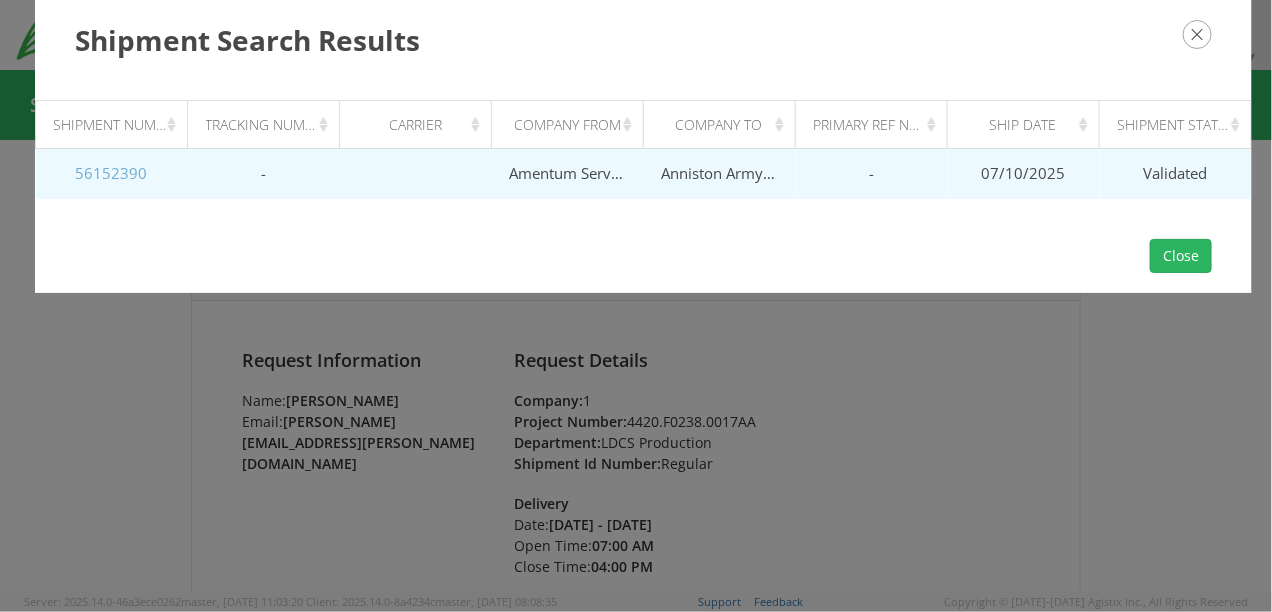 click on "56152390" at bounding box center (112, 173) 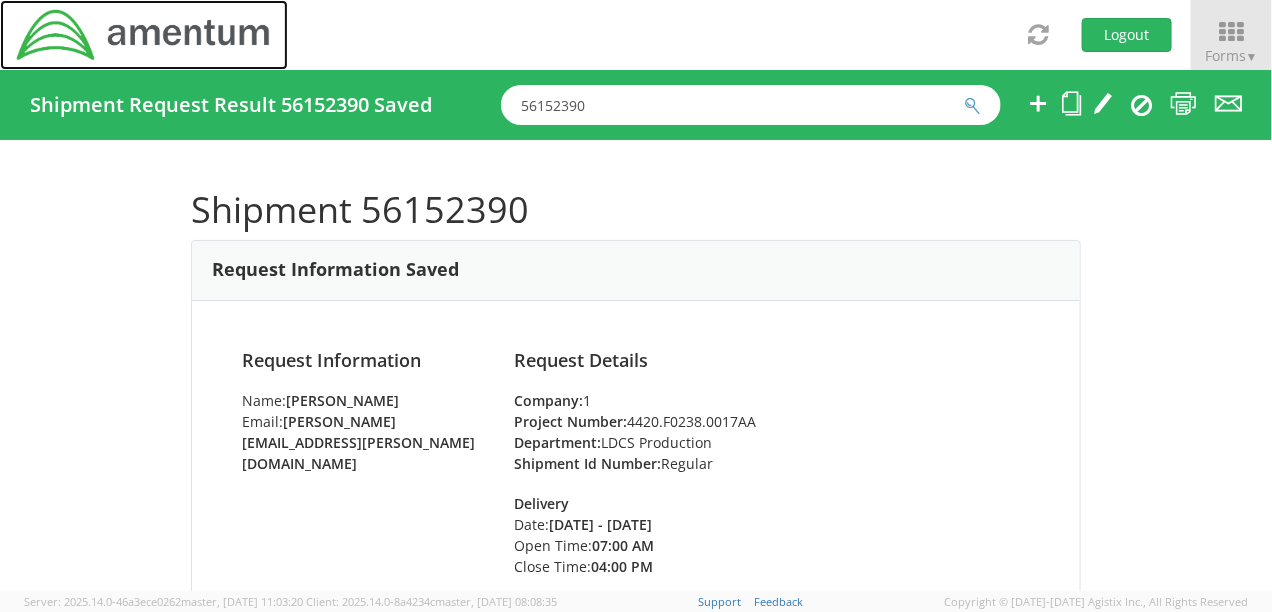 click at bounding box center [144, 35] 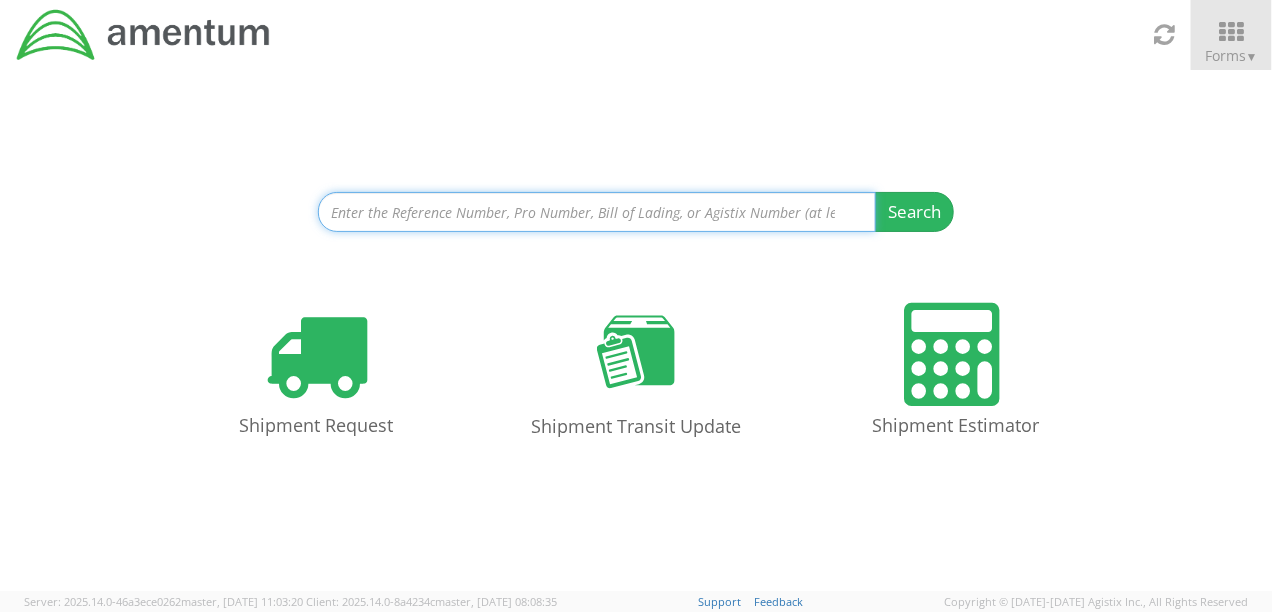 click at bounding box center [597, 212] 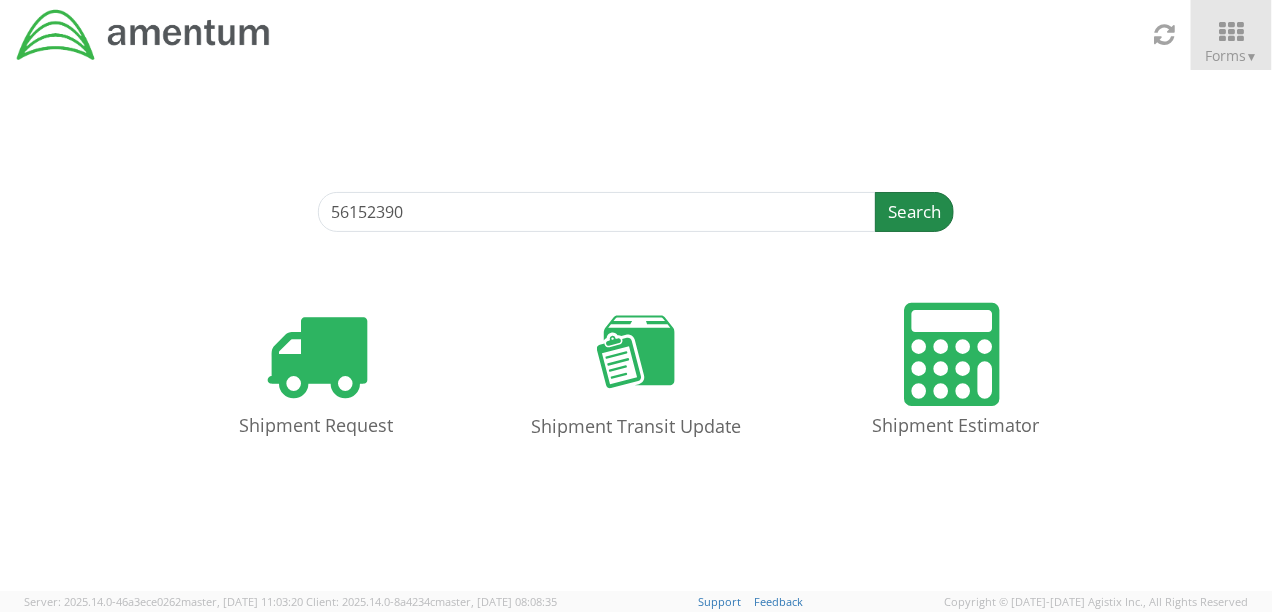 click on "Search" at bounding box center [914, 212] 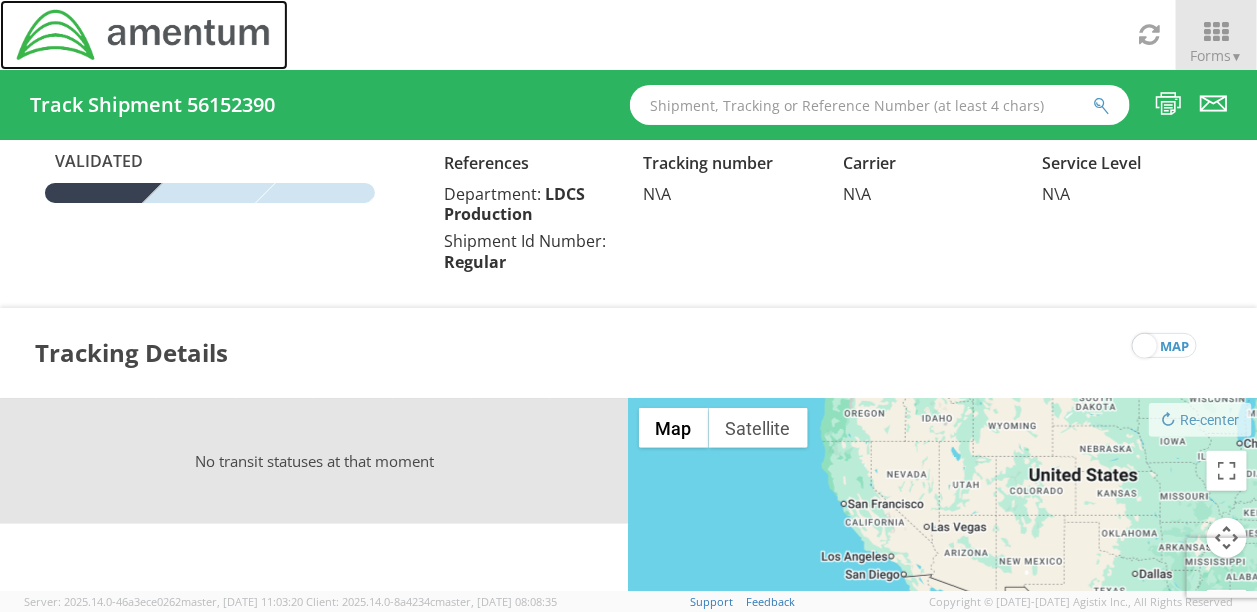 click at bounding box center (144, 35) 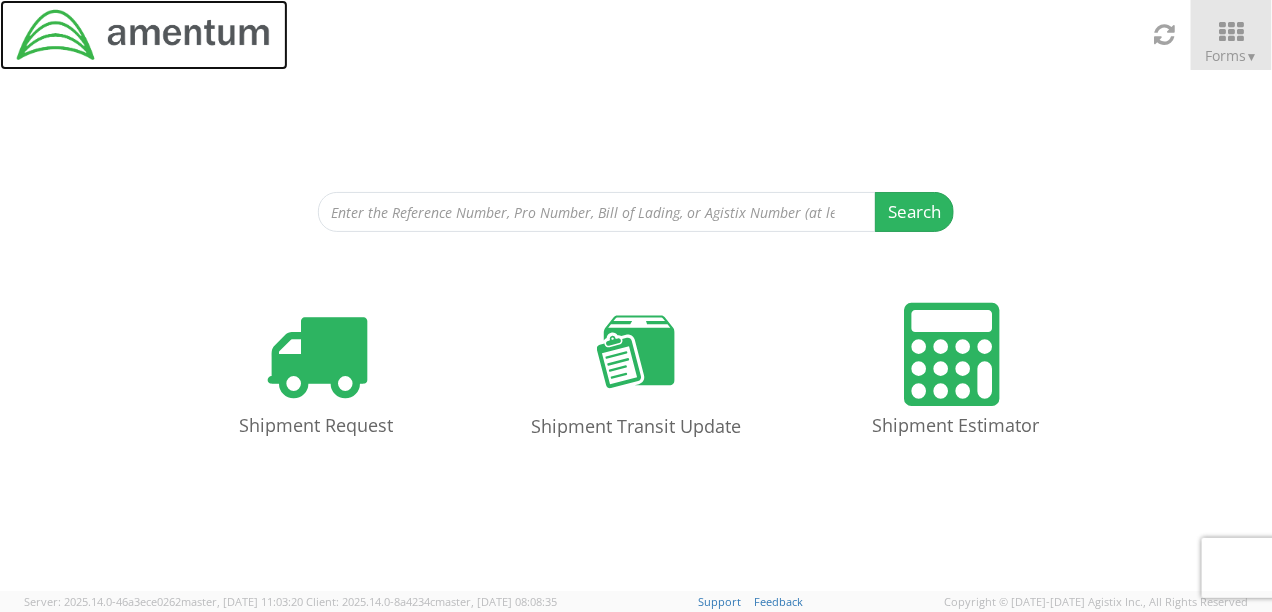 click at bounding box center [144, 35] 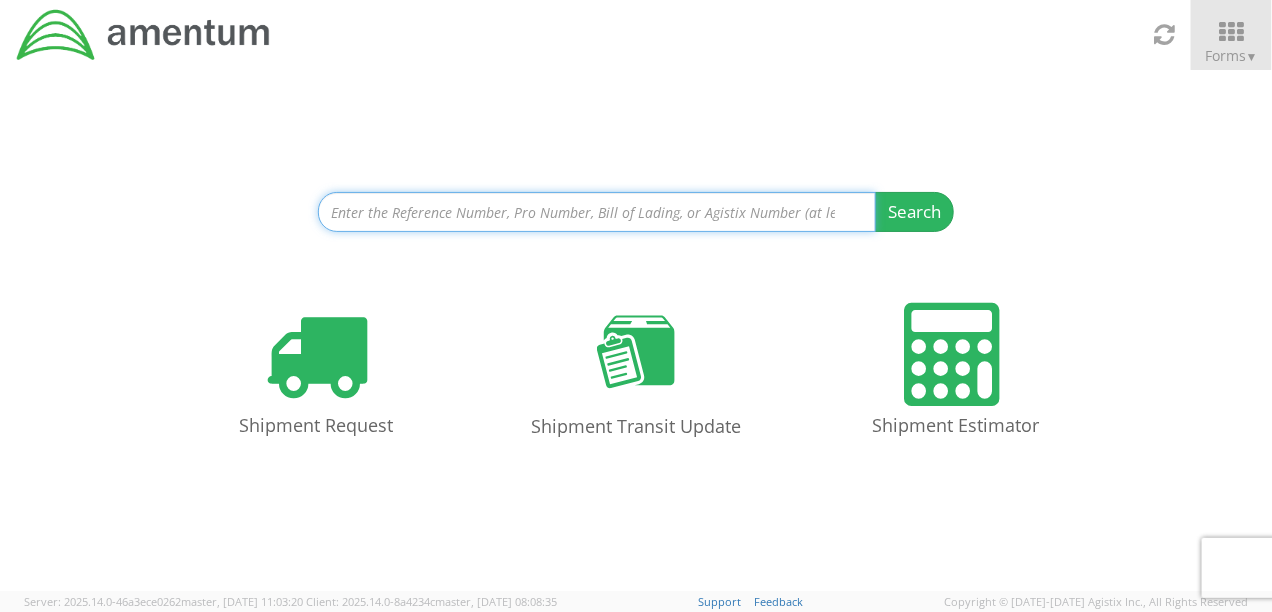 click at bounding box center (597, 212) 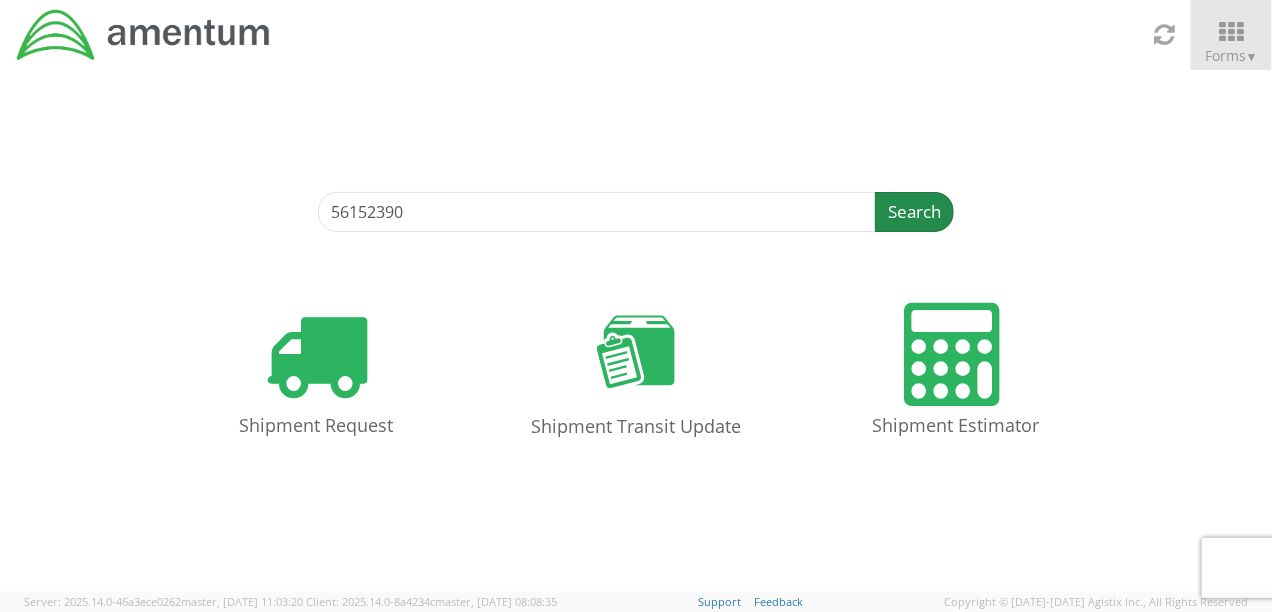 click on "Search" at bounding box center [914, 212] 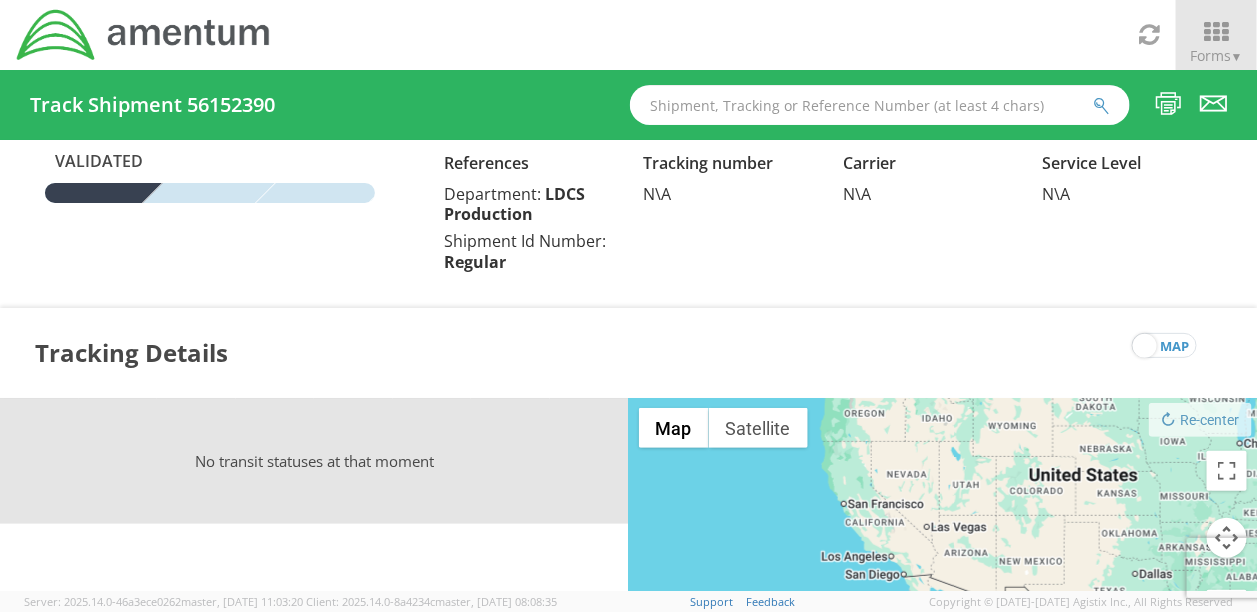 click at bounding box center [880, 105] 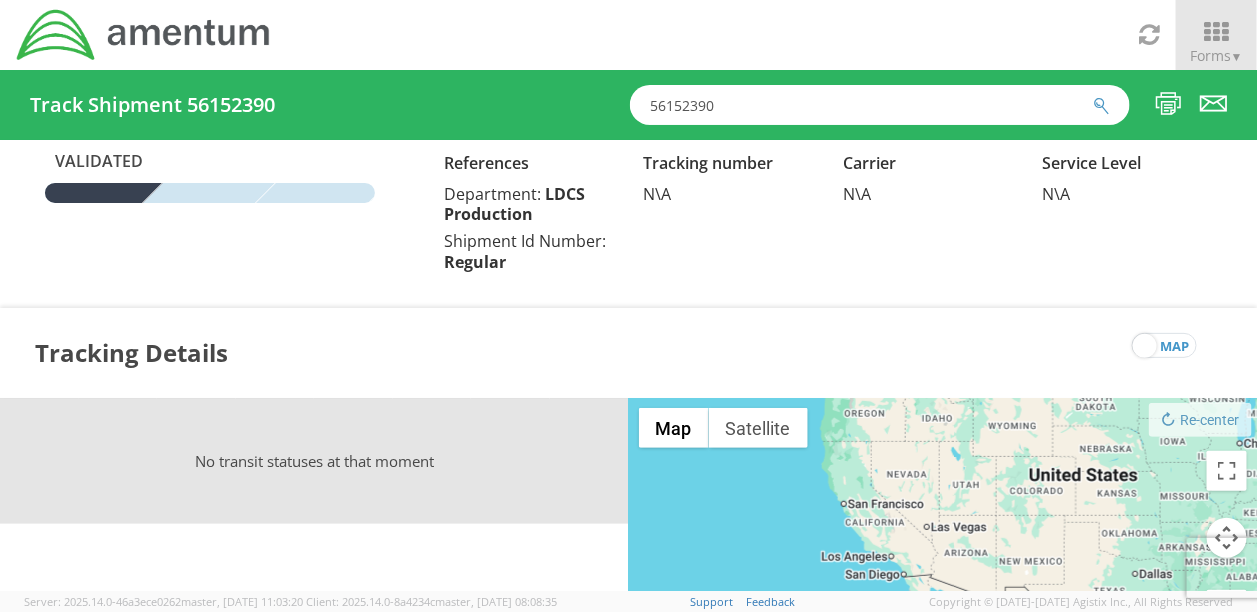 click at bounding box center [1101, 106] 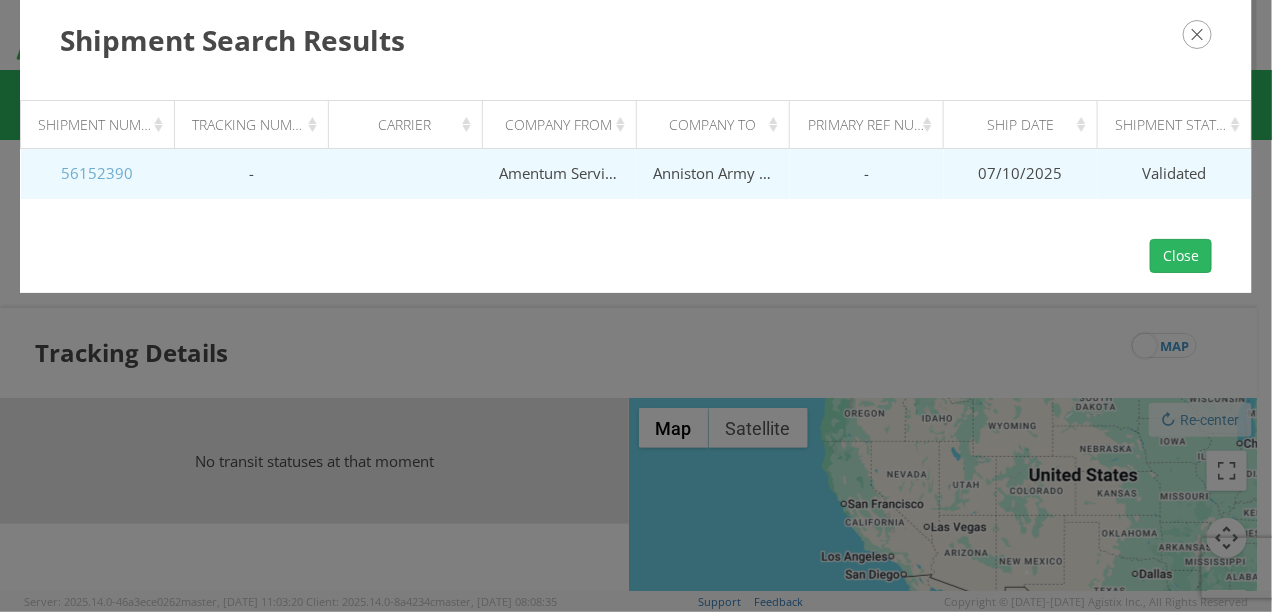 click on "56152390" at bounding box center (97, 173) 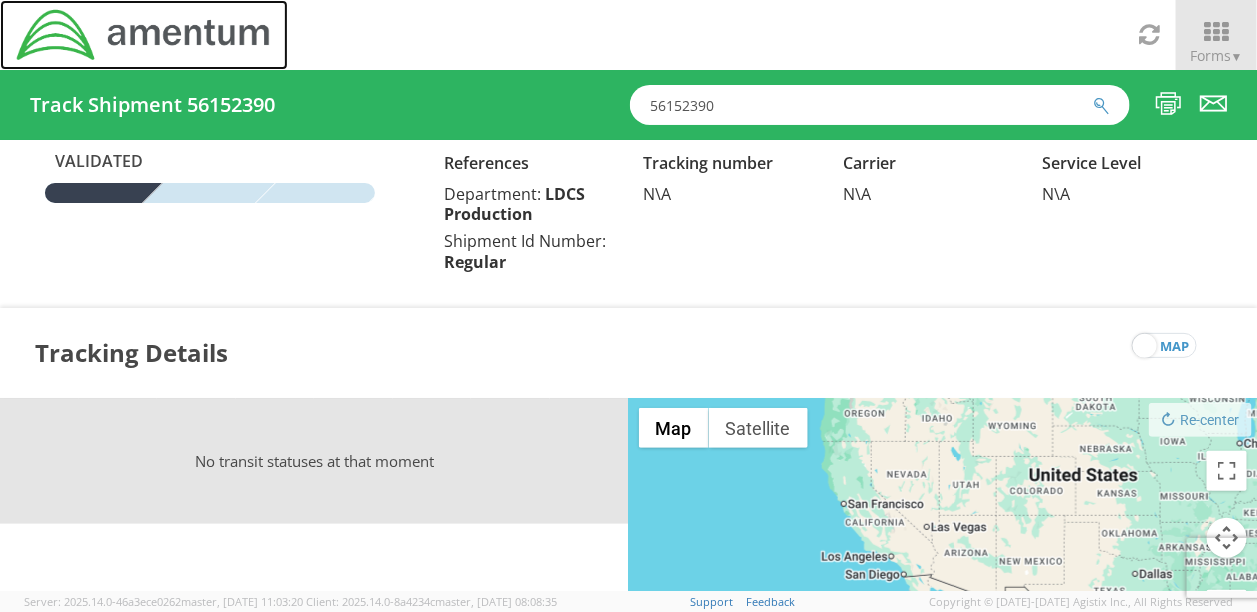 click at bounding box center [144, 35] 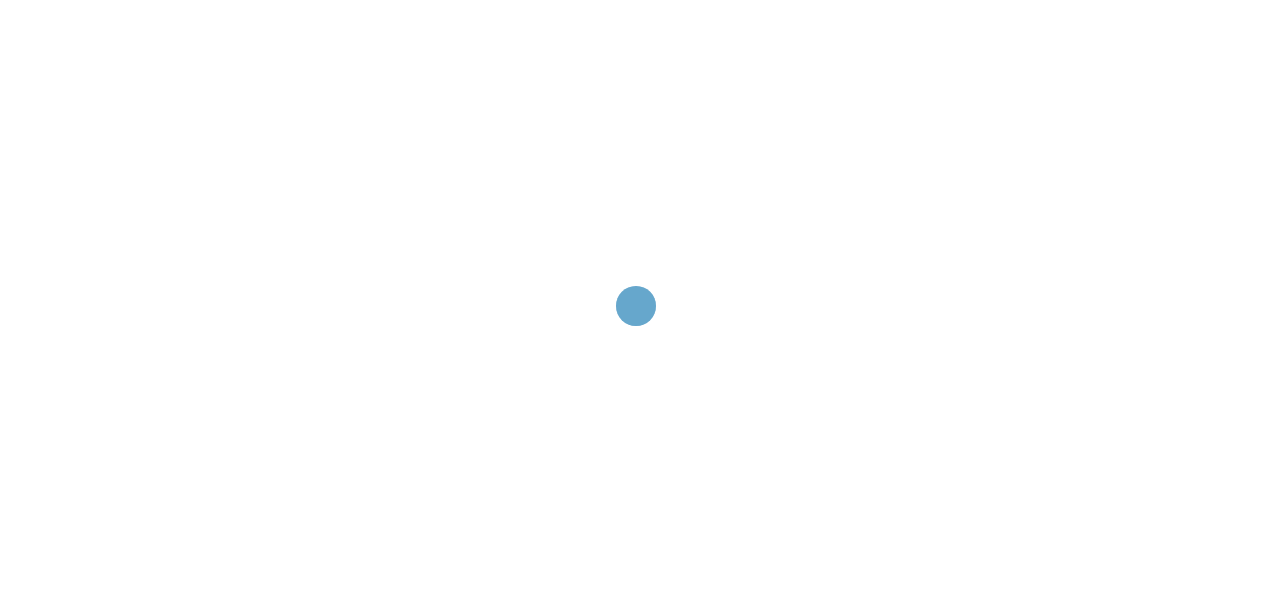 scroll, scrollTop: 0, scrollLeft: 0, axis: both 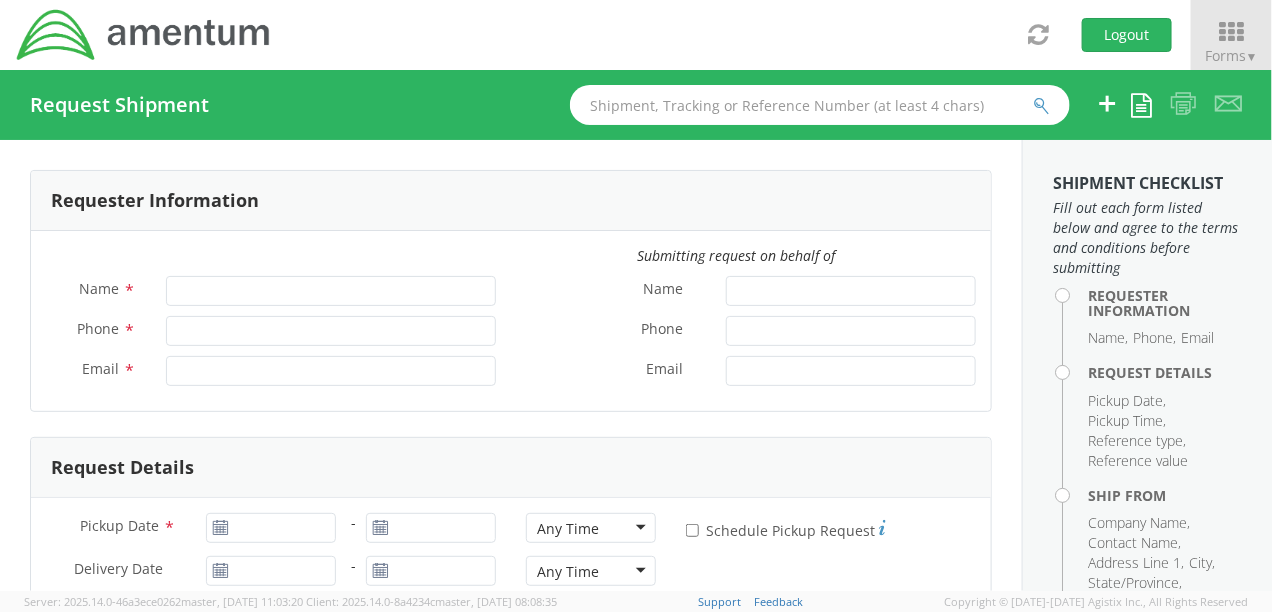 type on "[PERSON_NAME]" 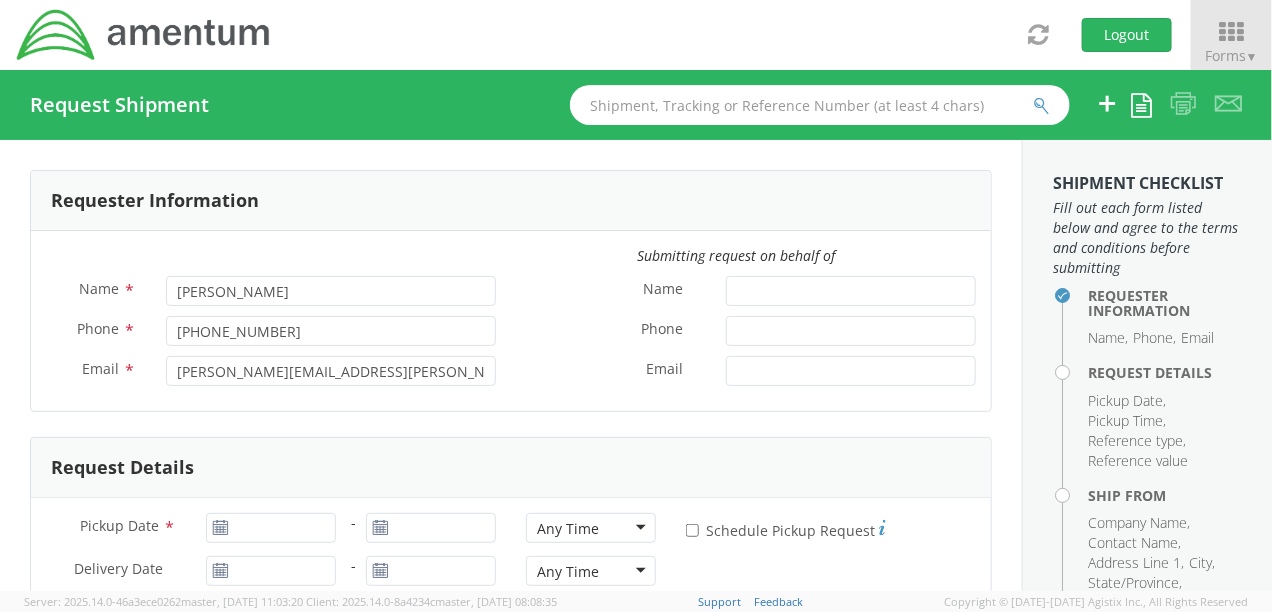 click at bounding box center (820, 105) 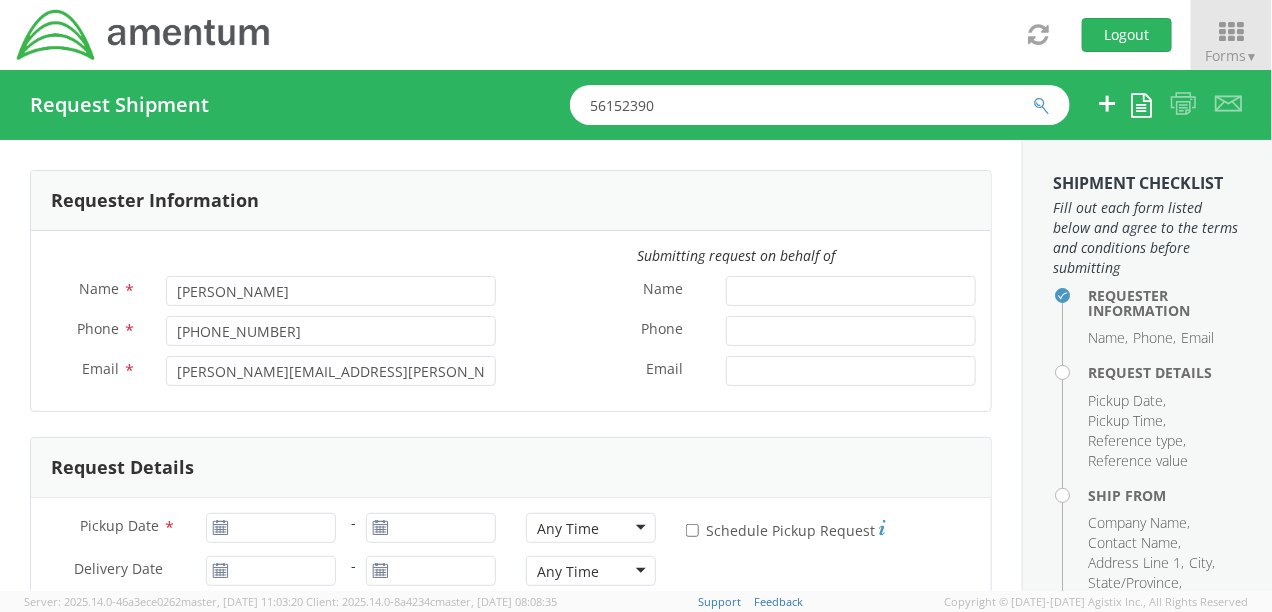 type on "56152390" 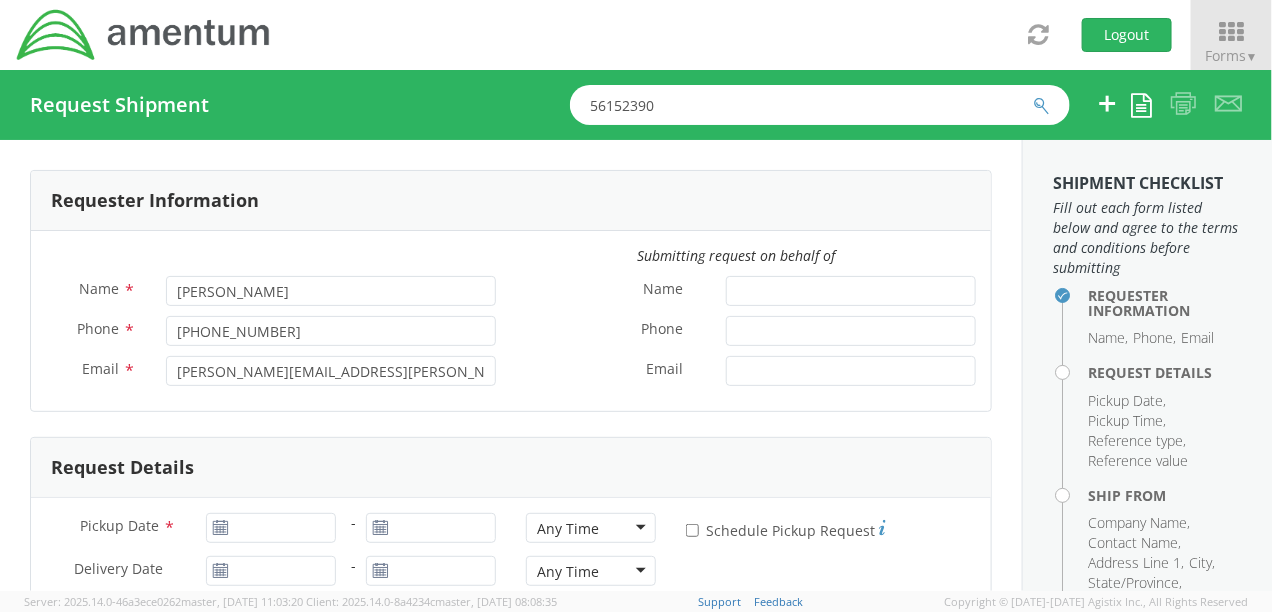 click at bounding box center [1041, 106] 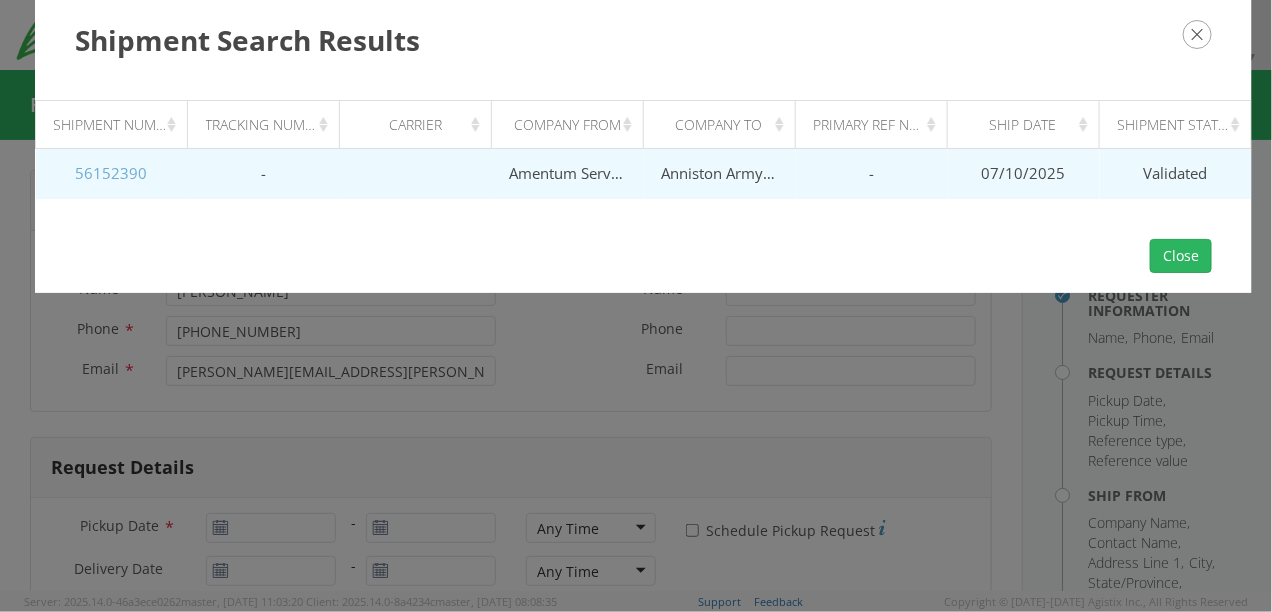 click on "56152390" at bounding box center (112, 173) 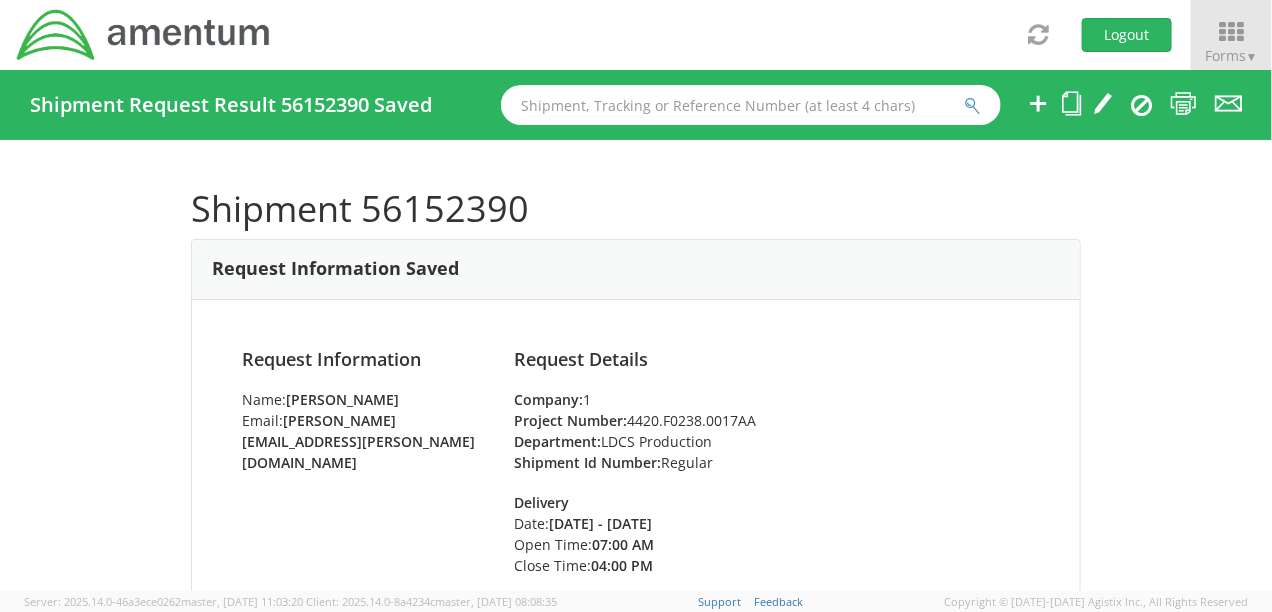 scroll, scrollTop: 0, scrollLeft: 0, axis: both 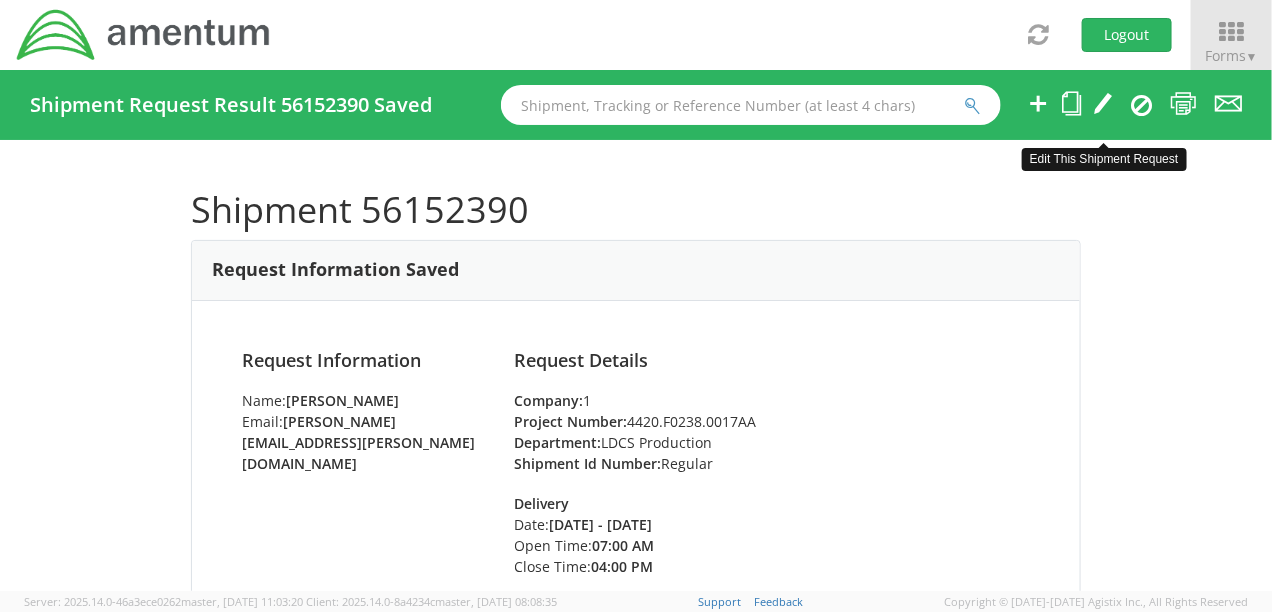 click at bounding box center [1103, 103] 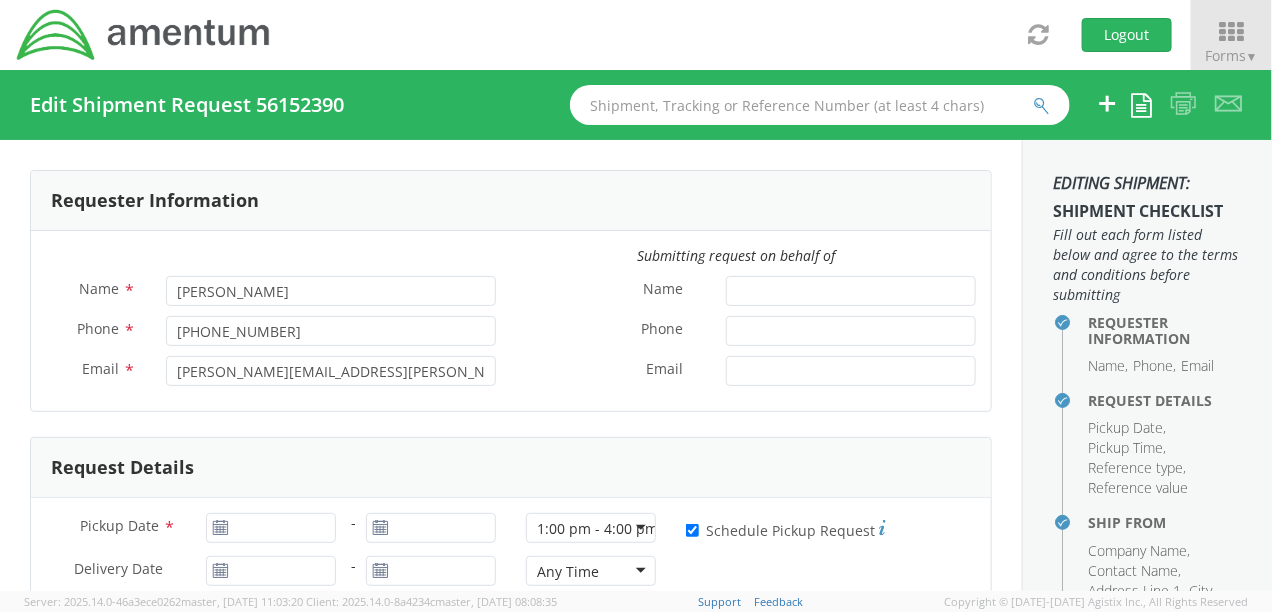type on "07/10/2025" 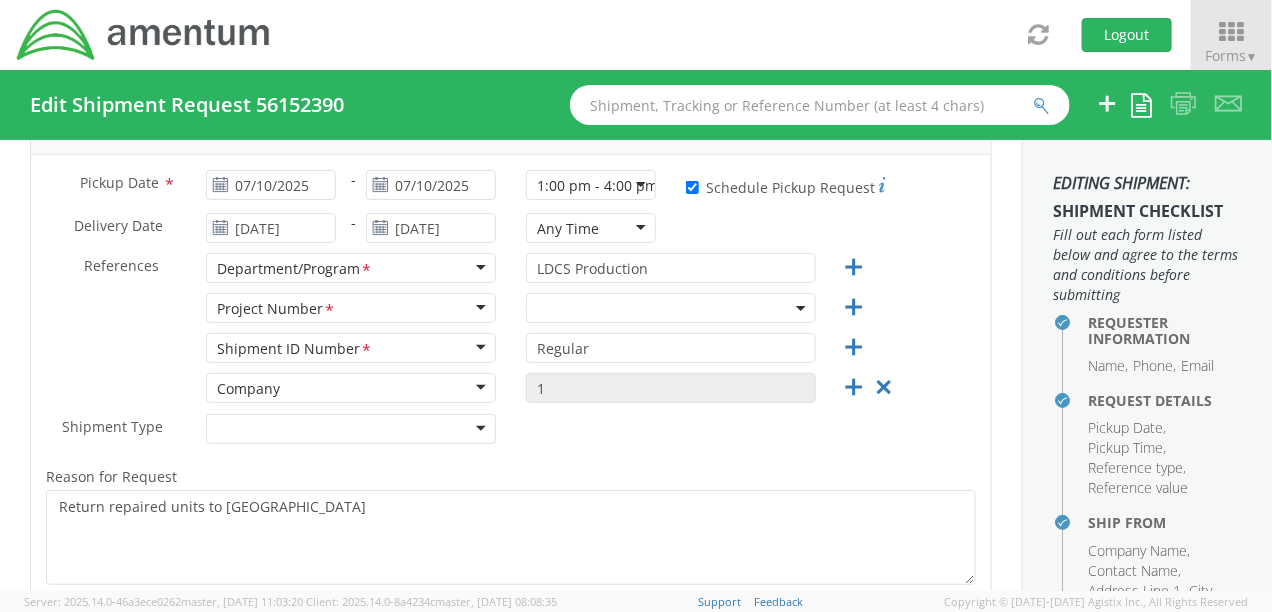 select on "4420.F0238.0017AA" 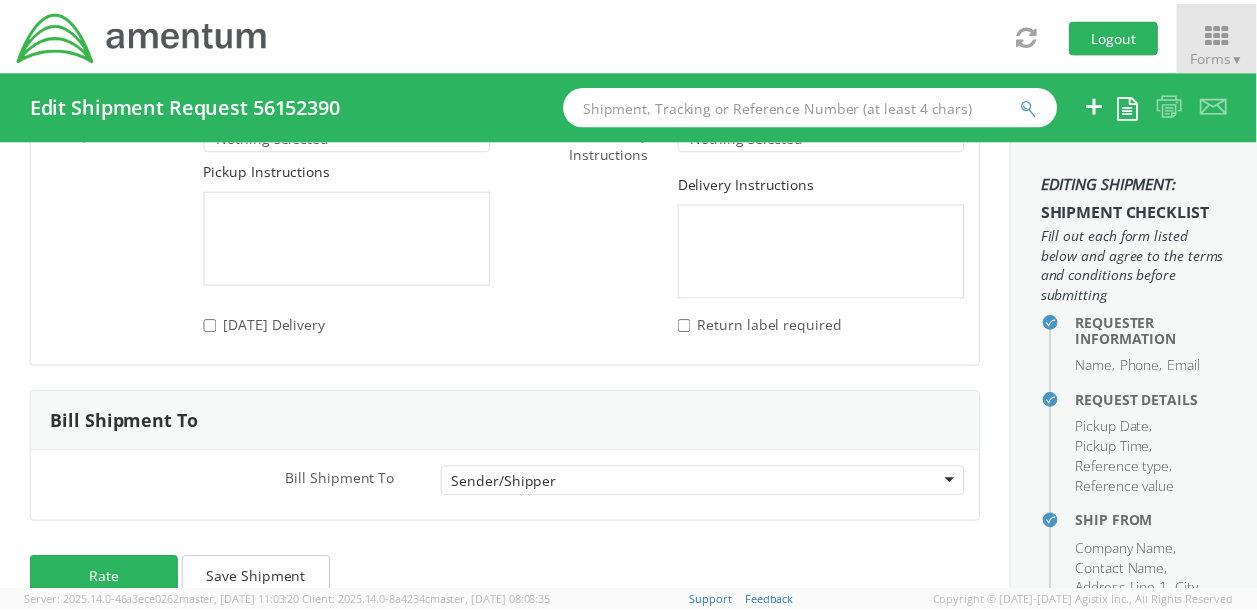 scroll, scrollTop: 3961, scrollLeft: 0, axis: vertical 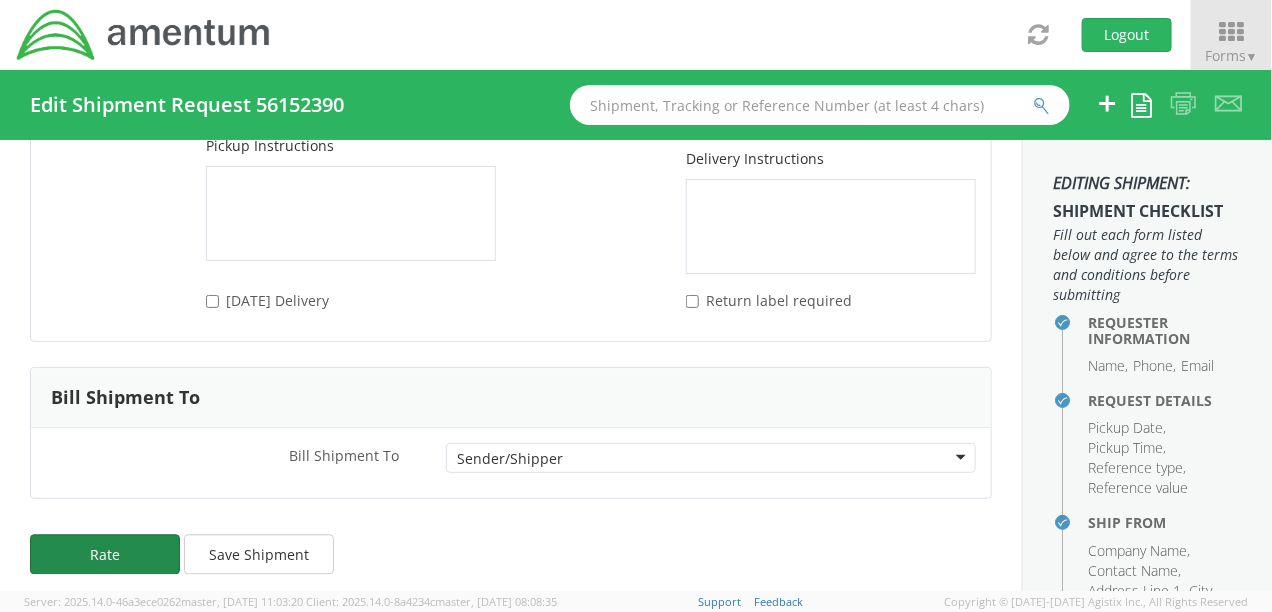 click on "Rate" at bounding box center [105, 554] 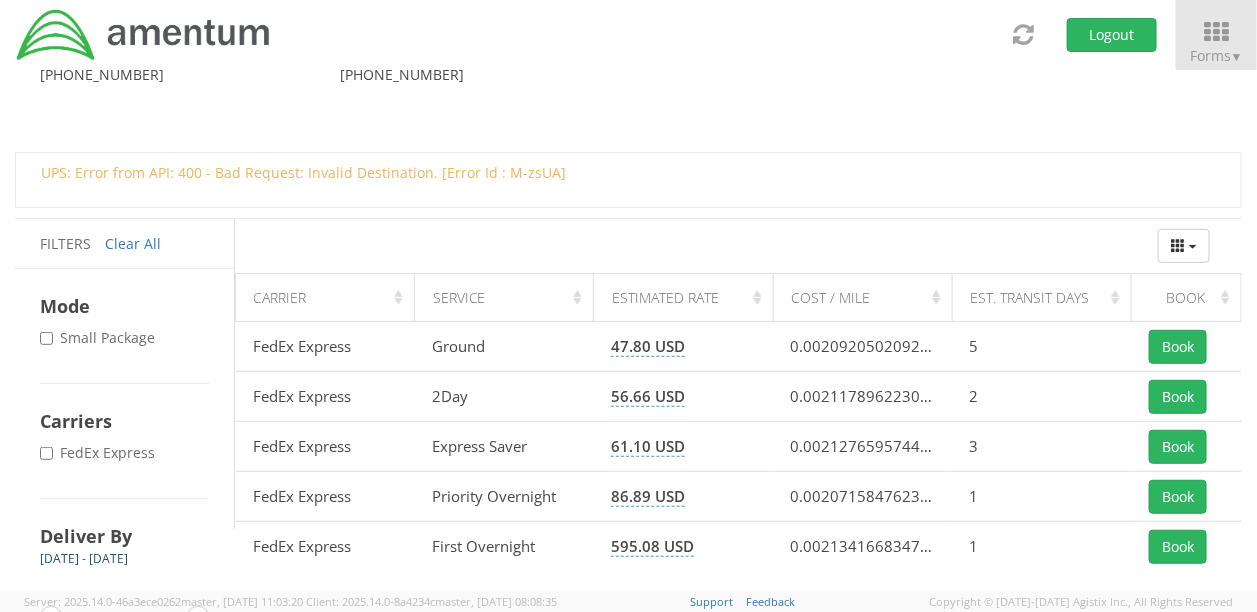 scroll, scrollTop: 181, scrollLeft: 0, axis: vertical 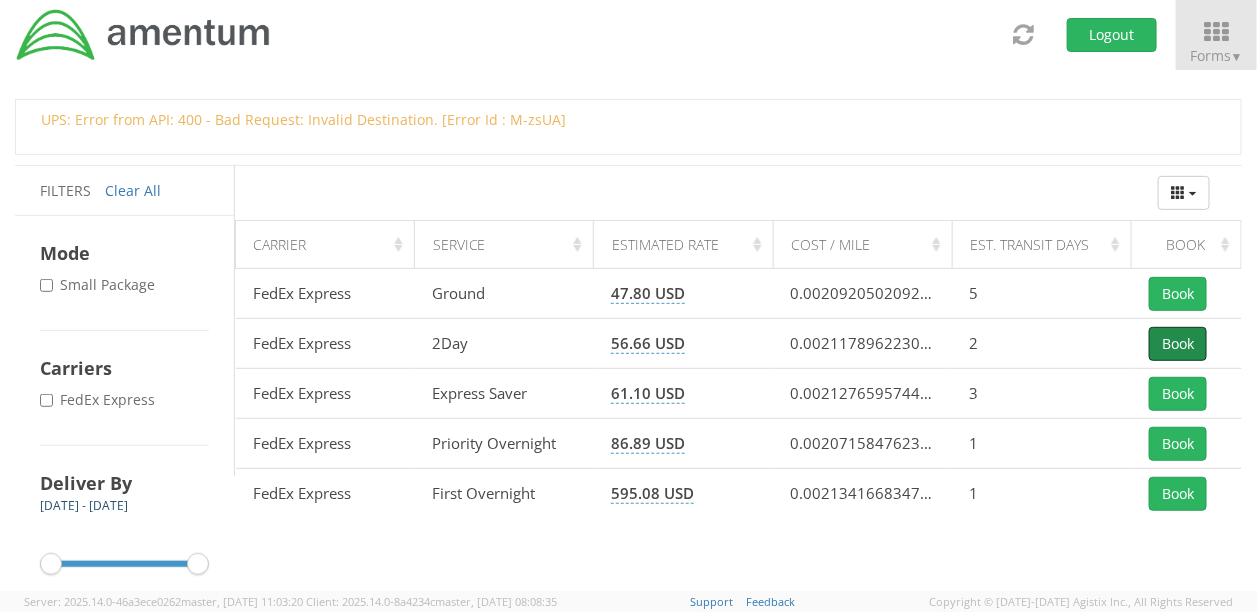 click on "Book" at bounding box center (1178, 344) 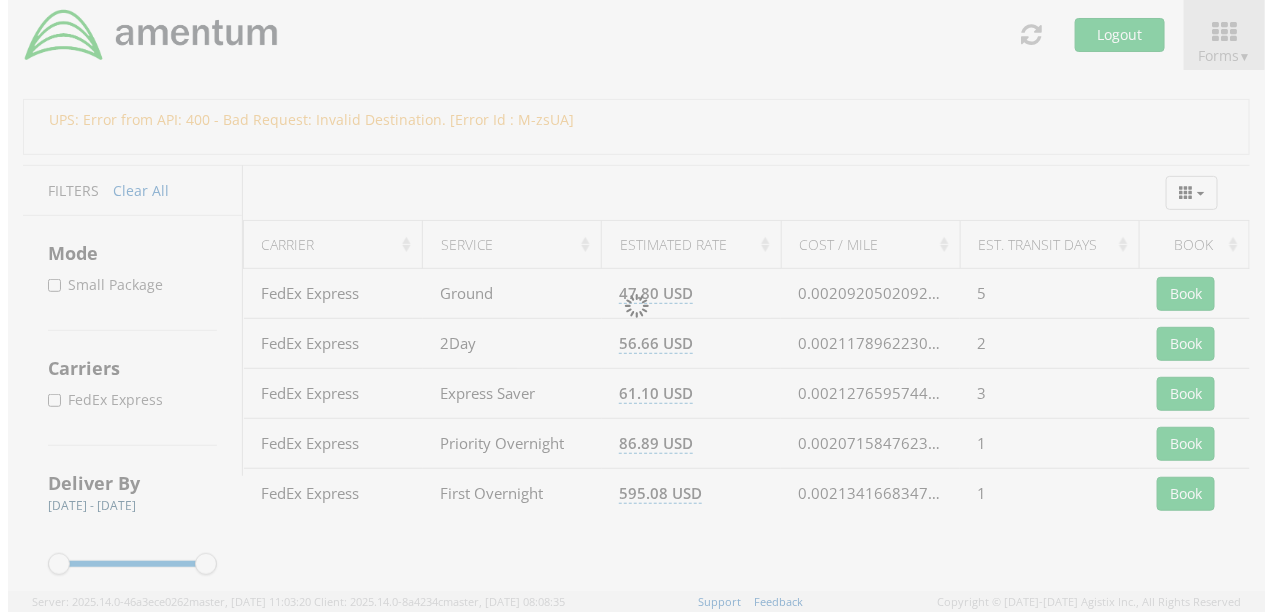 scroll, scrollTop: 0, scrollLeft: 0, axis: both 